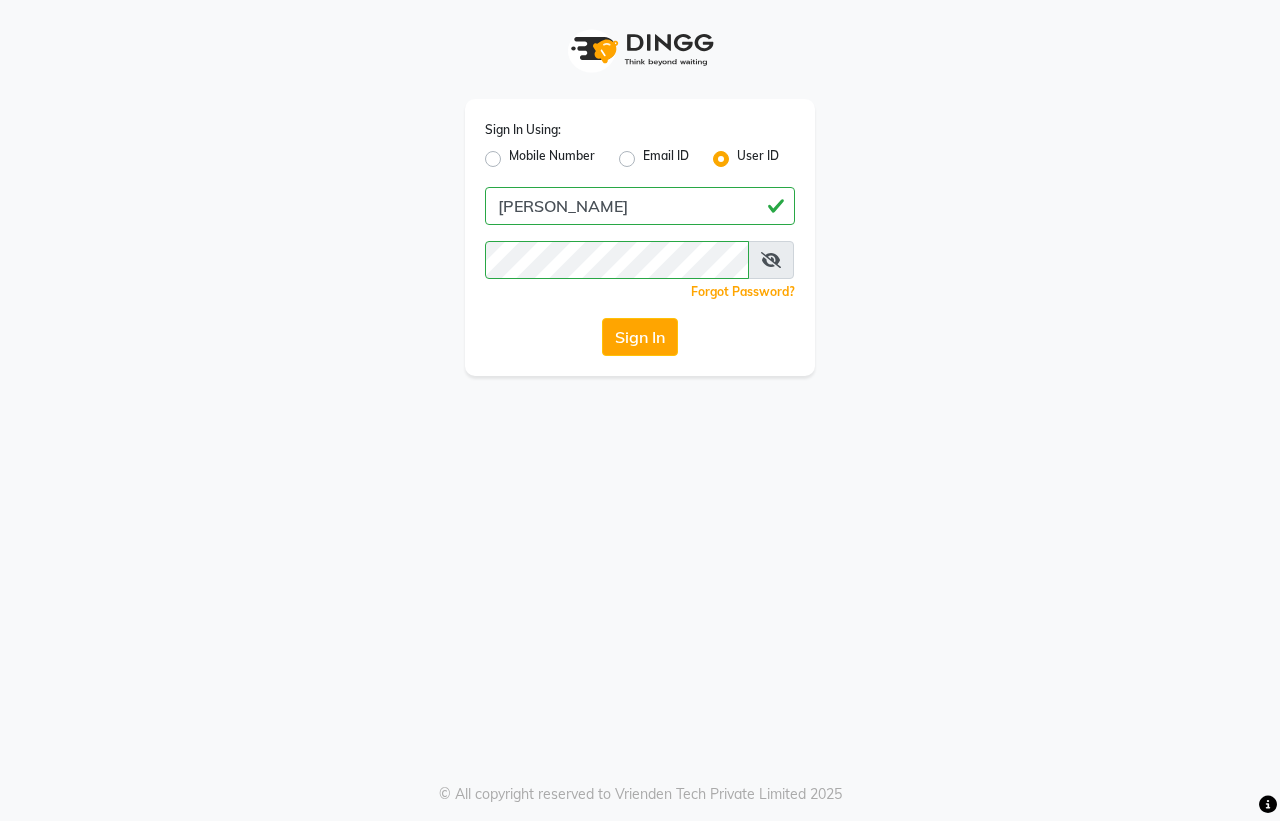 scroll, scrollTop: 0, scrollLeft: 0, axis: both 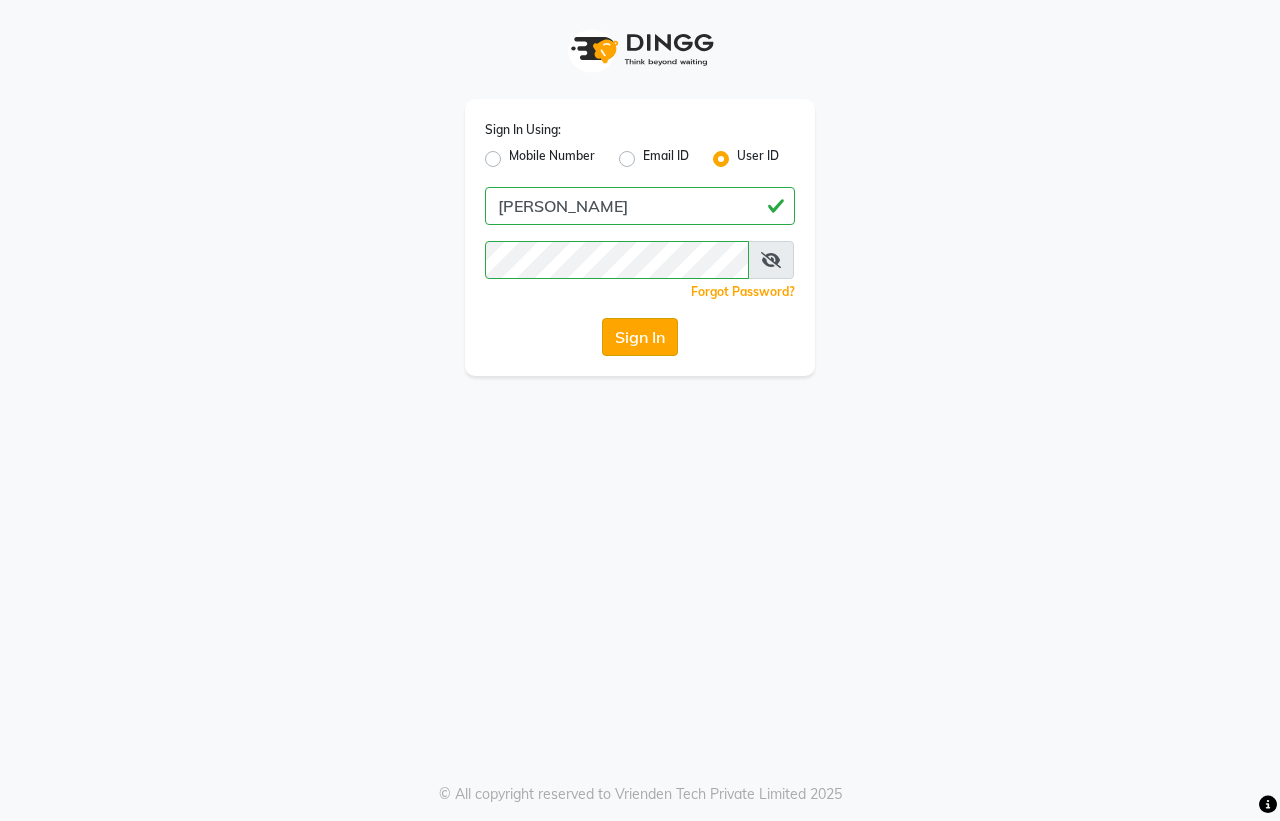 click on "Sign In" 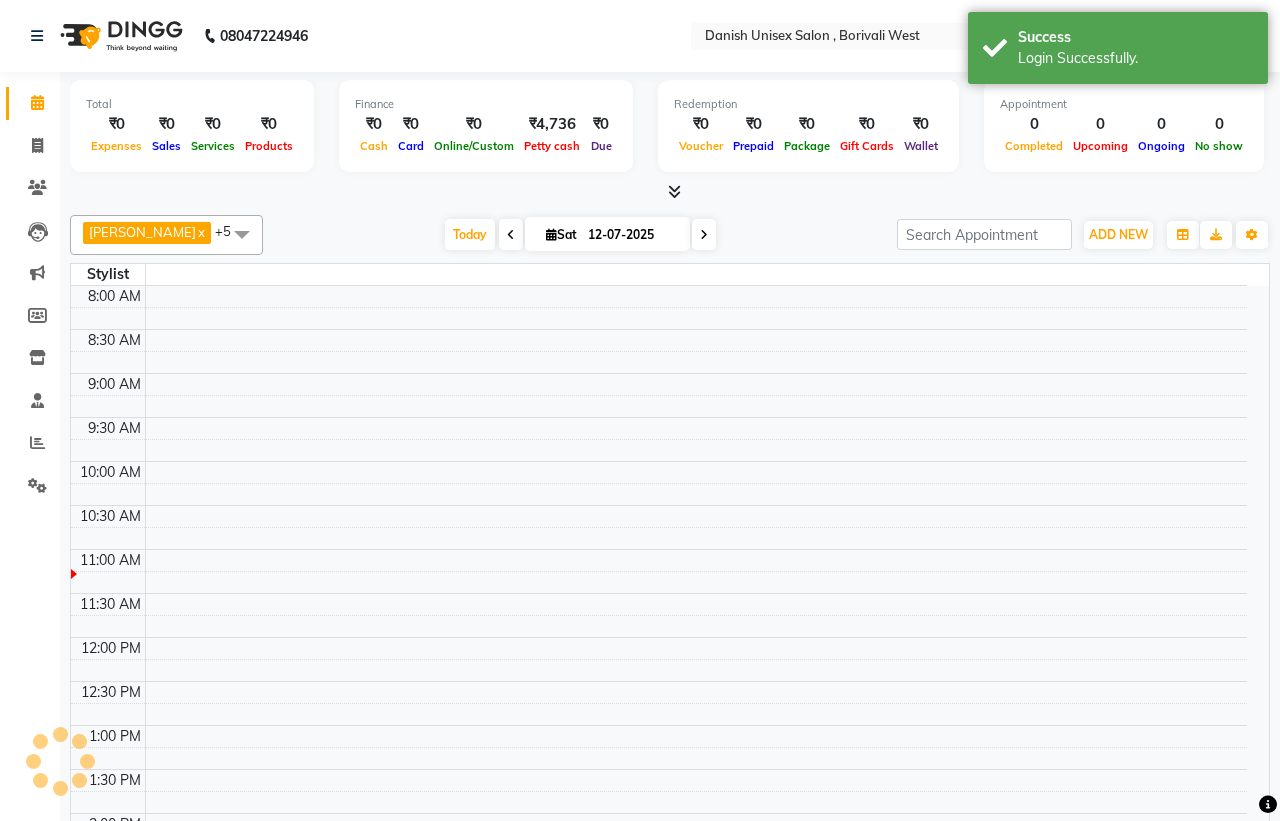 select on "en" 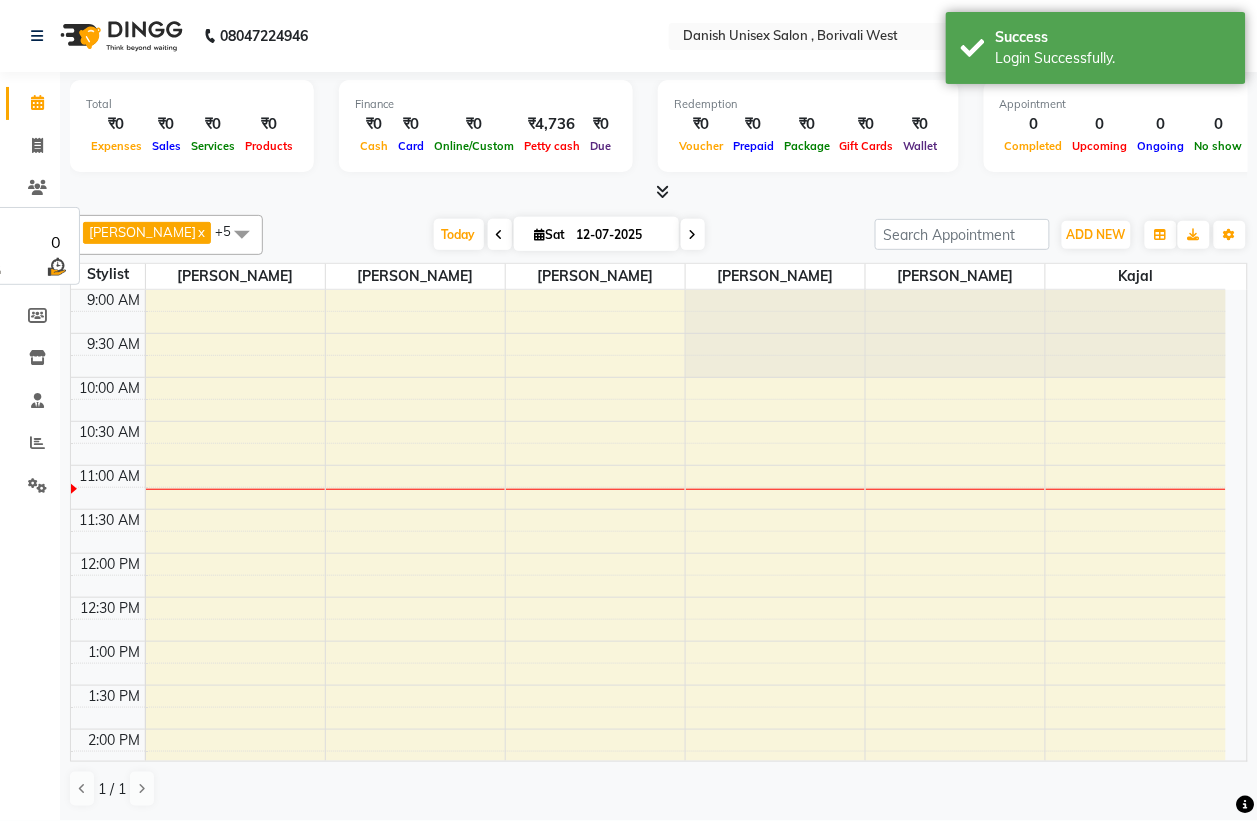 scroll, scrollTop: 0, scrollLeft: 0, axis: both 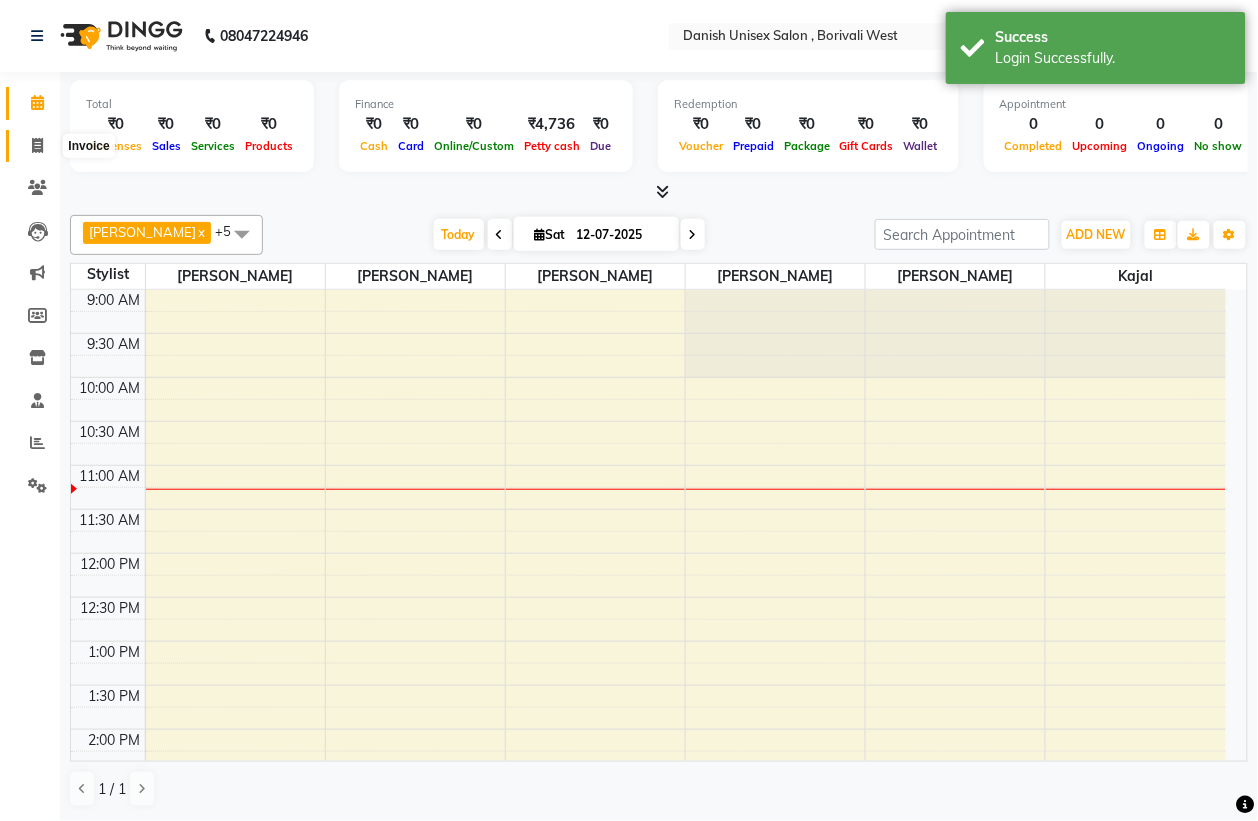 click 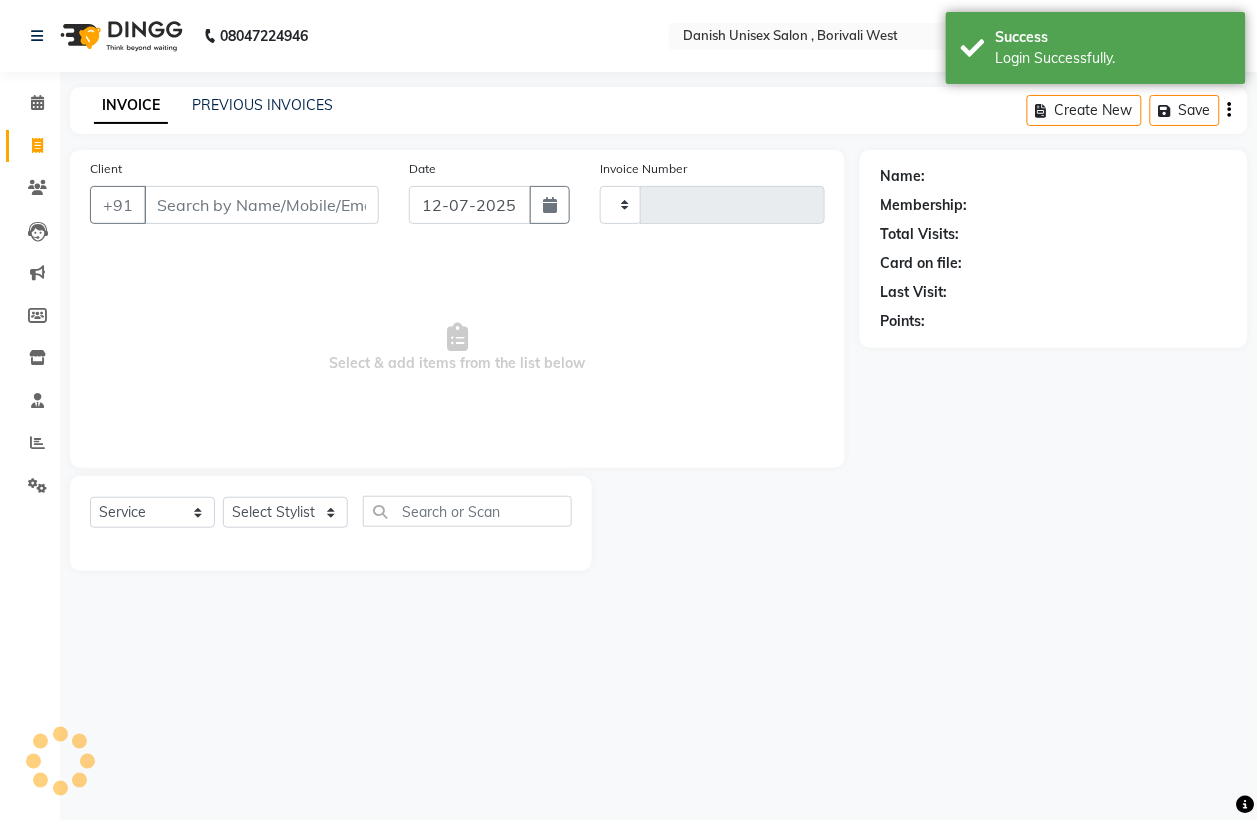 type on "2332" 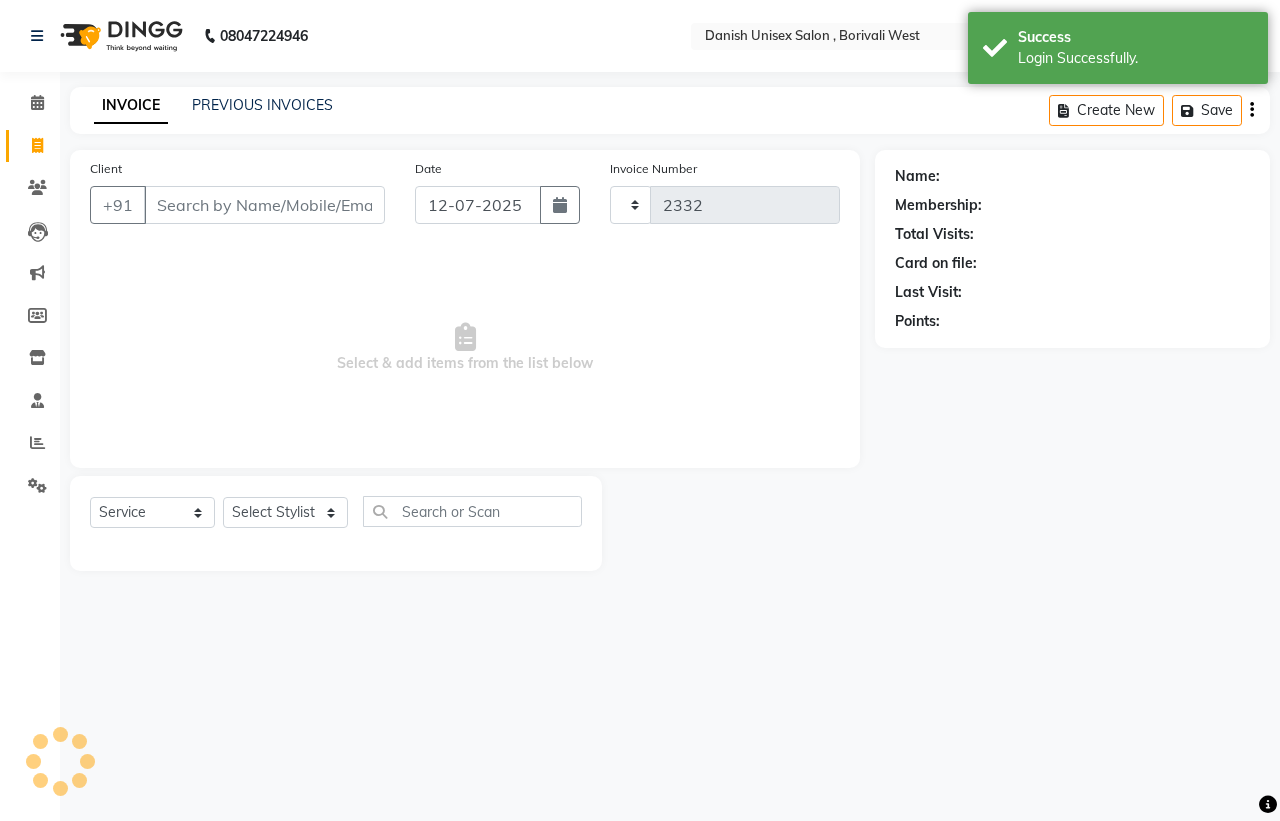 select on "6929" 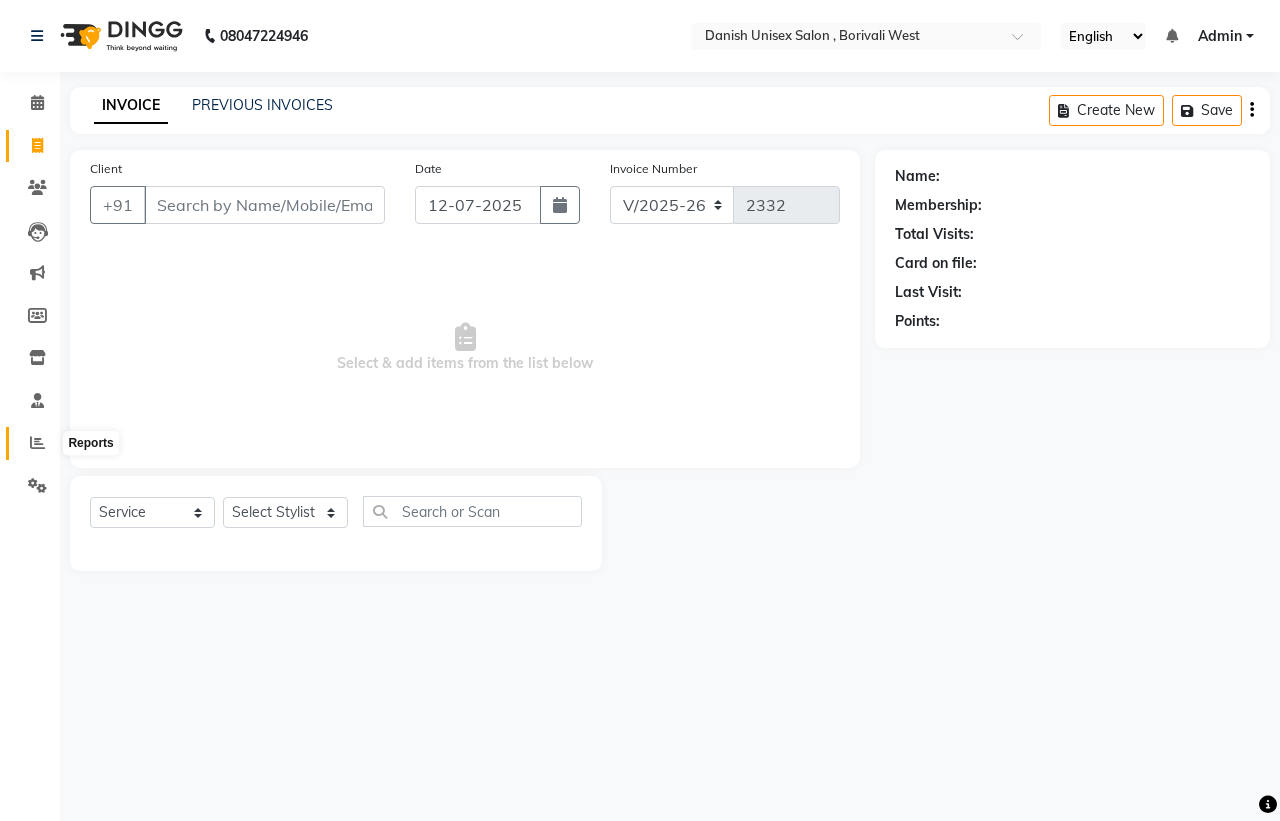 click 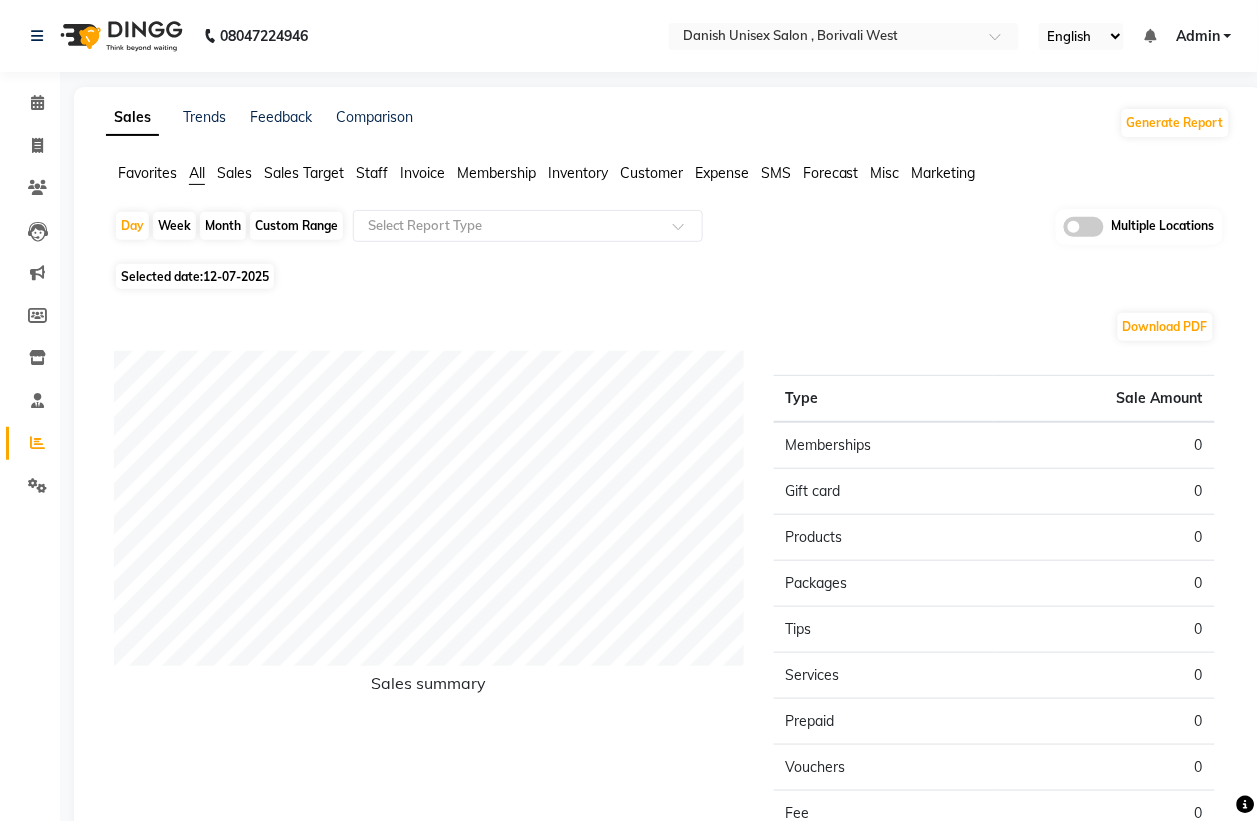 drag, startPoint x: 215, startPoint y: 220, endPoint x: 205, endPoint y: 236, distance: 18.867962 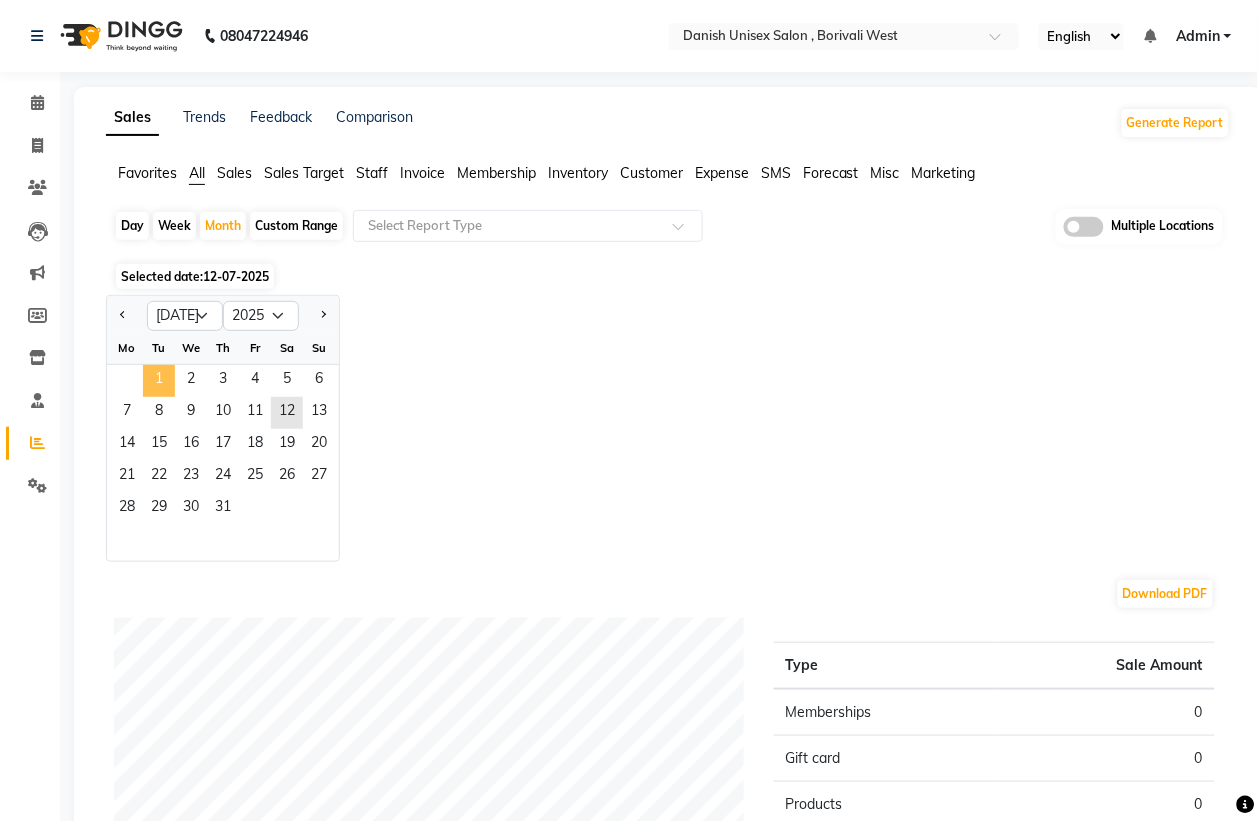 click on "1" 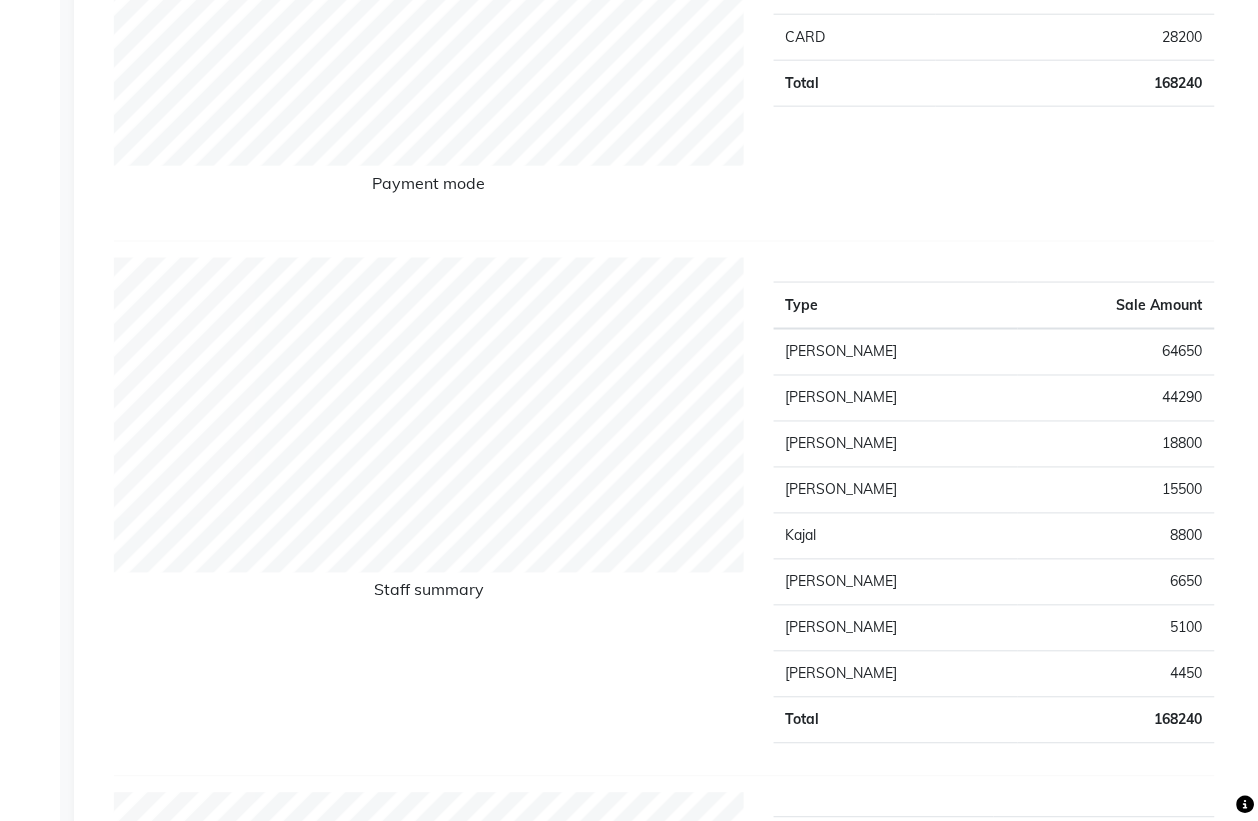 scroll, scrollTop: 0, scrollLeft: 0, axis: both 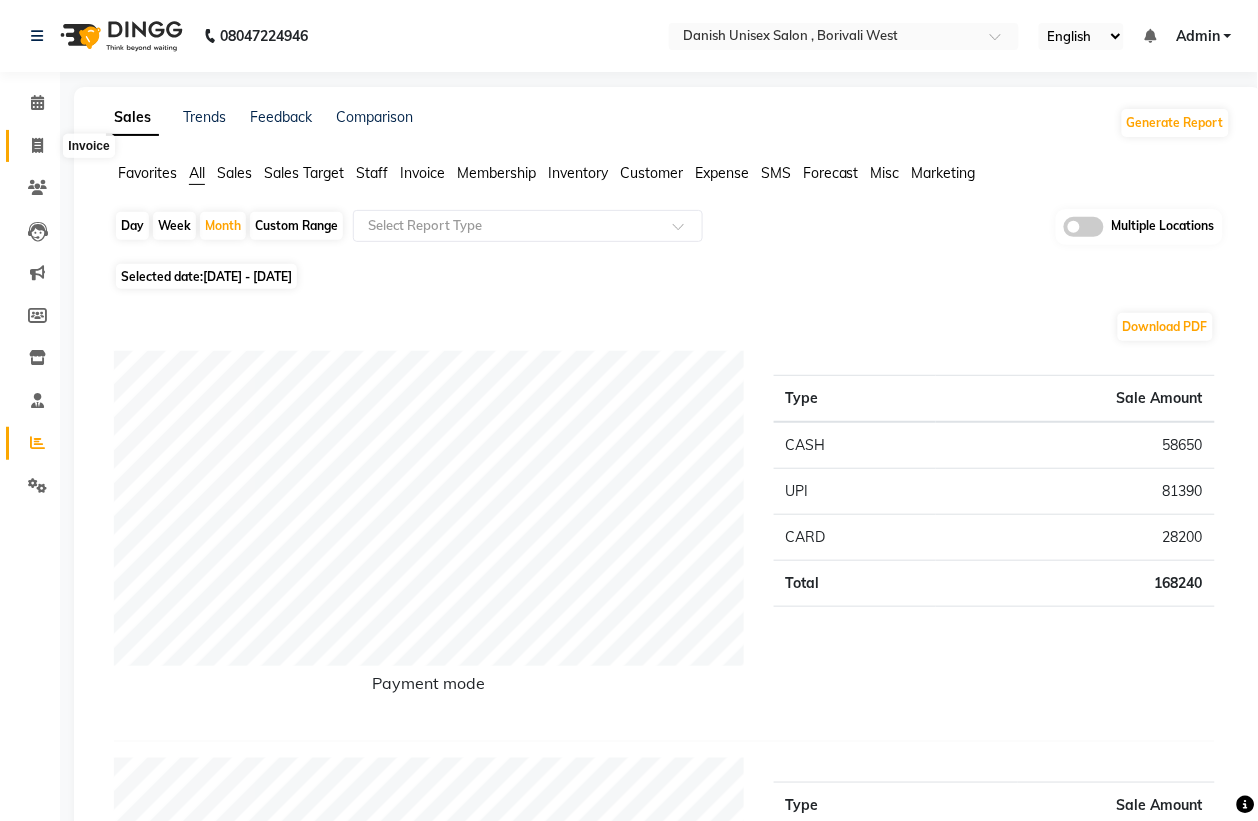 click 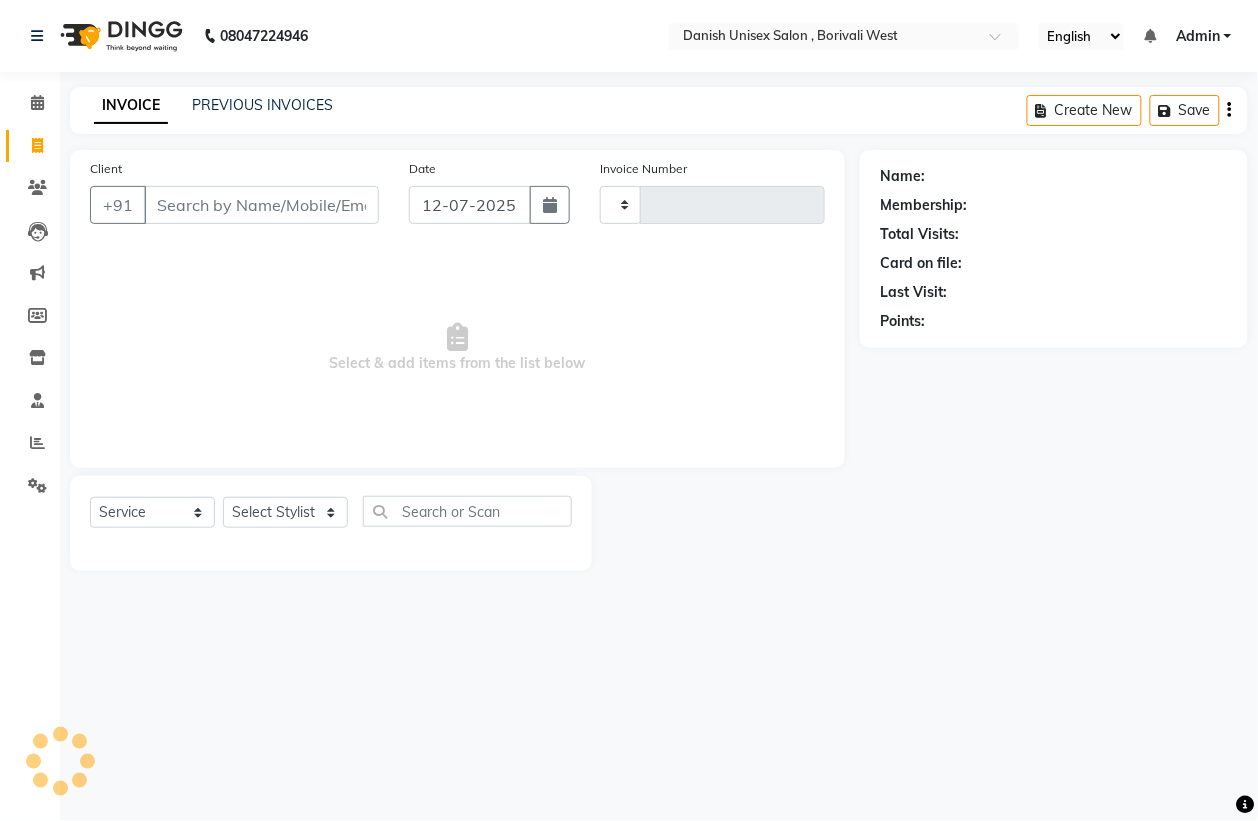 type on "2332" 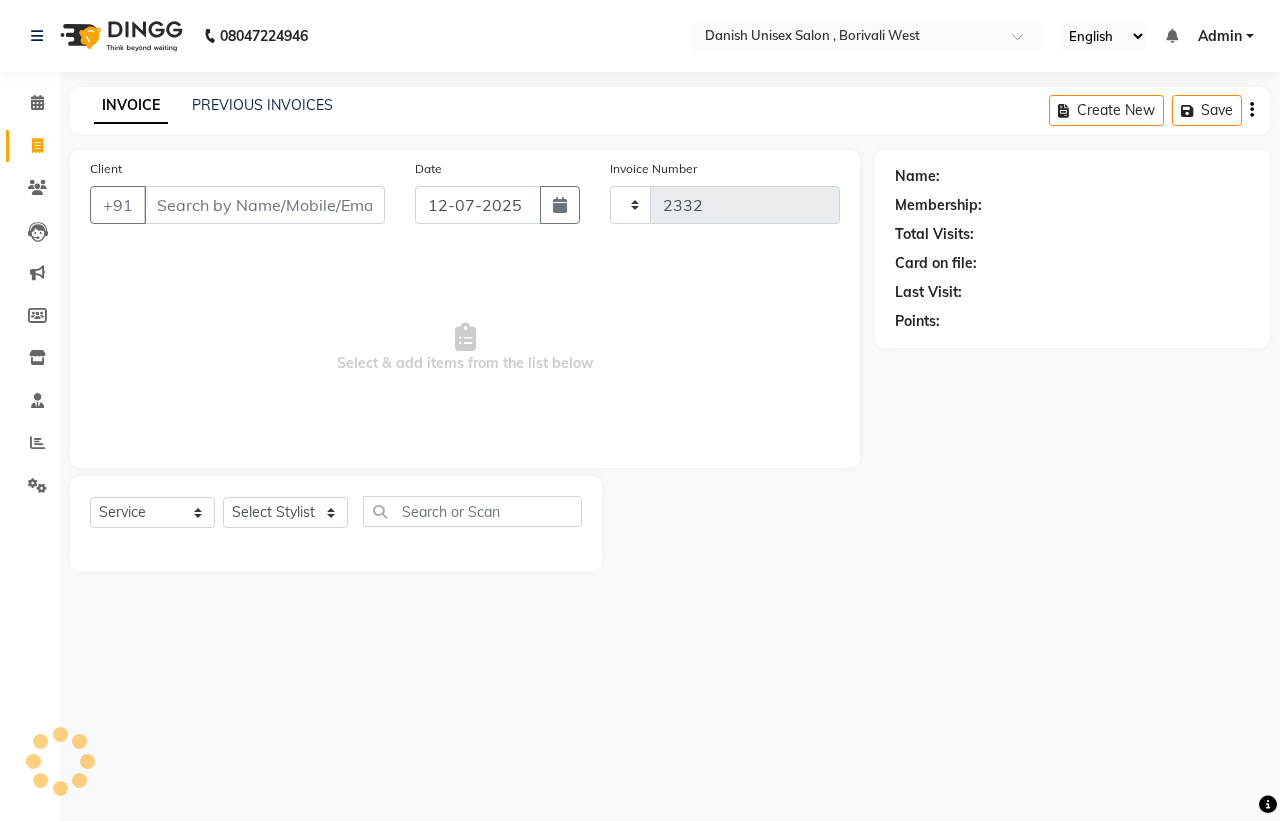 select on "6929" 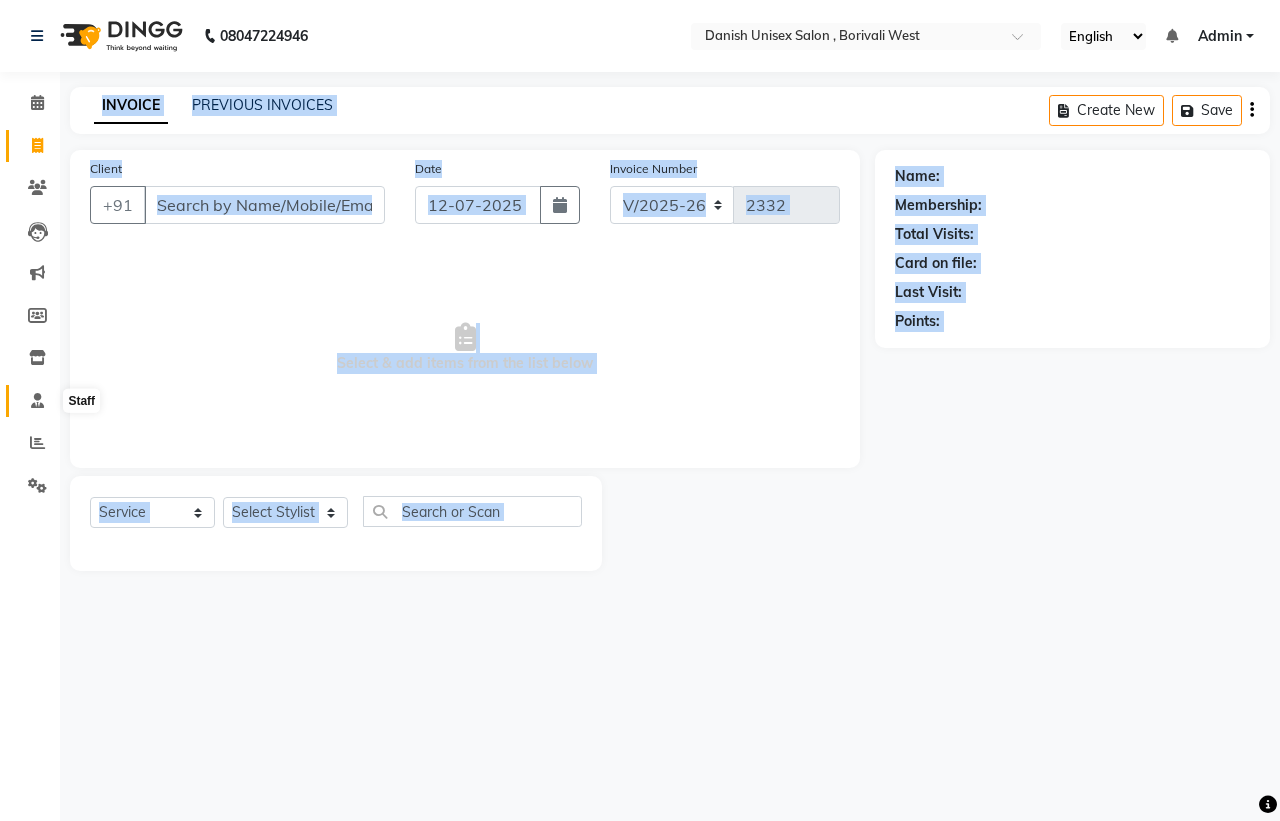 drag, startPoint x: 23, startPoint y: 402, endPoint x: 12, endPoint y: 402, distance: 11 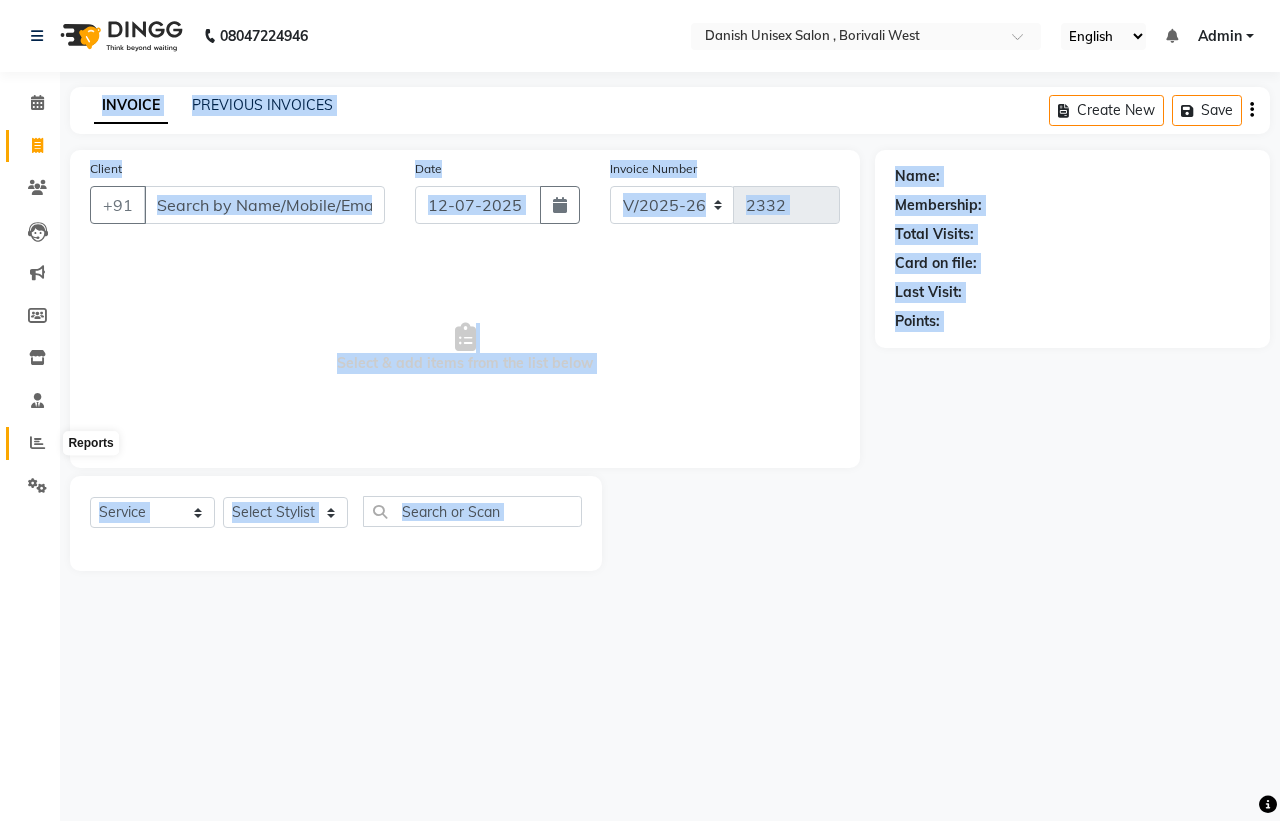 click 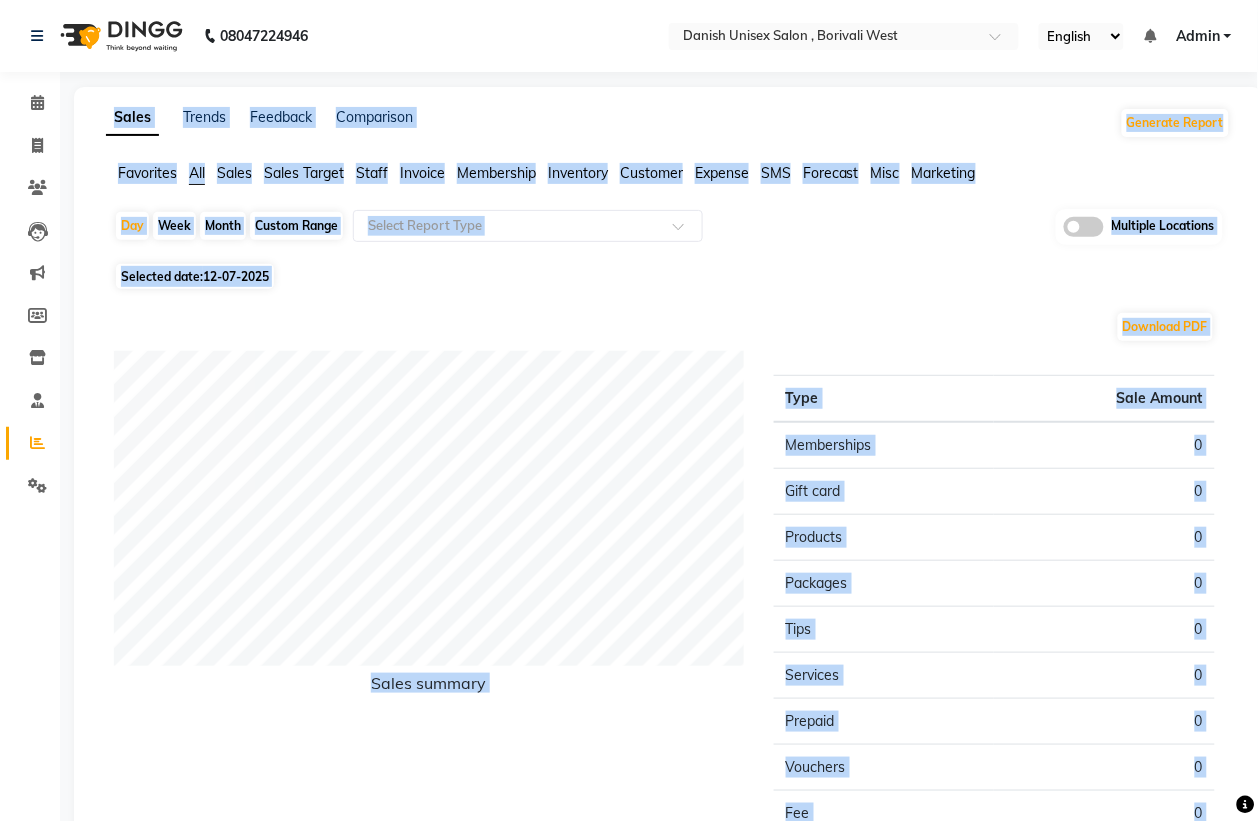 click on "Download PDF Sales summary Type Sale Amount Memberships 0 Gift card 0 Products 0 Packages 0 Tips 0 Services 0 Prepaid 0 Vouchers 0 Fee 0 Total 0" 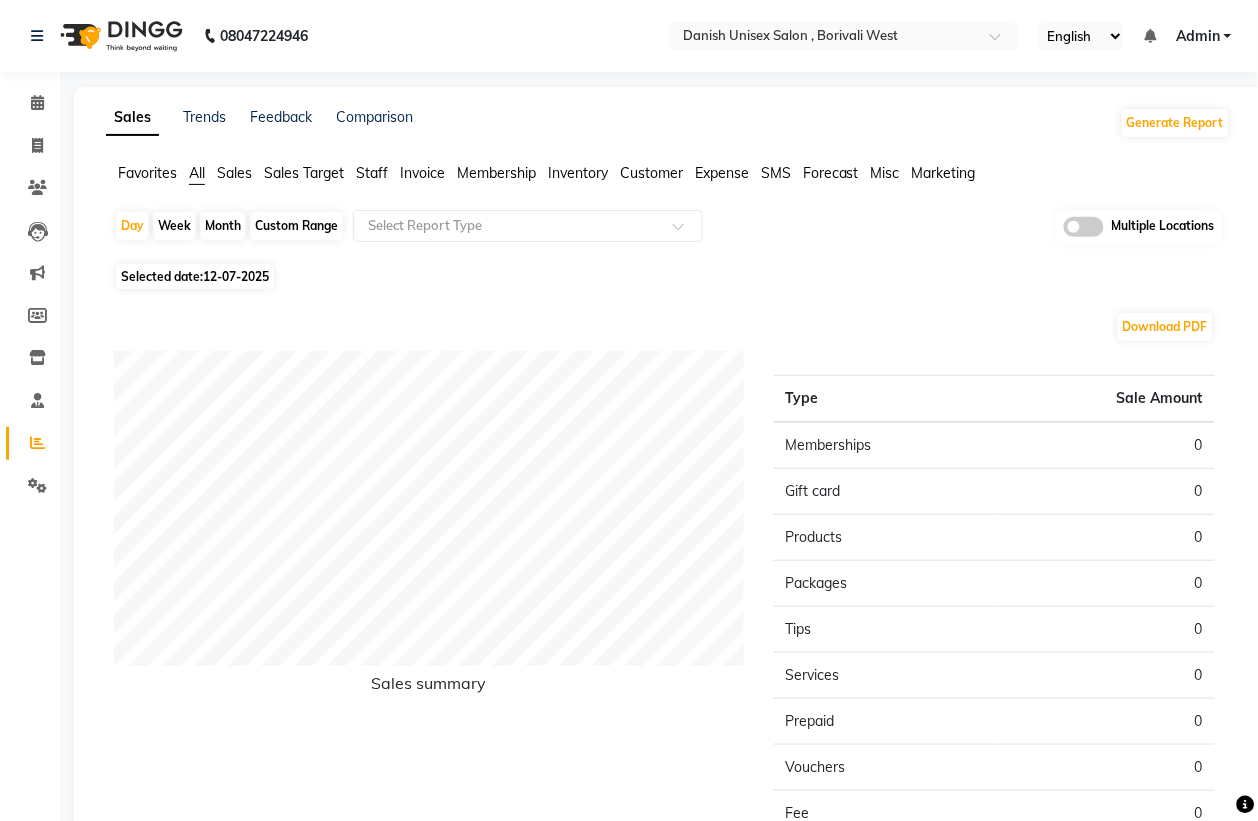 click on "Week" 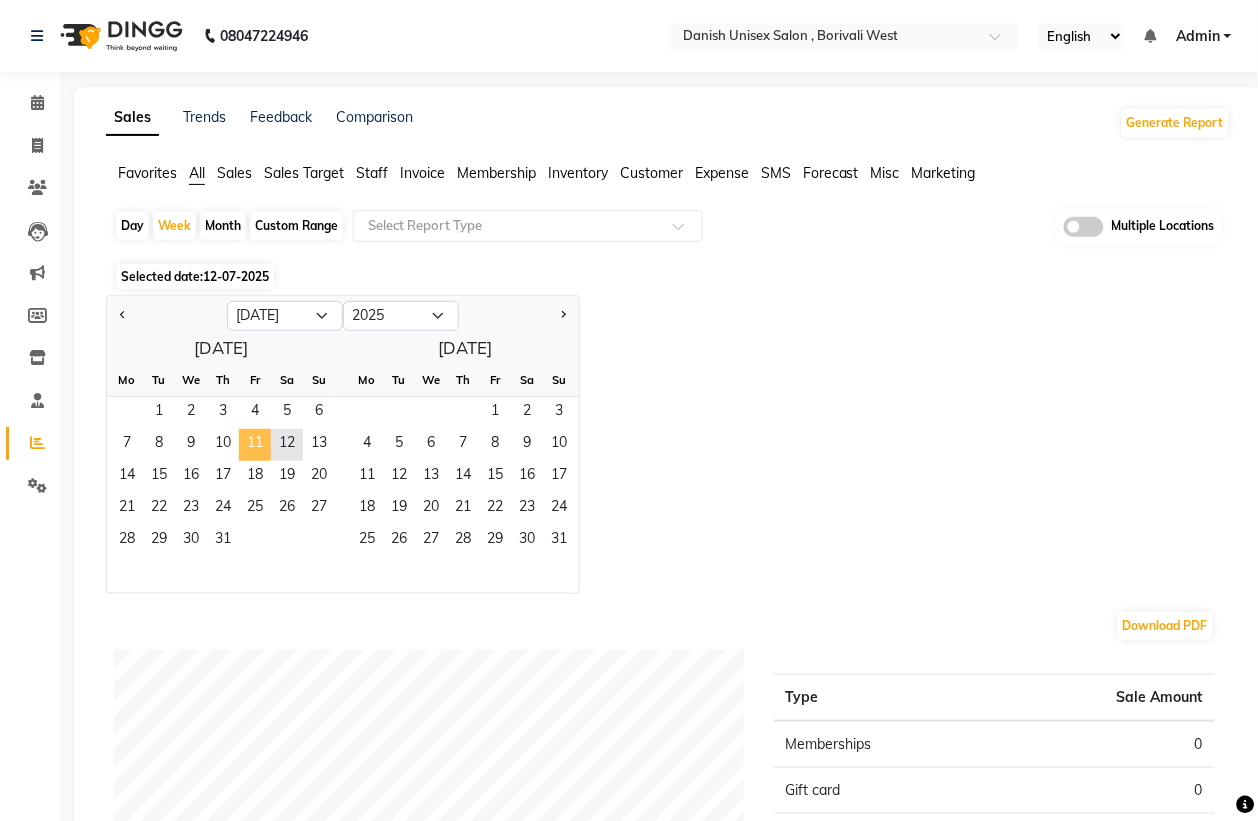 click on "11" 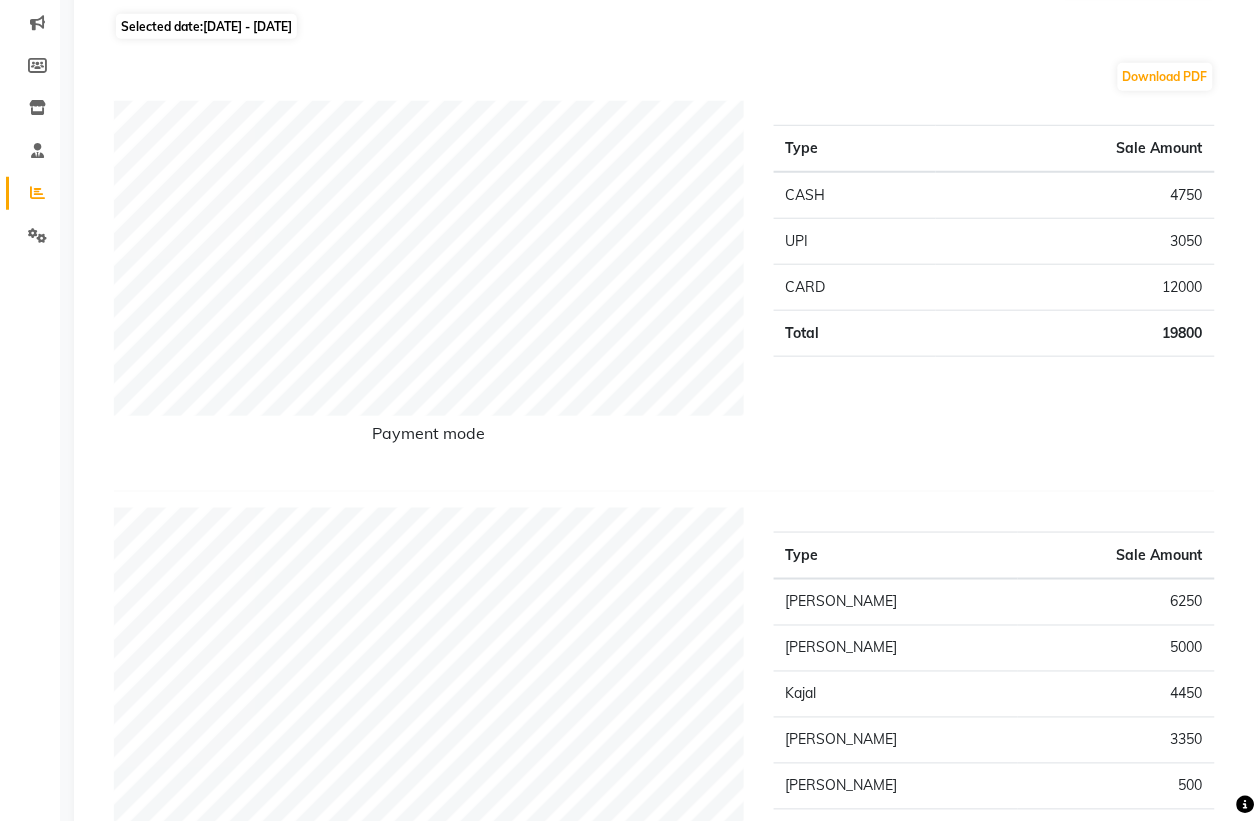 scroll, scrollTop: 0, scrollLeft: 0, axis: both 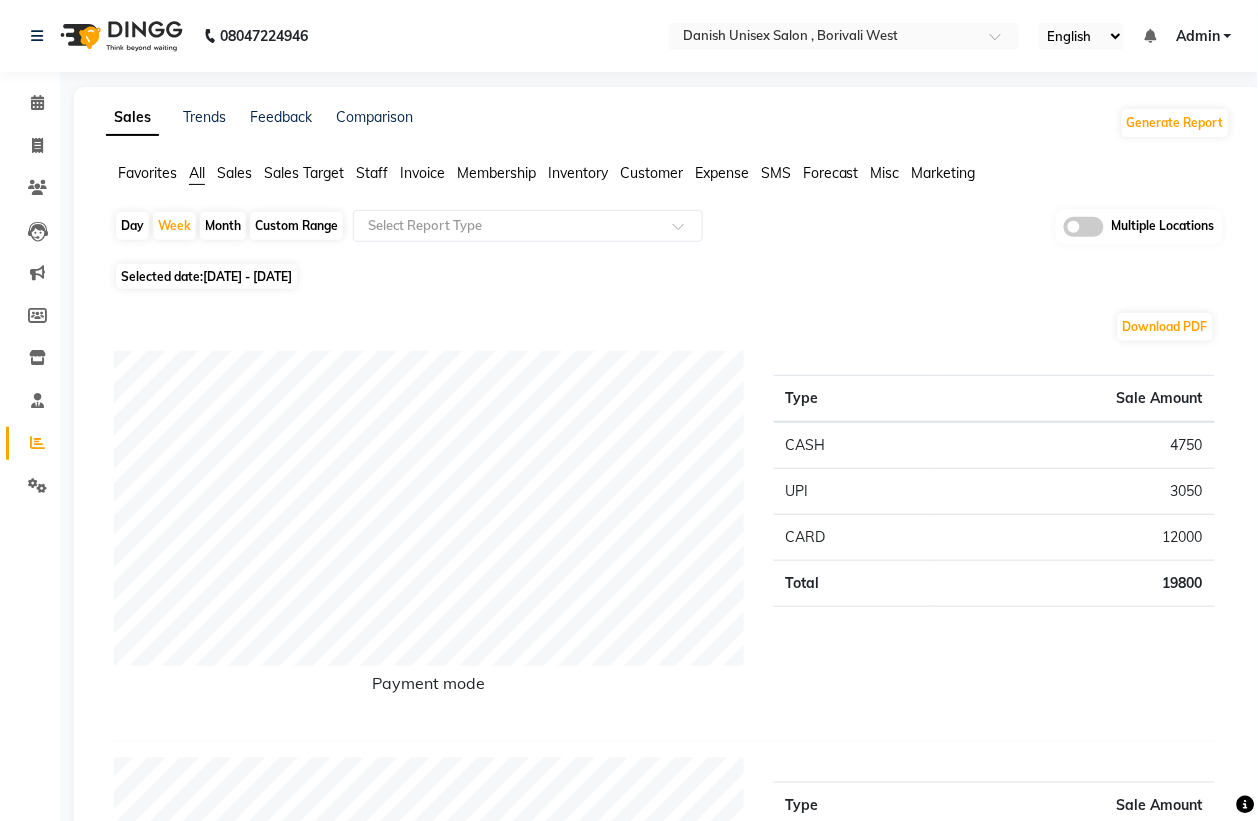 click on "Month" 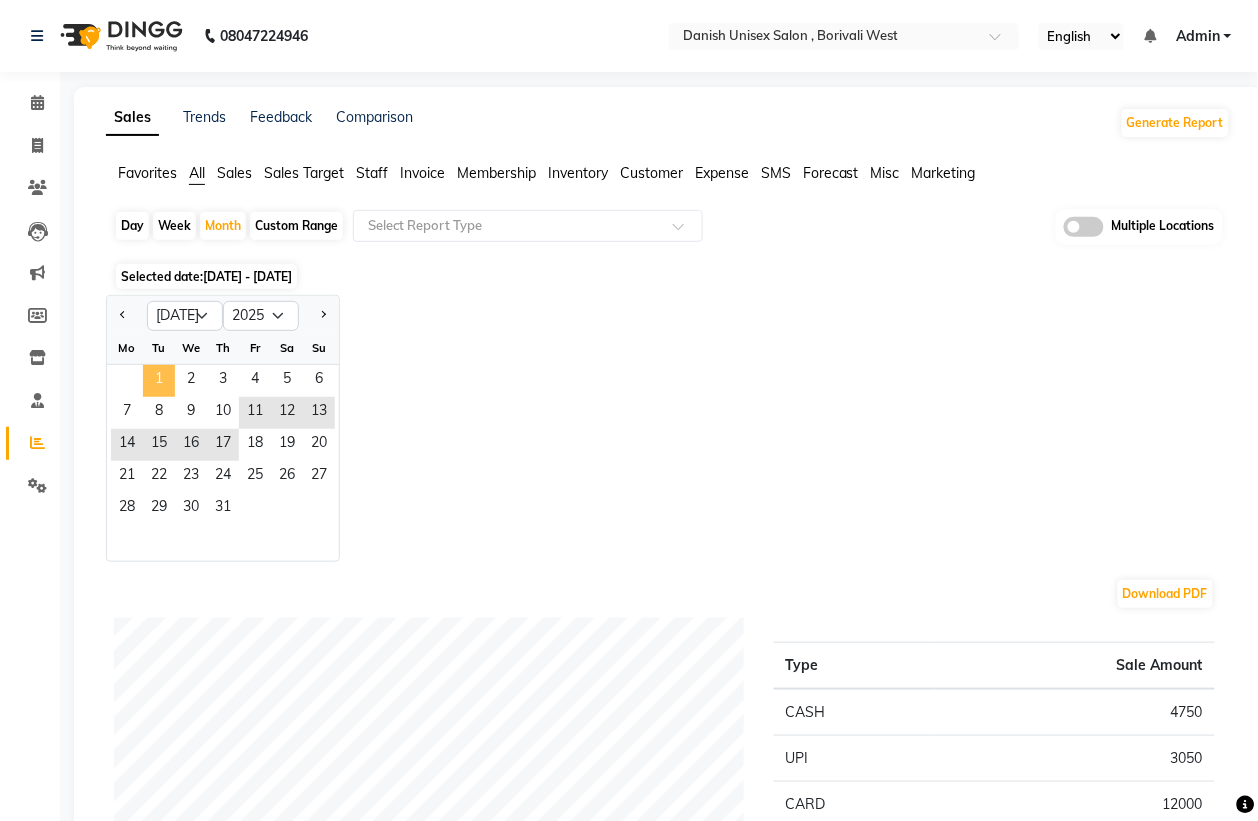click on "1" 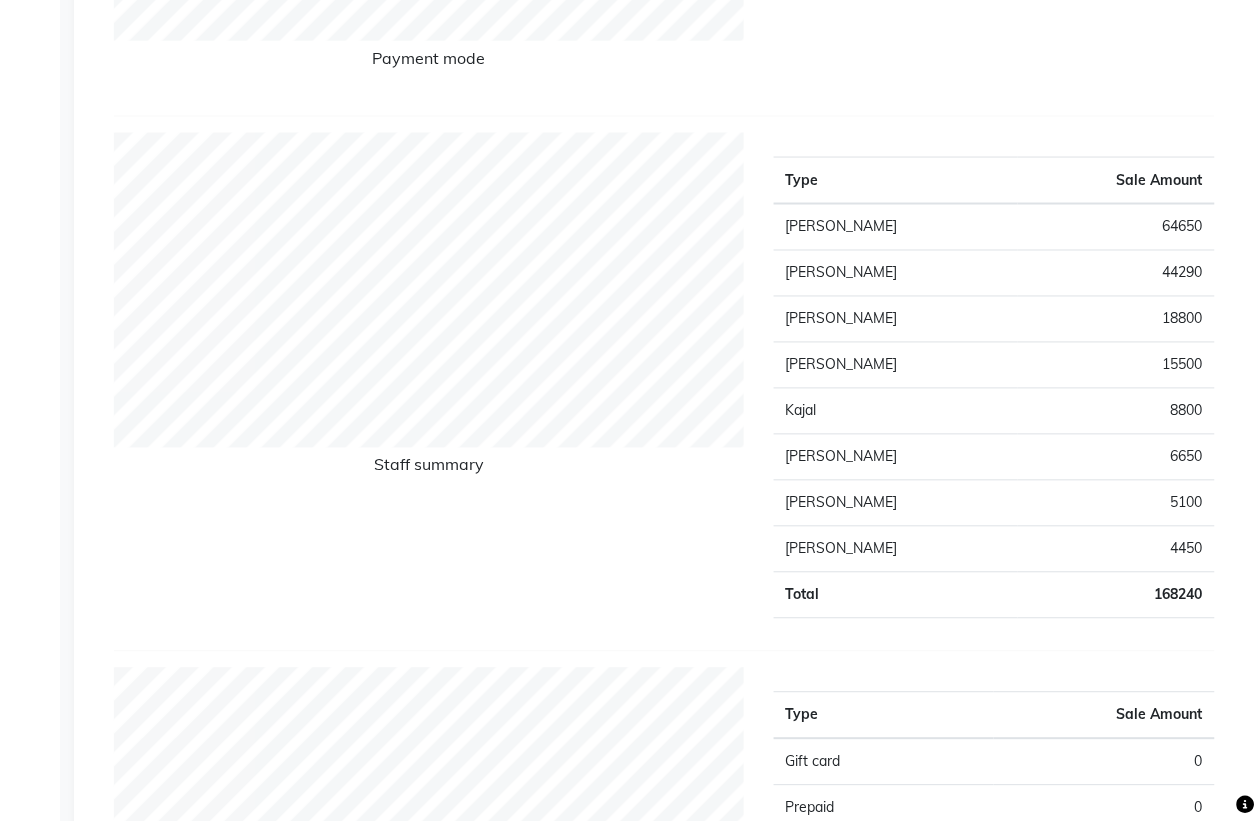 scroll, scrollTop: 0, scrollLeft: 0, axis: both 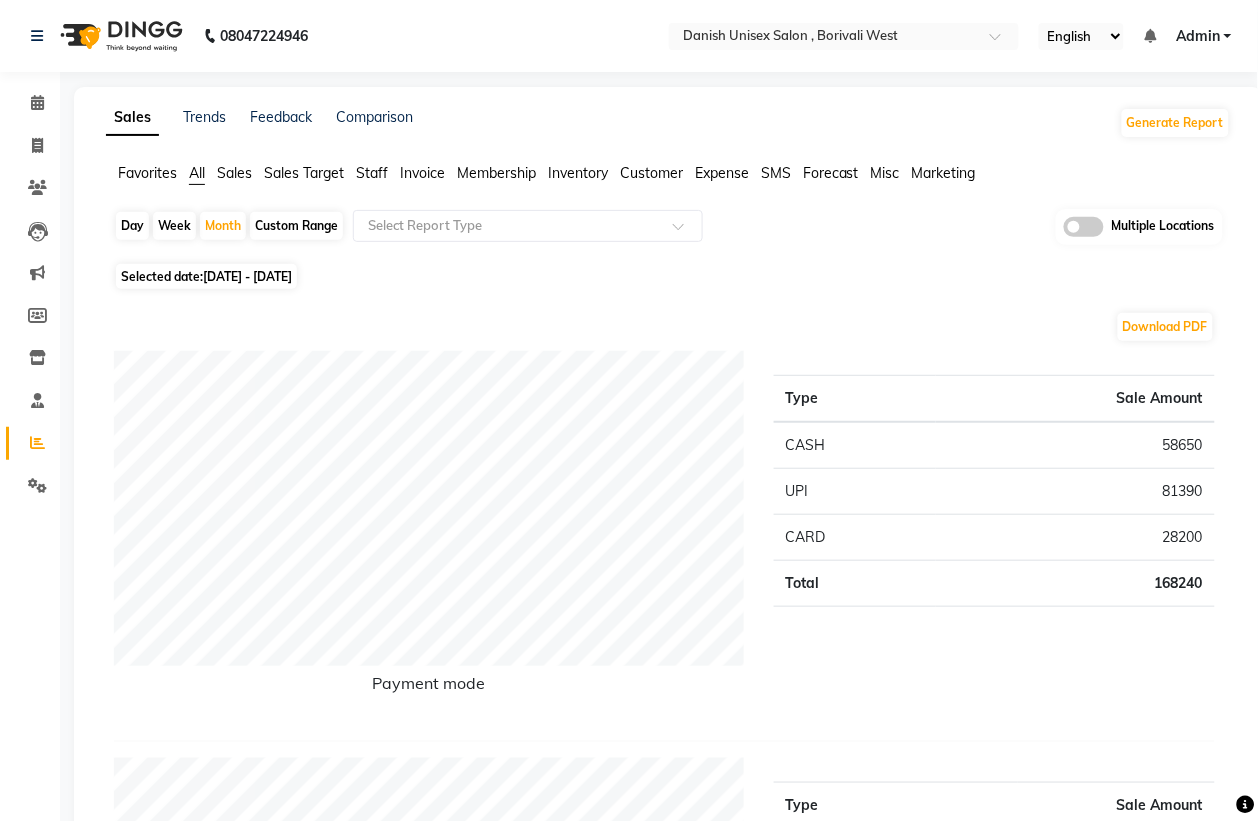click on "Staff" 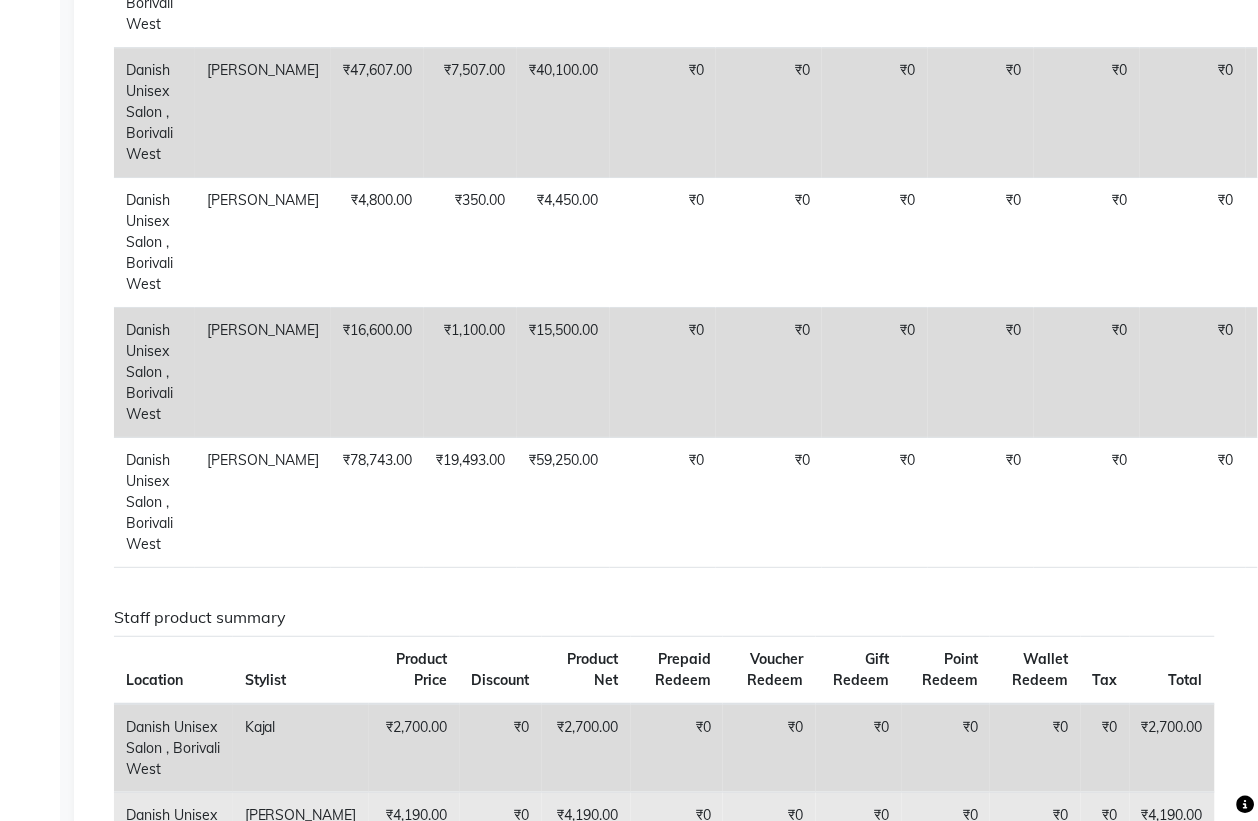 scroll, scrollTop: 1811, scrollLeft: 0, axis: vertical 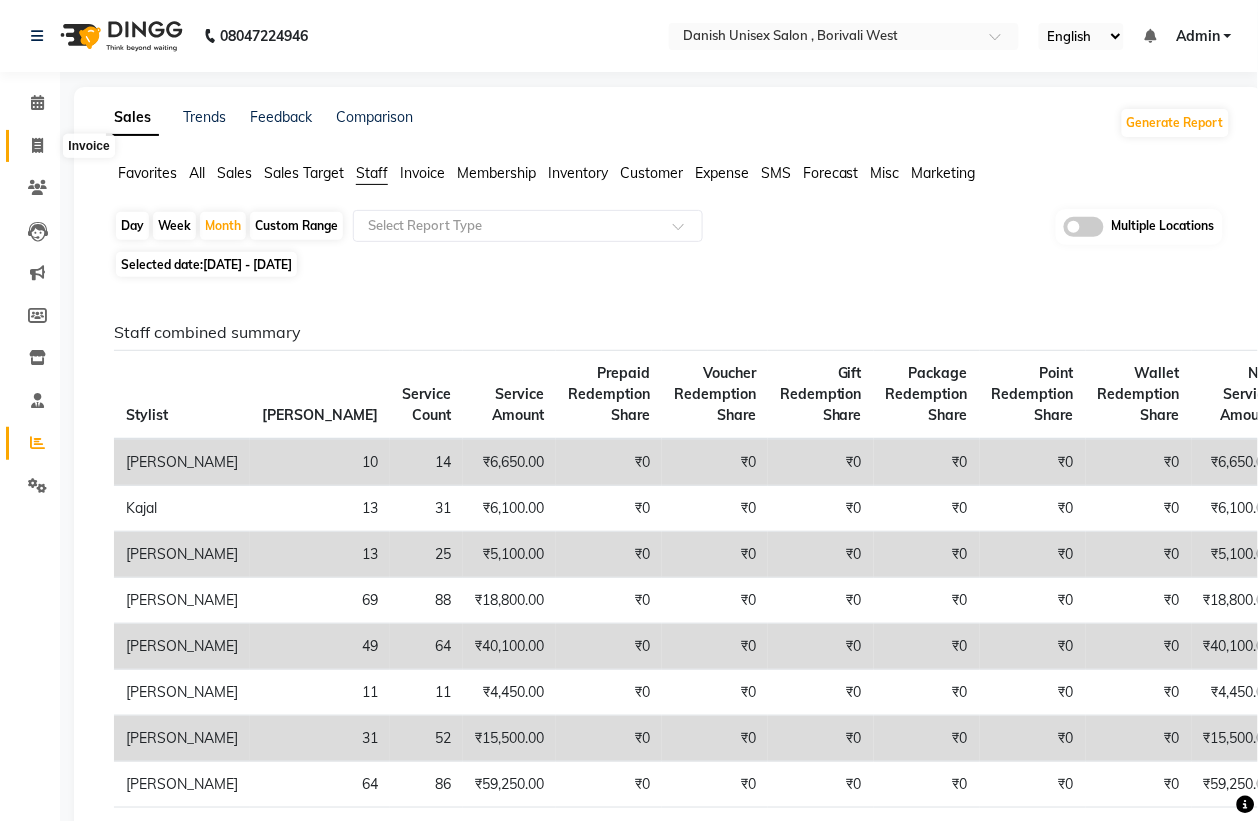 click 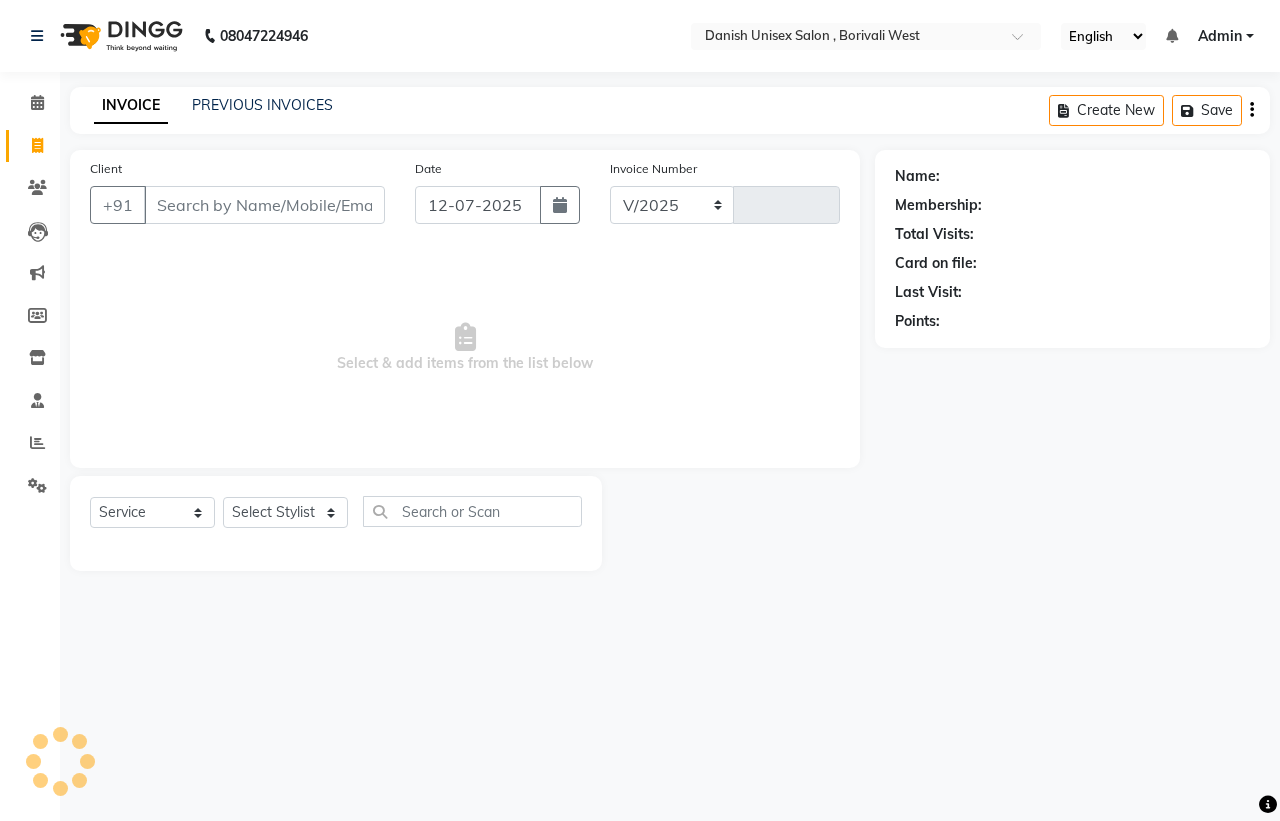 select on "6929" 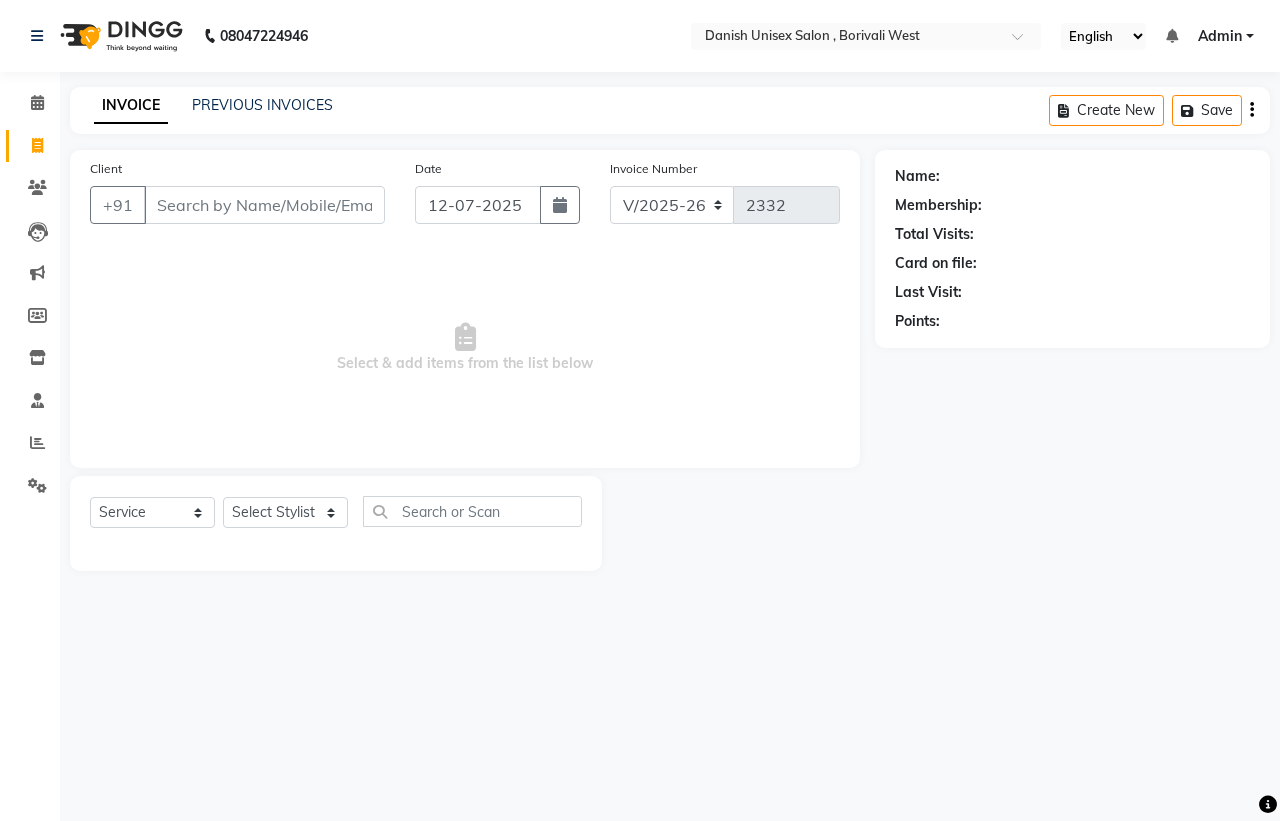 click on "Invoice" 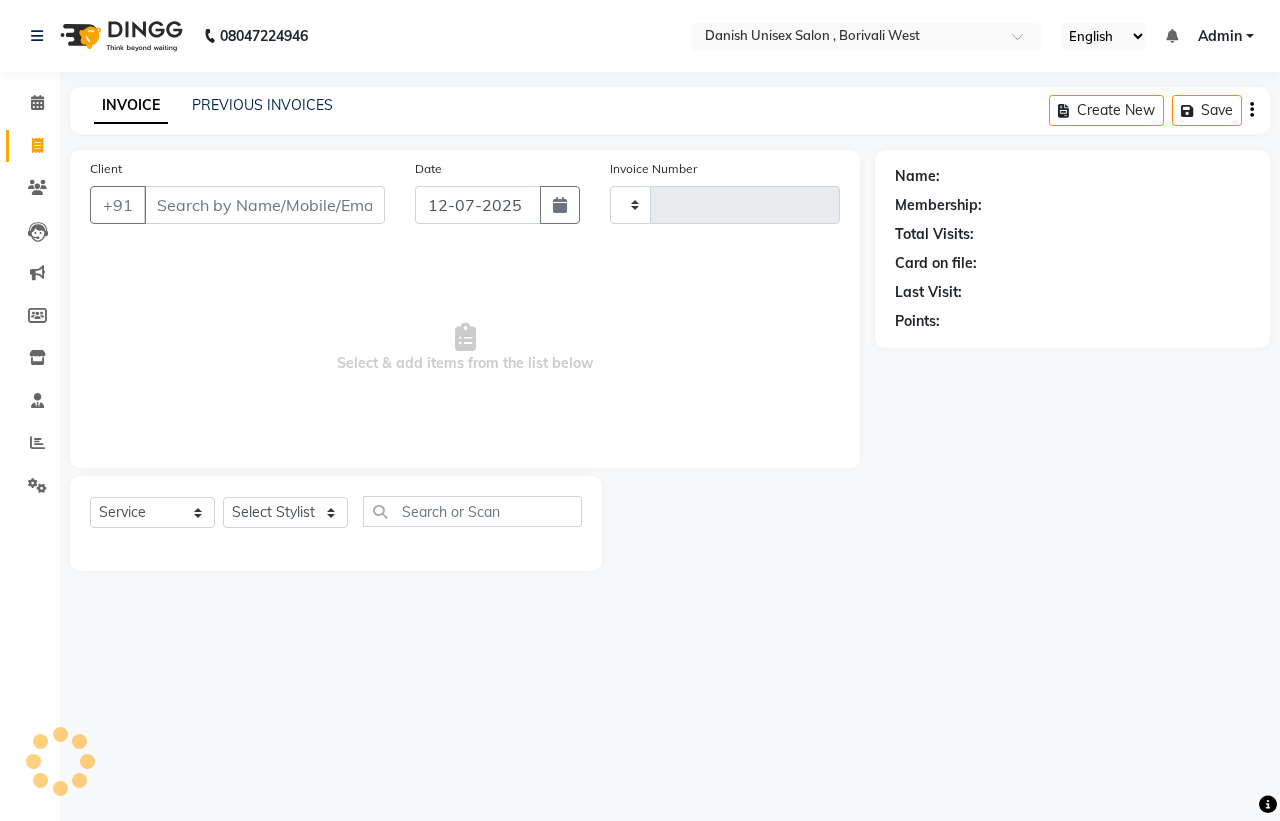 type on "2332" 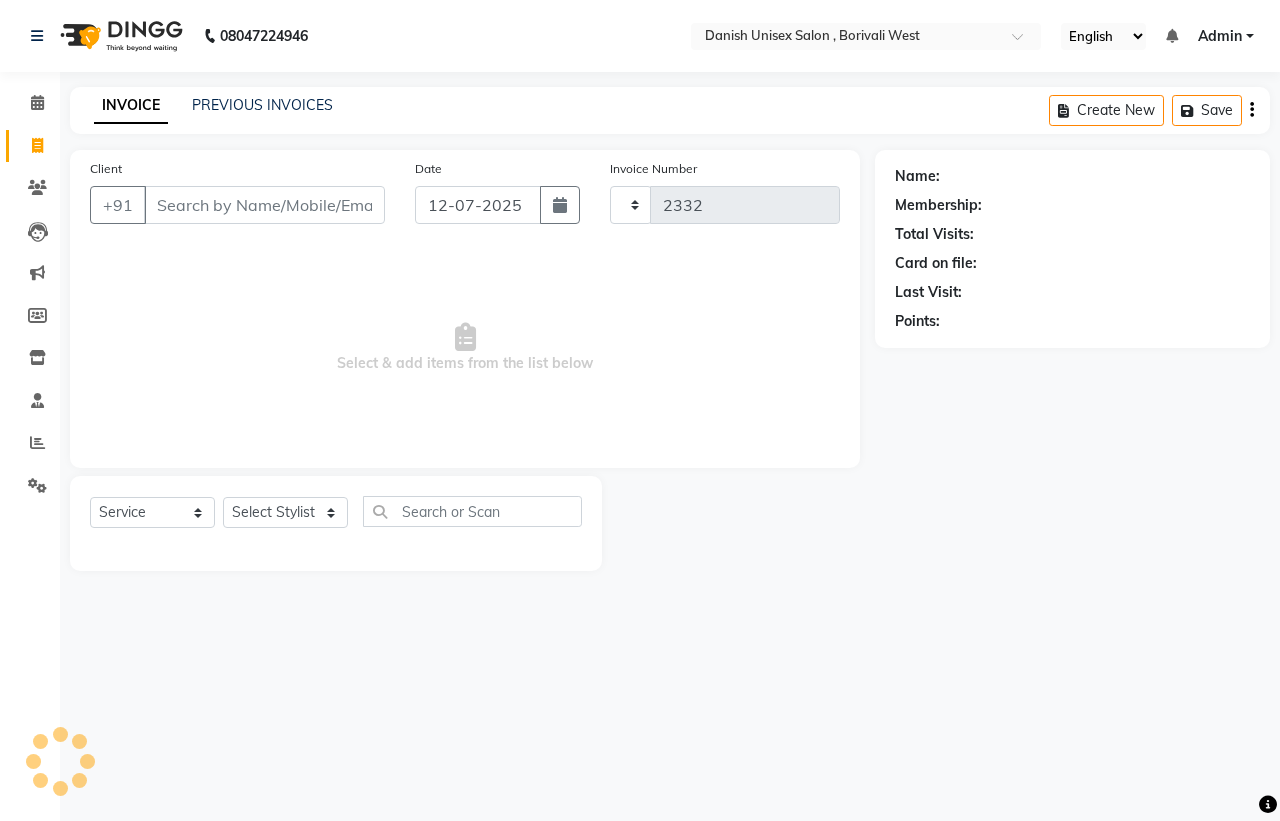 select on "6929" 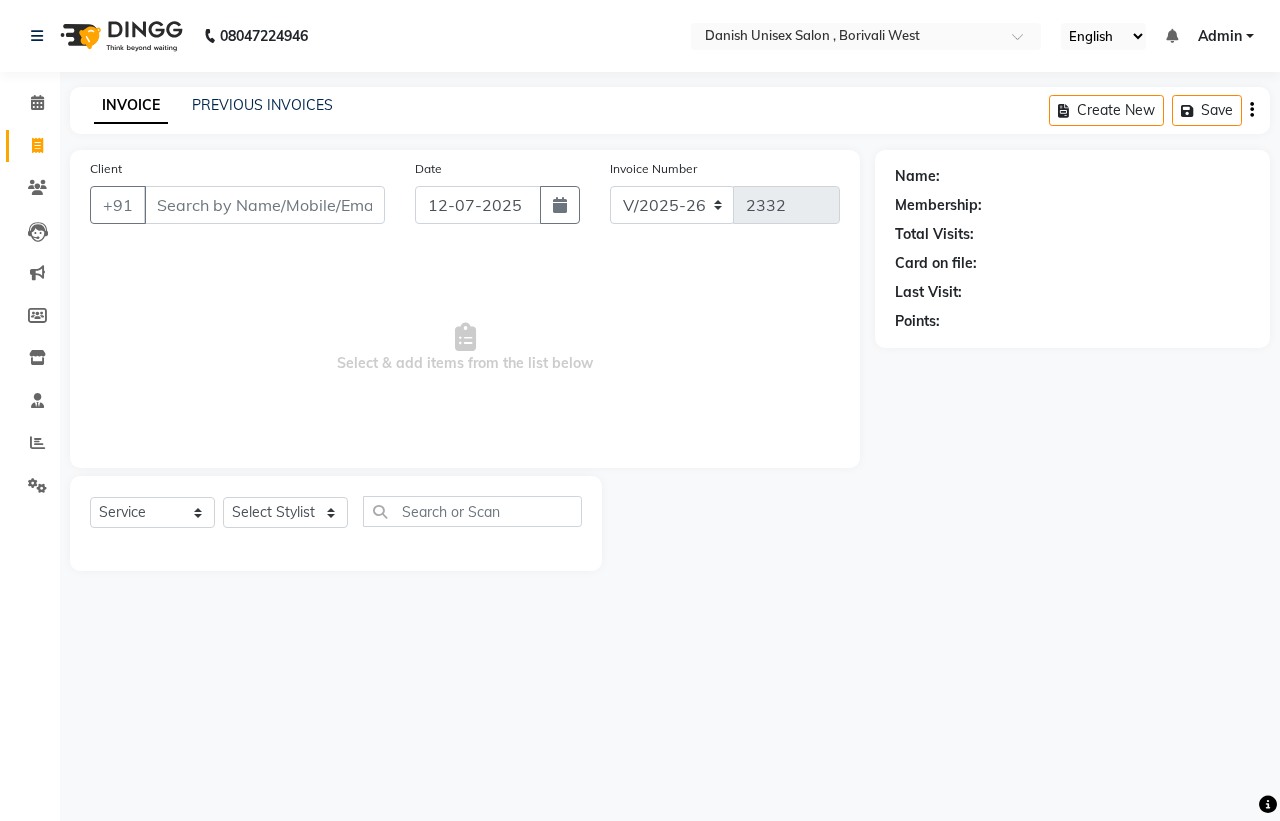 click on "Client" at bounding box center (264, 205) 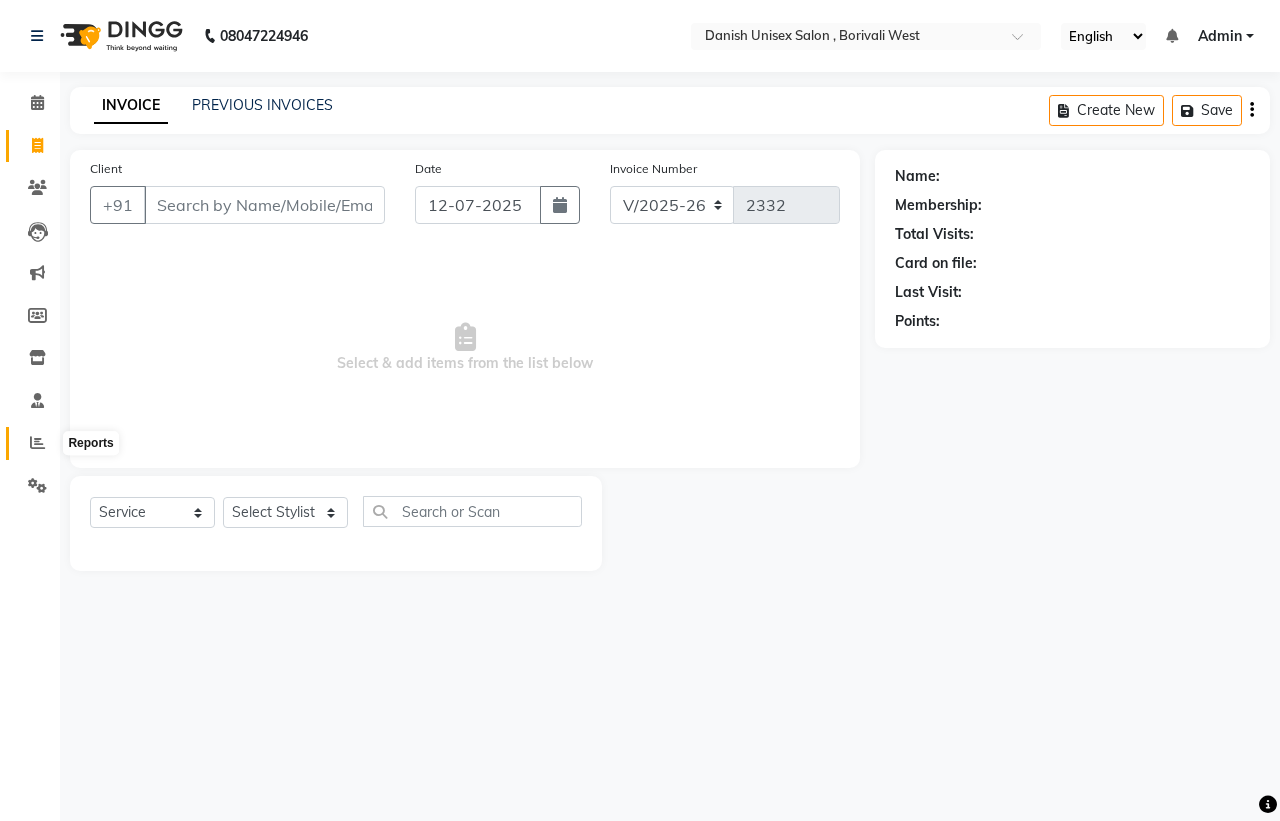 click 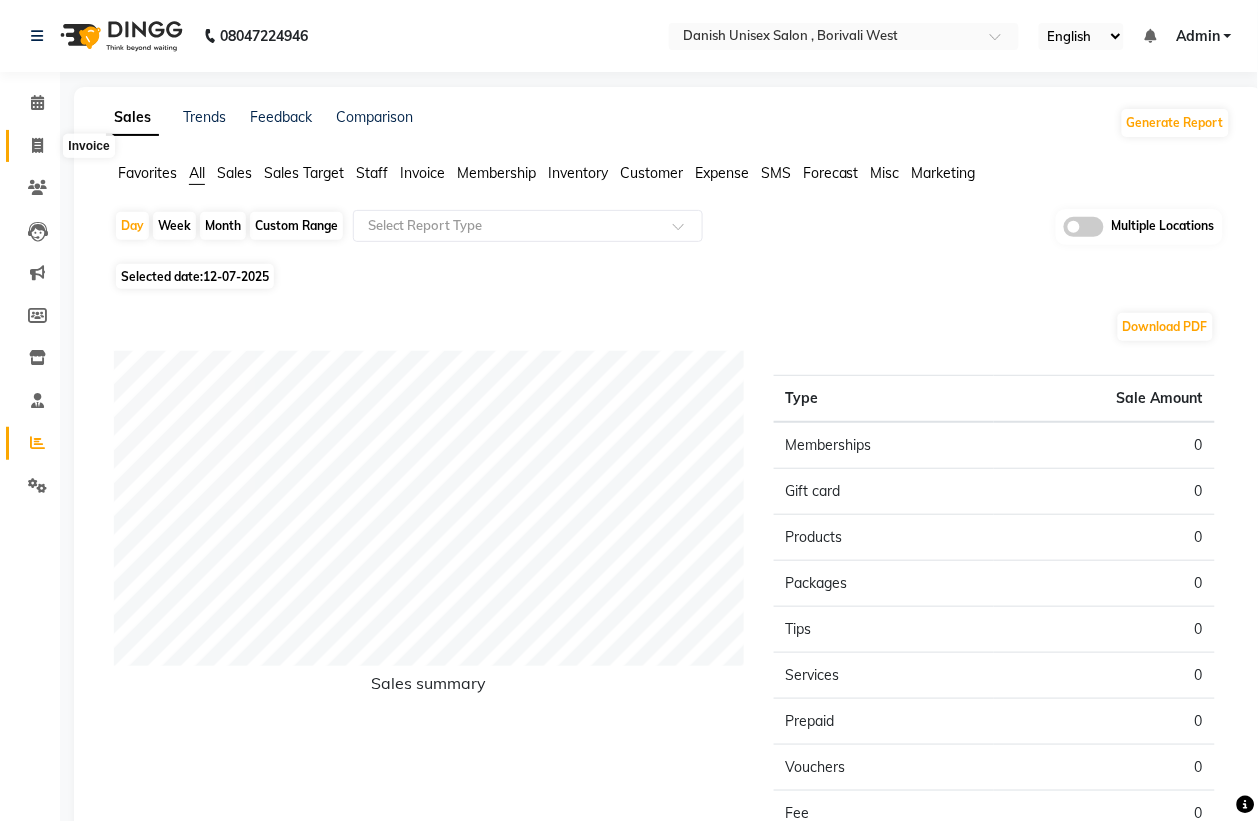 click 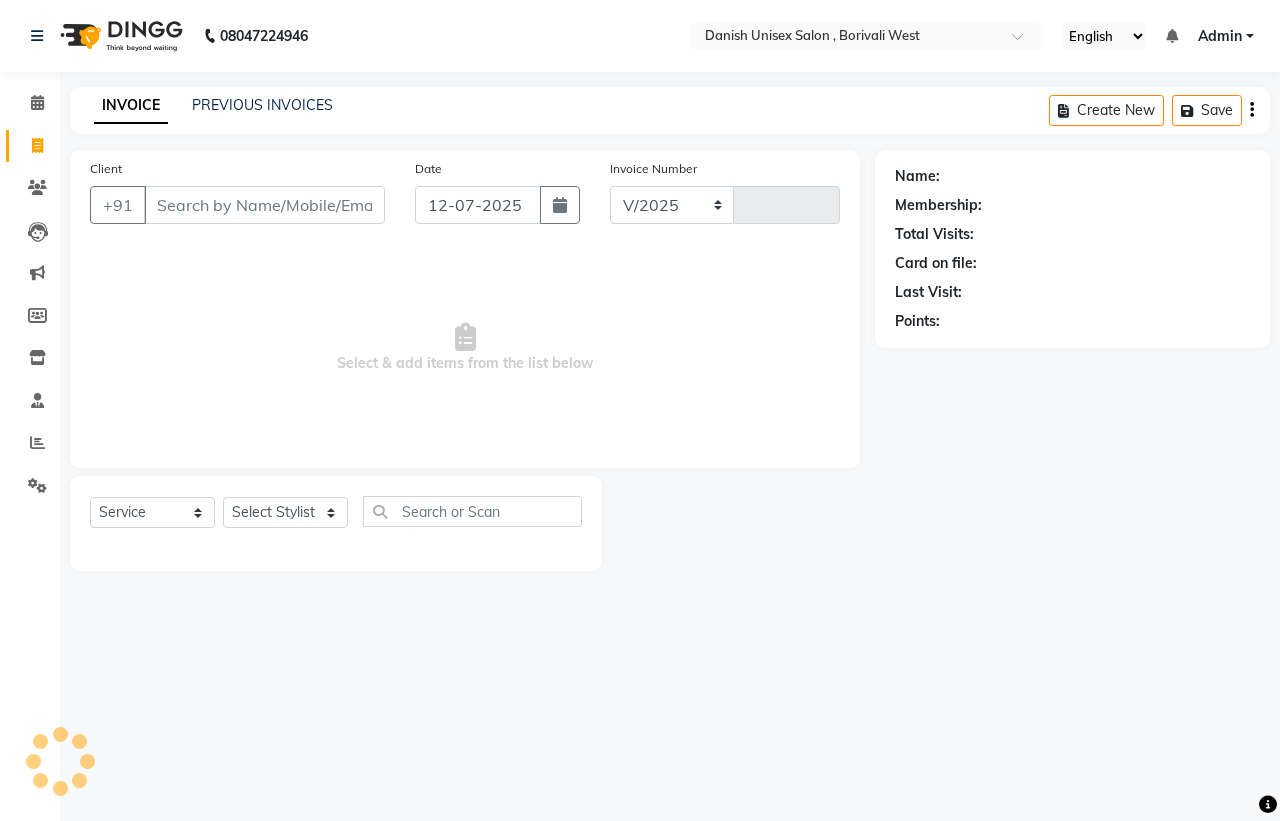 select on "6929" 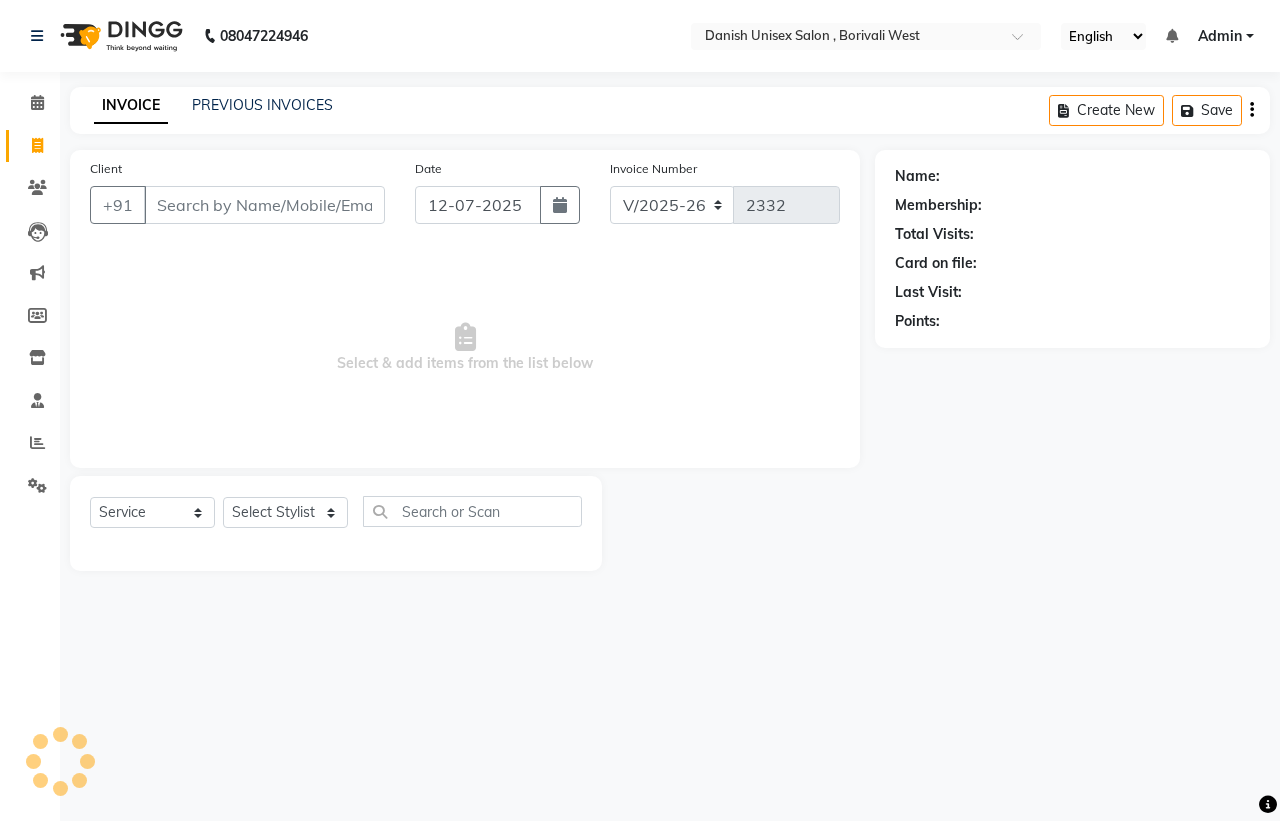 click on "Client" at bounding box center (264, 205) 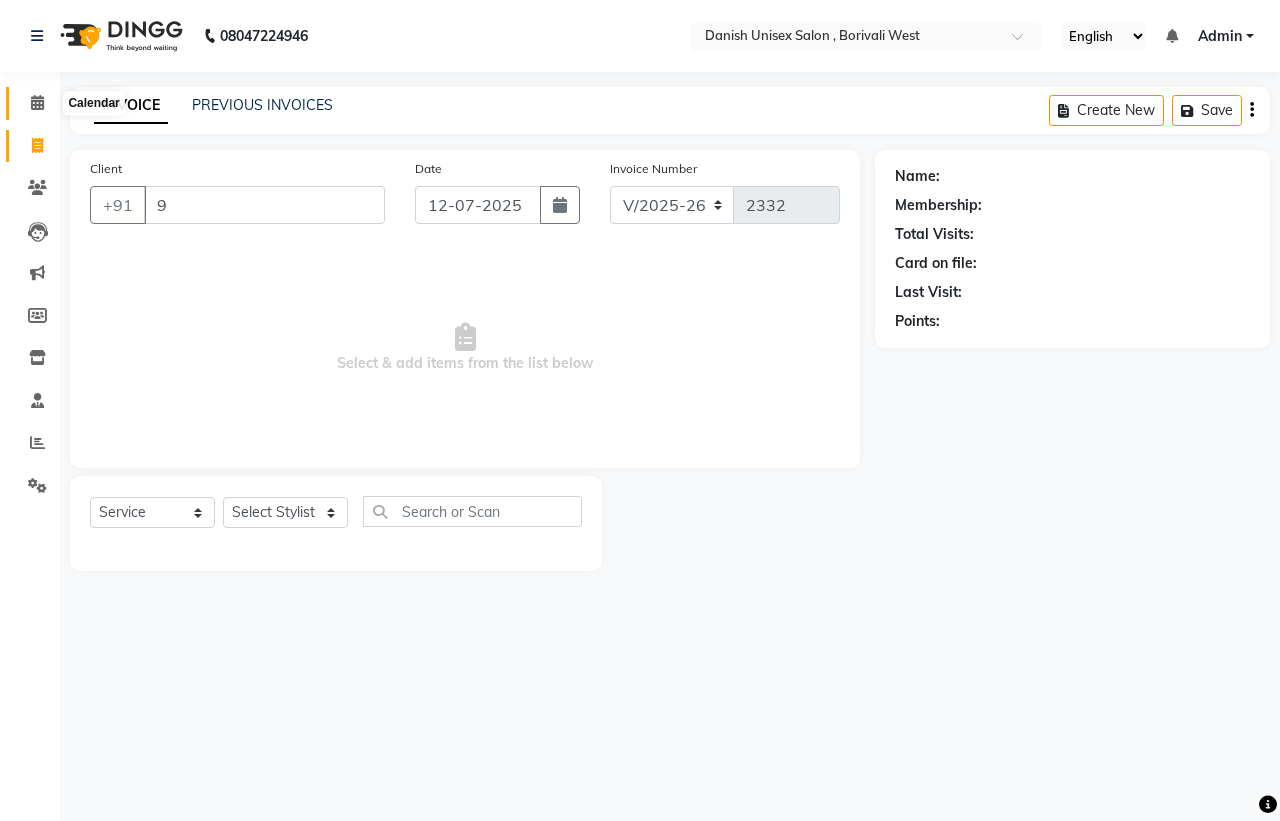 type on "9" 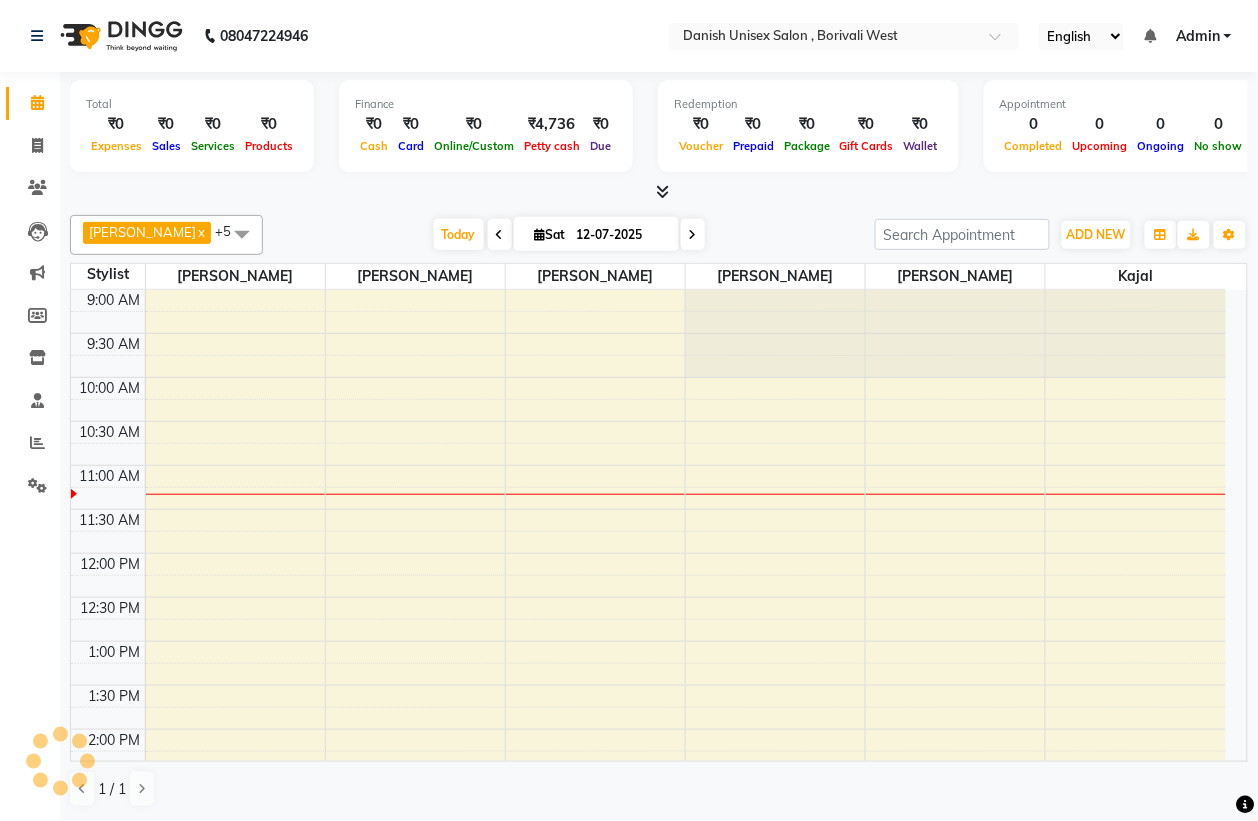 scroll, scrollTop: 0, scrollLeft: 0, axis: both 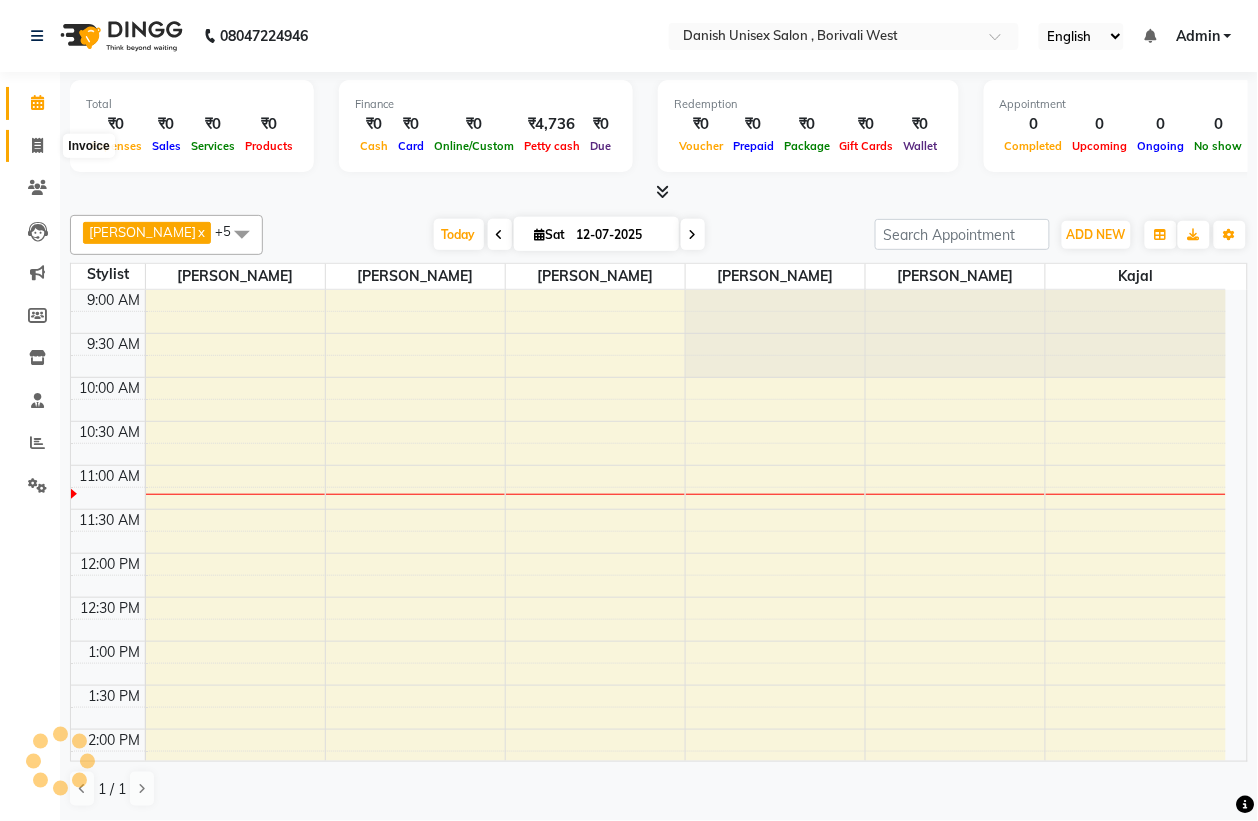 click 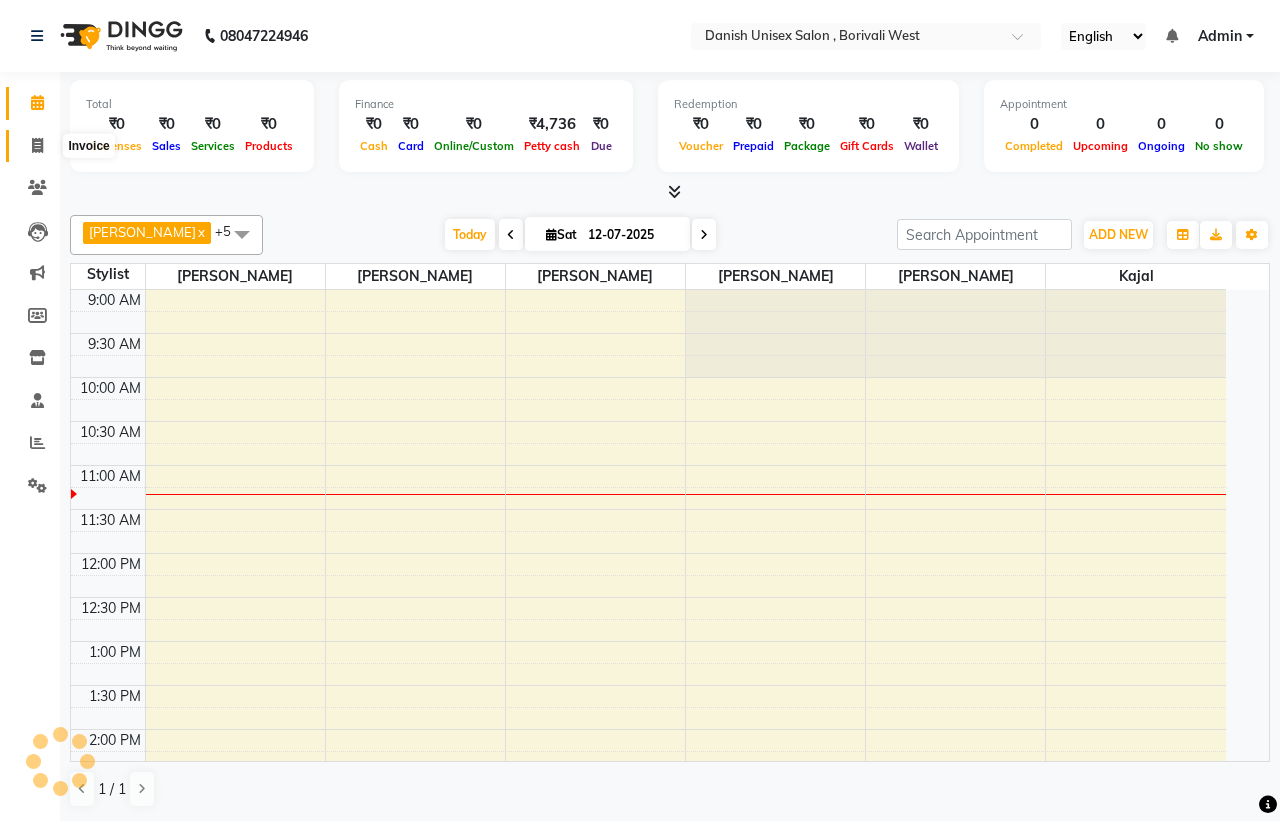 select on "service" 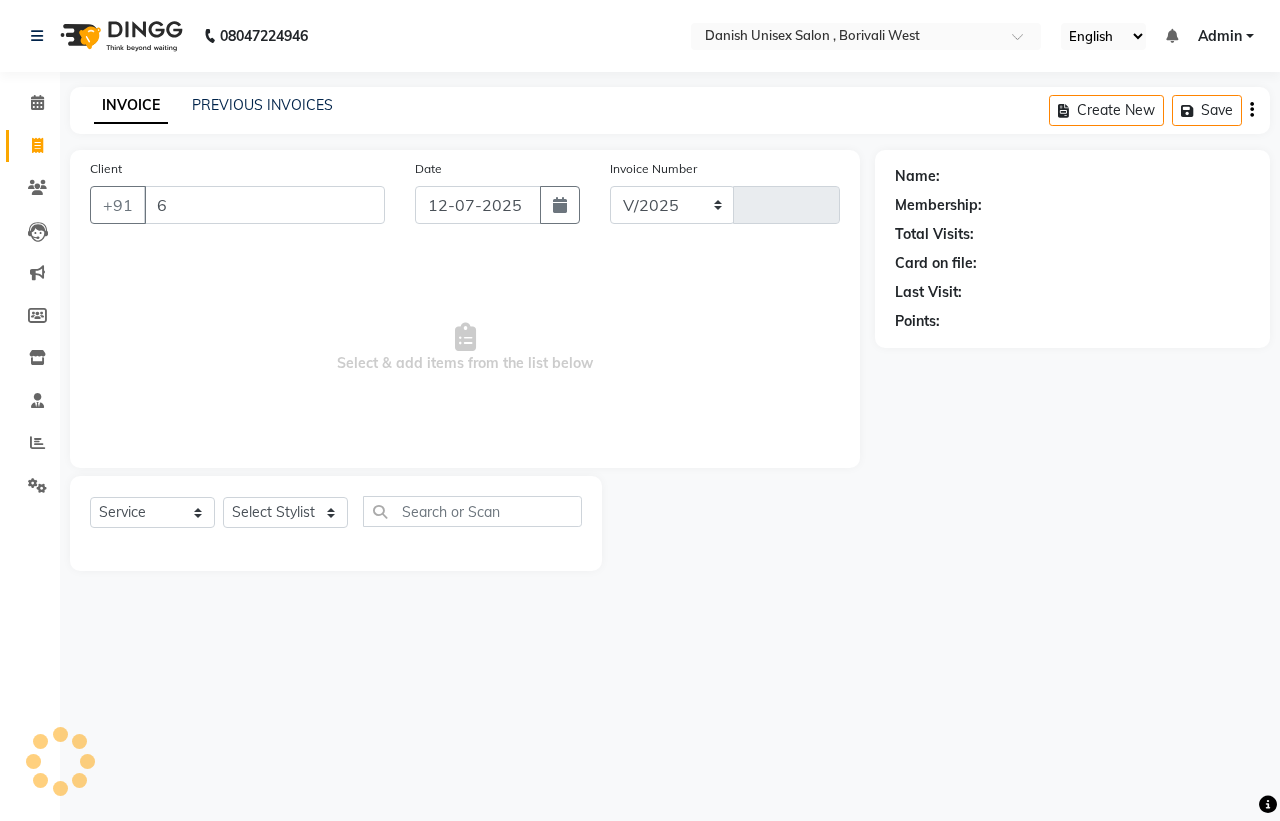 select on "6929" 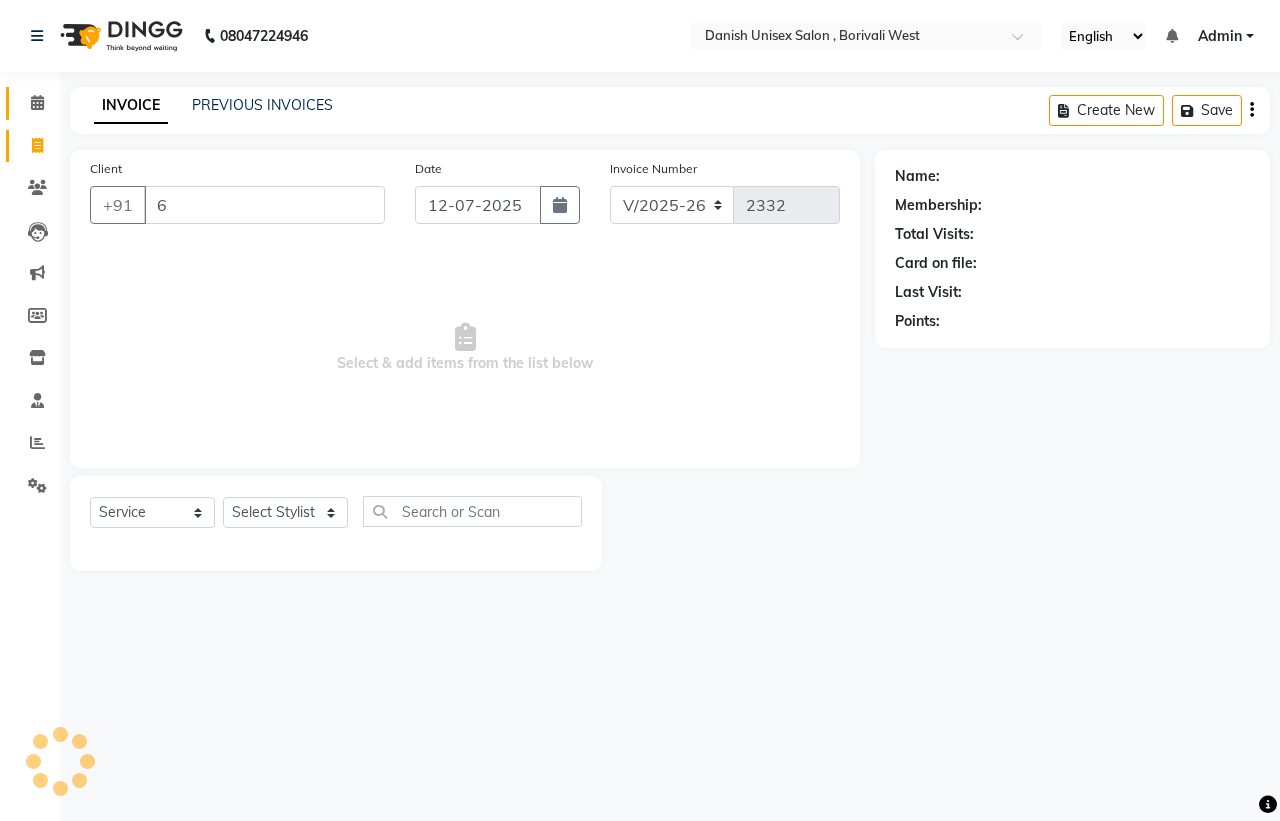 type on "6" 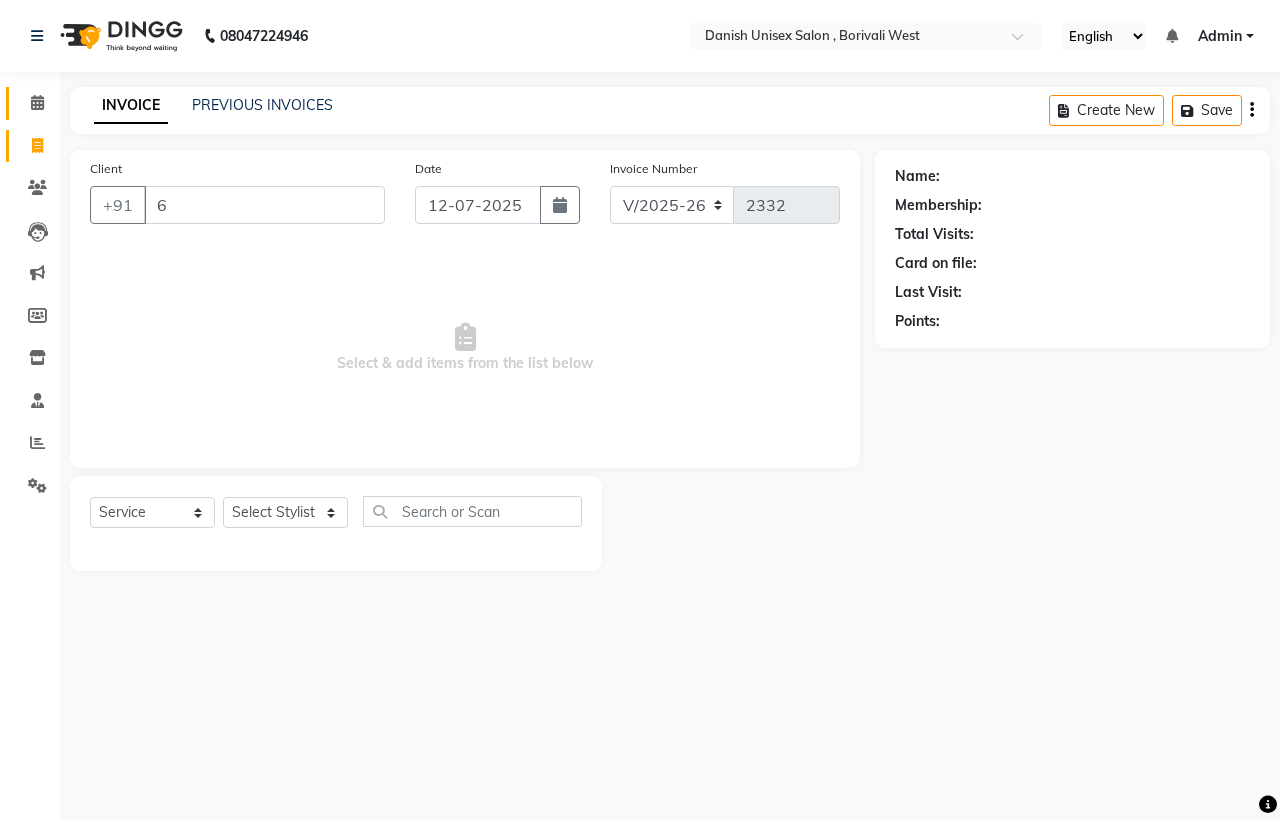 click 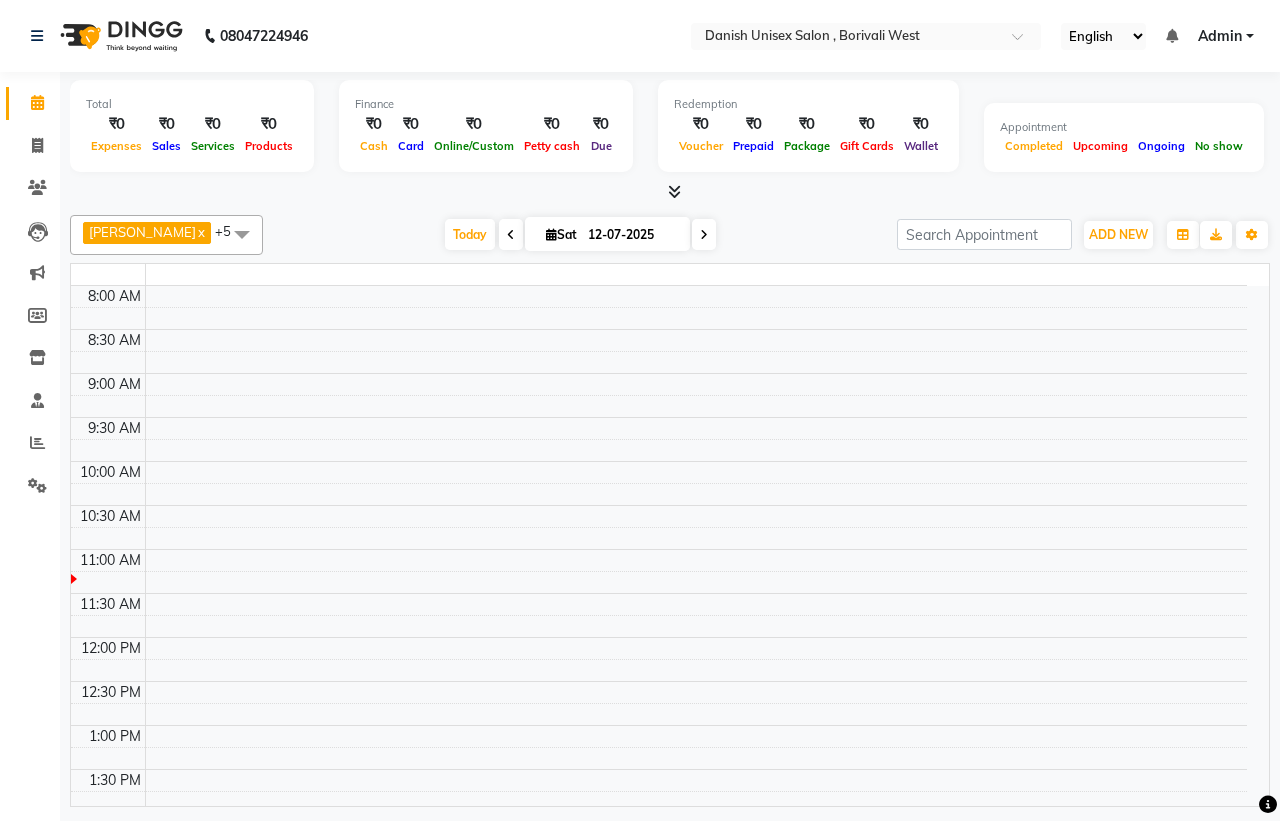 click 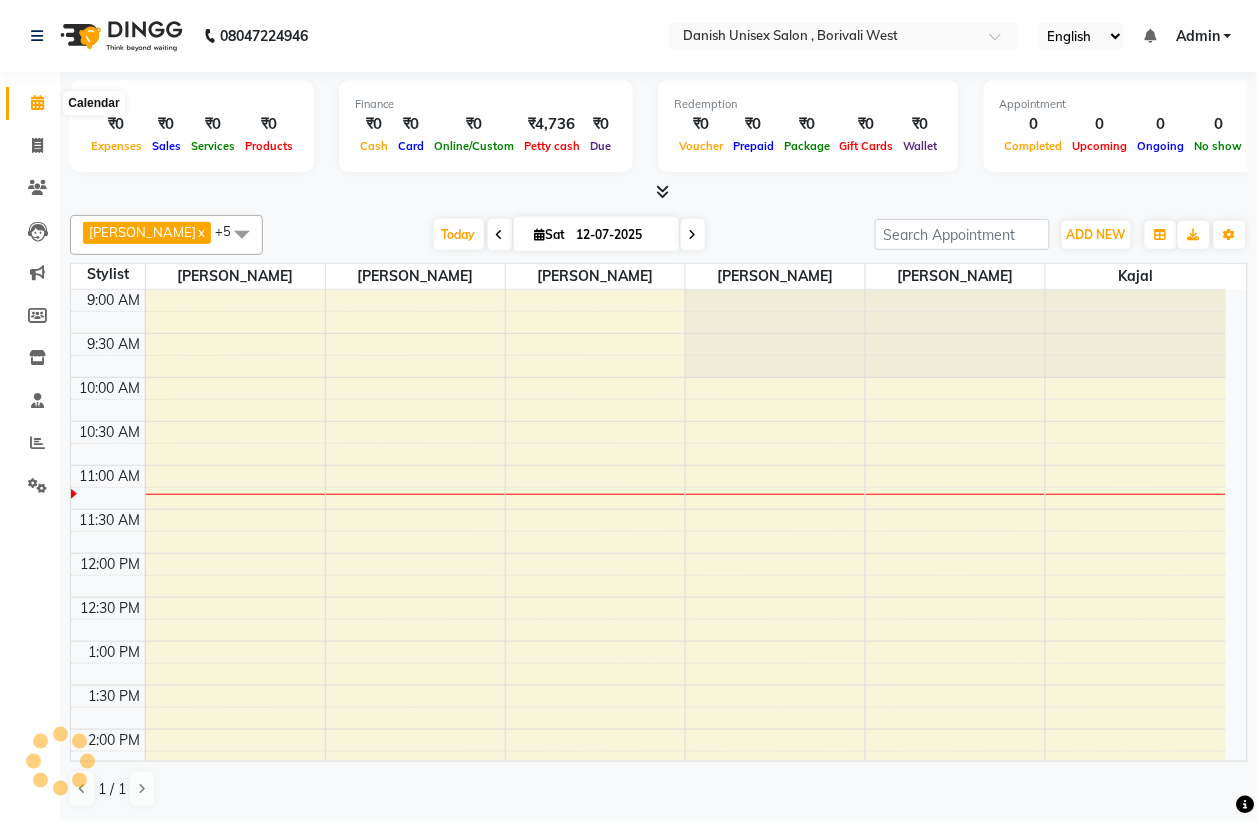 scroll, scrollTop: 0, scrollLeft: 0, axis: both 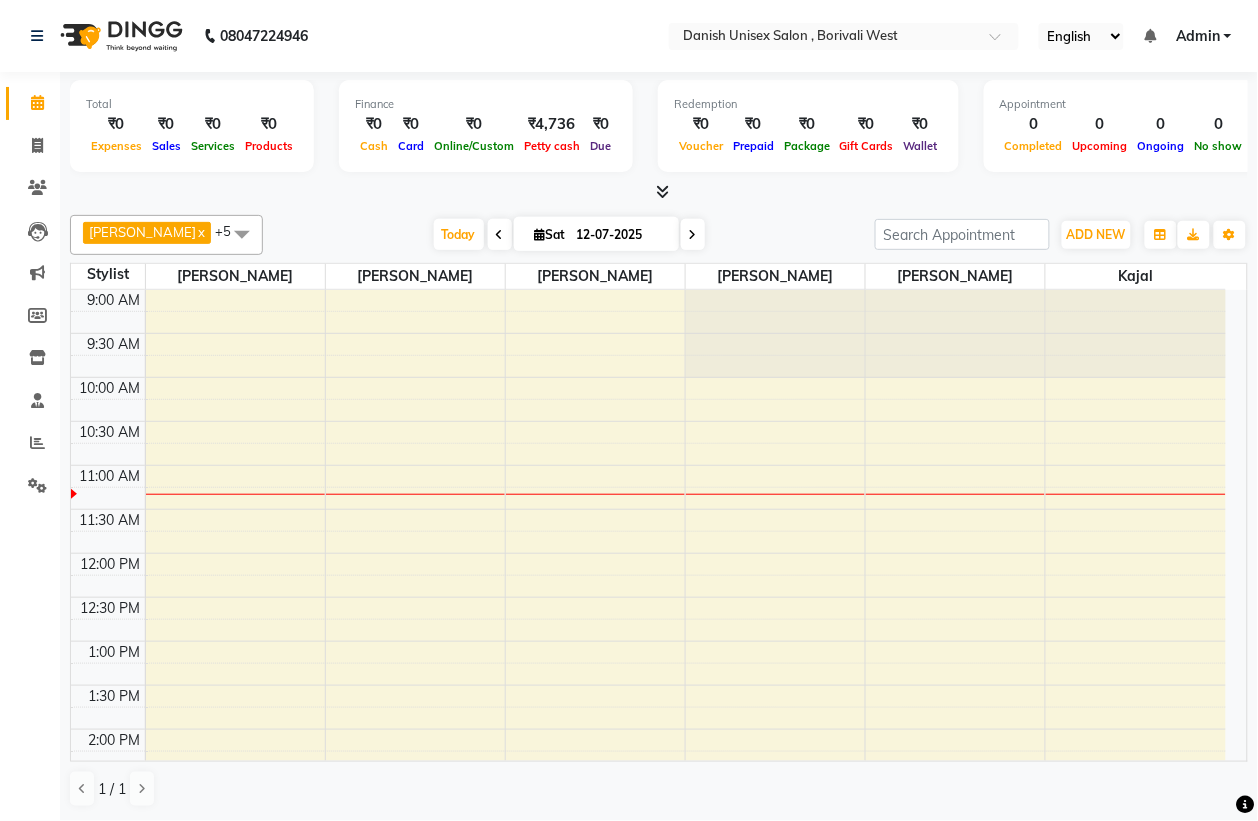 click on "12-07-2025" at bounding box center [621, 235] 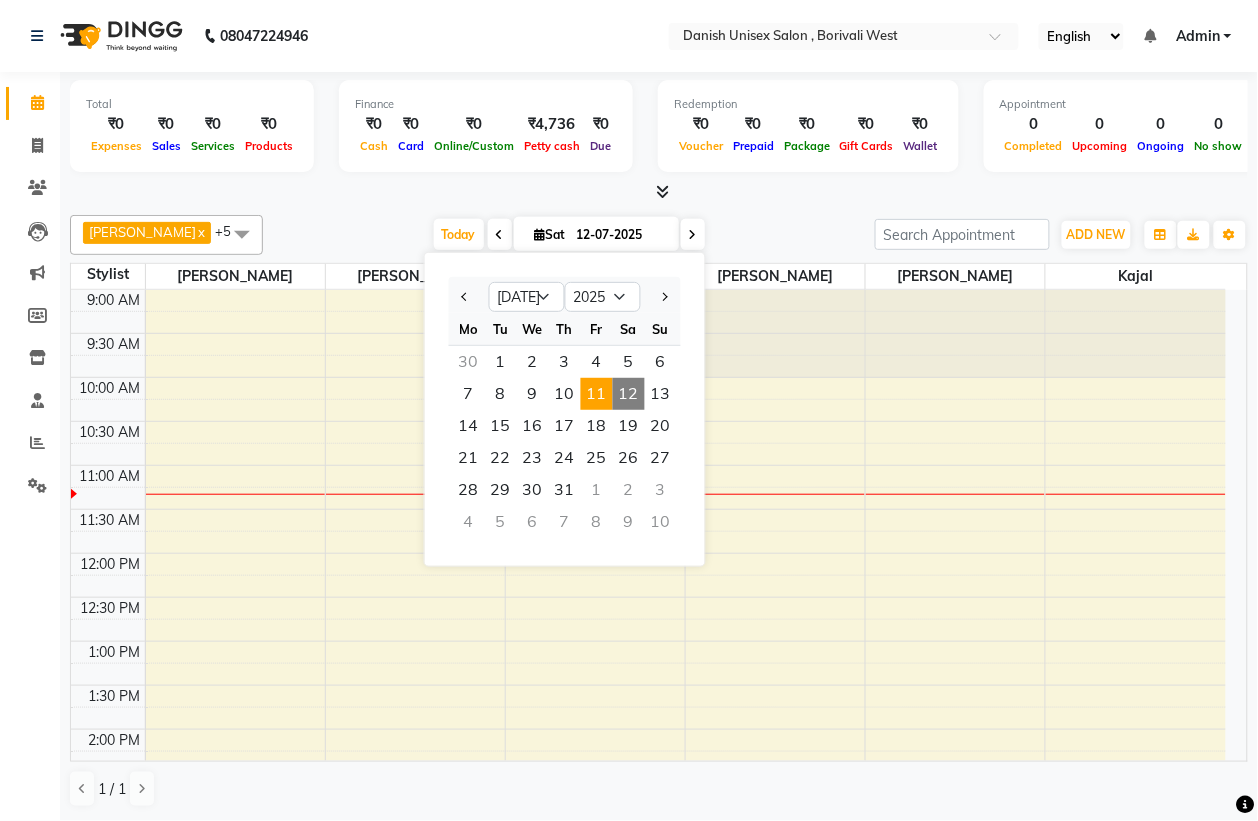 click on "11" at bounding box center [597, 394] 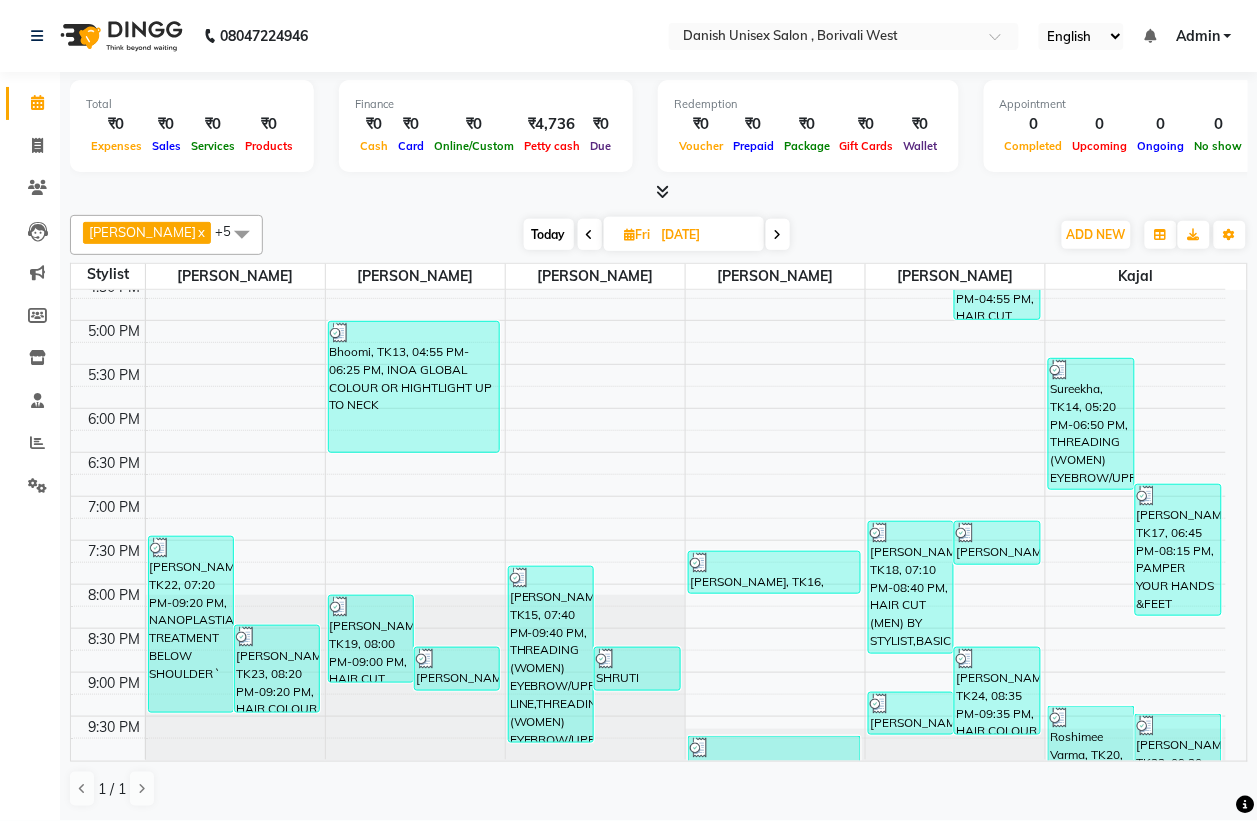 scroll, scrollTop: 686, scrollLeft: 0, axis: vertical 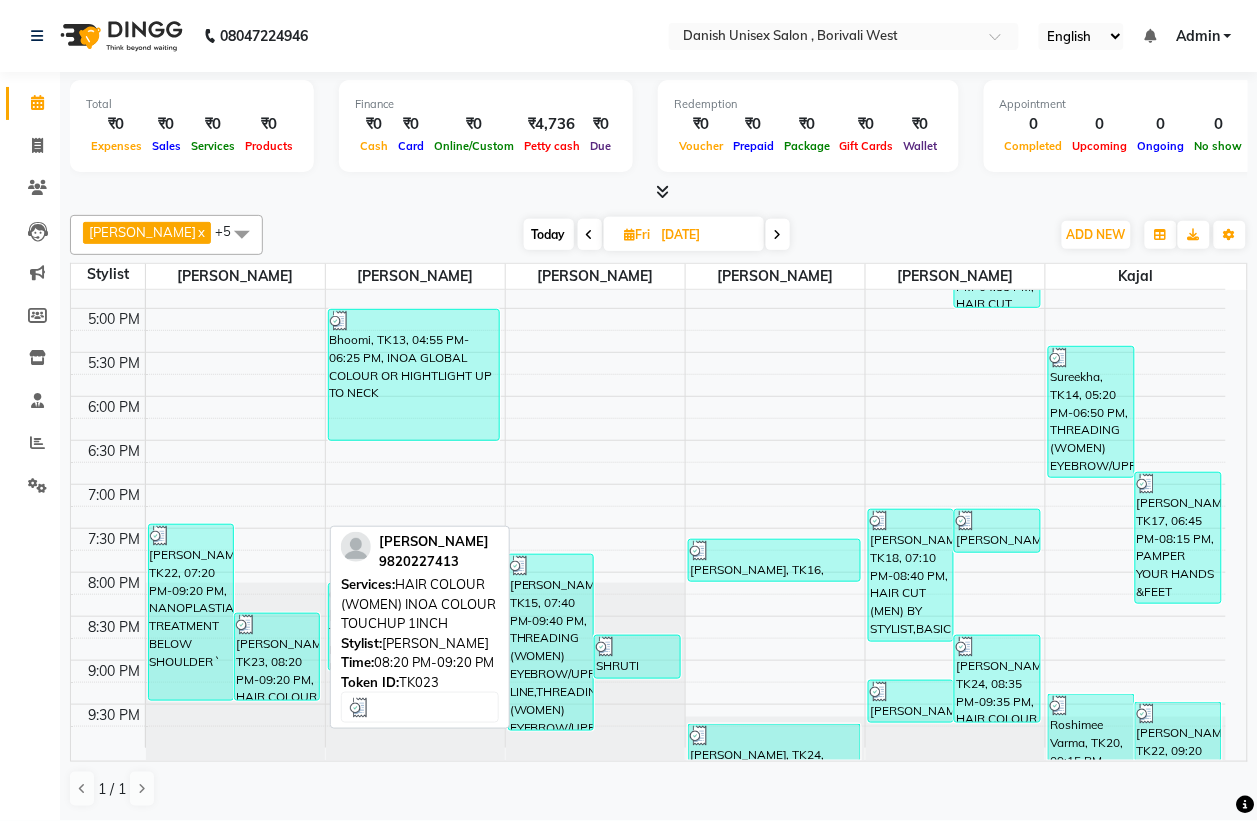 click on "[PERSON_NAME], TK23, 08:20 PM-09:20 PM, HAIR COLOUR (WOMEN) INOA COLOUR TOUCHUP 1INCH" at bounding box center (277, 657) 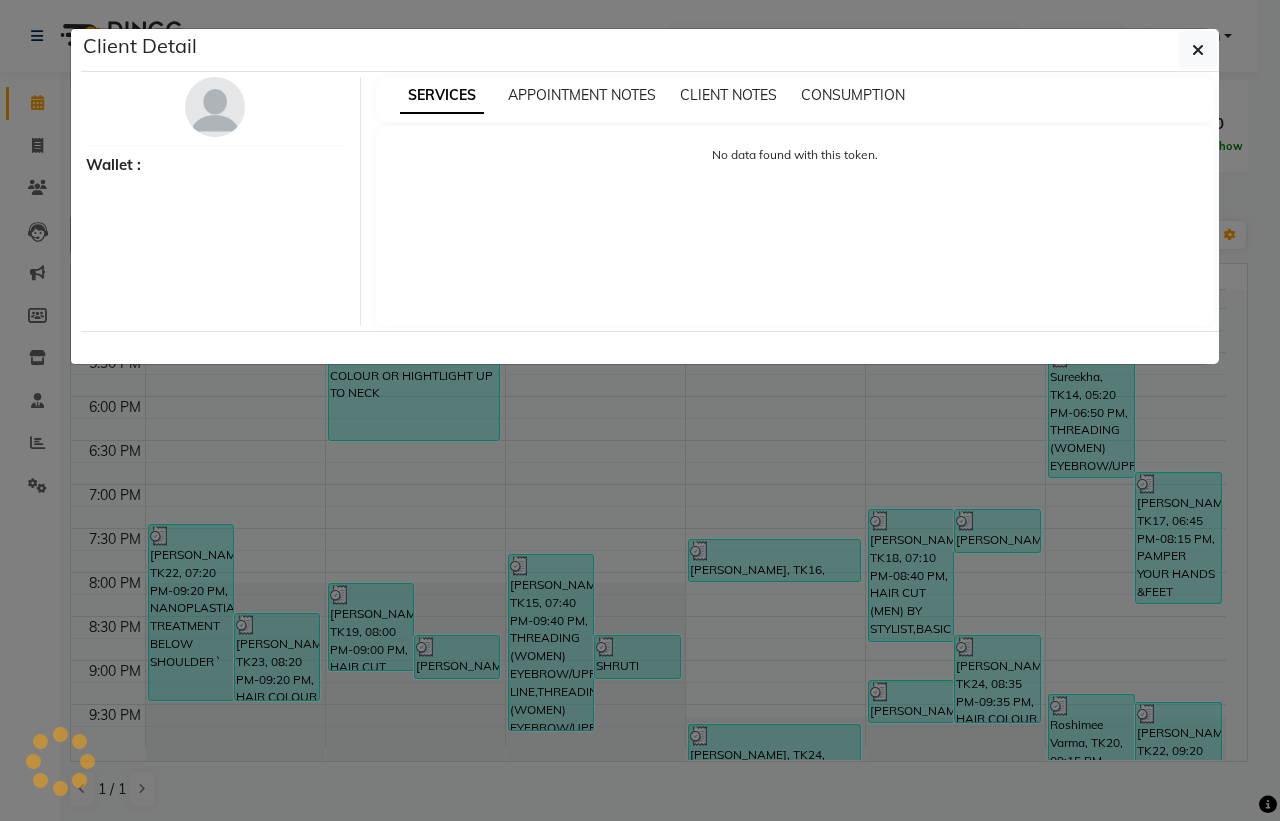 select on "3" 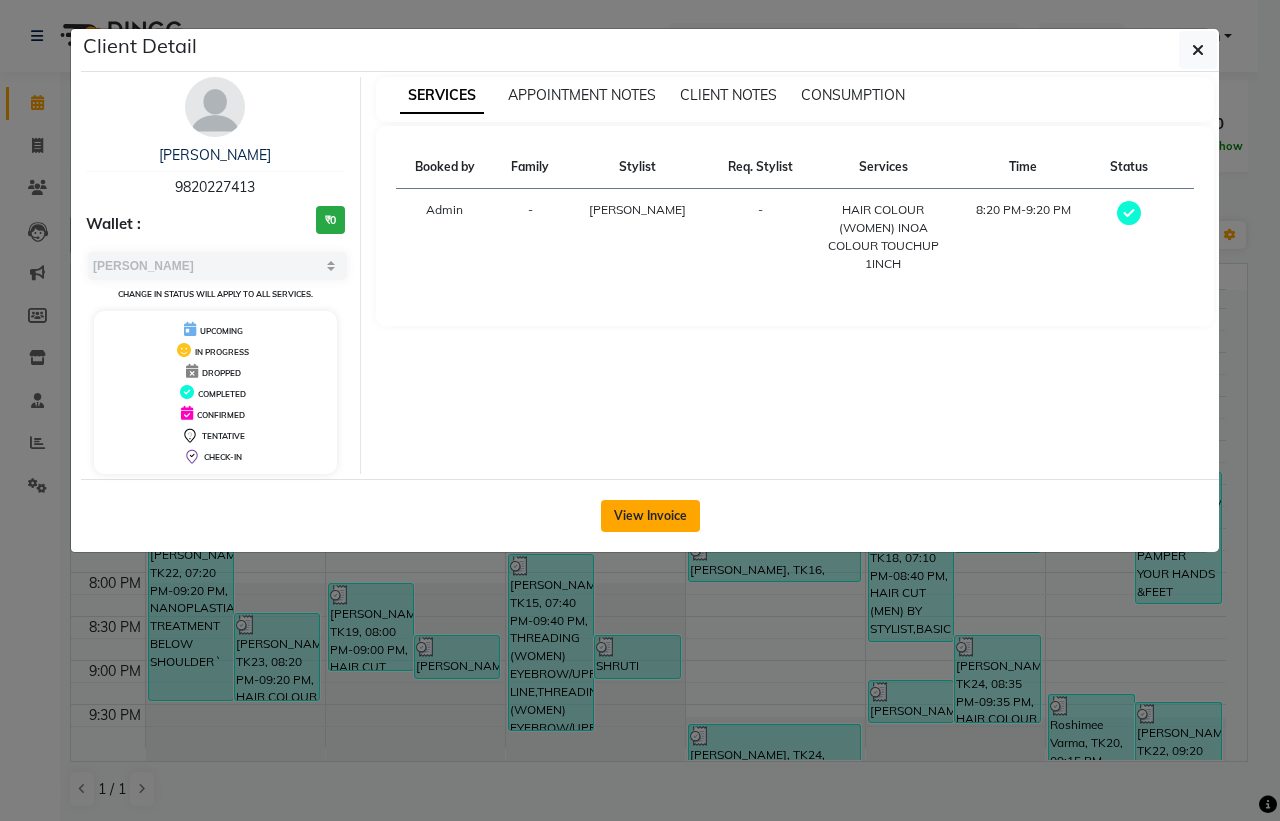 click on "View Invoice" 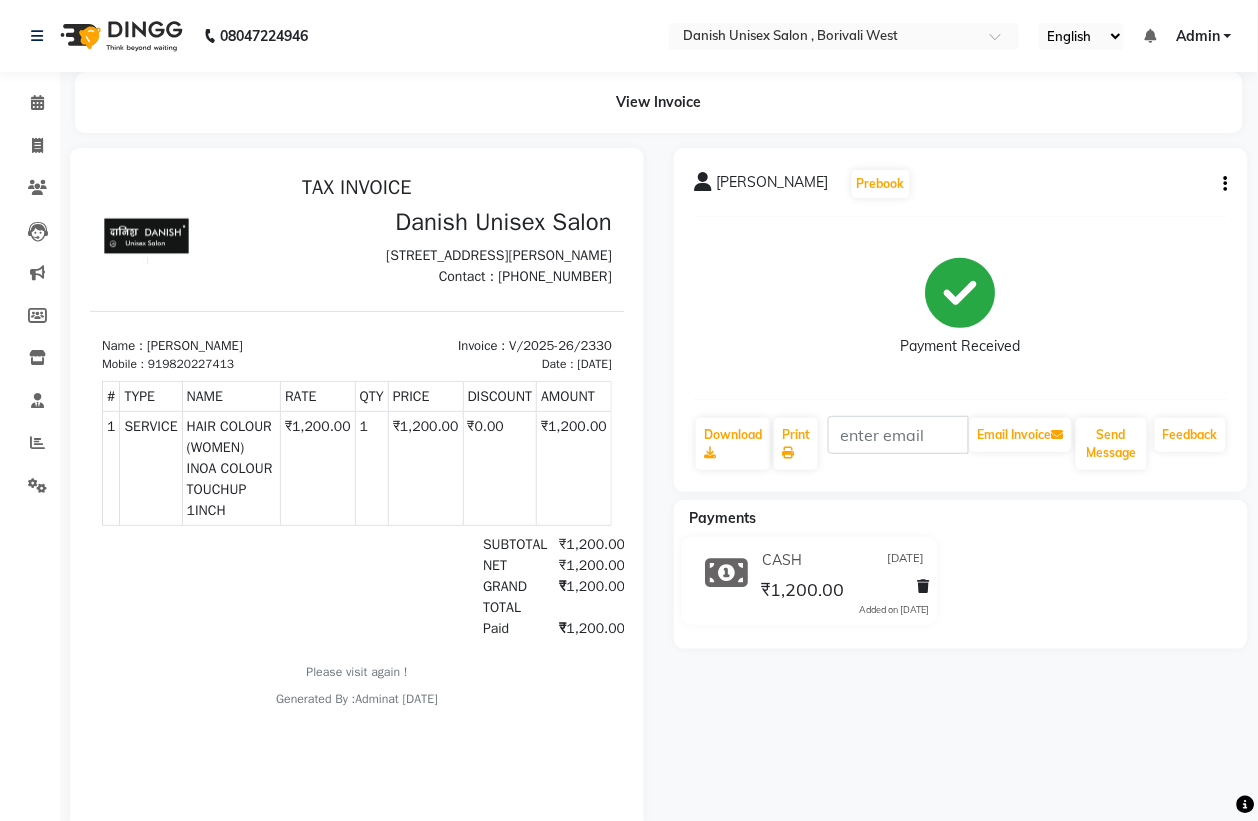 scroll, scrollTop: 0, scrollLeft: 0, axis: both 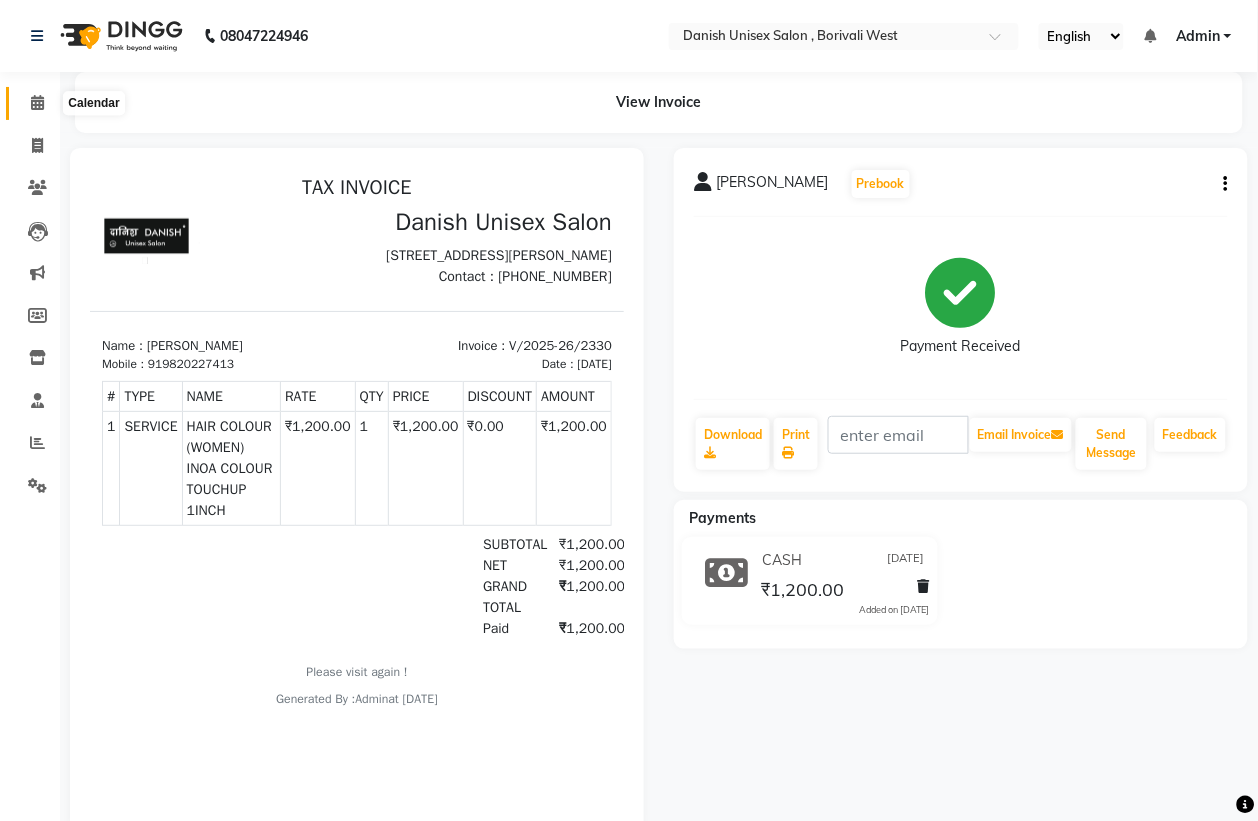 click 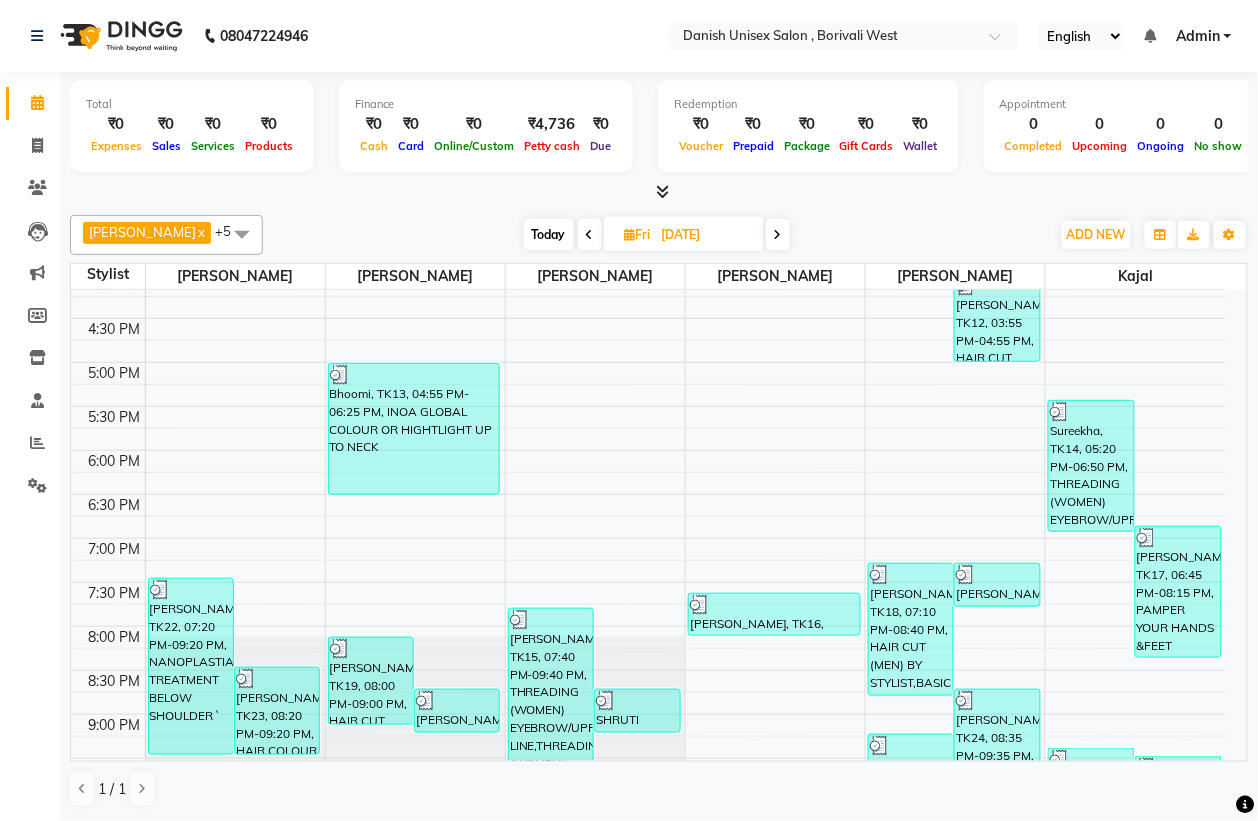scroll, scrollTop: 686, scrollLeft: 0, axis: vertical 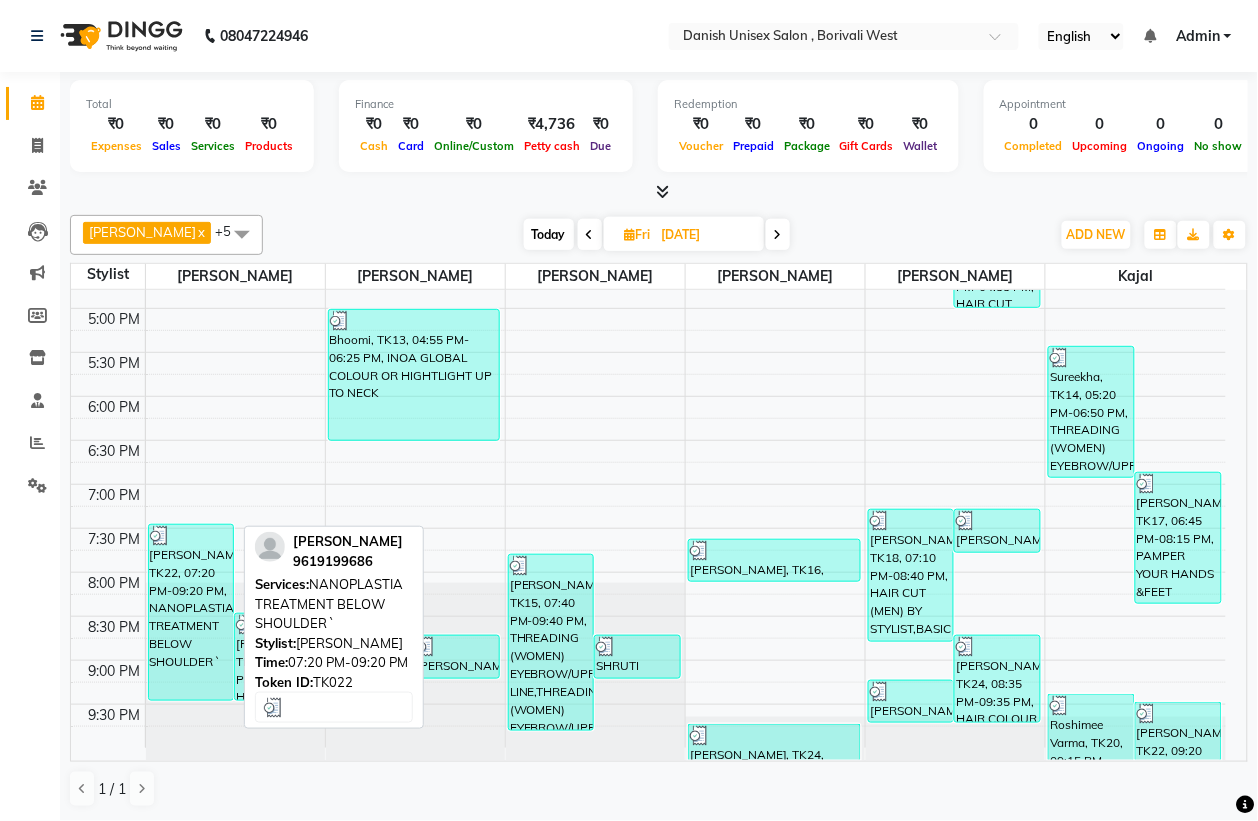 click on "[PERSON_NAME], TK22, 07:20 PM-09:20 PM, NANOPLASTIA TREATMENT BELOW SHOULDER `" at bounding box center [191, 612] 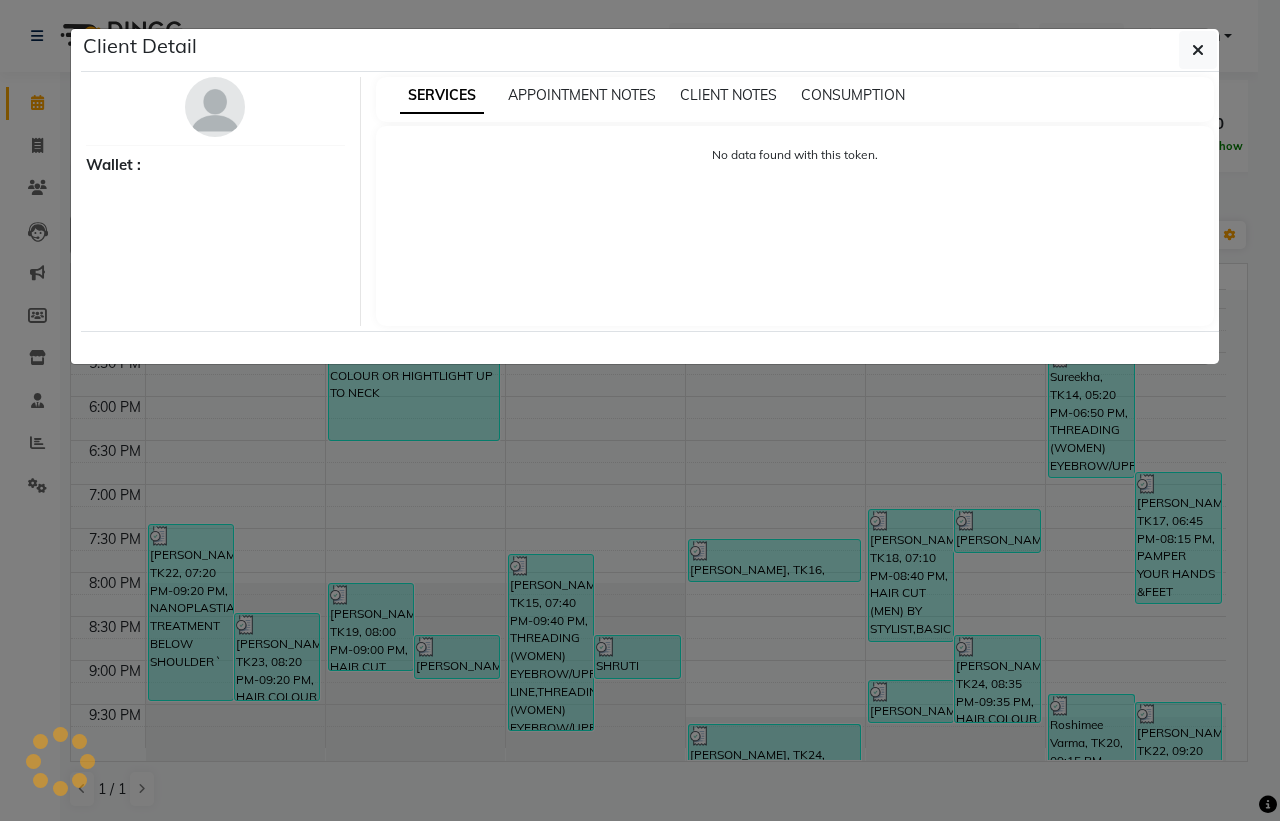 select on "3" 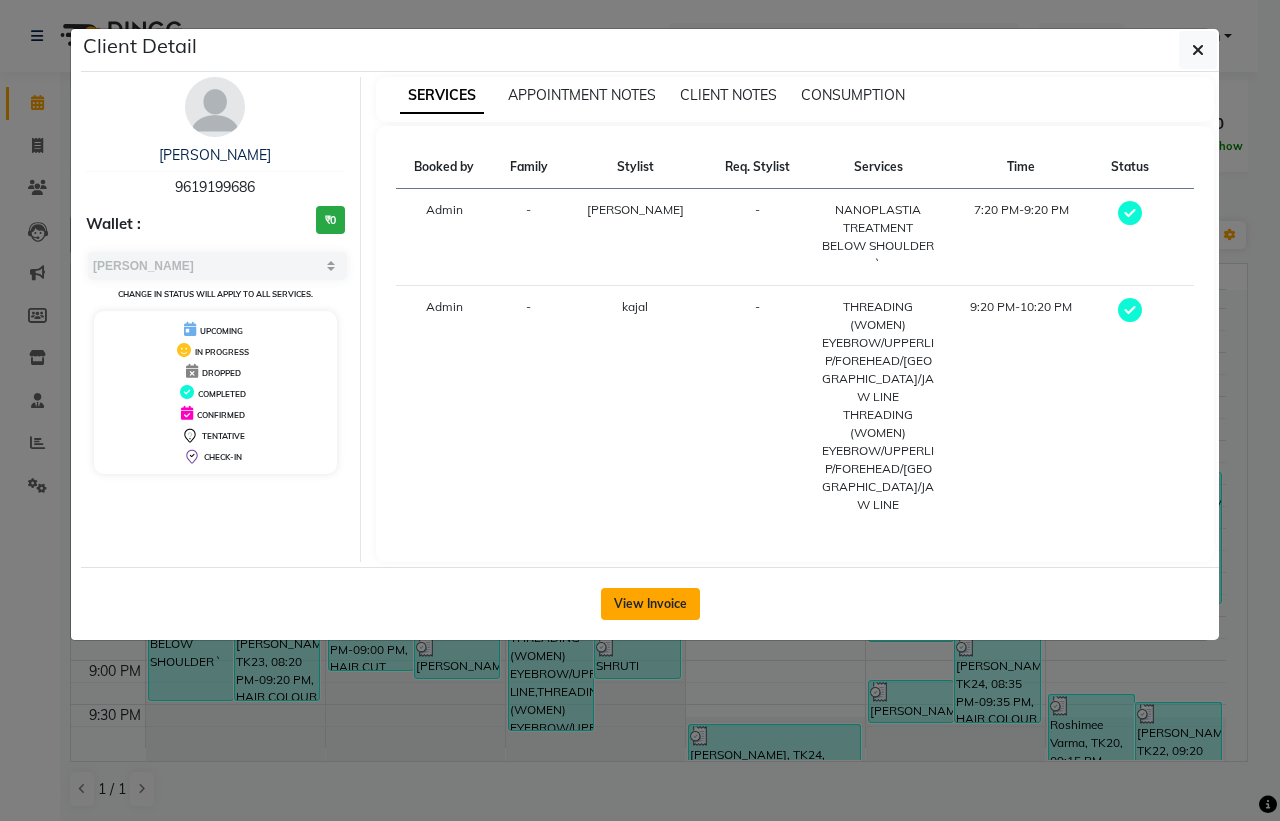 click on "View Invoice" 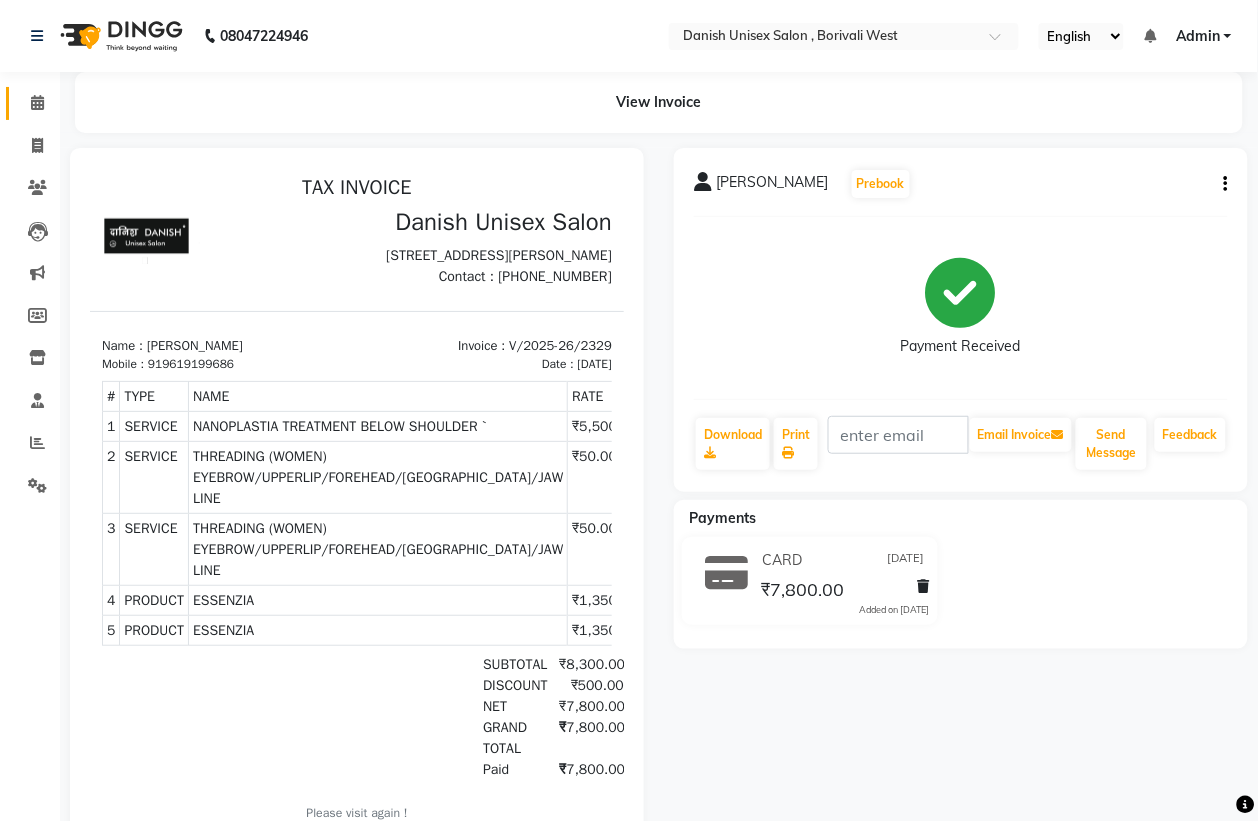 scroll, scrollTop: 0, scrollLeft: 0, axis: both 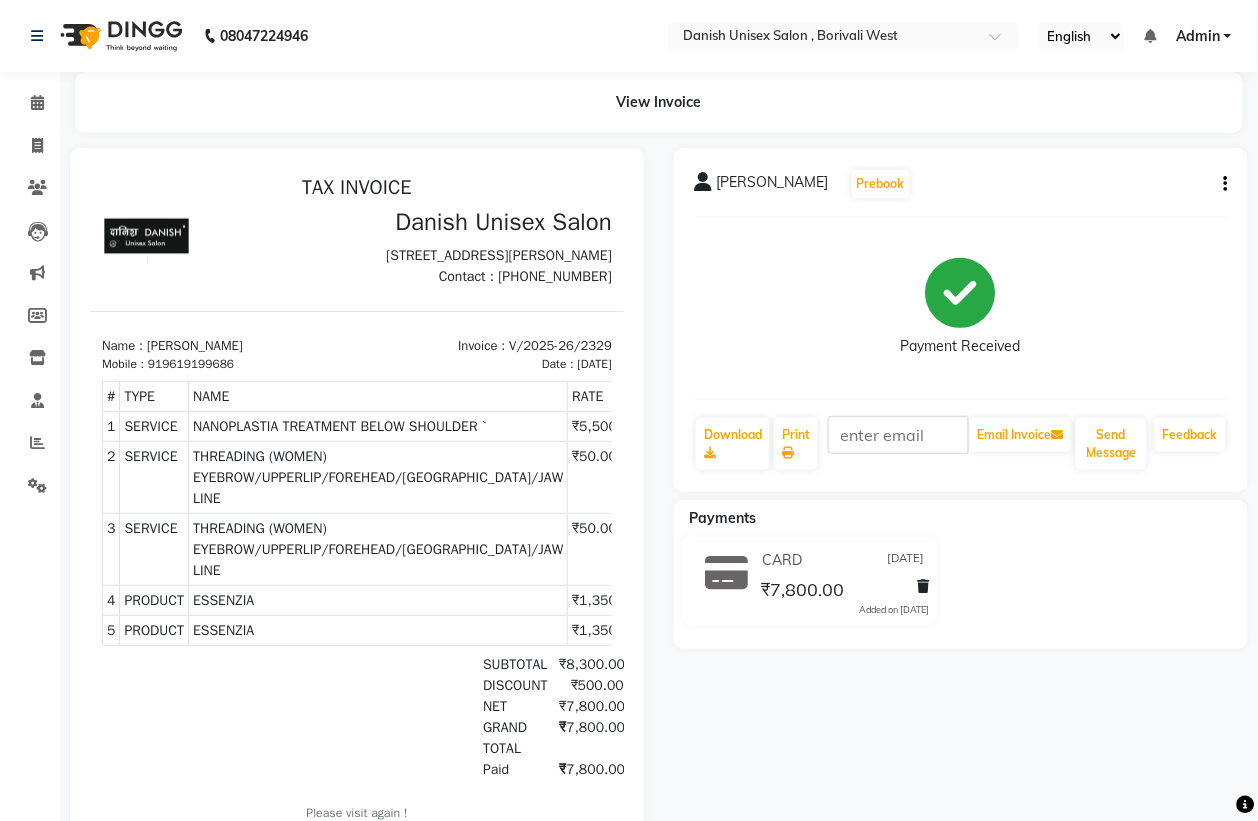 click 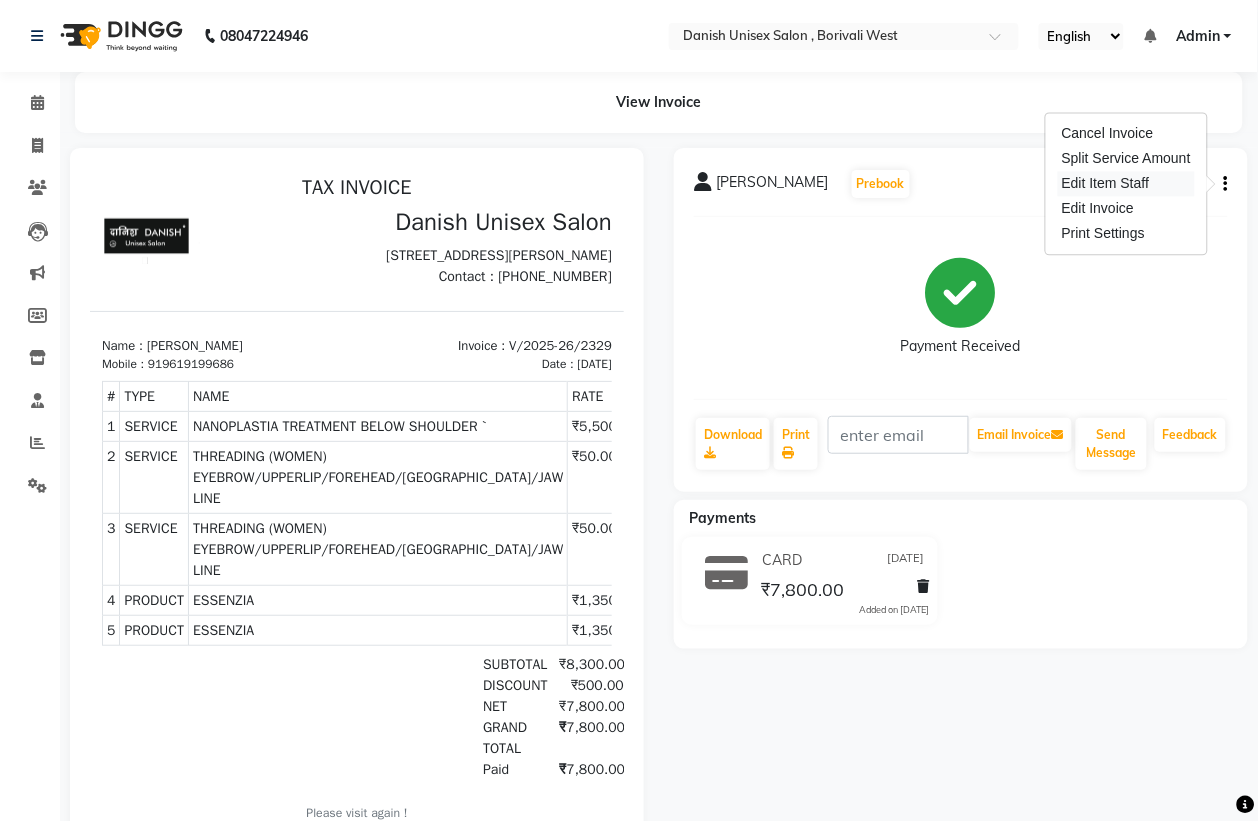 click on "Edit Item Staff" at bounding box center (1126, 184) 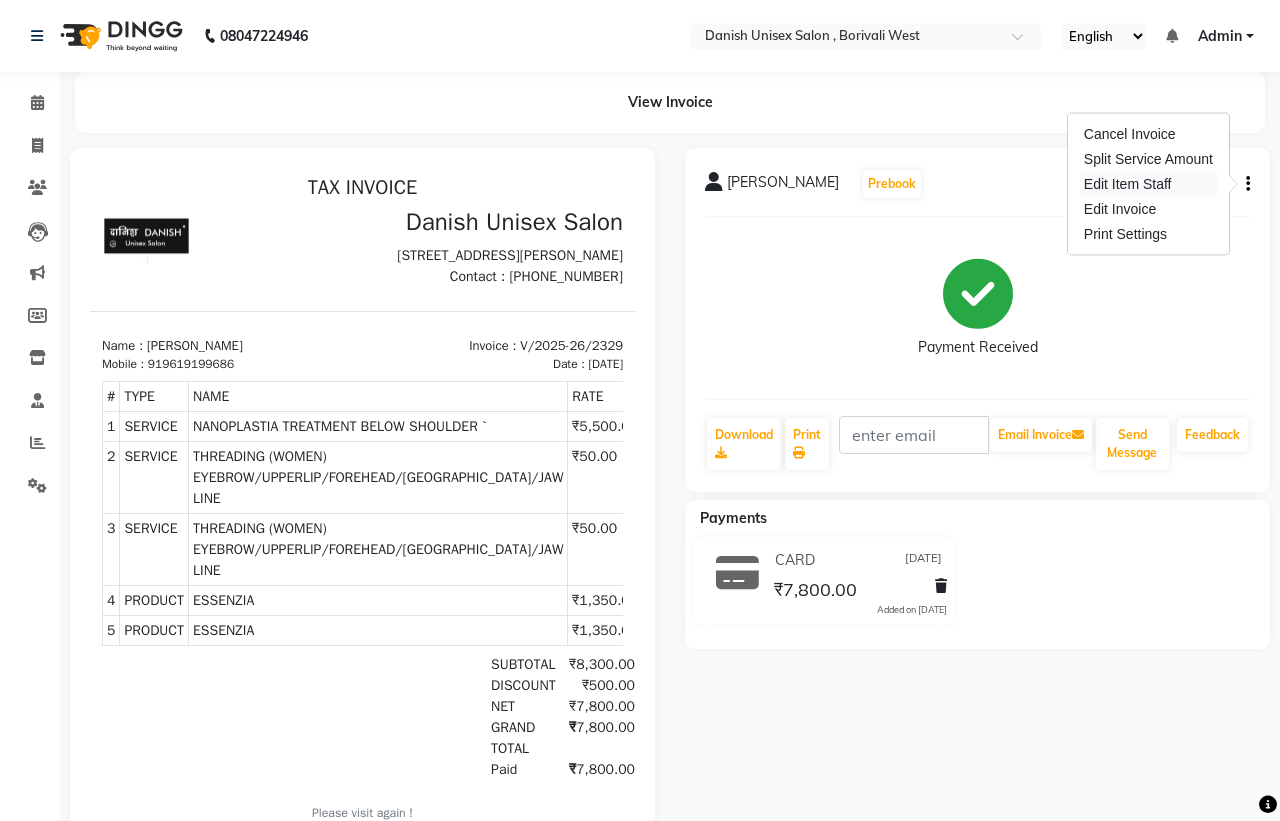 select on "54584" 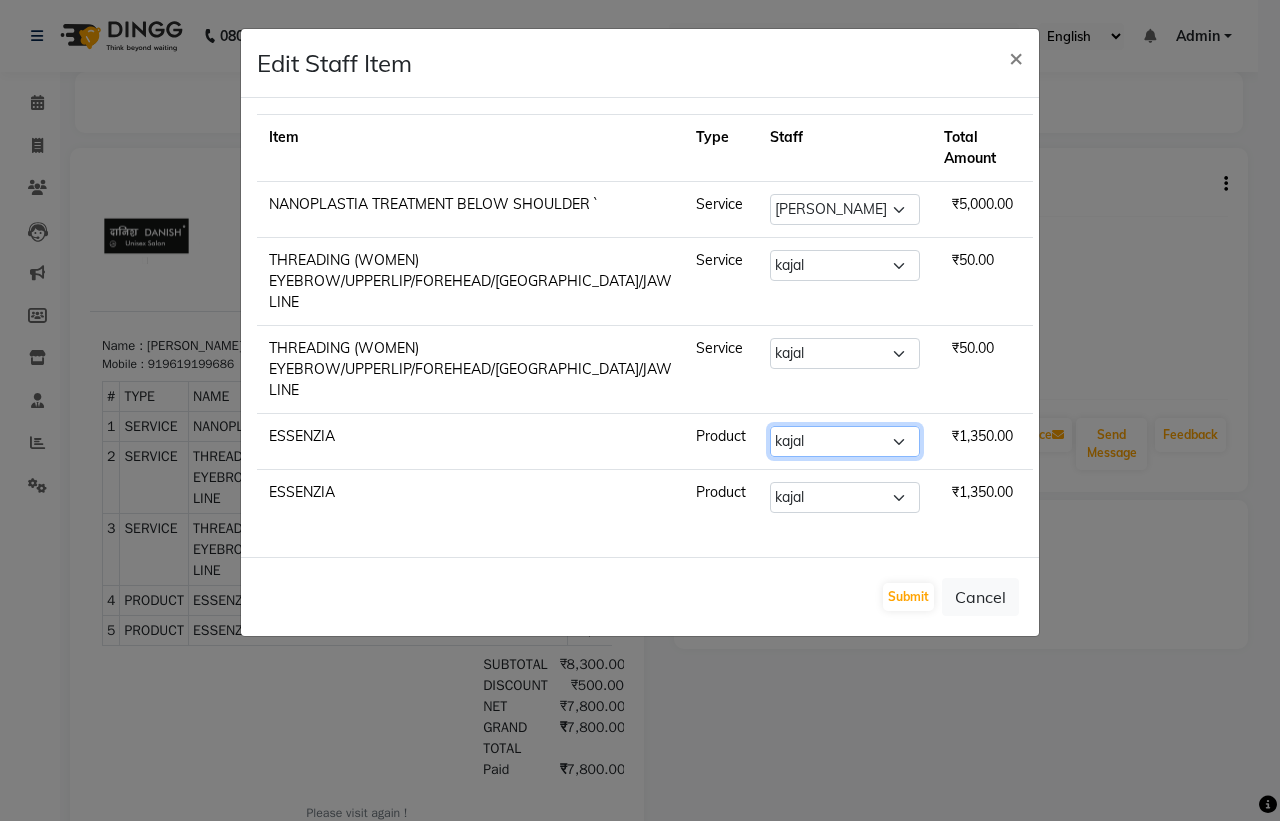 click on "Select  [PERSON_NAME]   [PERSON_NAME]   [PERSON_NAME]   kajal   [PERSON_NAME]   [PERSON_NAME]   [PERSON_NAME]   [PERSON_NAME]   [PERSON_NAME]   [PERSON_NAME] [PERSON_NAME]" 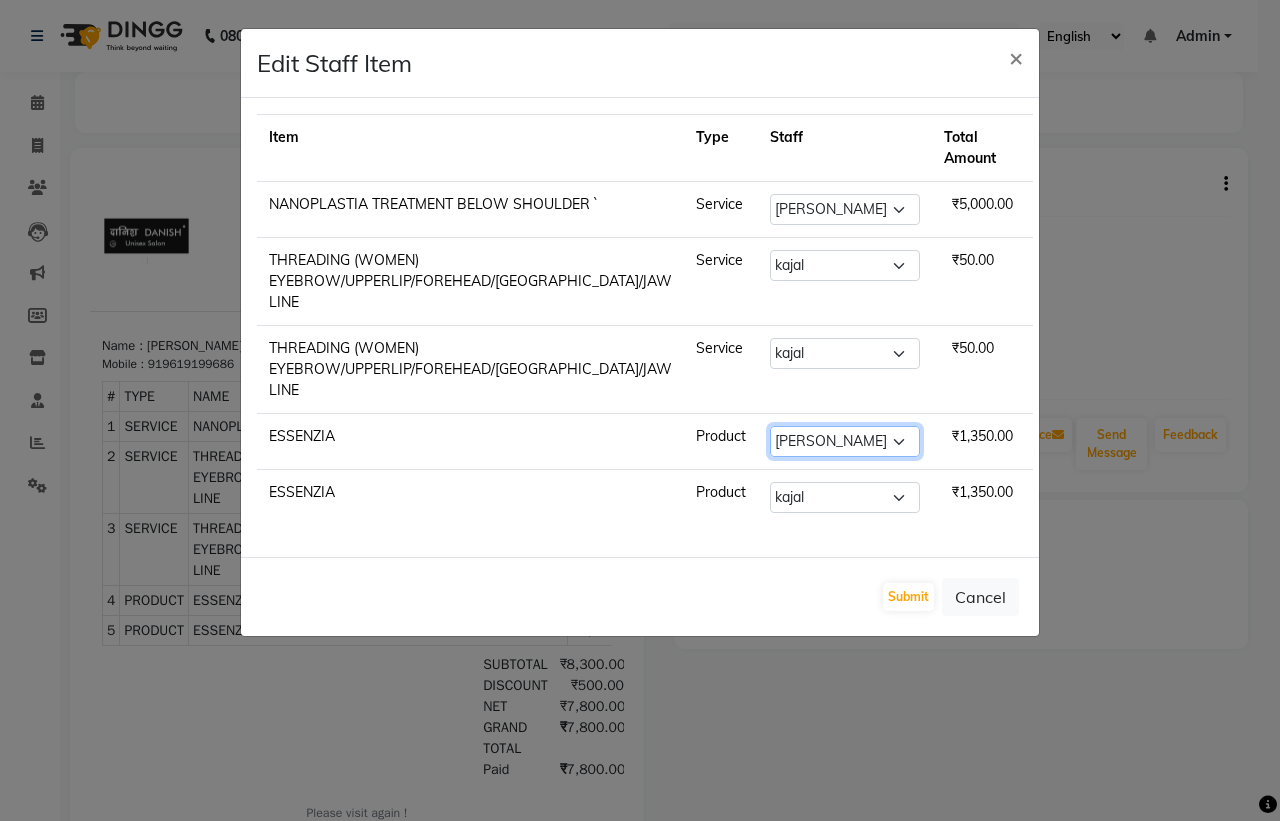click on "Select  [PERSON_NAME]   [PERSON_NAME]   [PERSON_NAME]   kajal   [PERSON_NAME]   [PERSON_NAME]   [PERSON_NAME]   [PERSON_NAME]   [PERSON_NAME]   [PERSON_NAME] [PERSON_NAME]" 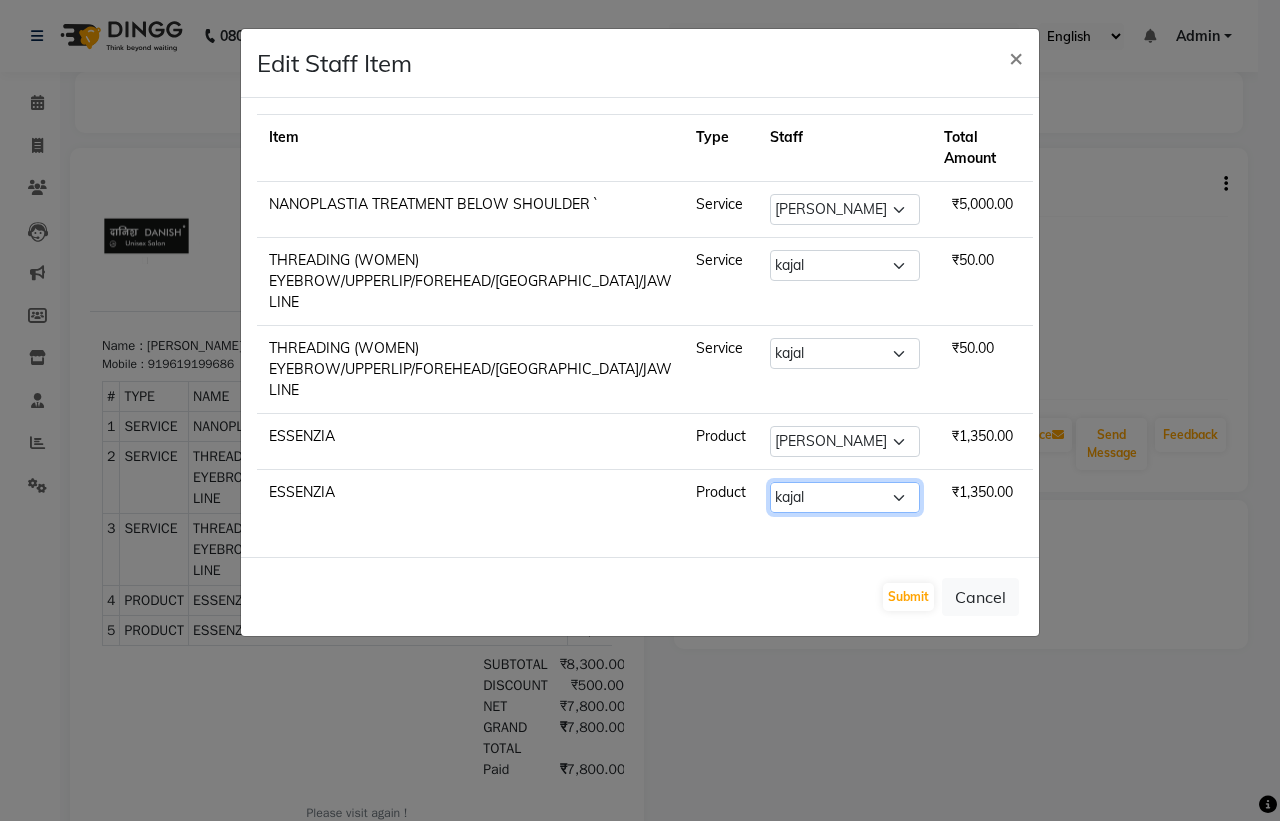 click on "Select  [PERSON_NAME]   [PERSON_NAME]   [PERSON_NAME]   kajal   [PERSON_NAME]   [PERSON_NAME]   [PERSON_NAME]   [PERSON_NAME]   [PERSON_NAME]   [PERSON_NAME] [PERSON_NAME]" 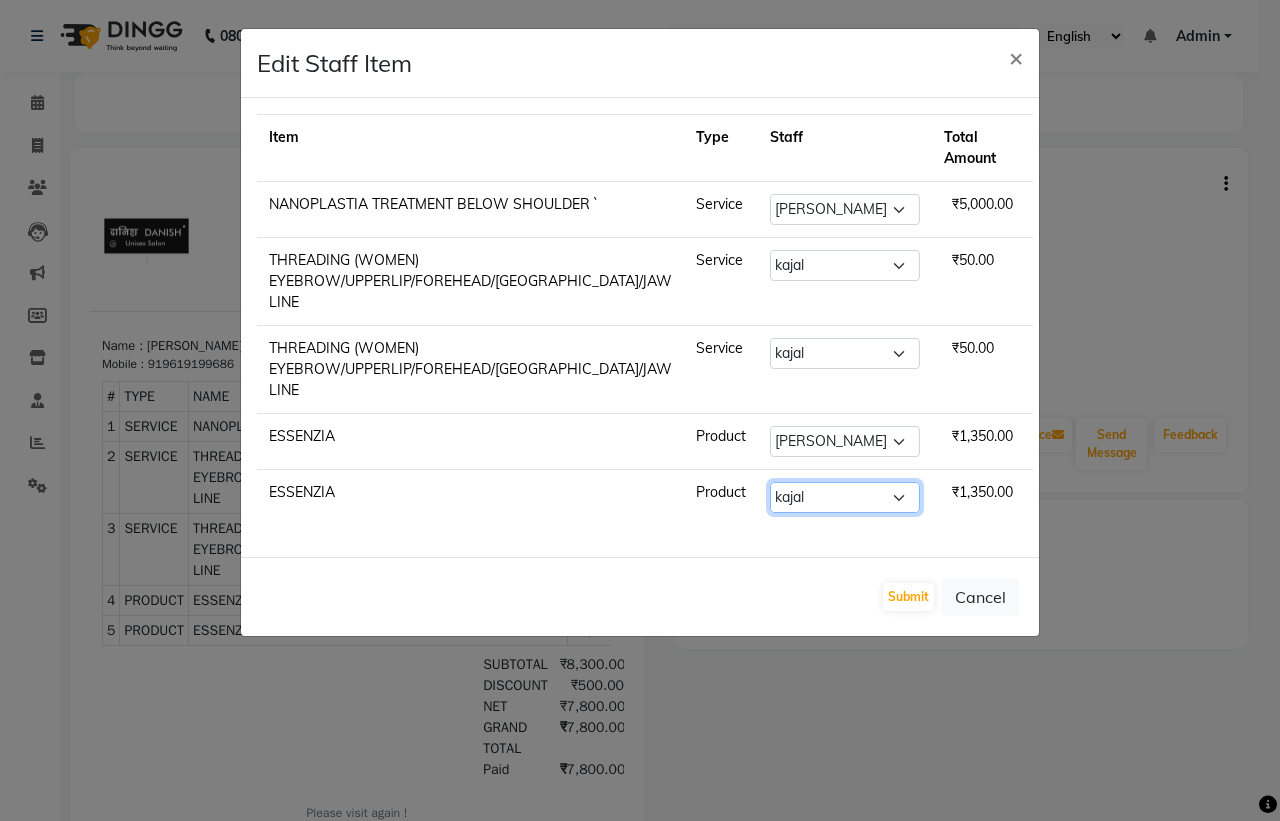 select on "54584" 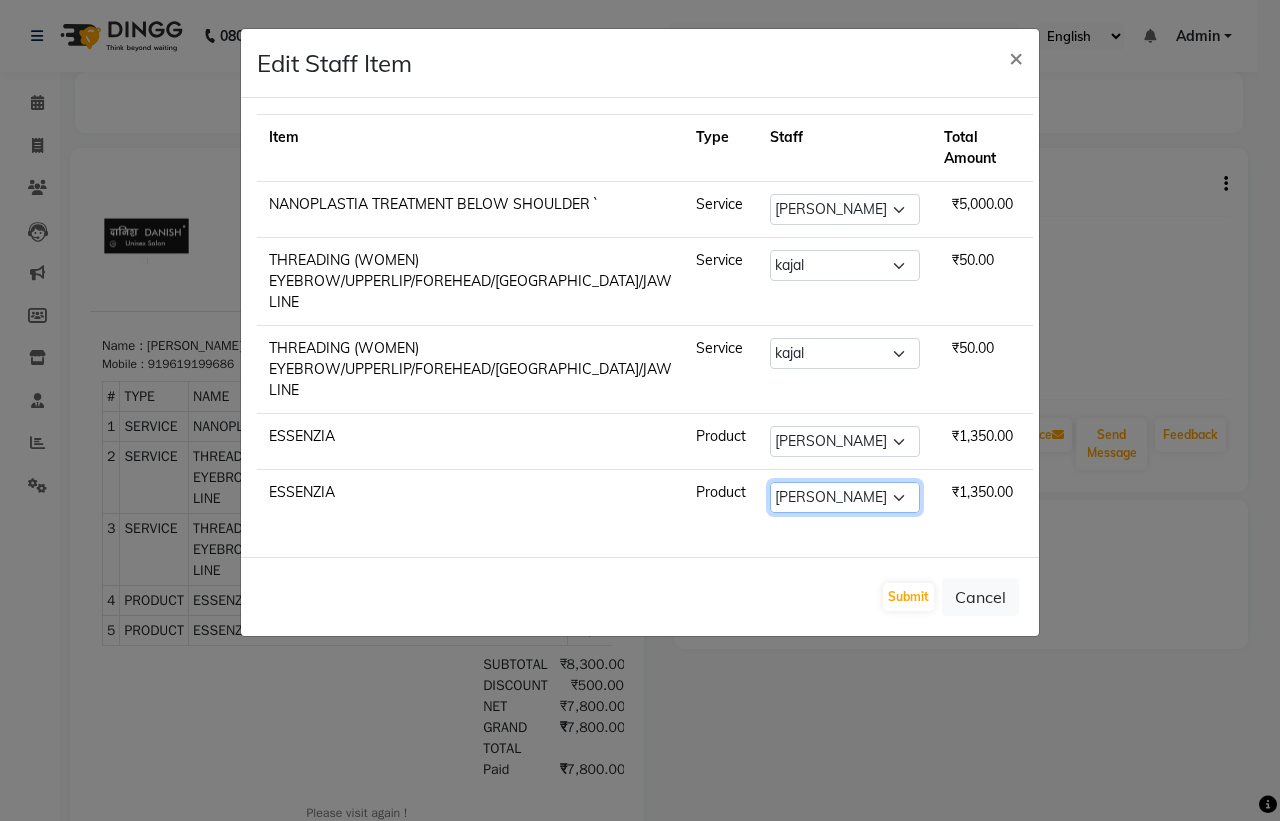 click on "Select  [PERSON_NAME]   [PERSON_NAME]   [PERSON_NAME]   kajal   [PERSON_NAME]   [PERSON_NAME]   [PERSON_NAME]   [PERSON_NAME]   [PERSON_NAME]   [PERSON_NAME] [PERSON_NAME]" 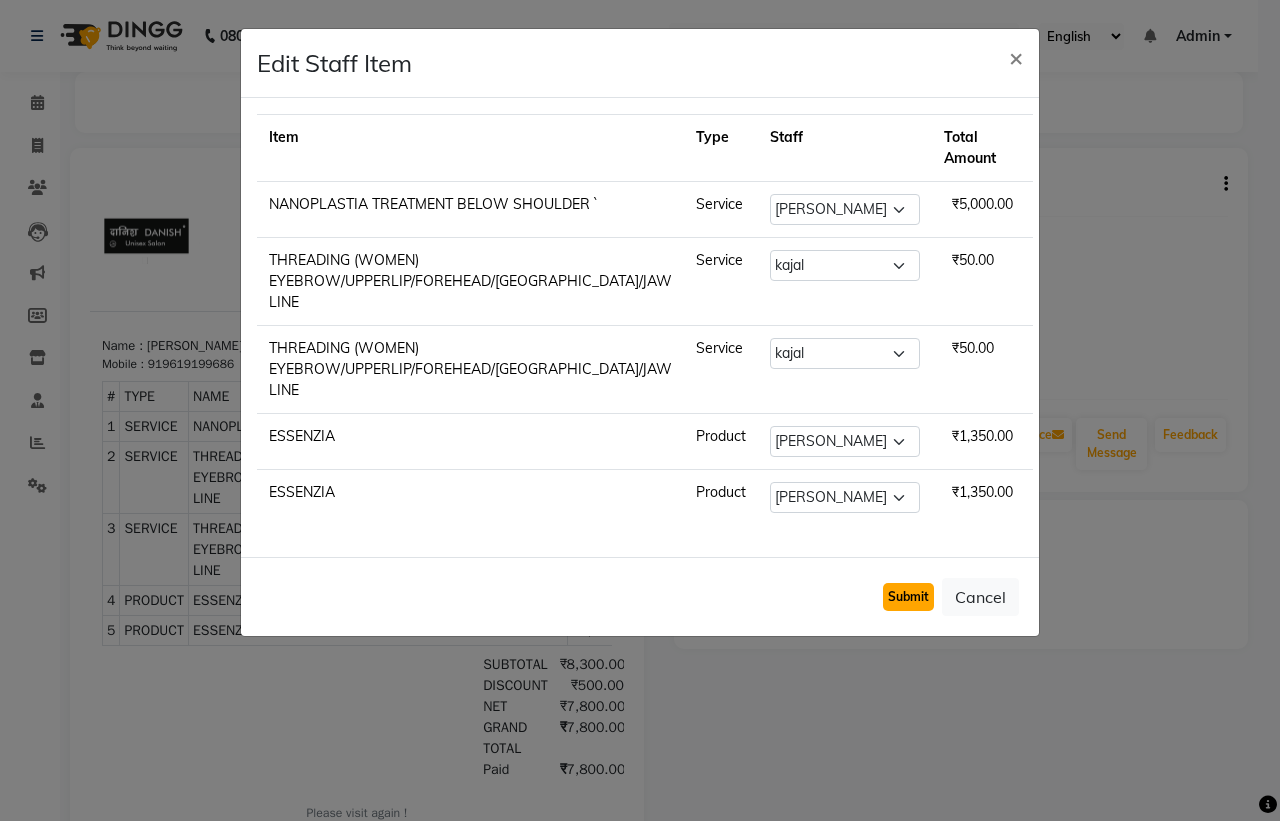click on "Submit" 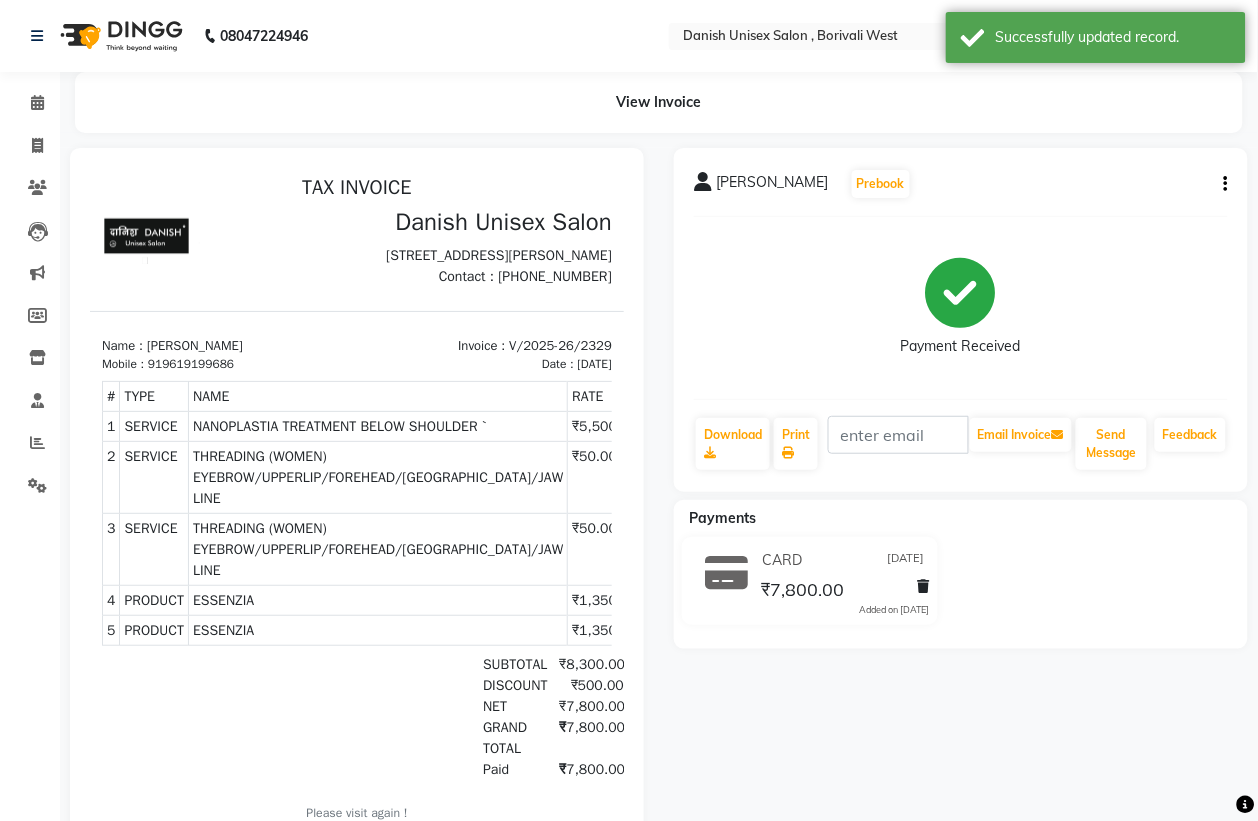 click 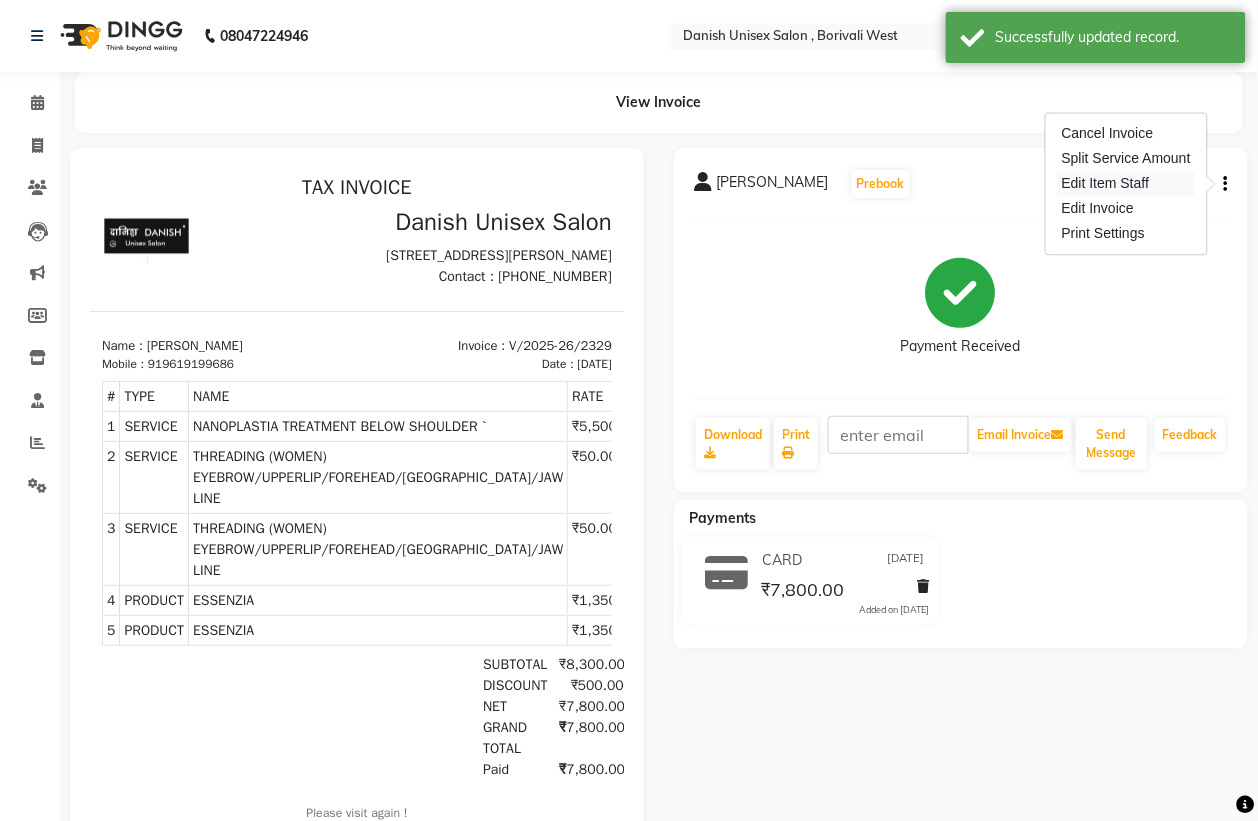 click on "Edit Item Staff" at bounding box center [1126, 184] 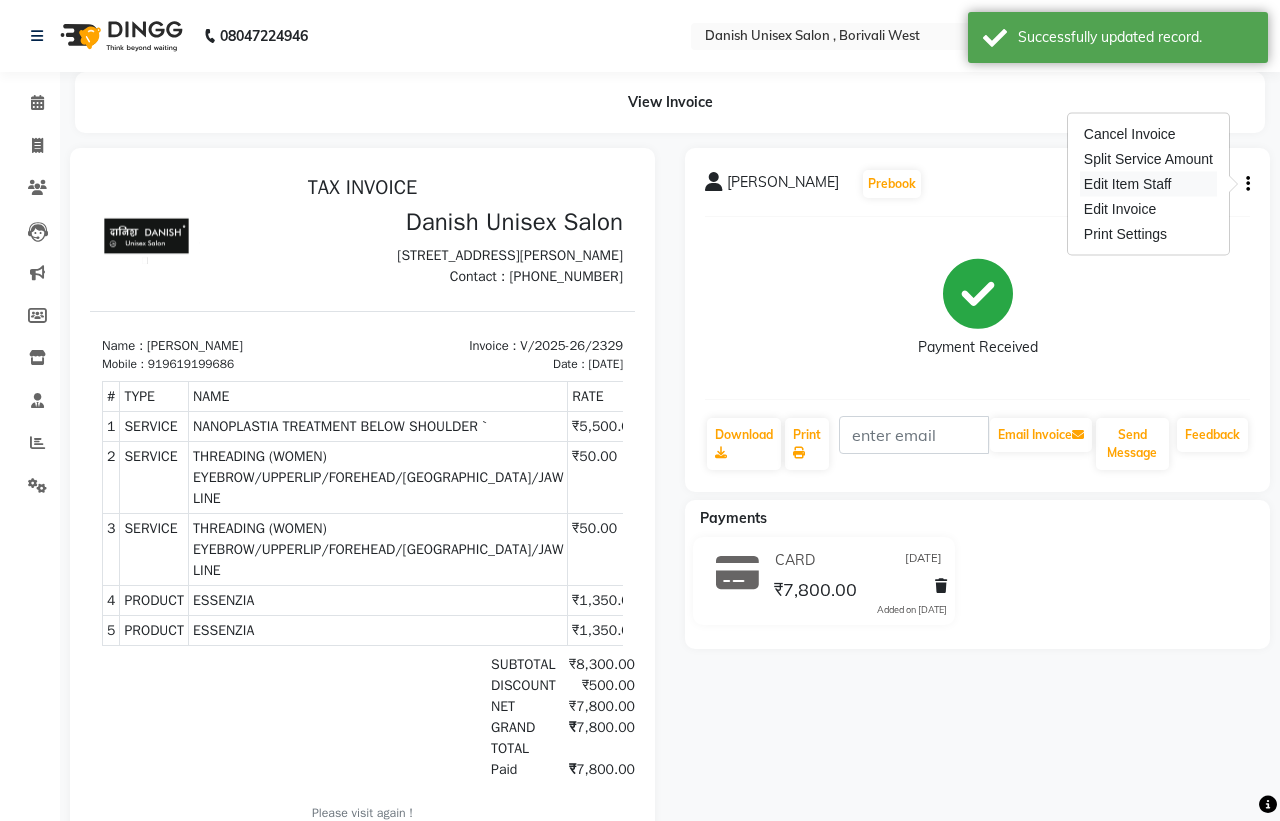 select on "54584" 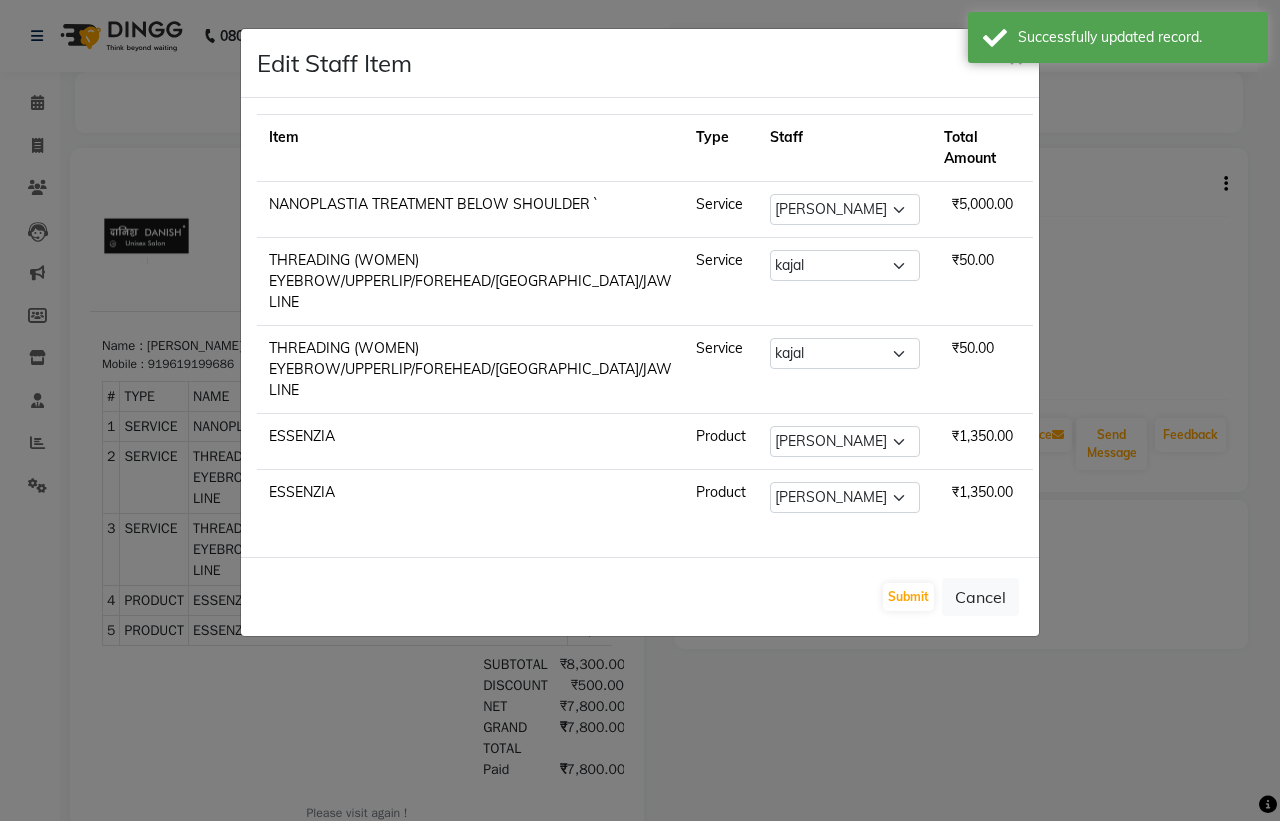 click on "Edit Staff Item  × Item Type Staff Total Amount NANOPLASTIA TREATMENT BELOW SHOULDER ` Service Select  [PERSON_NAME]   [PERSON_NAME]   [PERSON_NAME]   kajal   [PERSON_NAME]   [PERSON_NAME]   [PERSON_NAME]   [PERSON_NAME]   [PERSON_NAME]   [PERSON_NAME] [PERSON_NAME]  ₹5,000.00 THREADING (WOMEN) EYEBROW/UPPERLIP/FOREHEAD/[GEOGRAPHIC_DATA]/JAW LINE Service Select  [PERSON_NAME]   [PERSON_NAME]   [PERSON_NAME]   kajal   [PERSON_NAME]   [PERSON_NAME]   [PERSON_NAME]   [PERSON_NAME]   [PERSON_NAME]   [PERSON_NAME] [PERSON_NAME]  ₹50.00 THREADING (WOMEN) EYEBROW/UPPERLIP/FOREHEAD/CHIN/JAW LINE Service Select  [PERSON_NAME]   [PERSON_NAME]   [PERSON_NAME]   kajal   [PERSON_NAME]   [PERSON_NAME]   [PERSON_NAME]   [PERSON_NAME]   [PERSON_NAME]   [PERSON_NAME] [PERSON_NAME]  ₹50.00 ESSENZIA Product Select  [PERSON_NAME]   [PERSON_NAME]   [PERSON_NAME]   kajal   [PERSON_NAME]   [PERSON_NAME]   [PERSON_NAME]   [PERSON_NAME]   [PERSON_NAME]   [PERSON_NAME] [PERSON_NAME]  ₹1,350.00 ESSENZIA Product Select  [PERSON_NAME]   [PERSON_NAME]   [PERSON_NAME]" 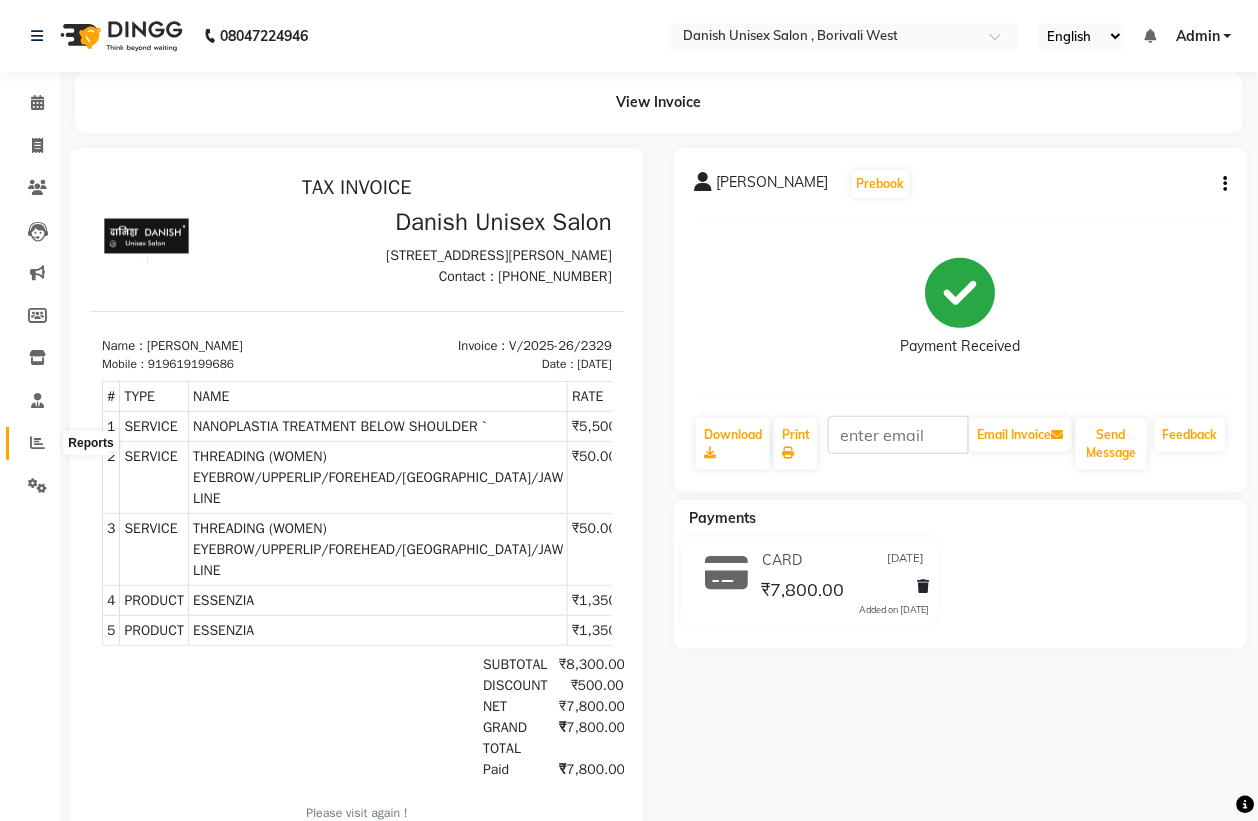 click 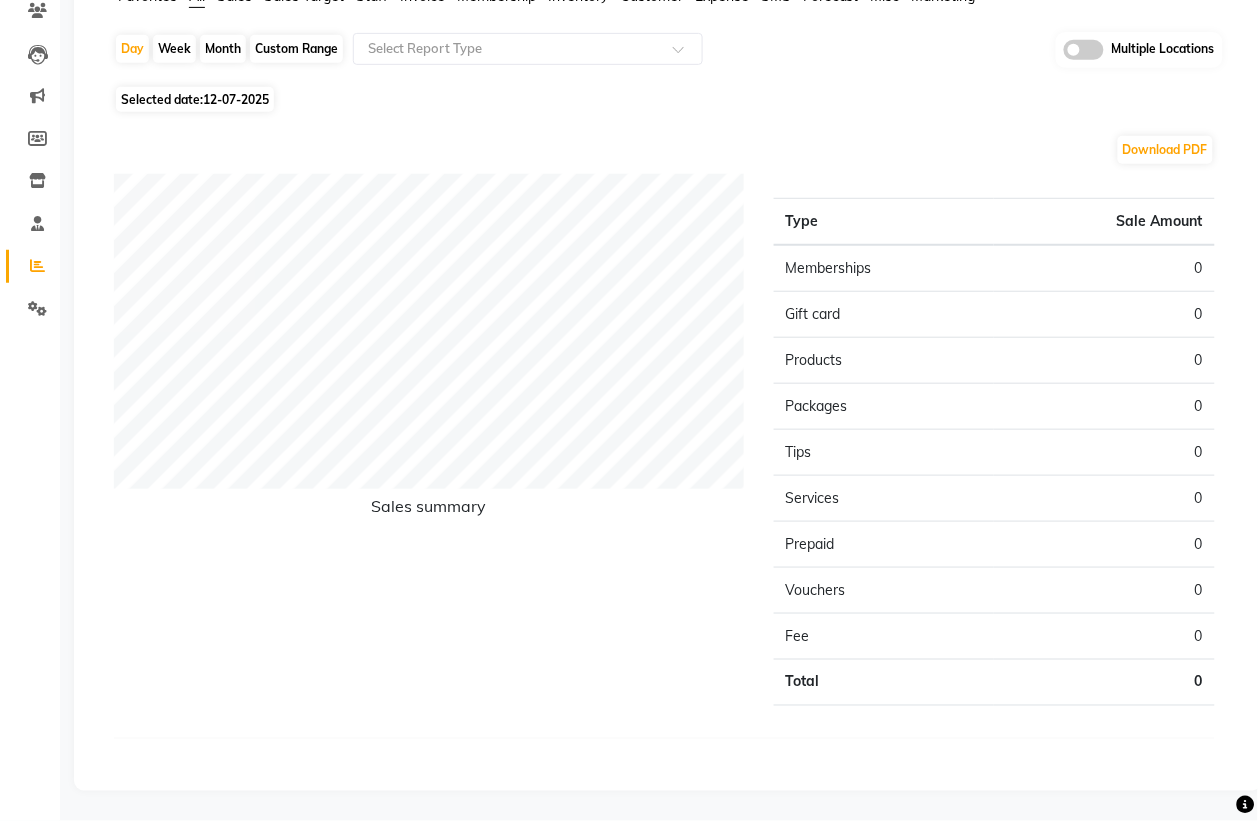 scroll, scrollTop: 0, scrollLeft: 0, axis: both 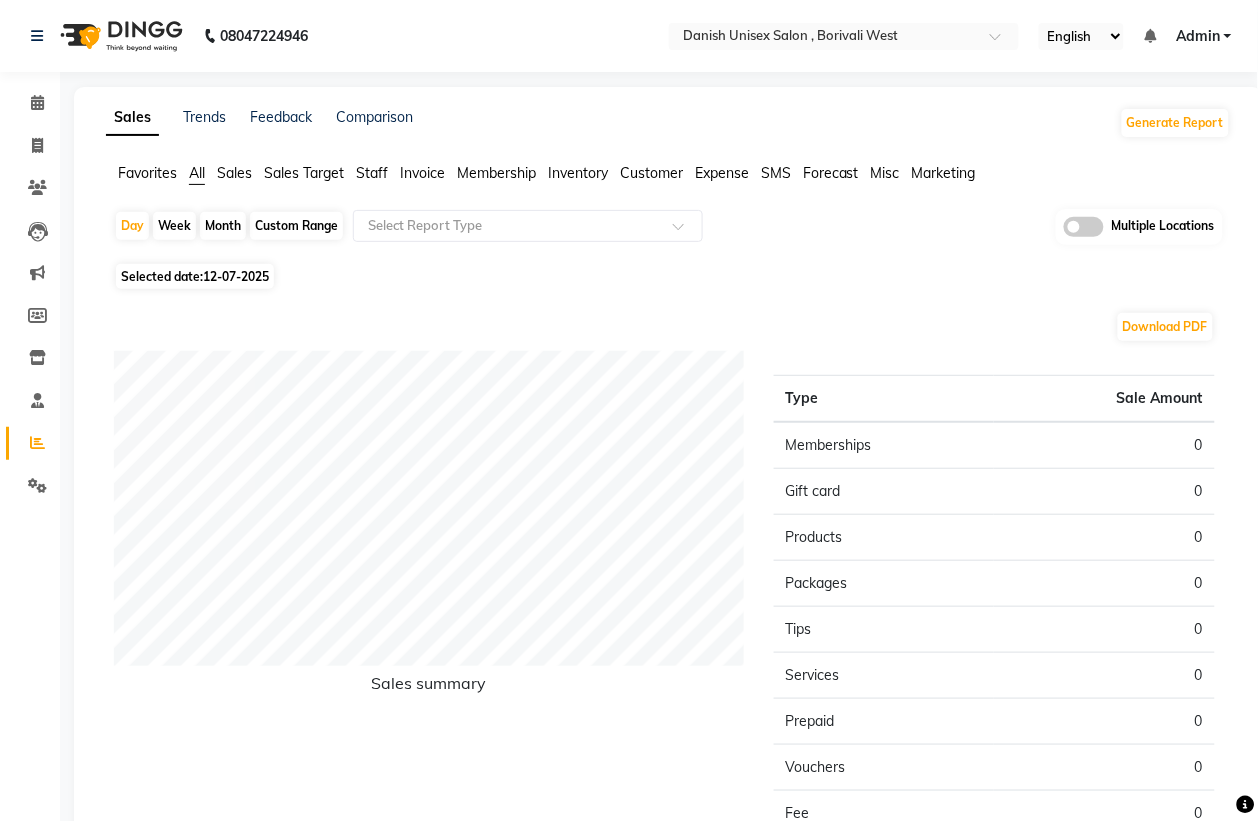 click on "12-07-2025" 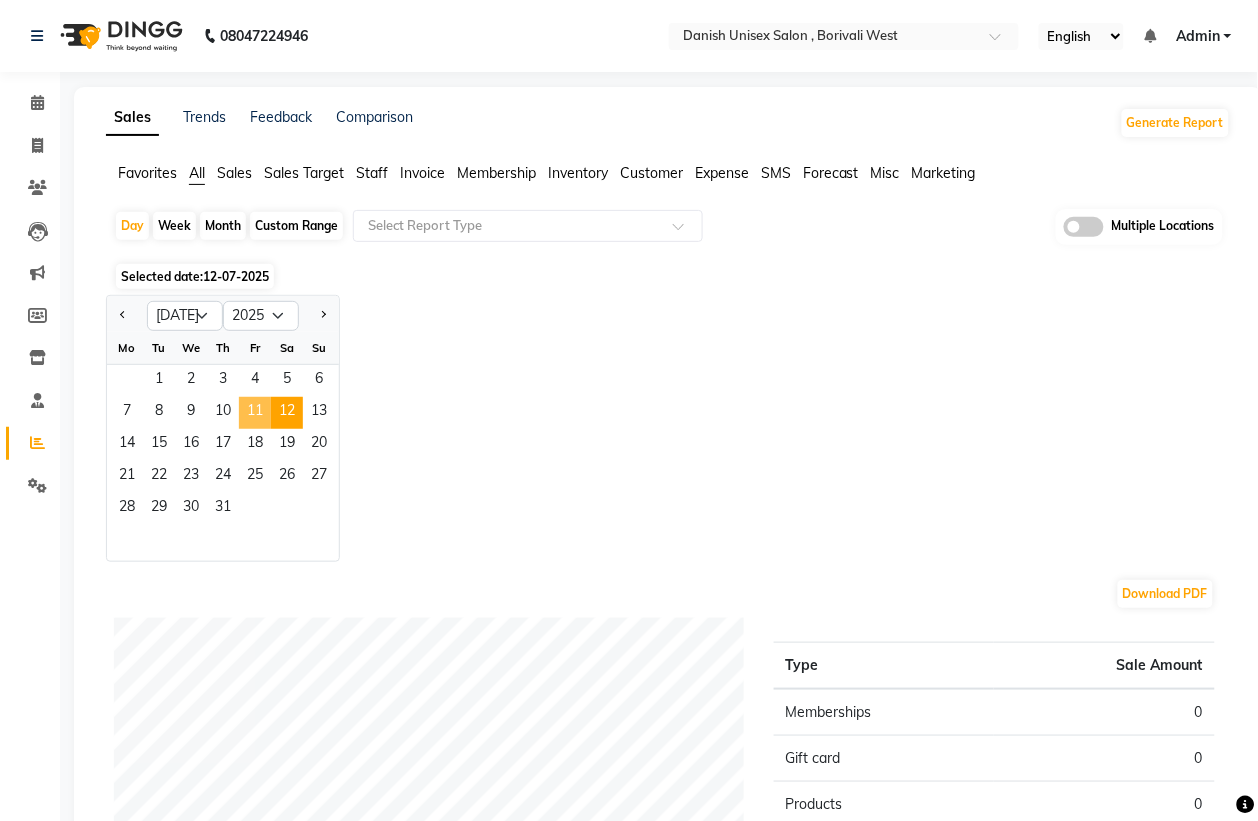 click on "11" 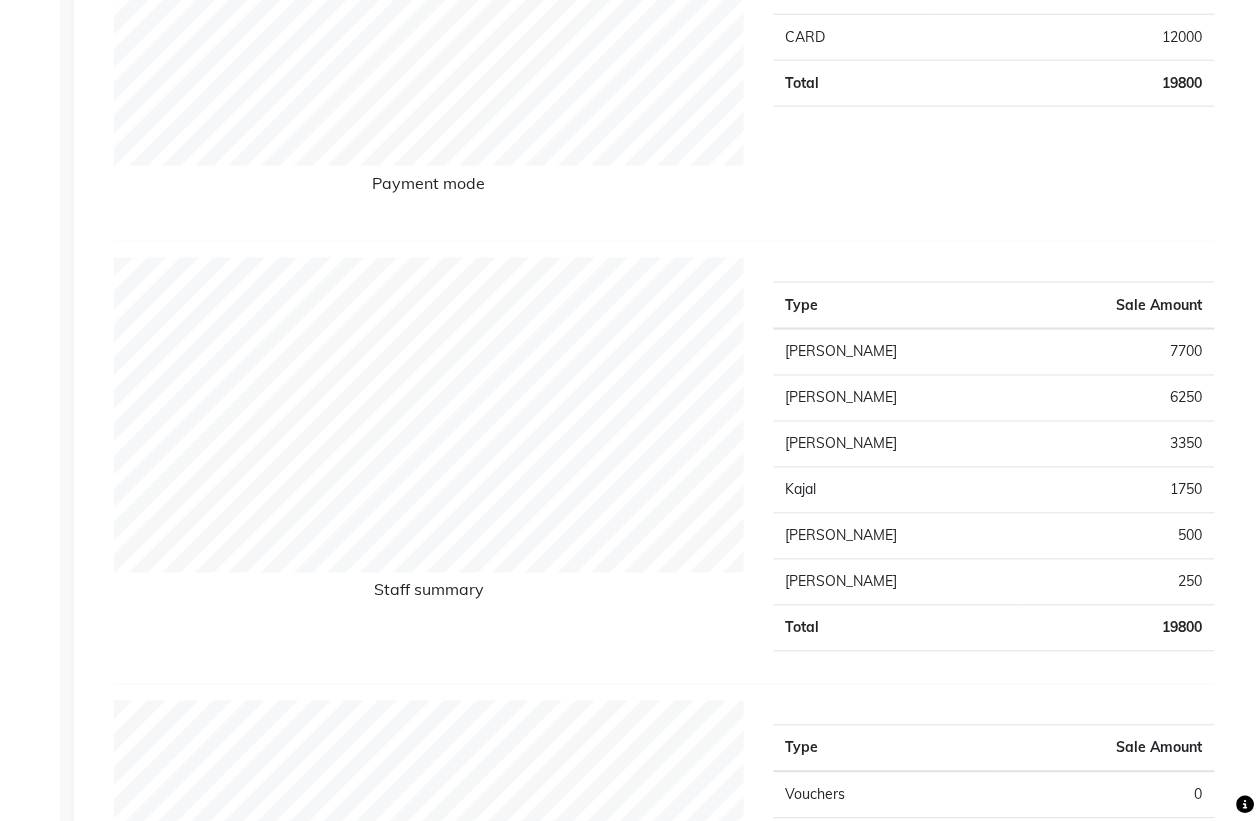 scroll, scrollTop: 0, scrollLeft: 0, axis: both 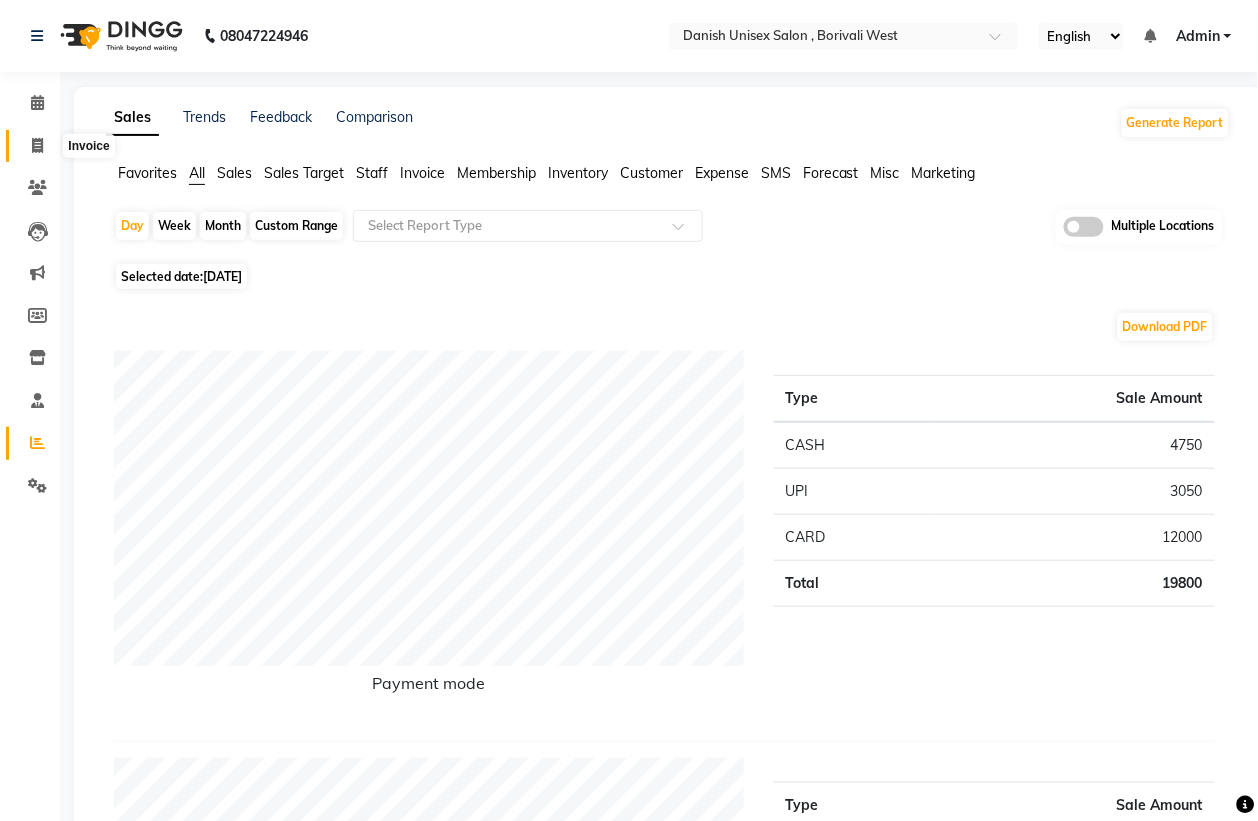 click 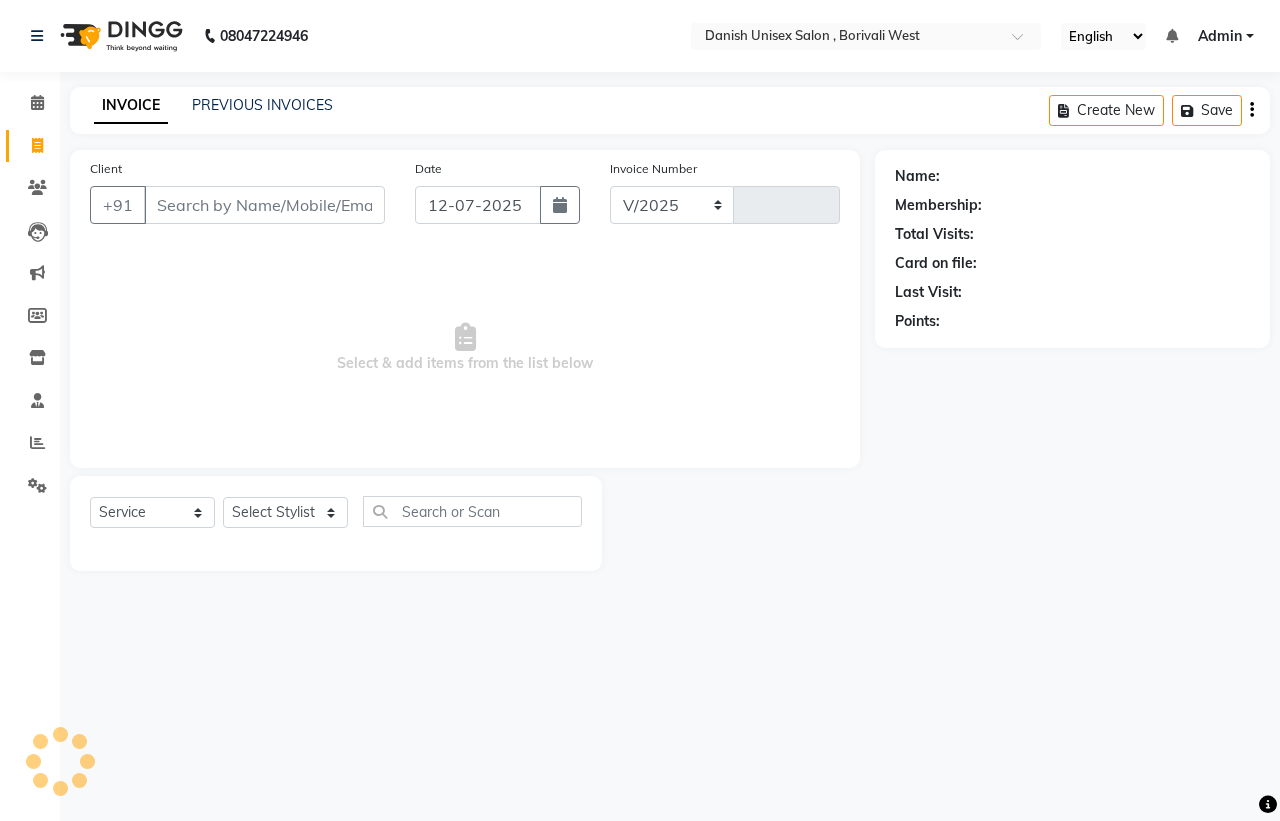 select on "6929" 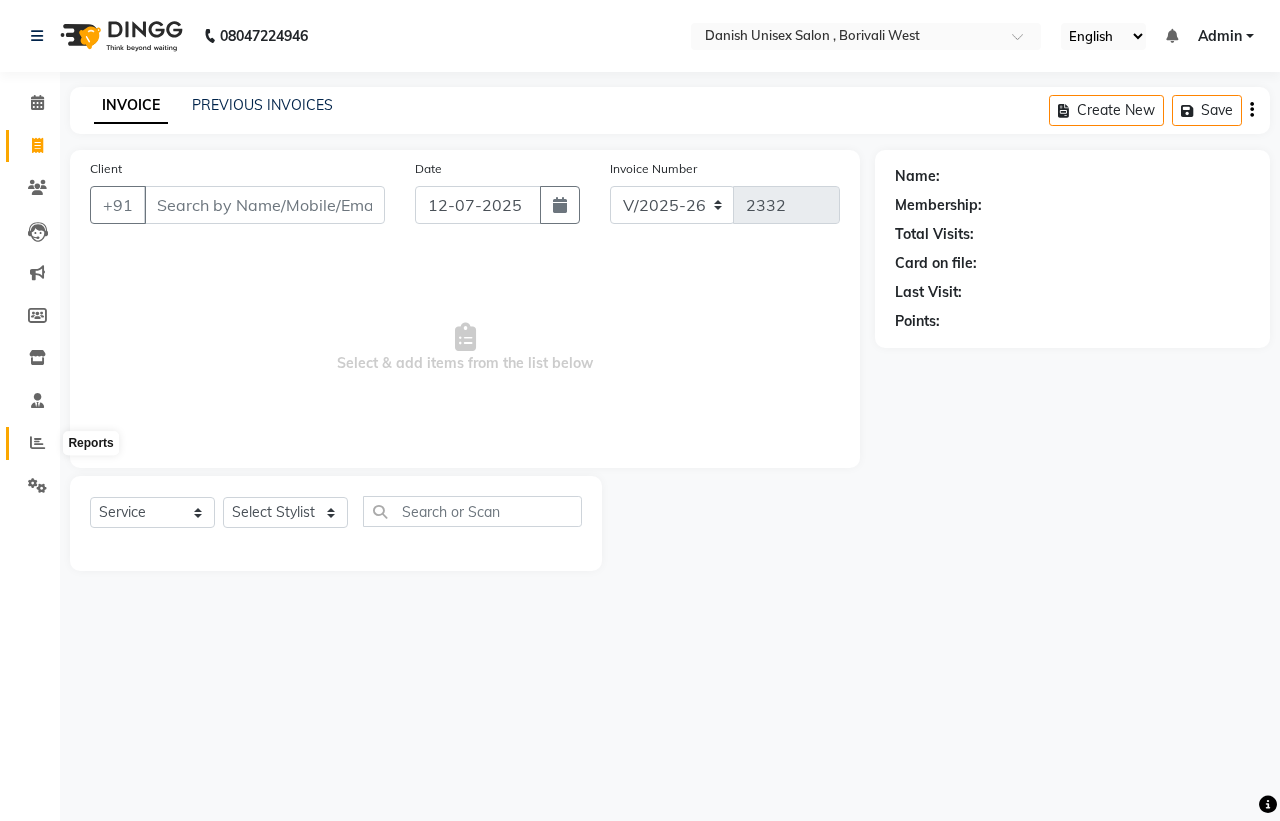 click 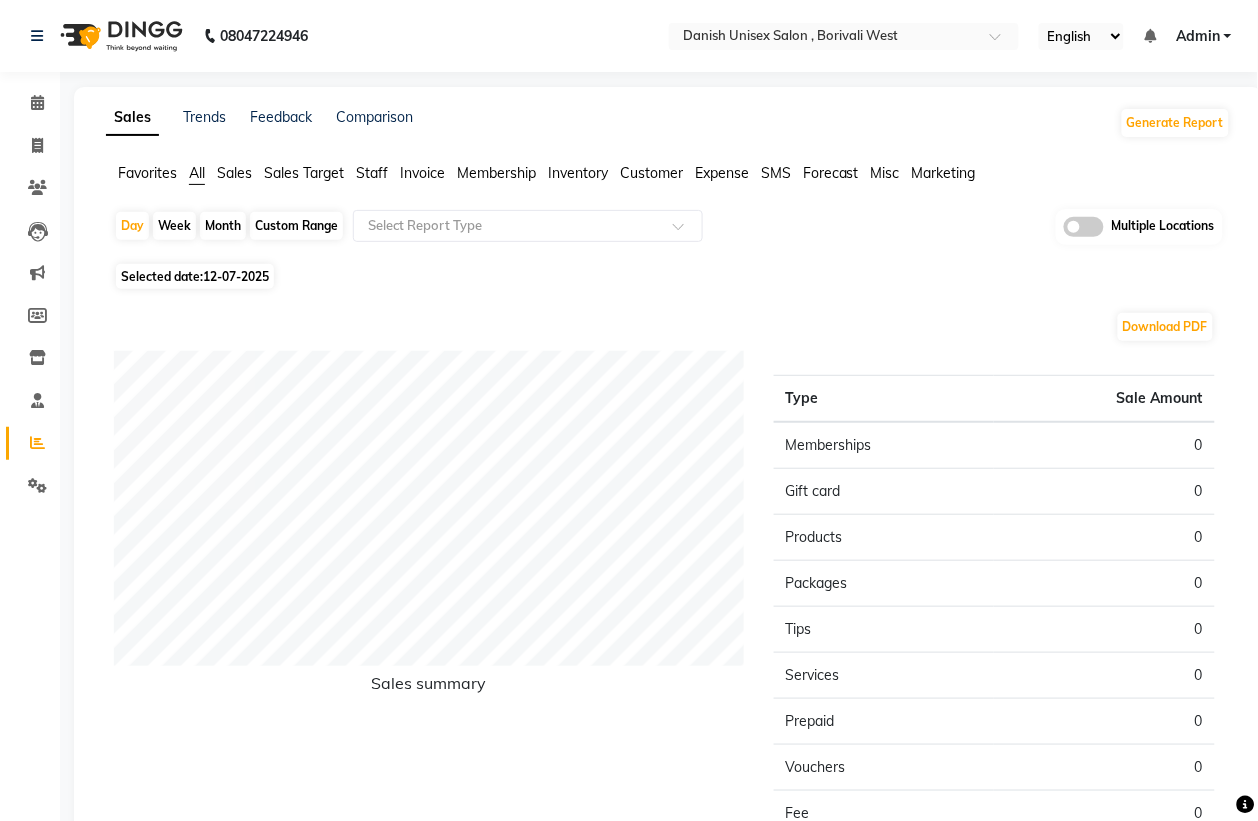 drag, startPoint x: 210, startPoint y: 223, endPoint x: 192, endPoint y: 223, distance: 18 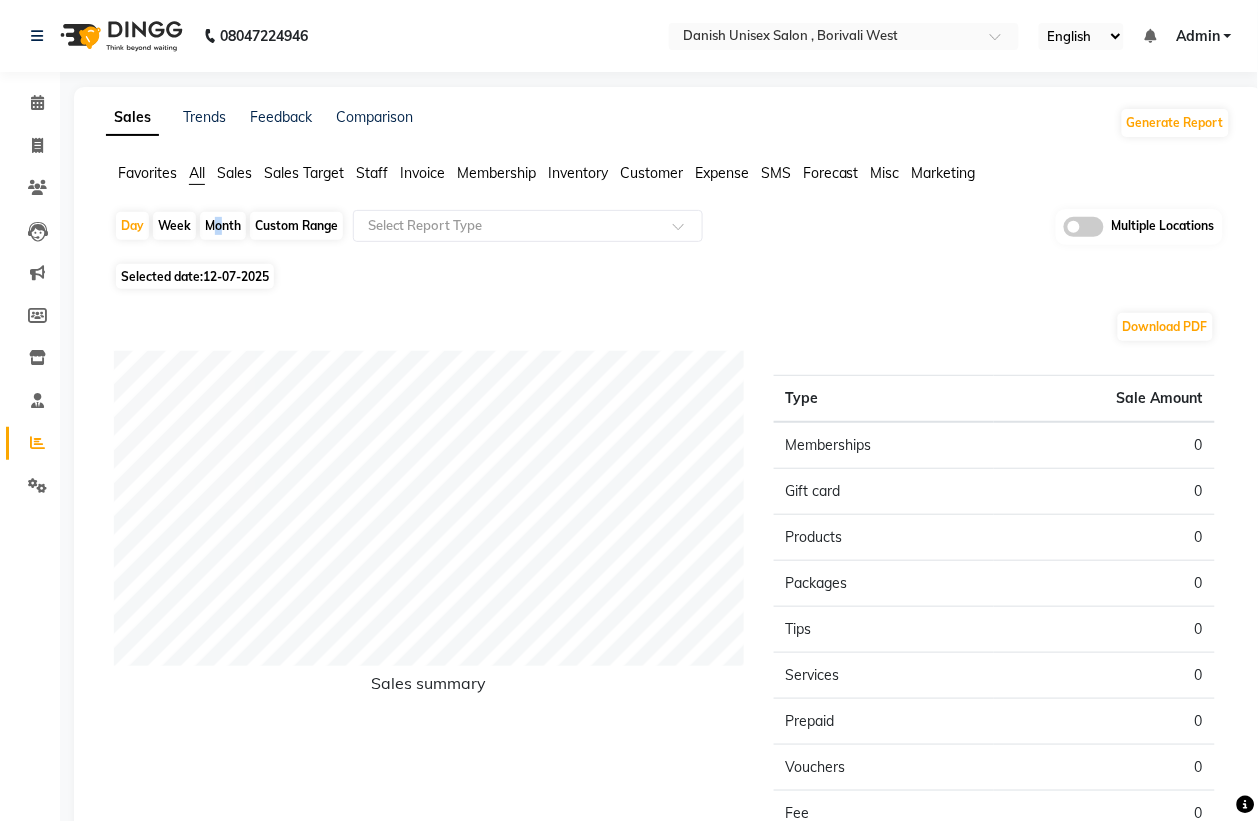 select on "7" 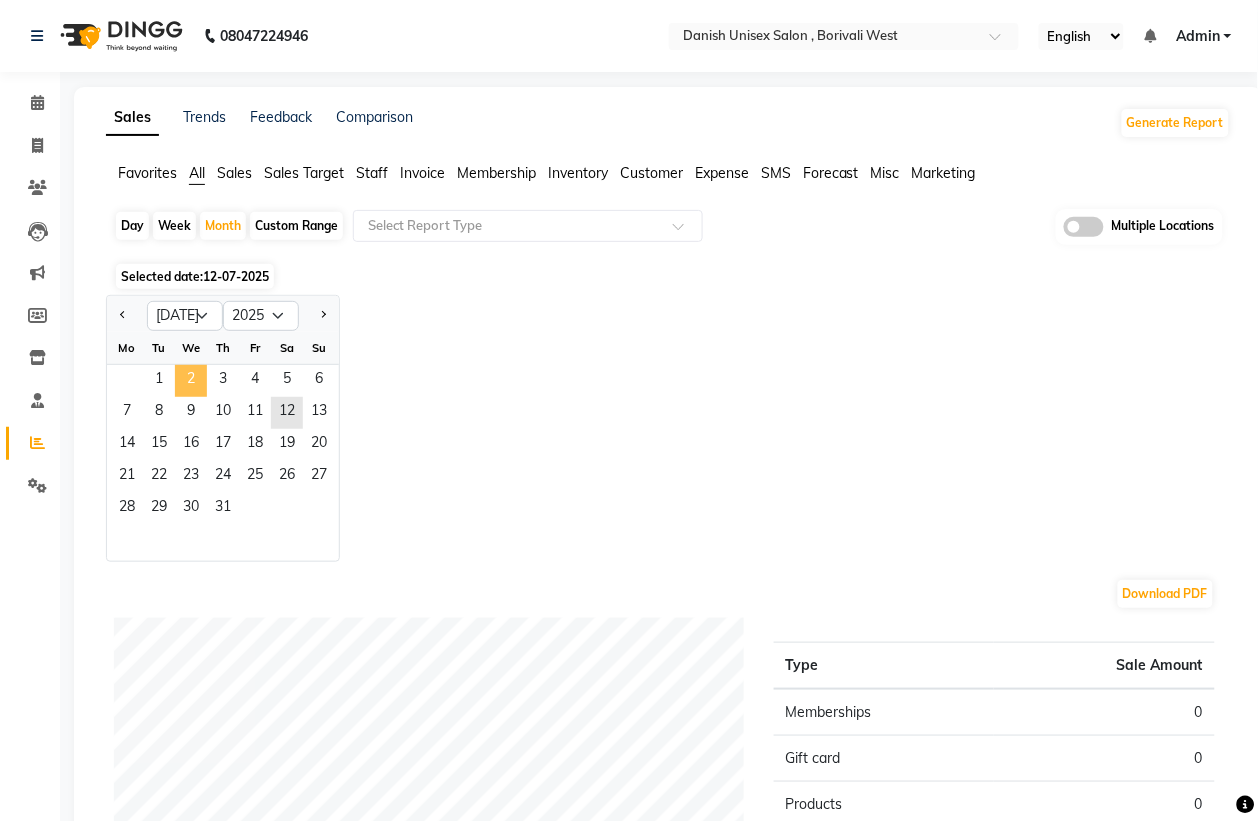click on "2" 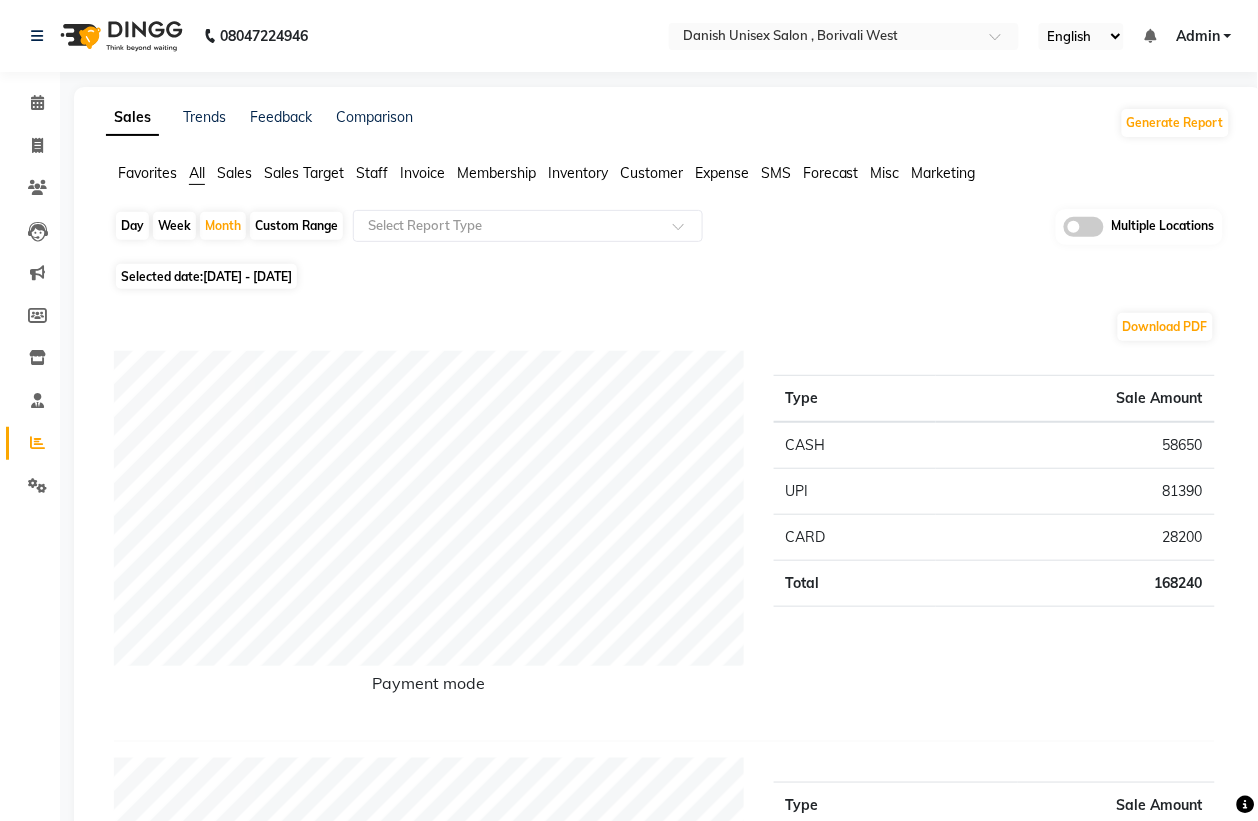 click on "Staff" 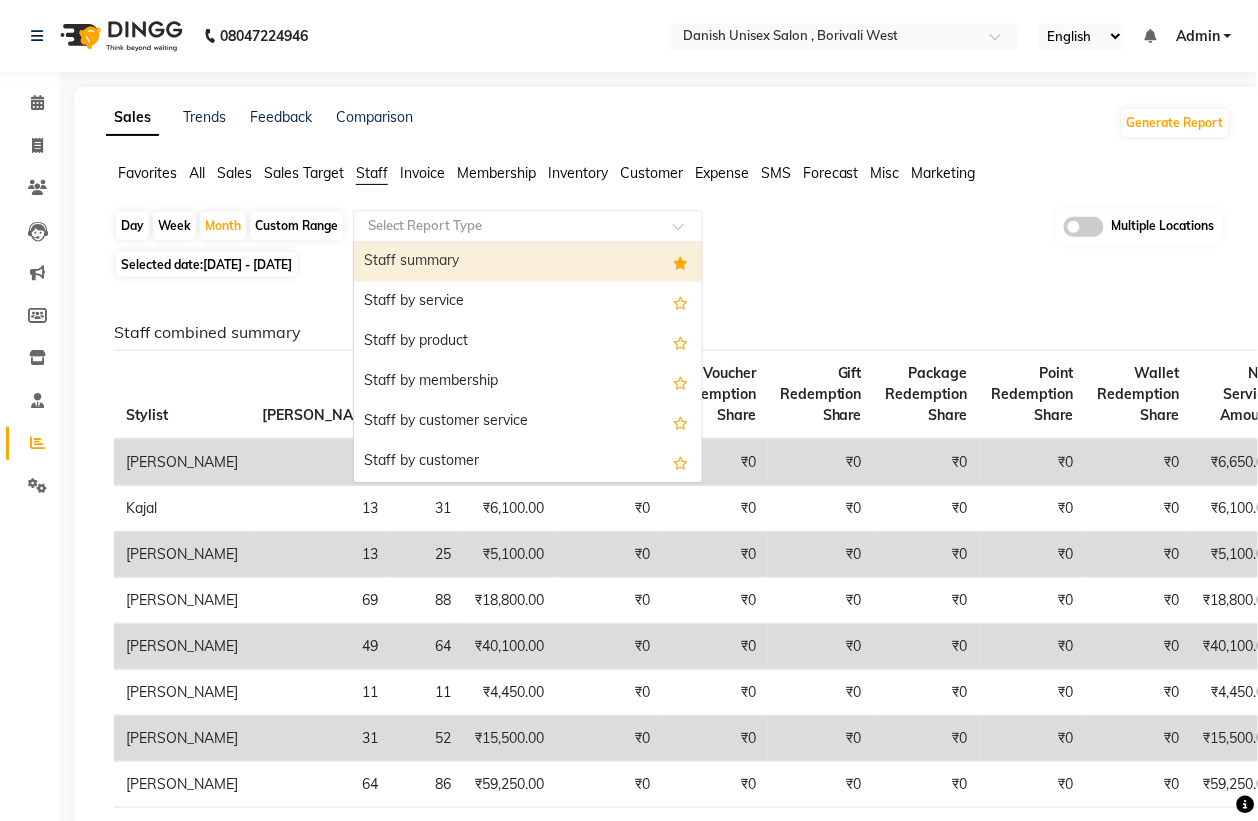 click 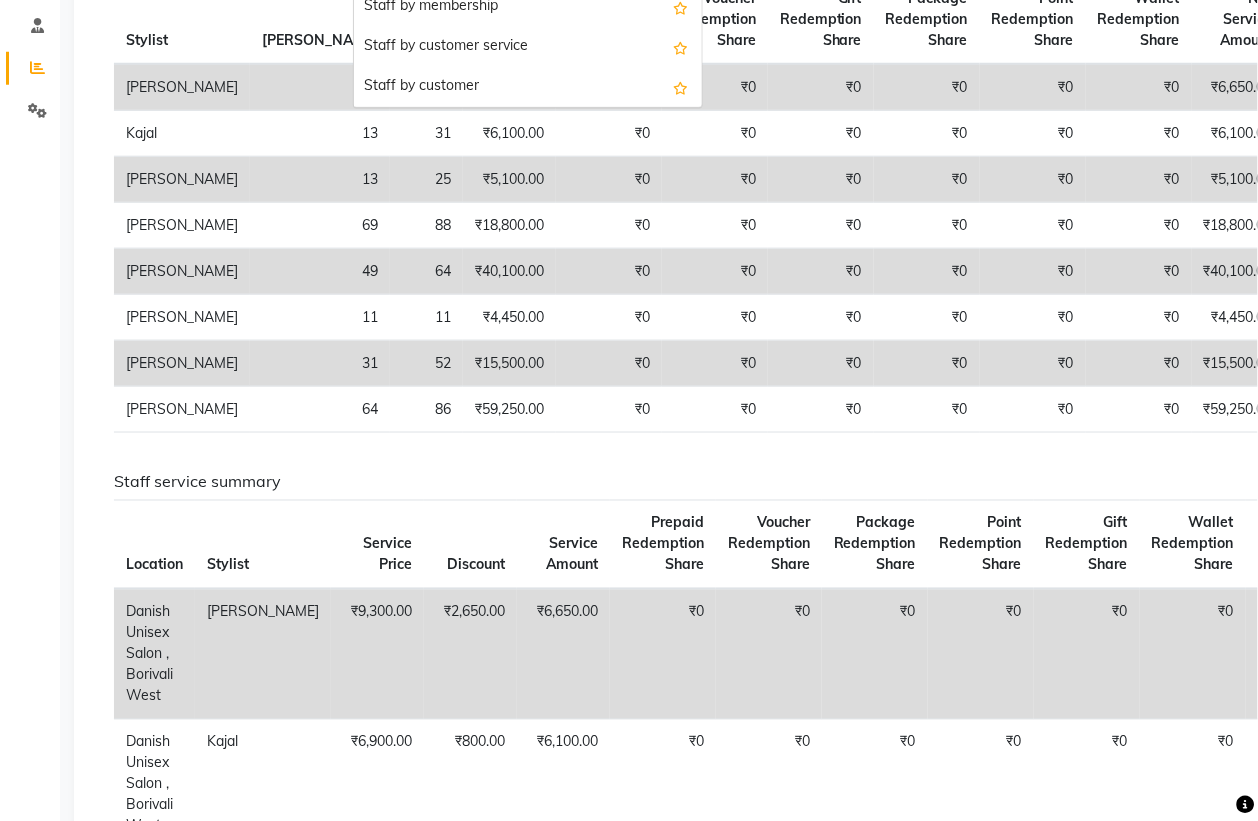 click on "Calendar  Invoice  Clients  Leads   Marketing  Members  Inventory  Staff  Reports  Settings Completed InProgress Upcoming Dropped Tentative Check-In Confirm Bookings Generate Report Segments Page Builder" 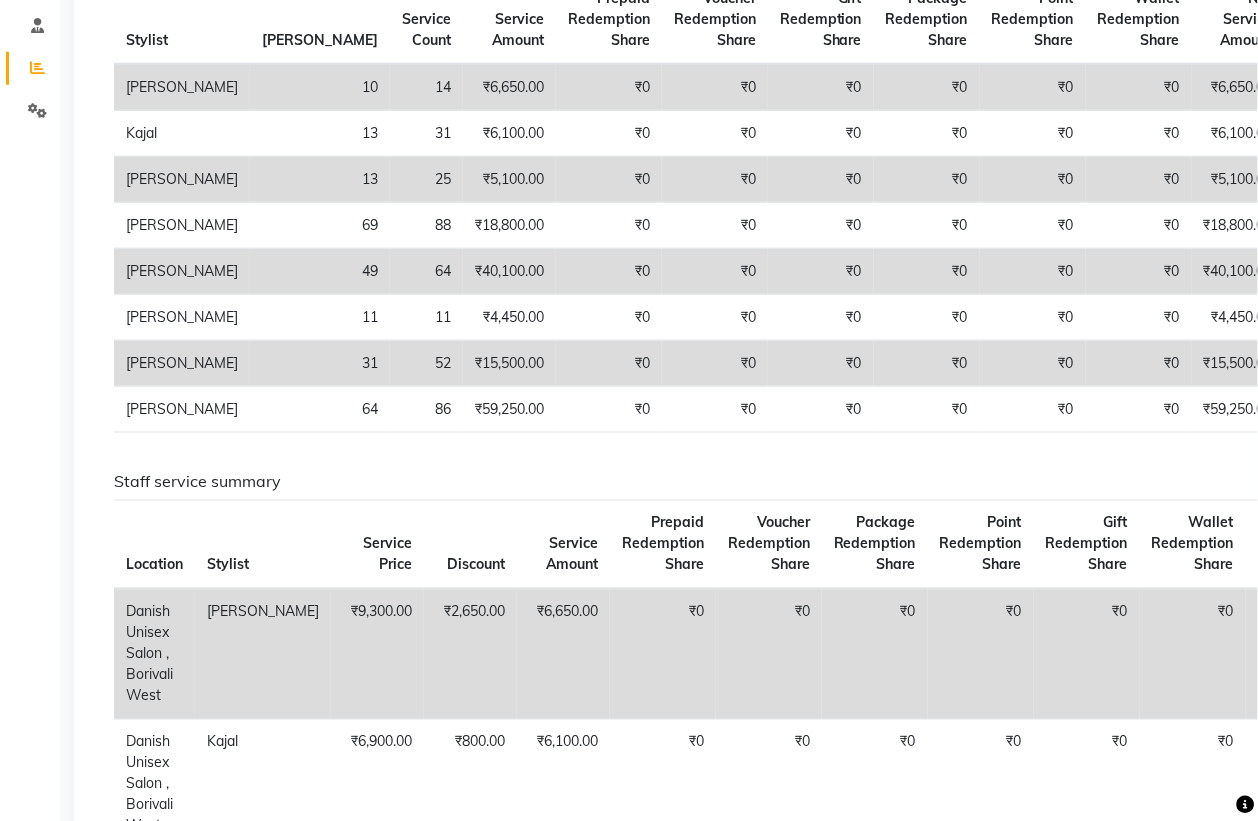 scroll, scrollTop: 500, scrollLeft: 0, axis: vertical 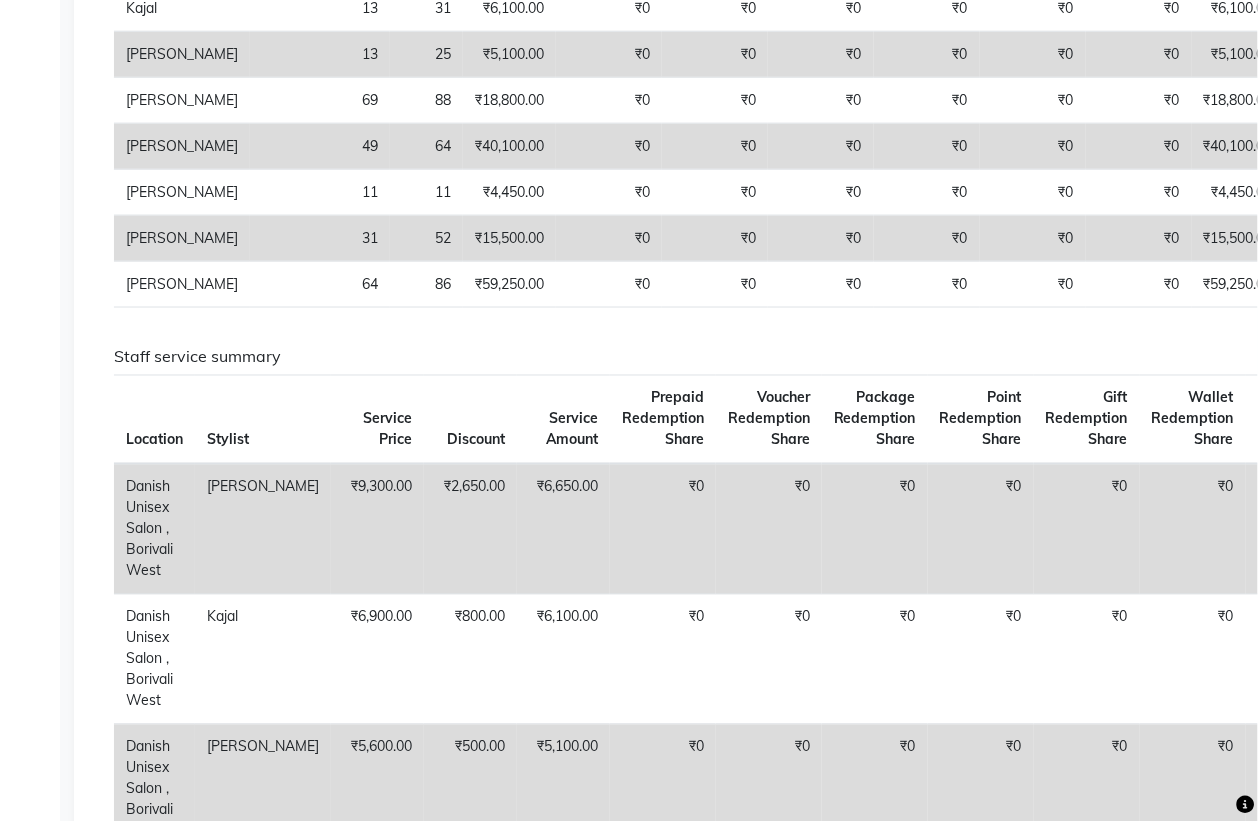 drag, startPoint x: 370, startPoint y: 351, endPoint x: 0, endPoint y: 350, distance: 370.00134 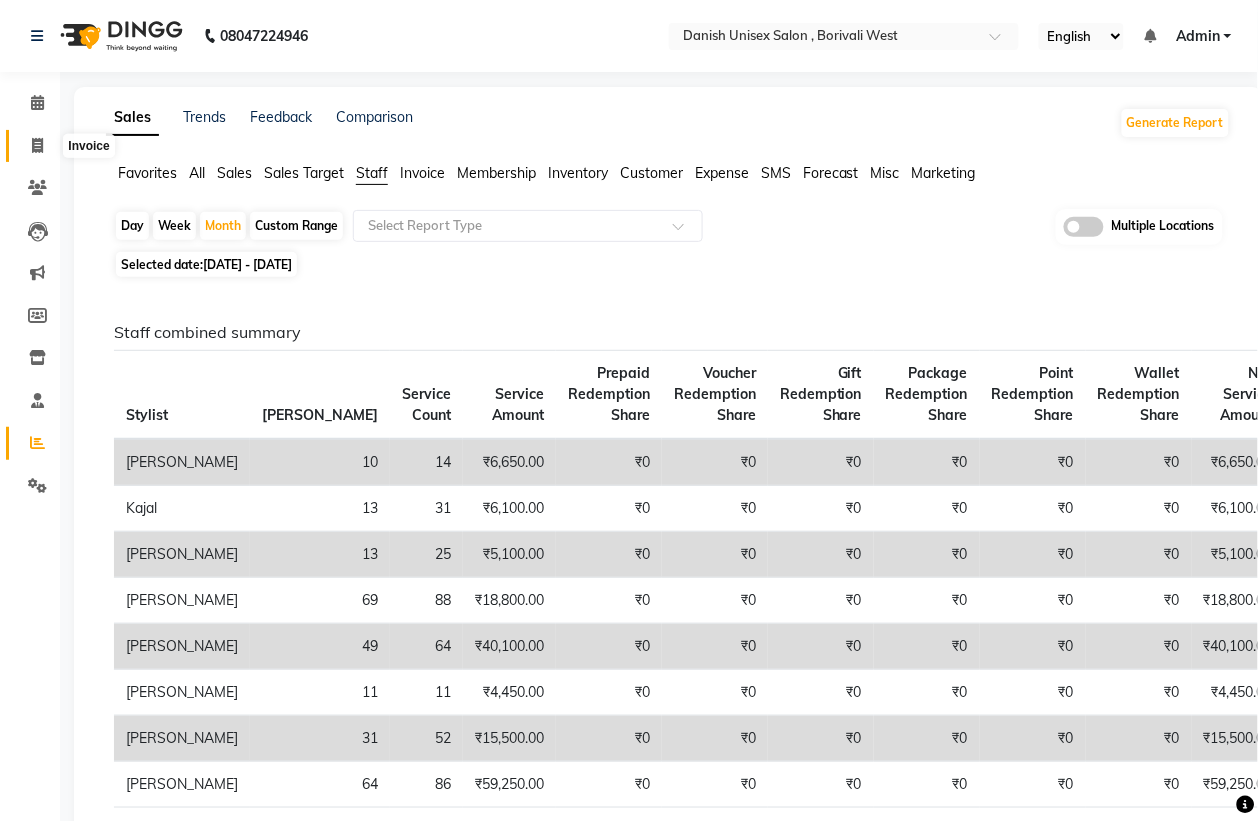 click 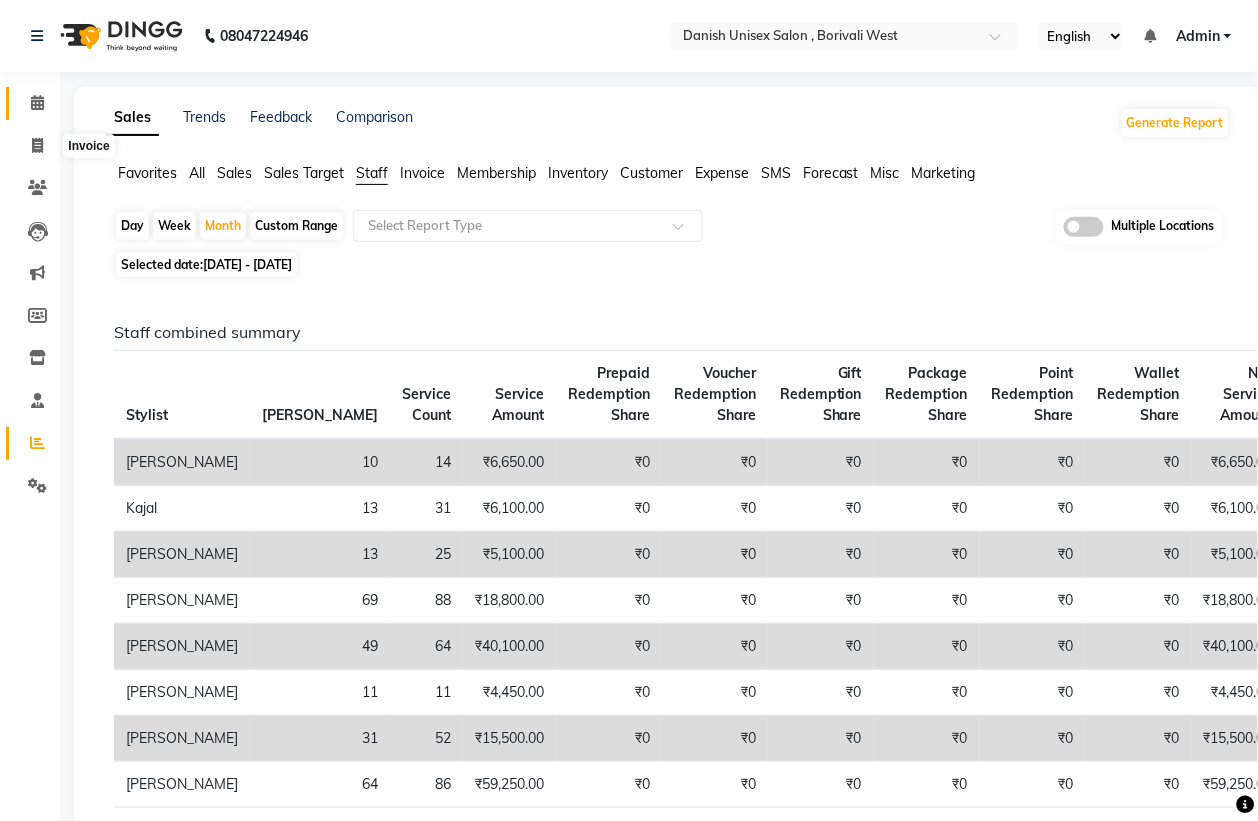 select on "service" 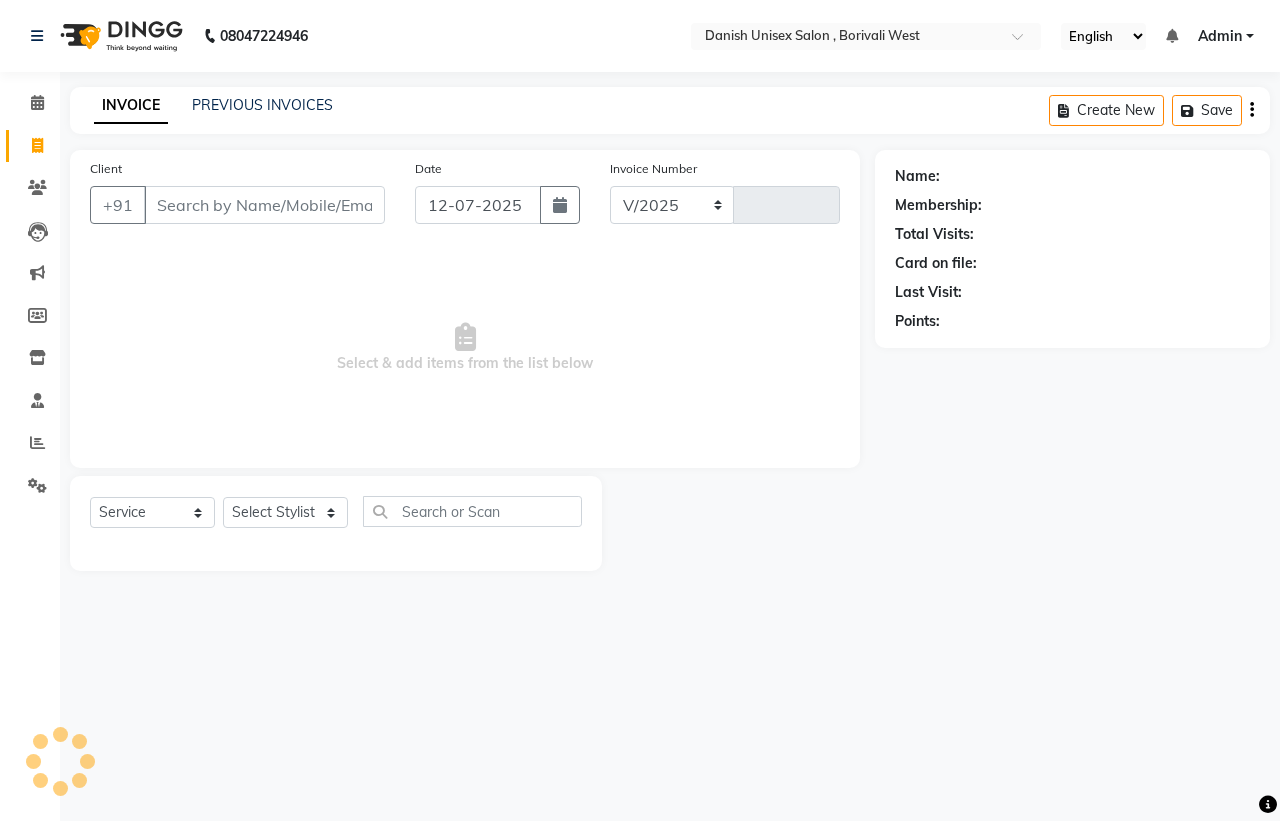 select on "6929" 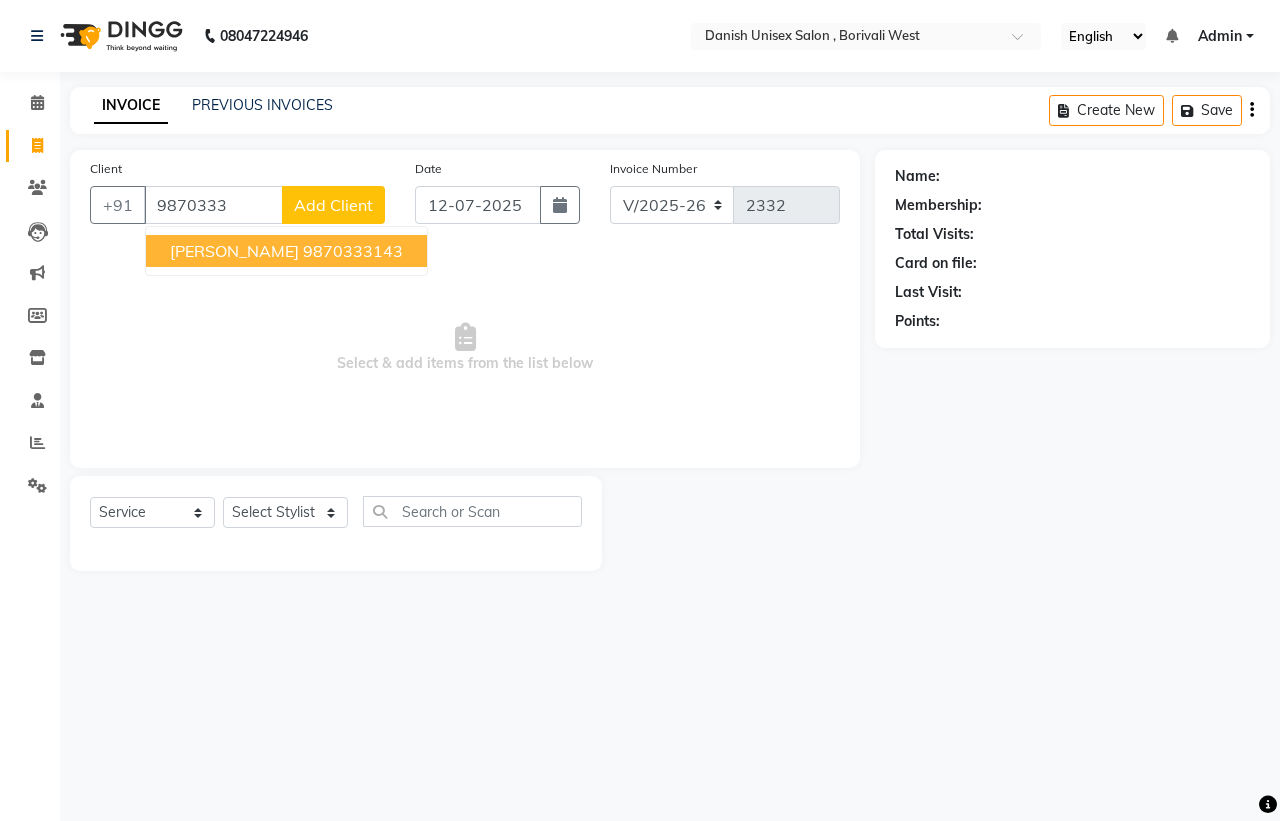click on "[PERSON_NAME]" at bounding box center [234, 251] 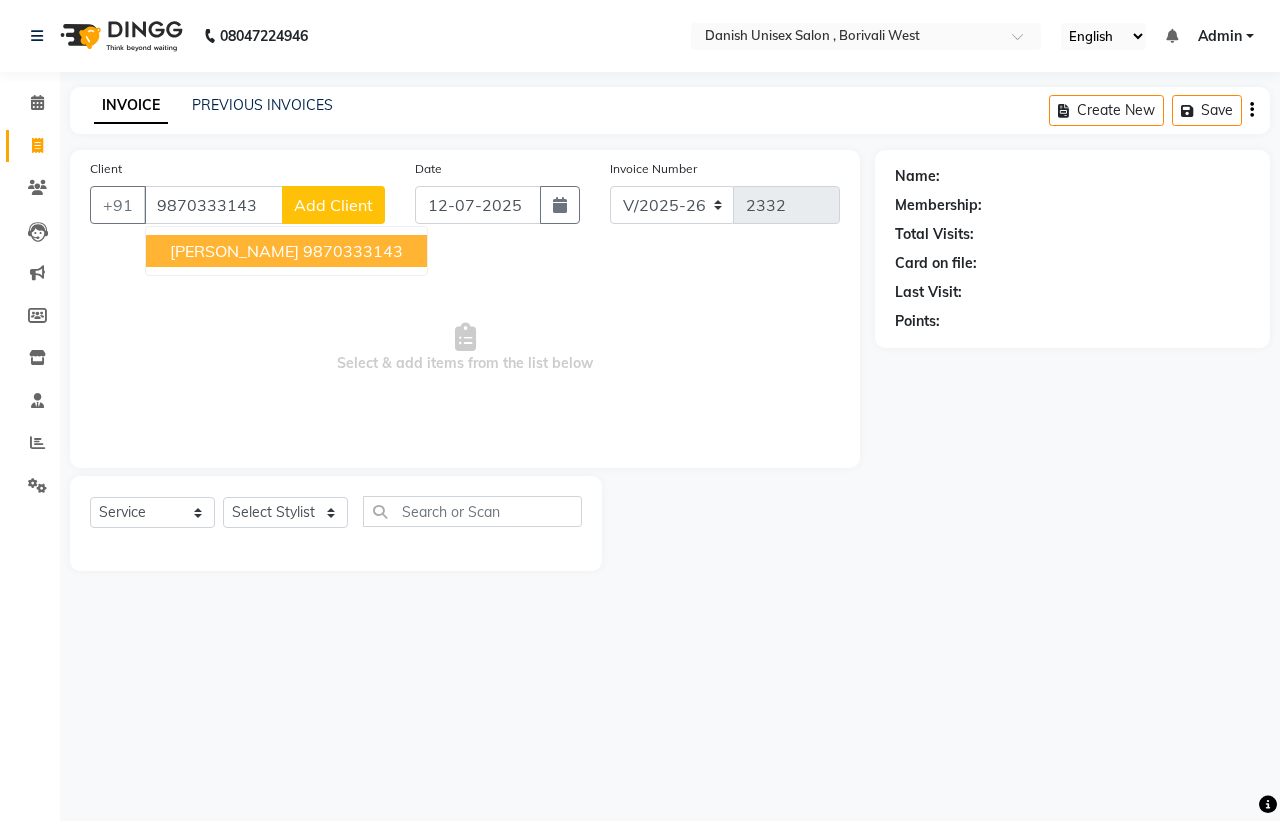 type on "9870333143" 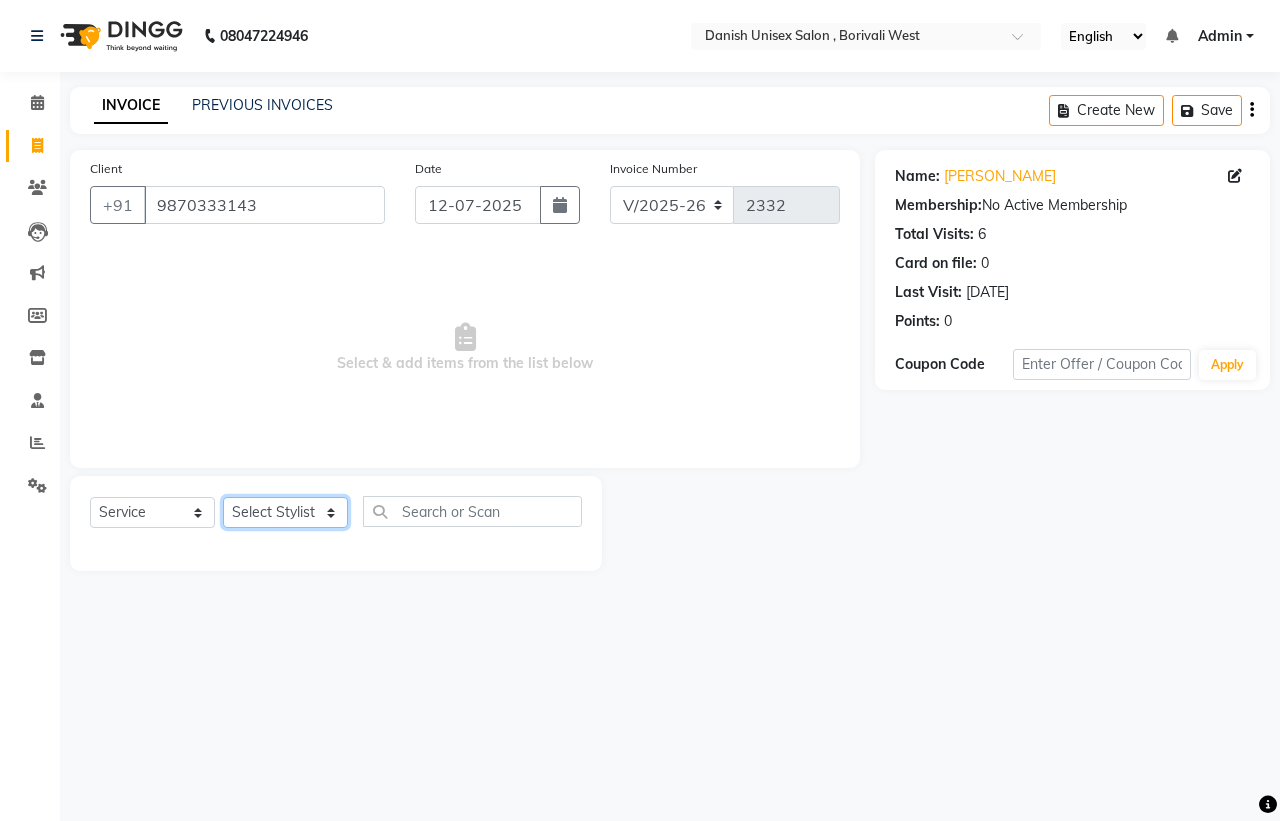 click on "Select Stylist [PERSON_NAME] [PERSON_NAME] [PERSON_NAME] kajal [PERSON_NAME] [PERSON_NAME] [PERSON_NAME] [PERSON_NAME] [PERSON_NAME] [PERSON_NAME] [PERSON_NAME]" 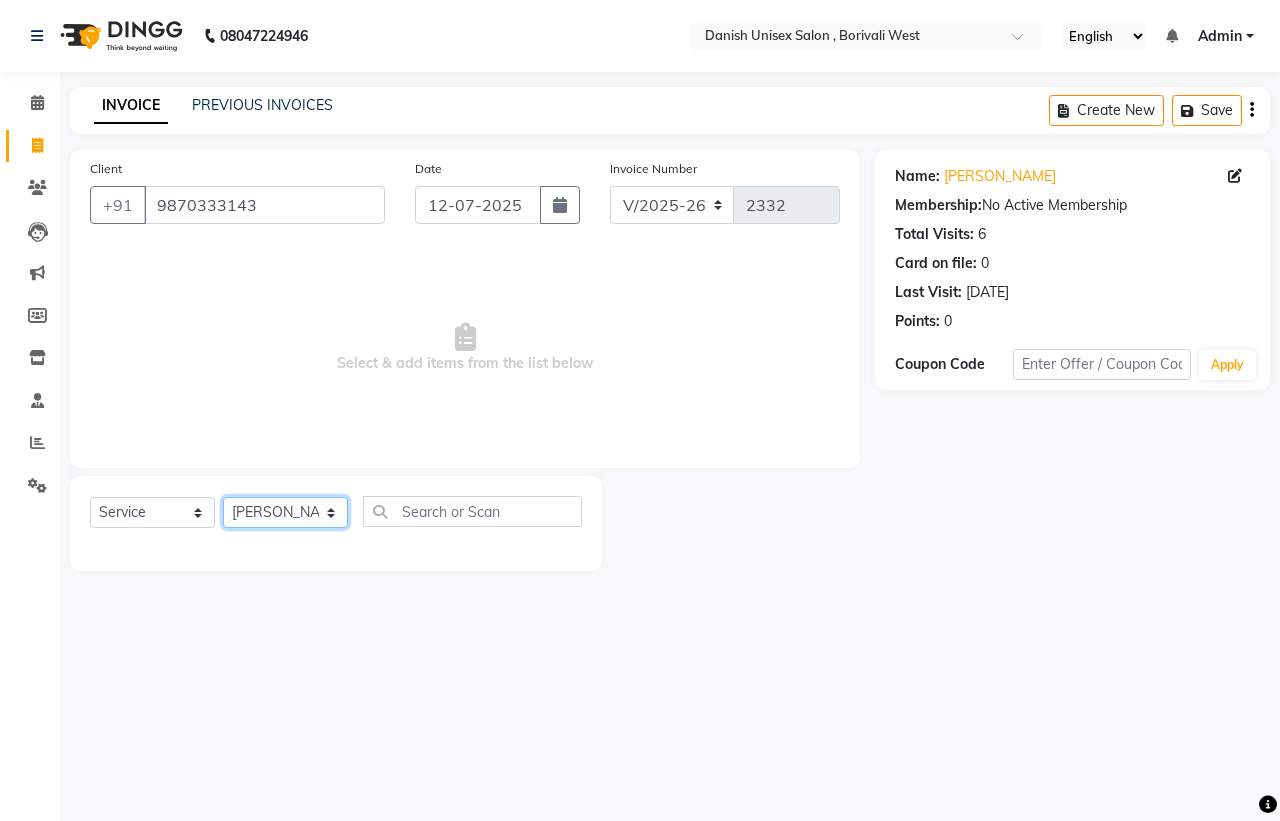 click on "Select Stylist [PERSON_NAME] [PERSON_NAME] [PERSON_NAME] kajal [PERSON_NAME] [PERSON_NAME] [PERSON_NAME] [PERSON_NAME] [PERSON_NAME] [PERSON_NAME] [PERSON_NAME]" 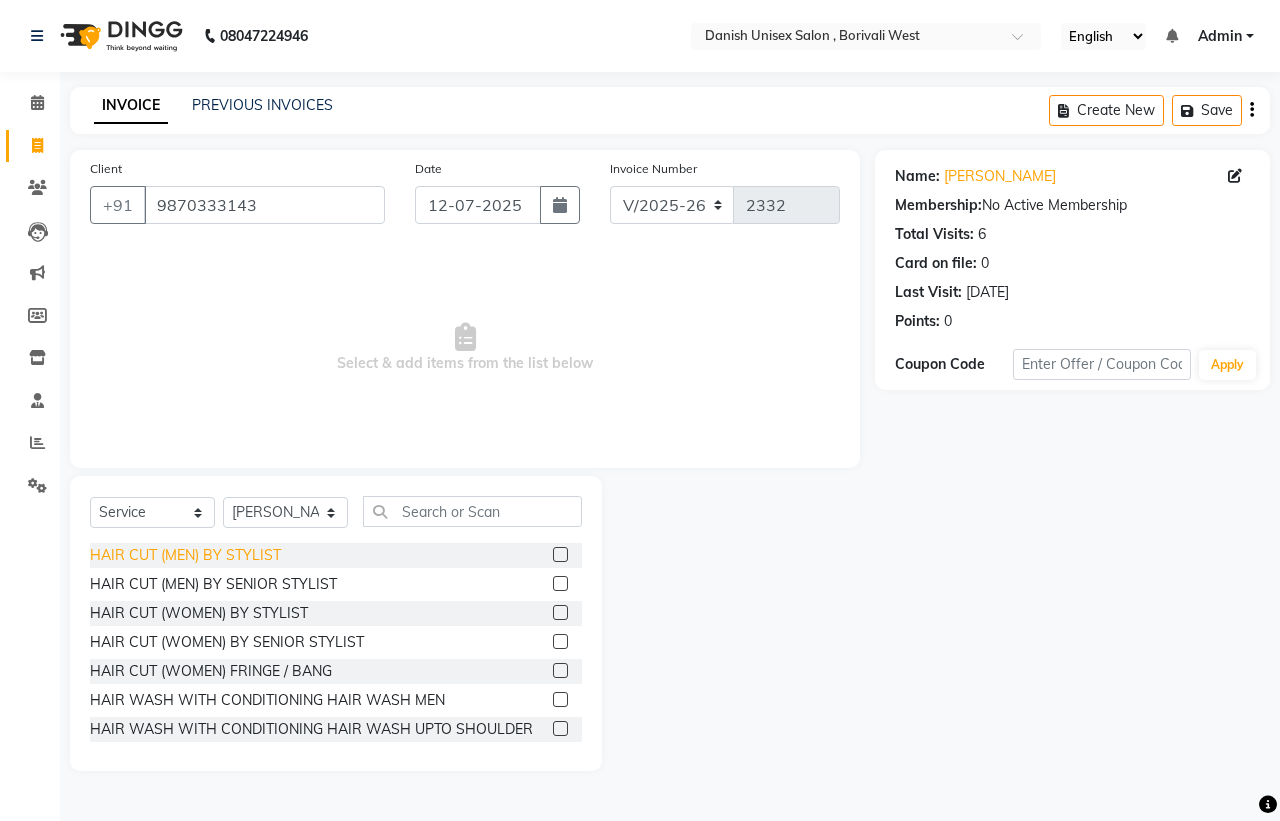 click on "HAIR CUT (MEN) BY STYLIST" 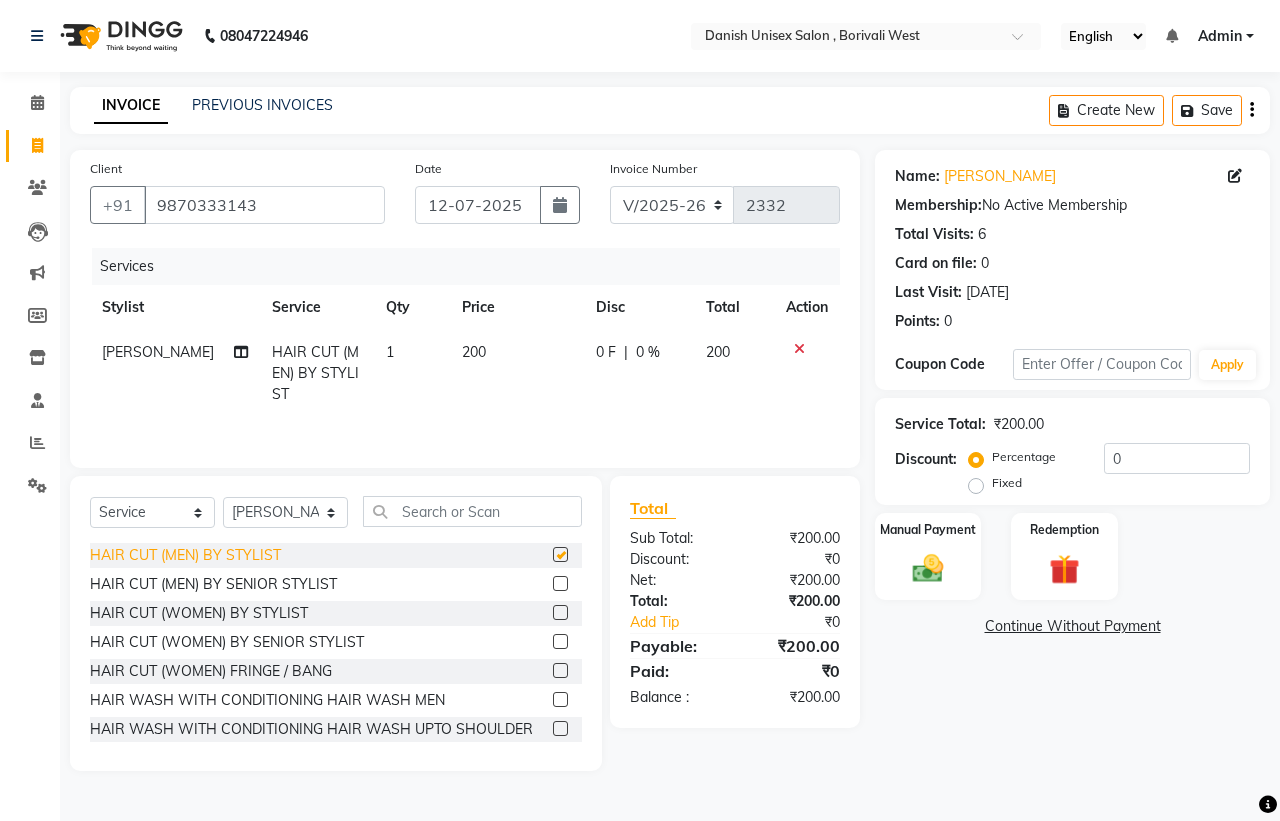 checkbox on "false" 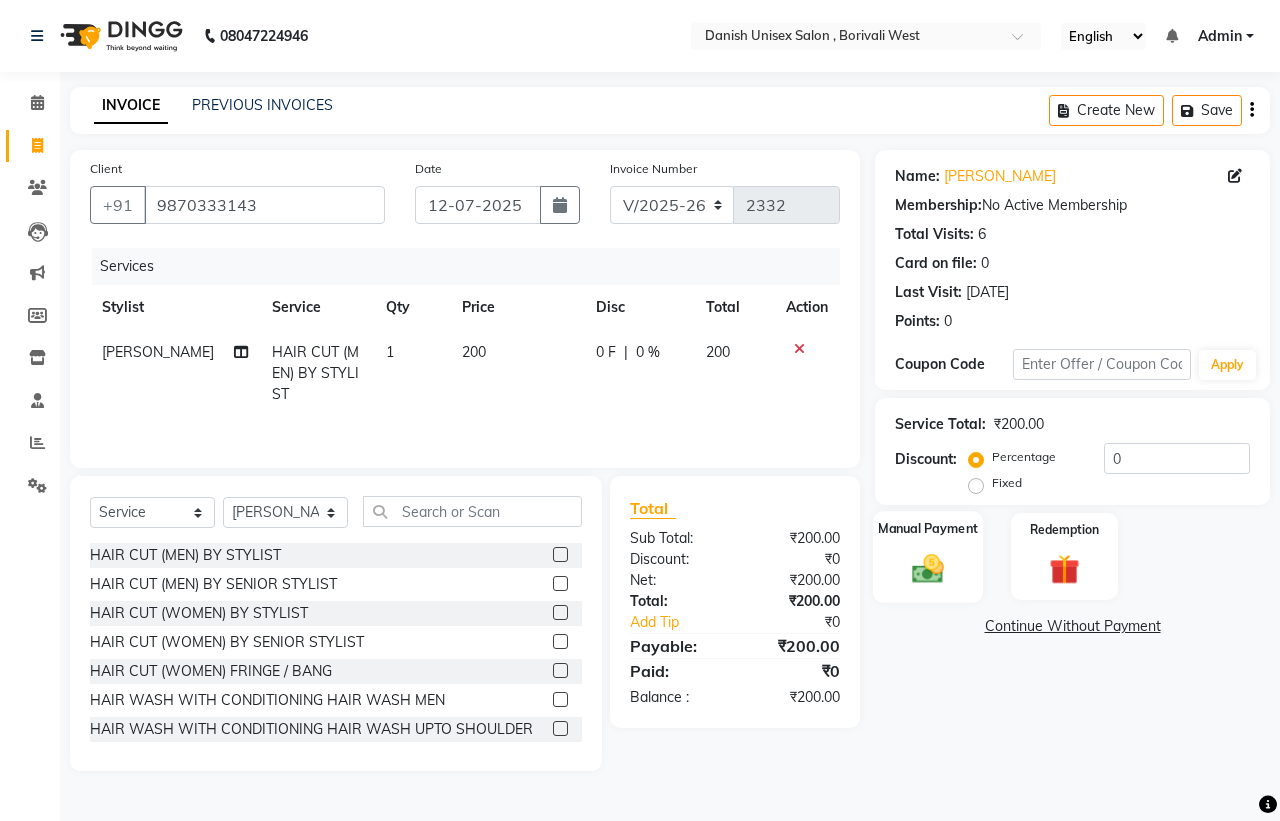 click 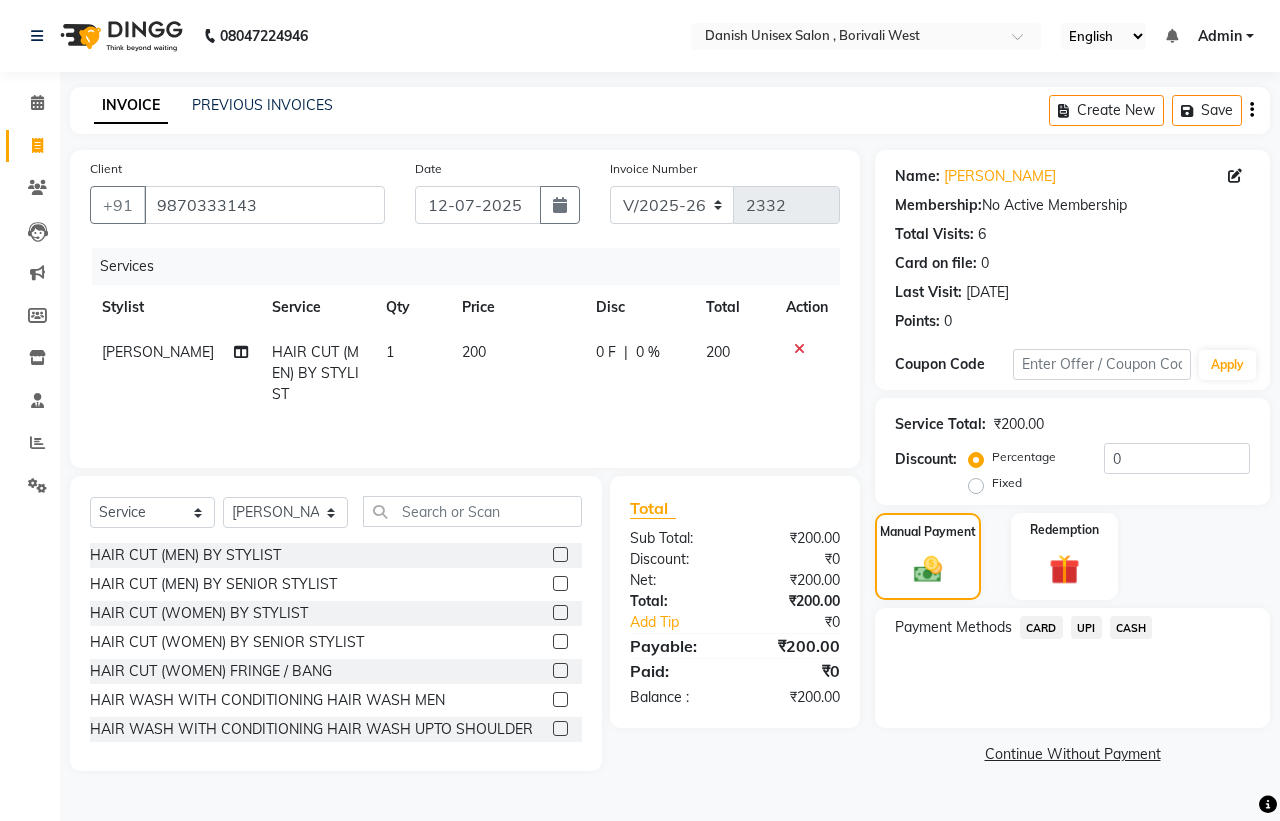 click on "CASH" 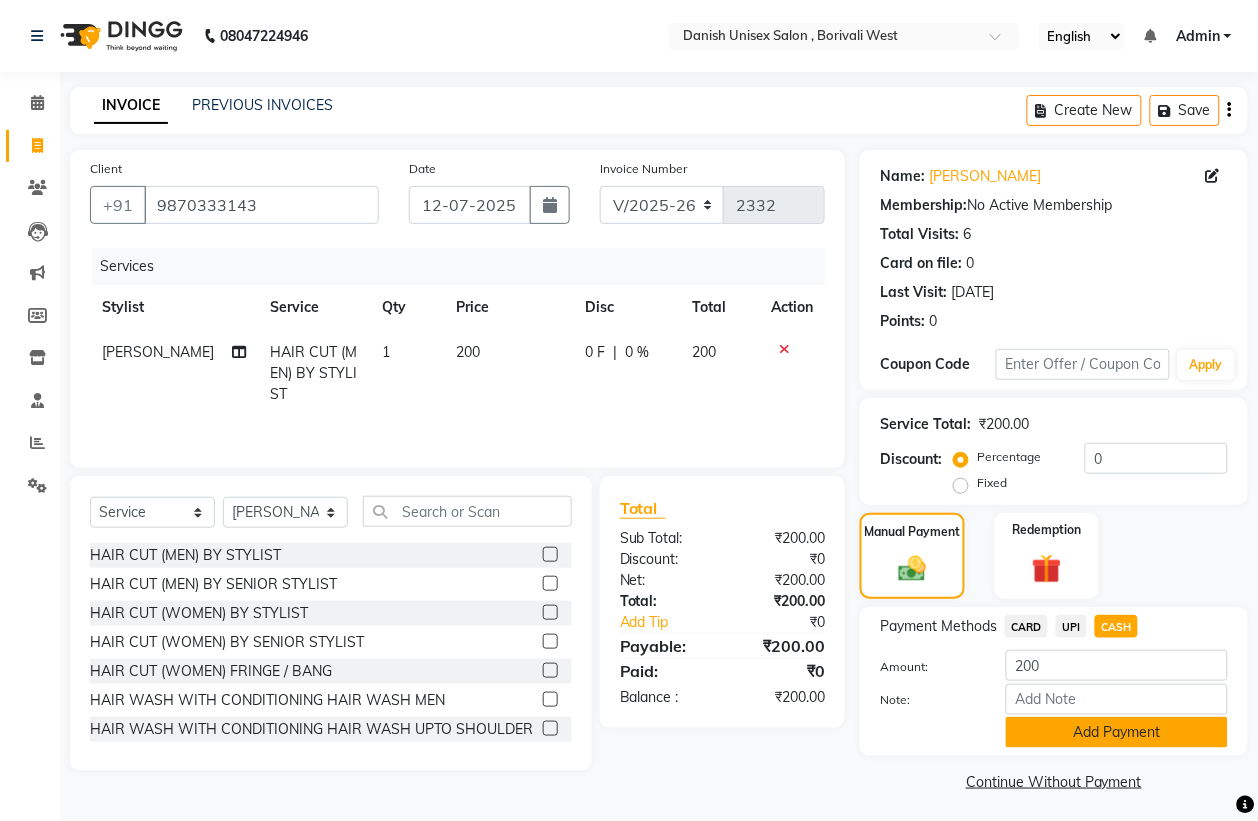 click on "Add Payment" 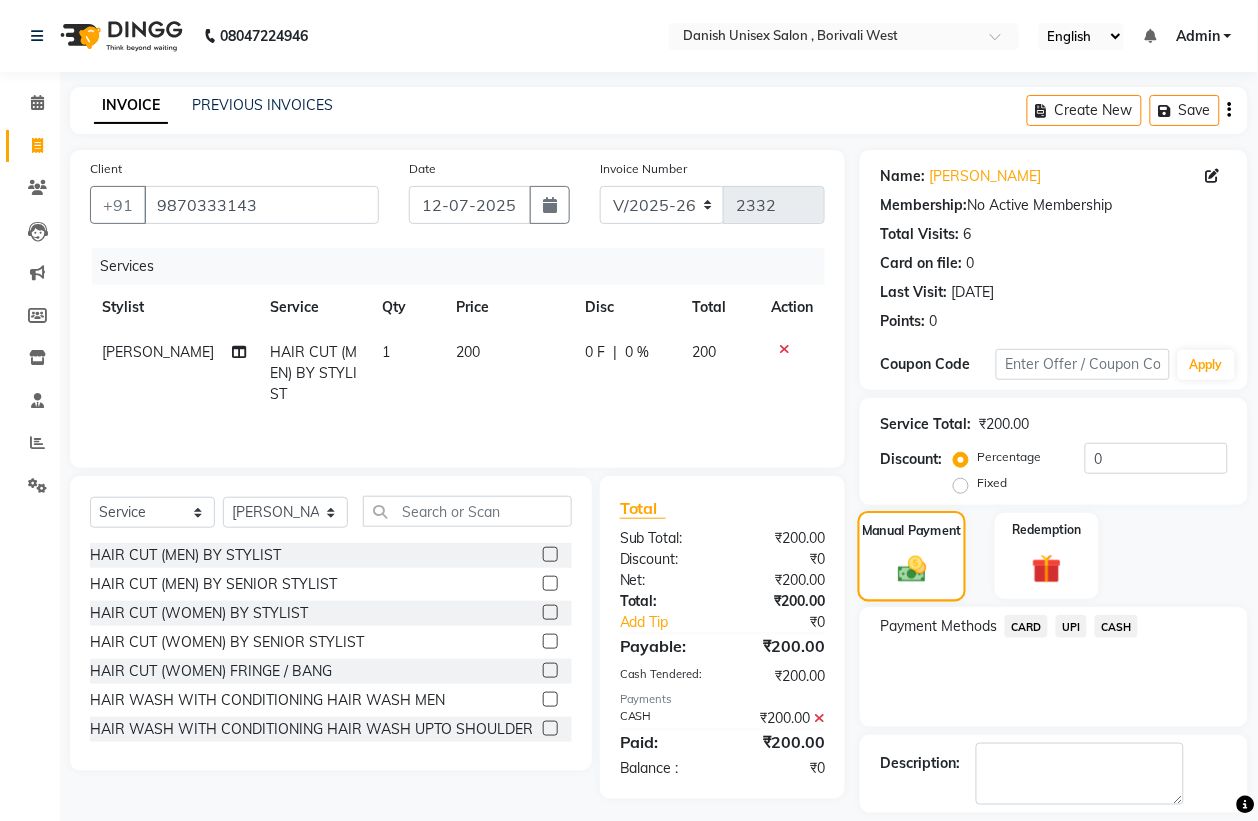 click 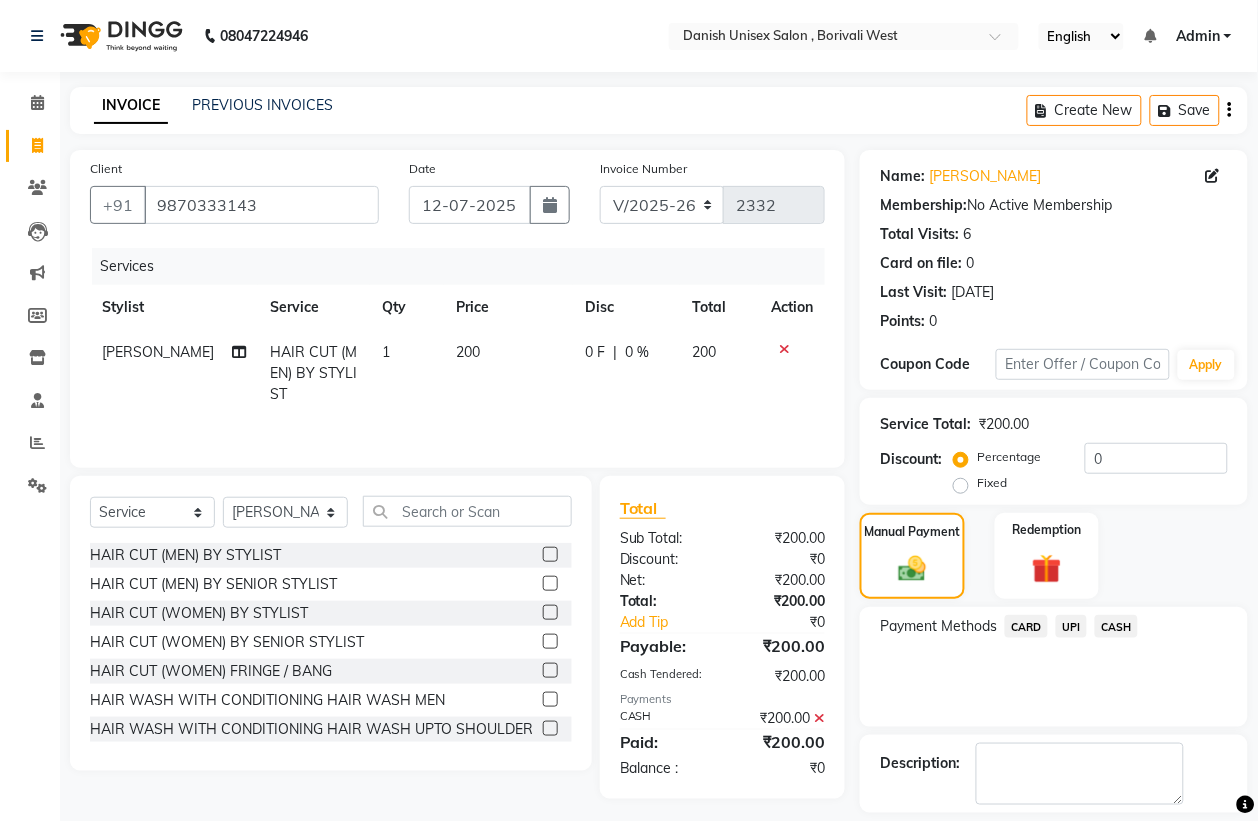 click on "CASH" 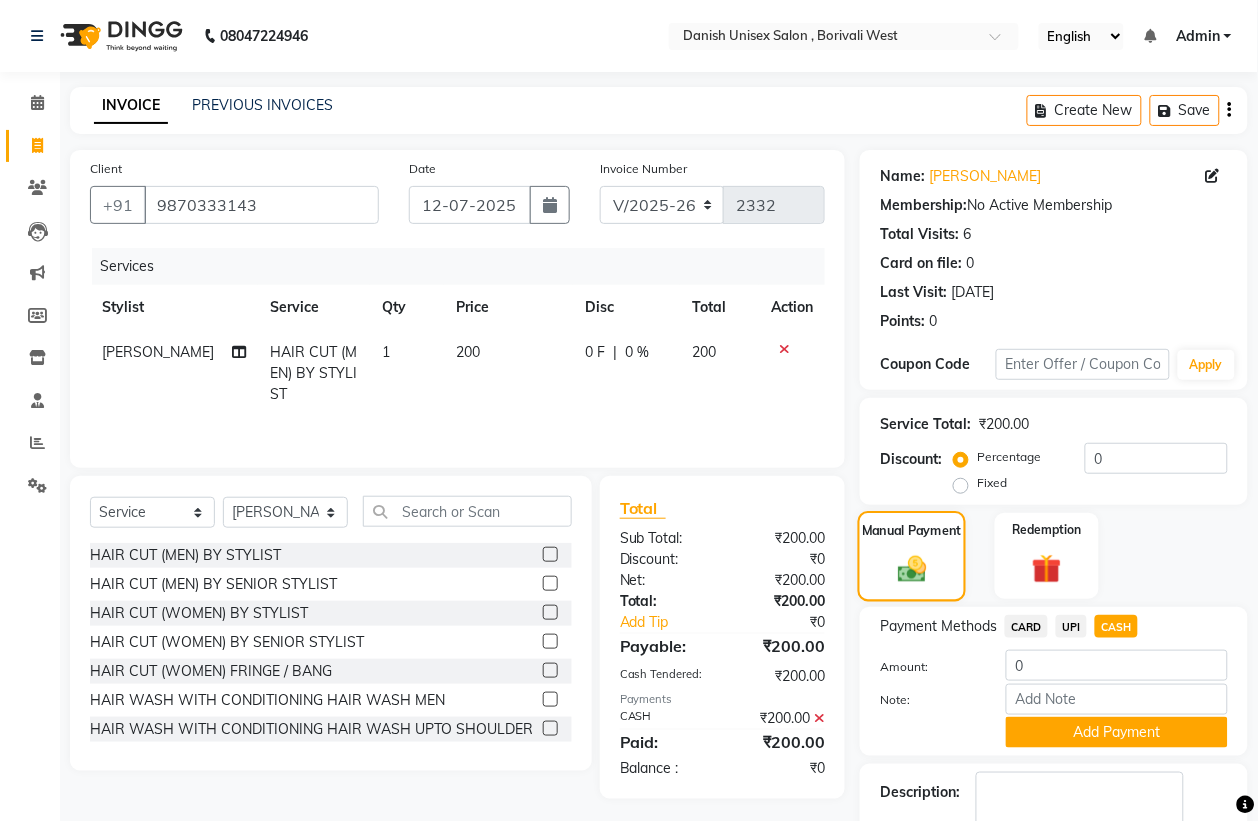 click 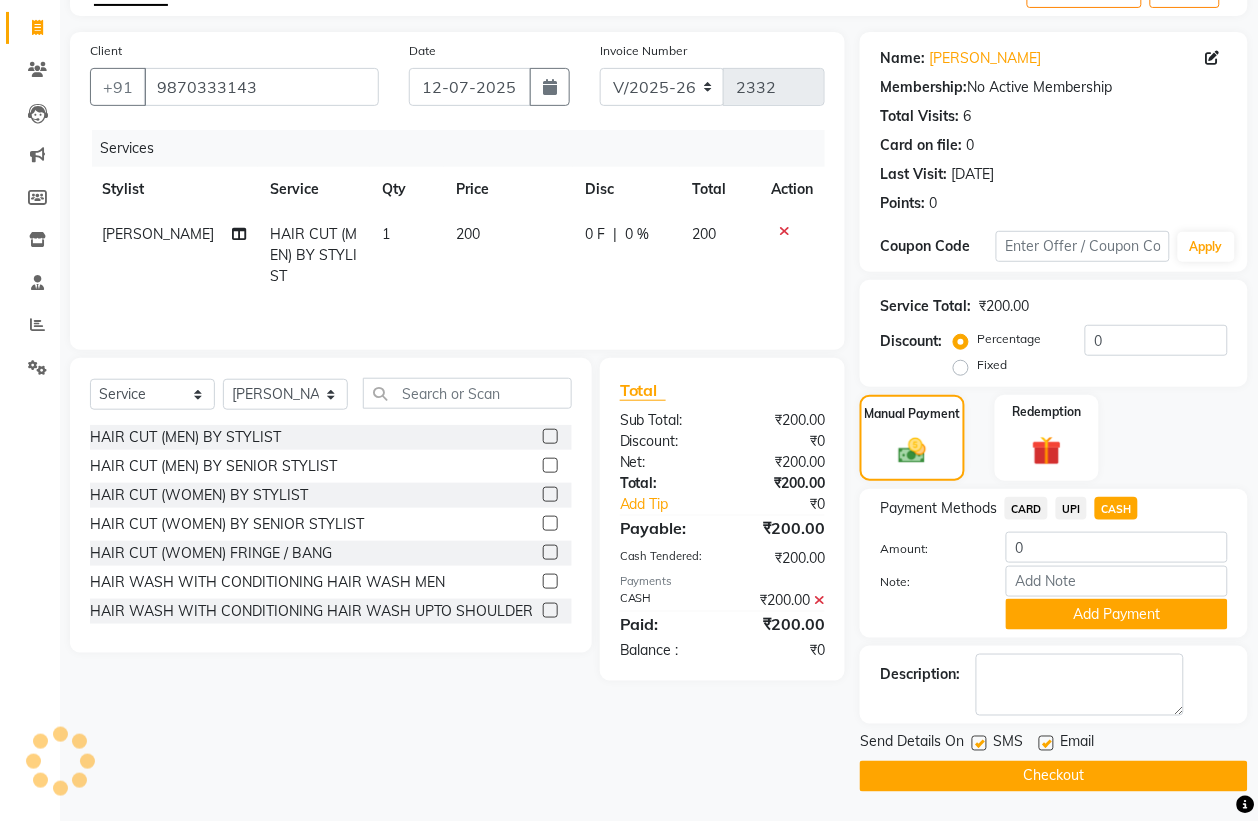 scroll, scrollTop: 0, scrollLeft: 0, axis: both 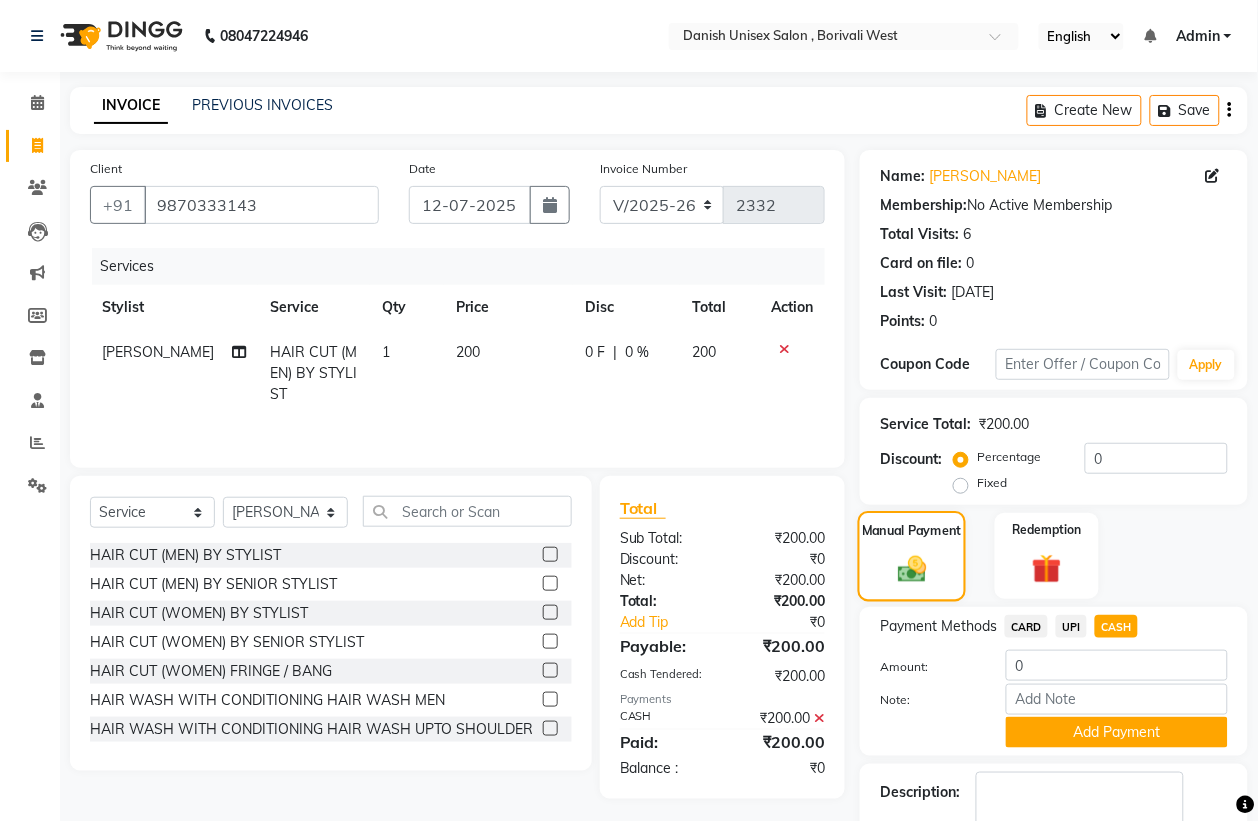 click 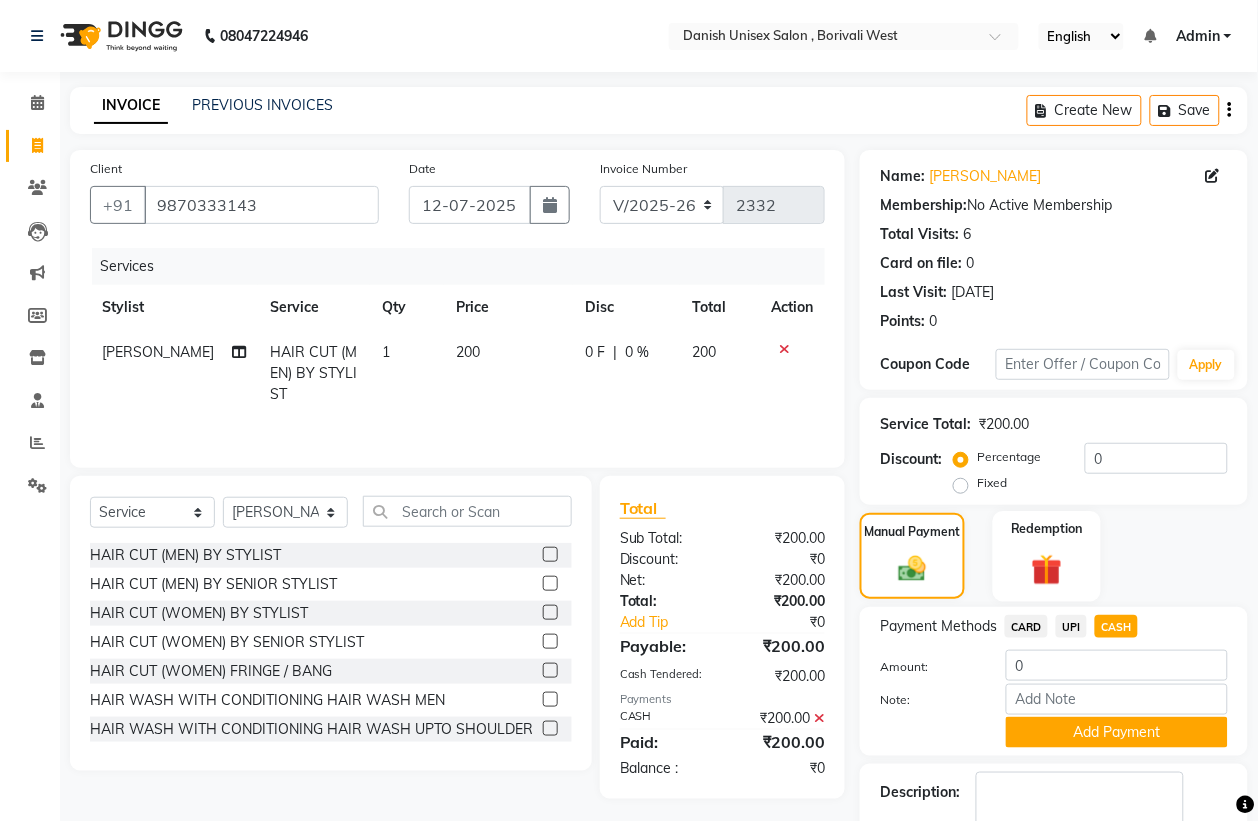 click 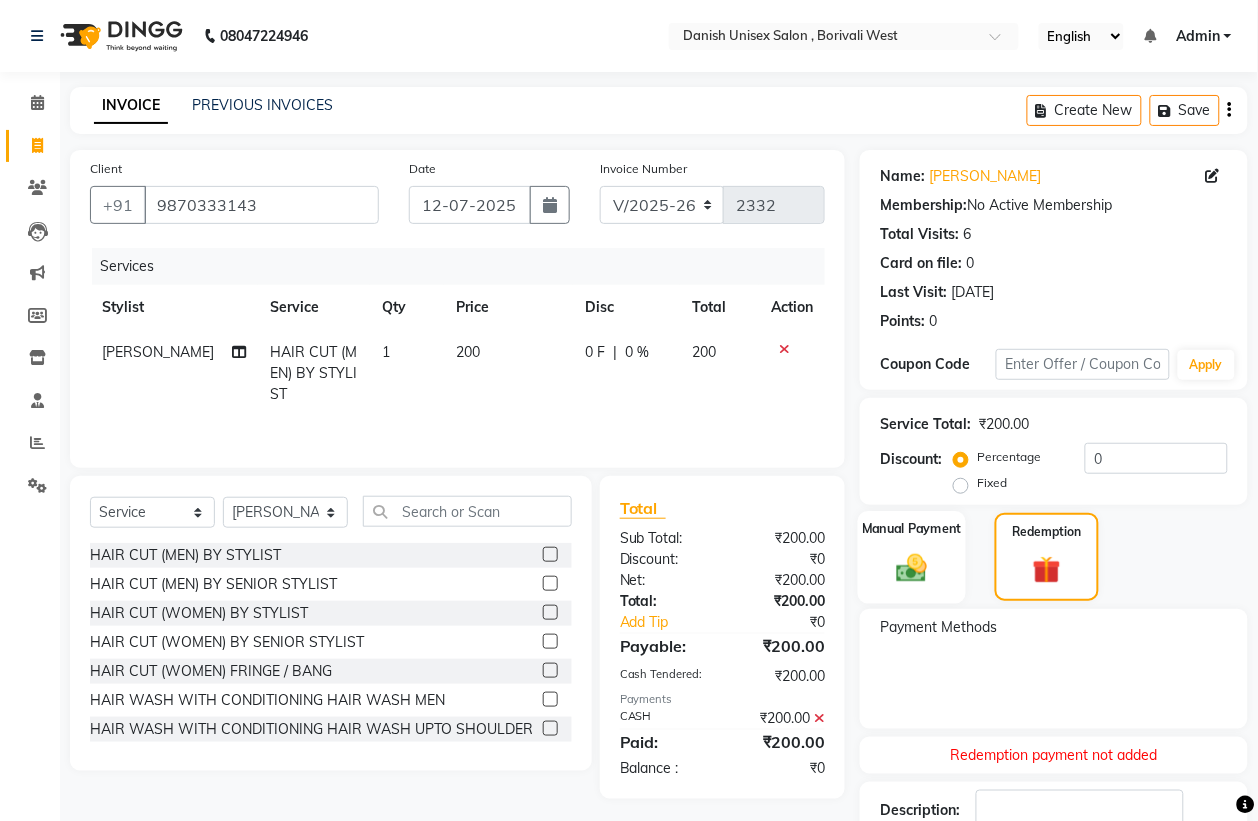 click 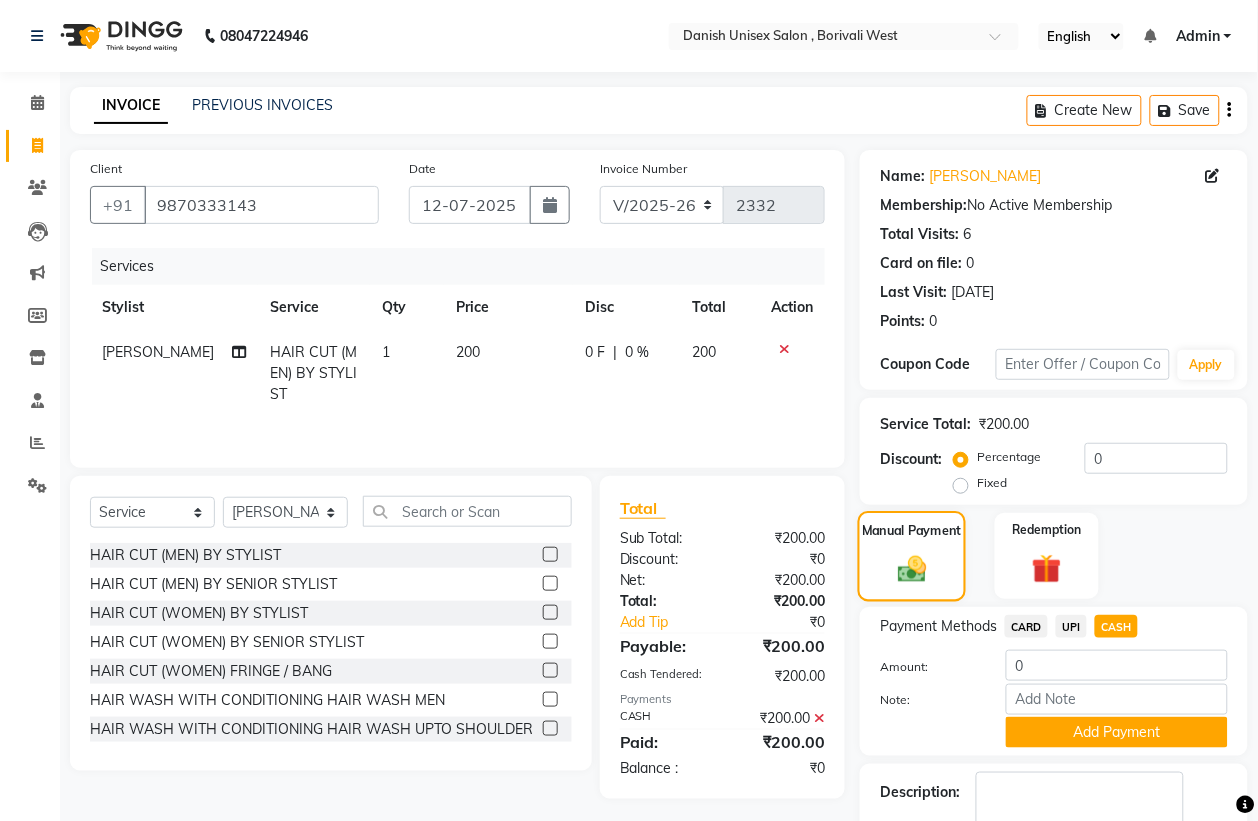 click 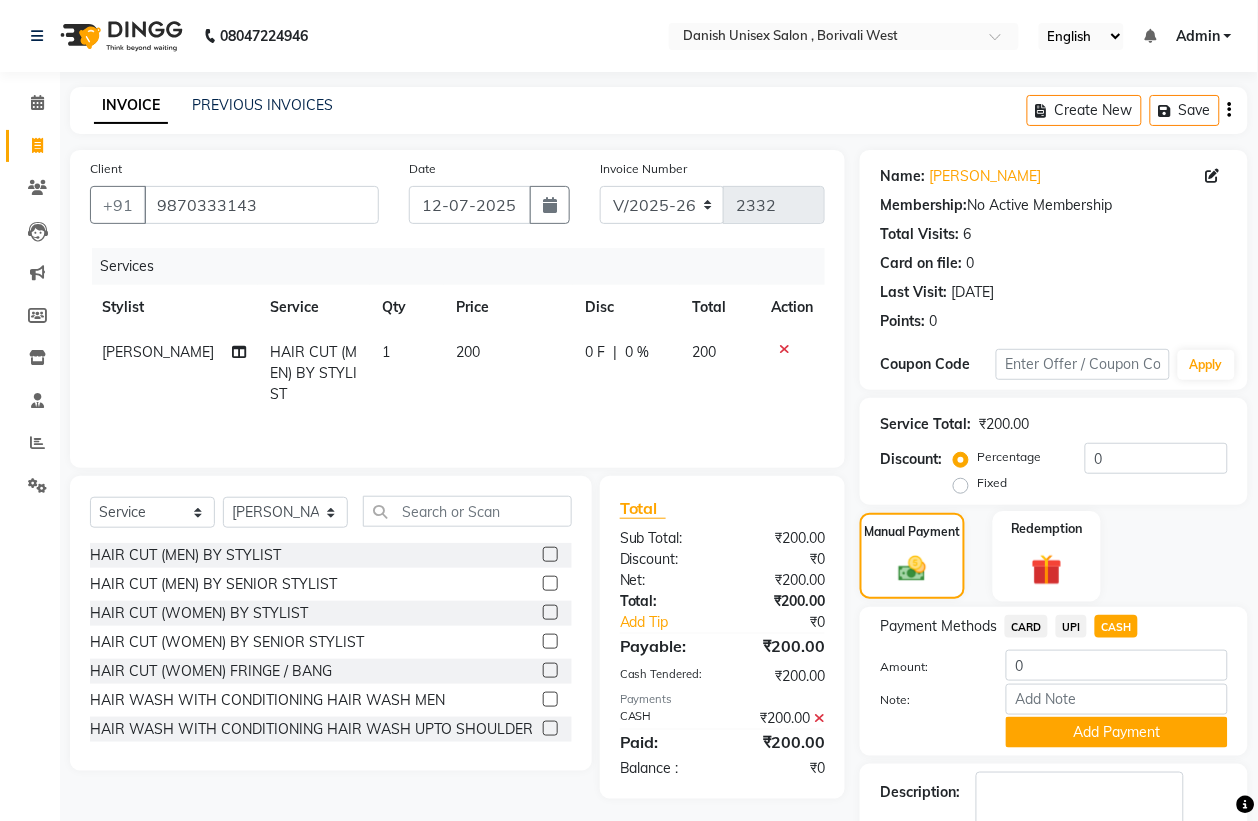 click 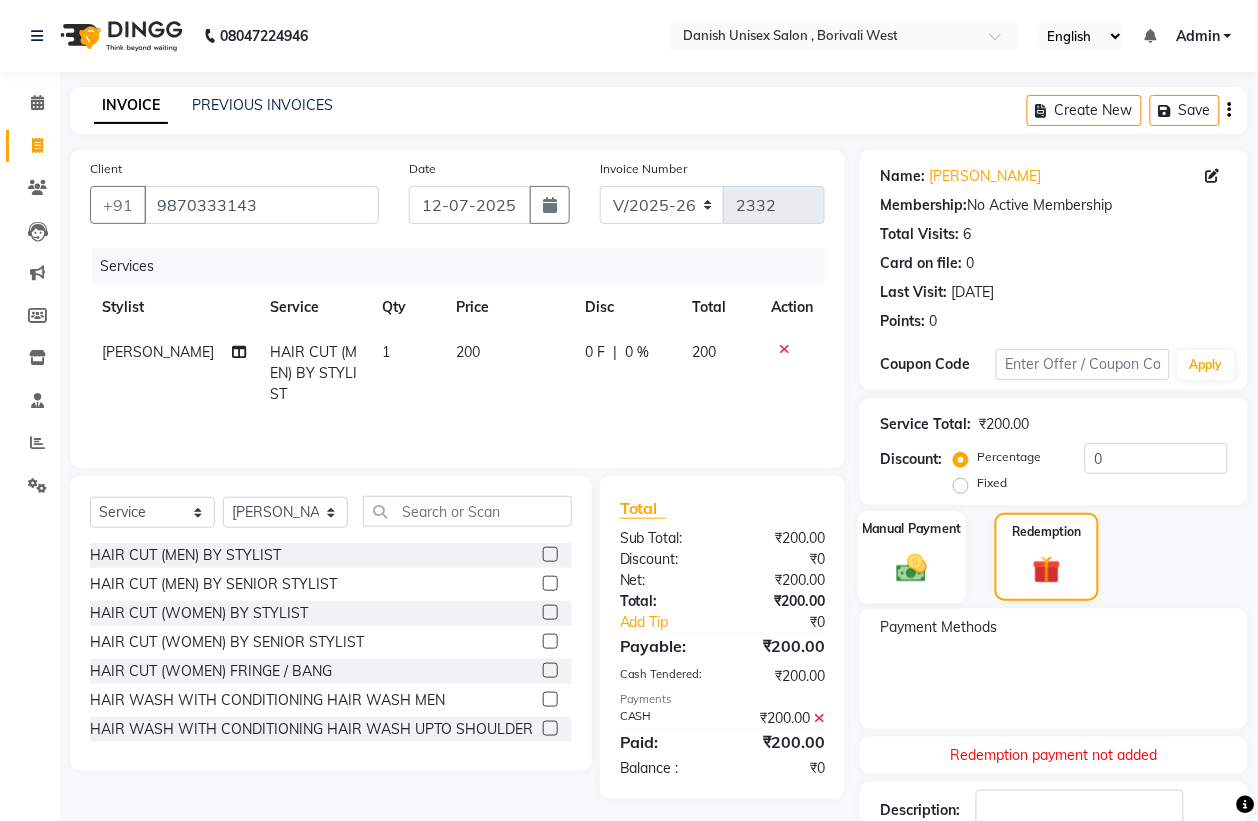 click on "Manual Payment" 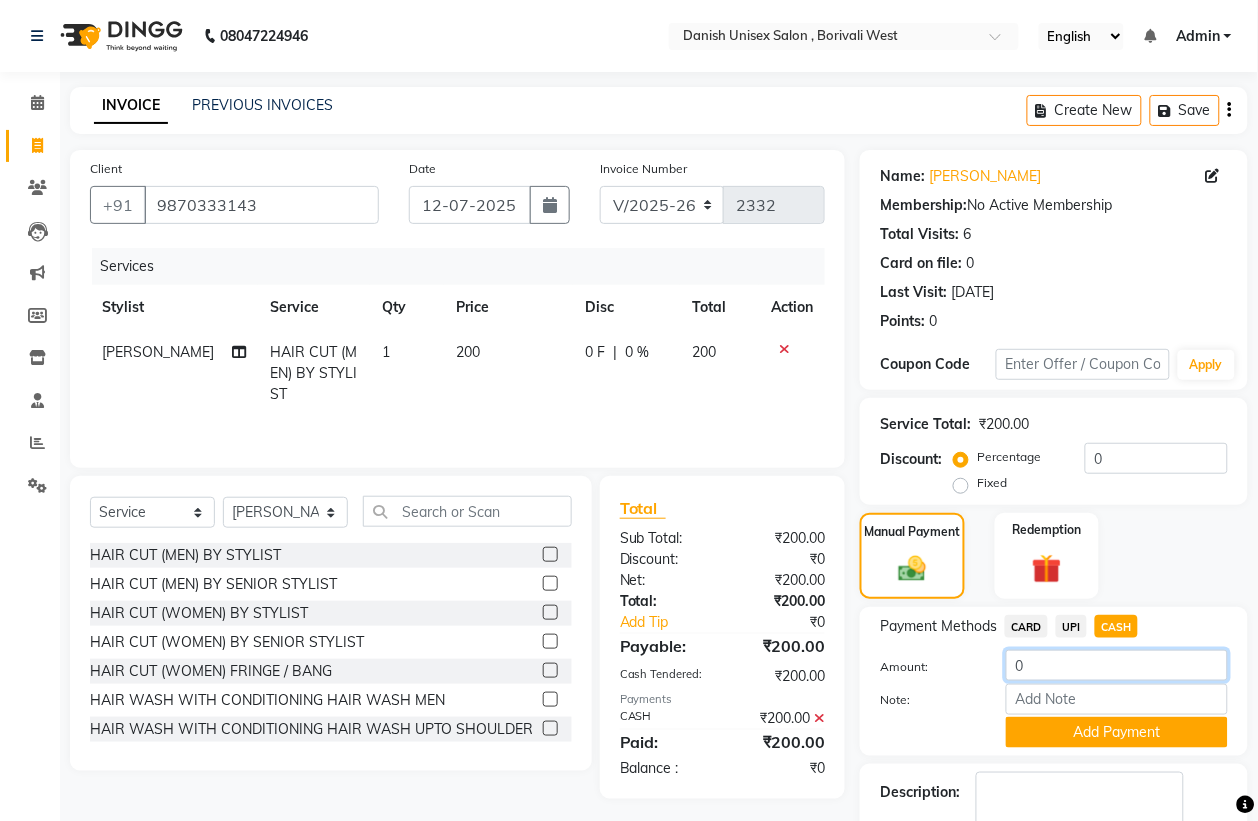 click on "0" 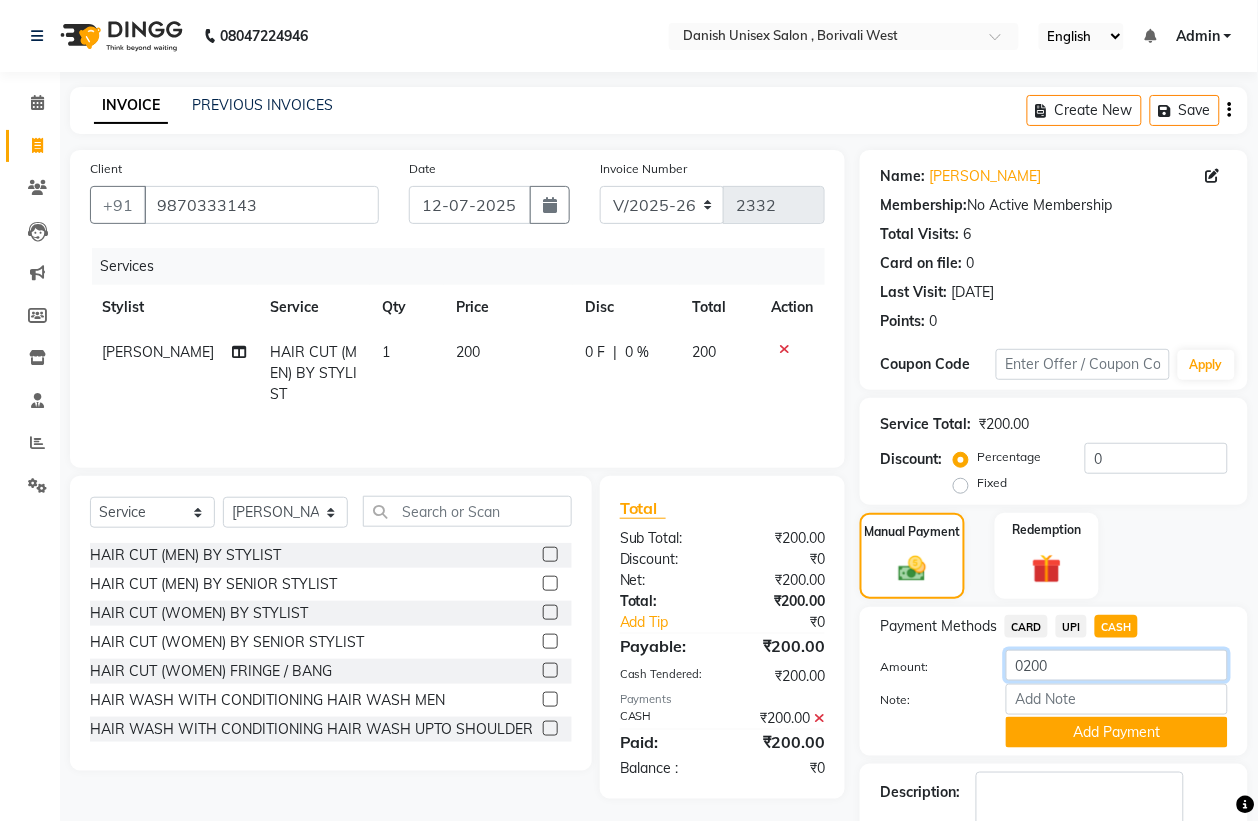click on "0200" 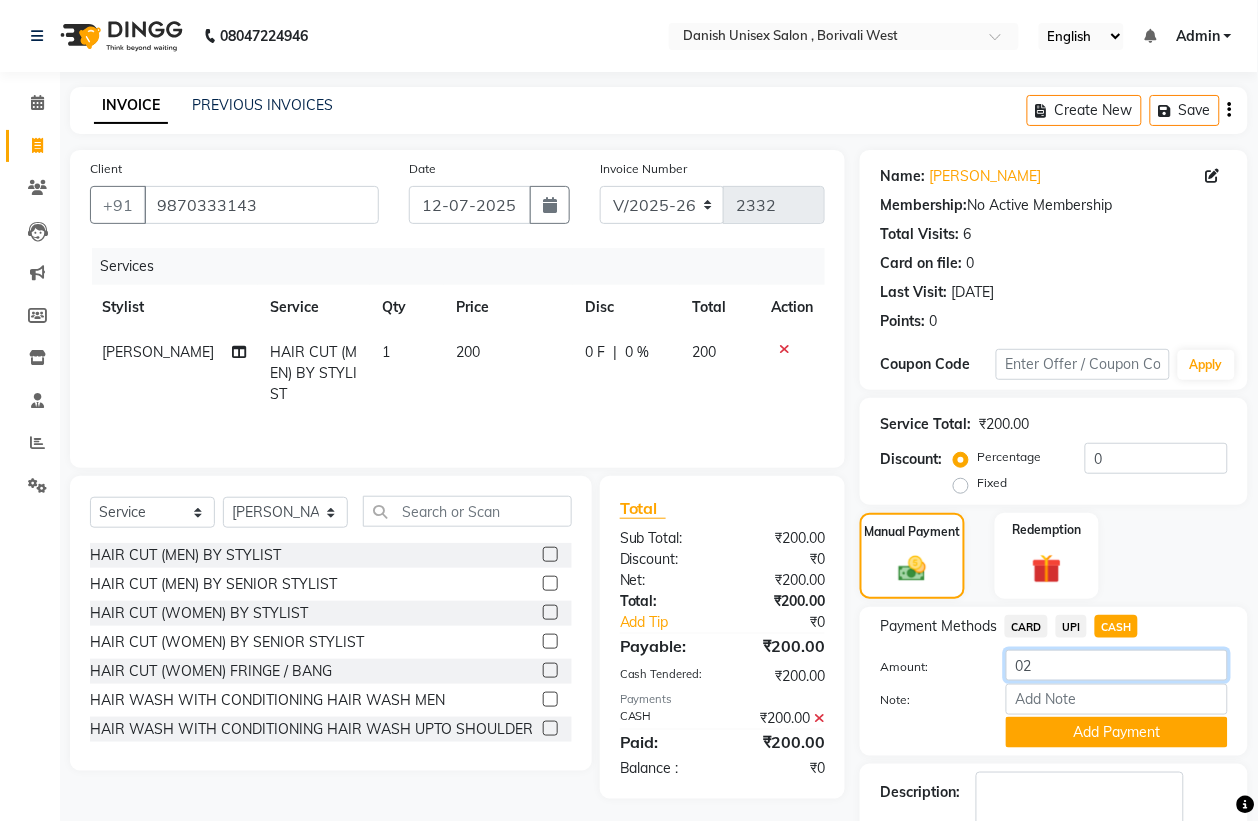 type on "0" 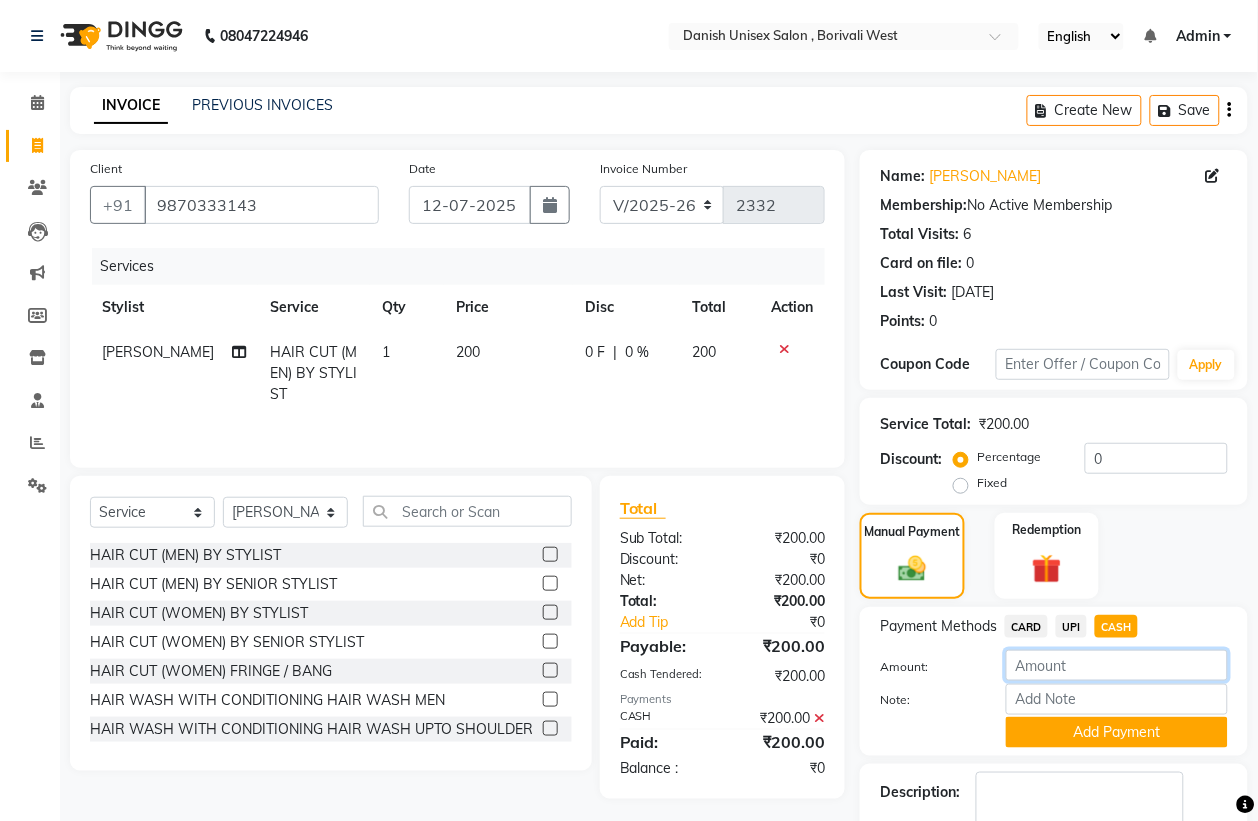 click 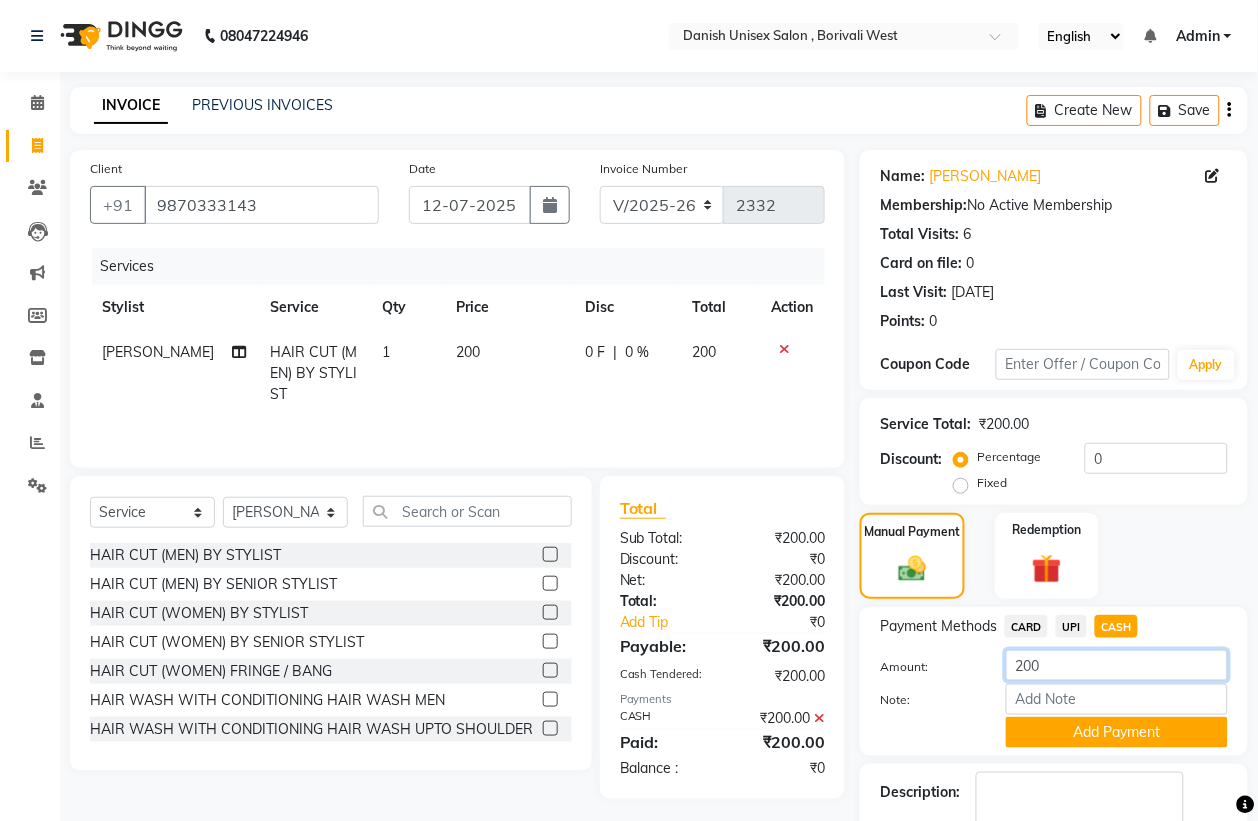 click on "200" 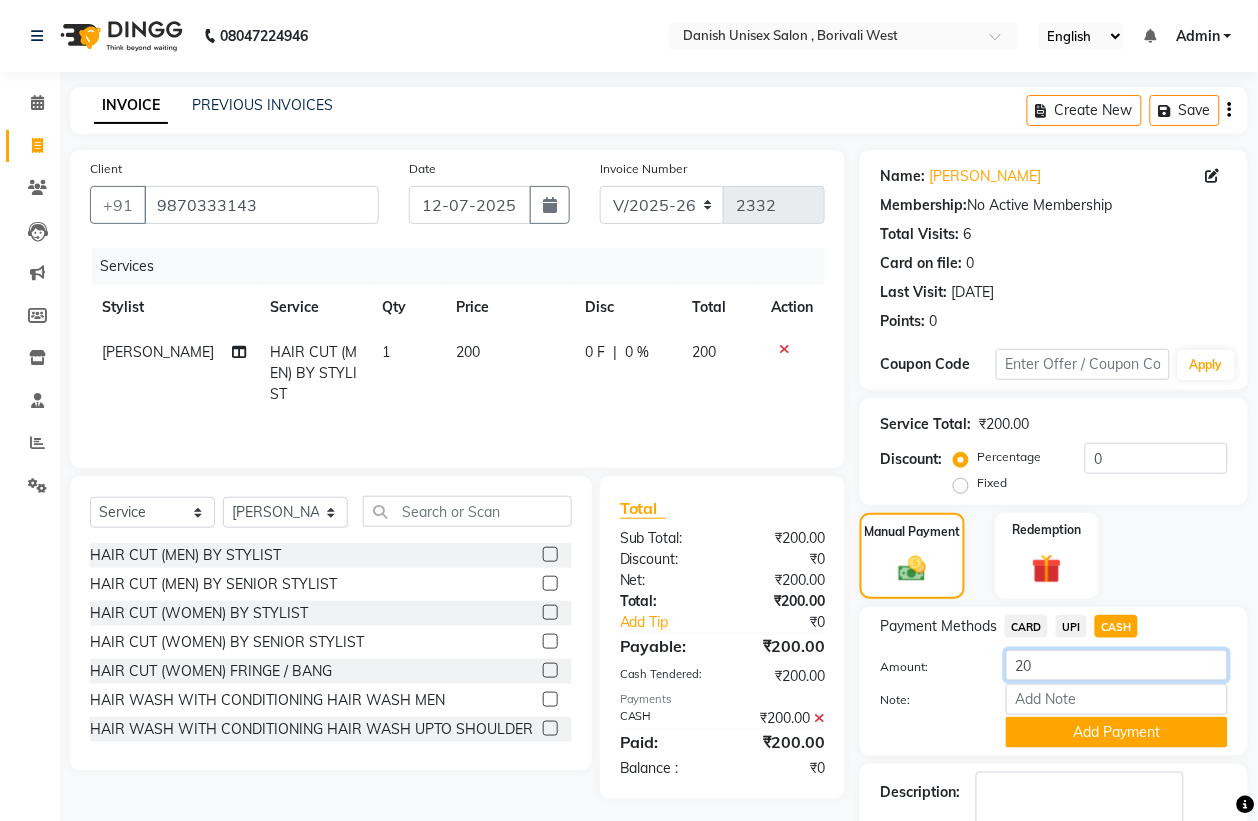 type on "2" 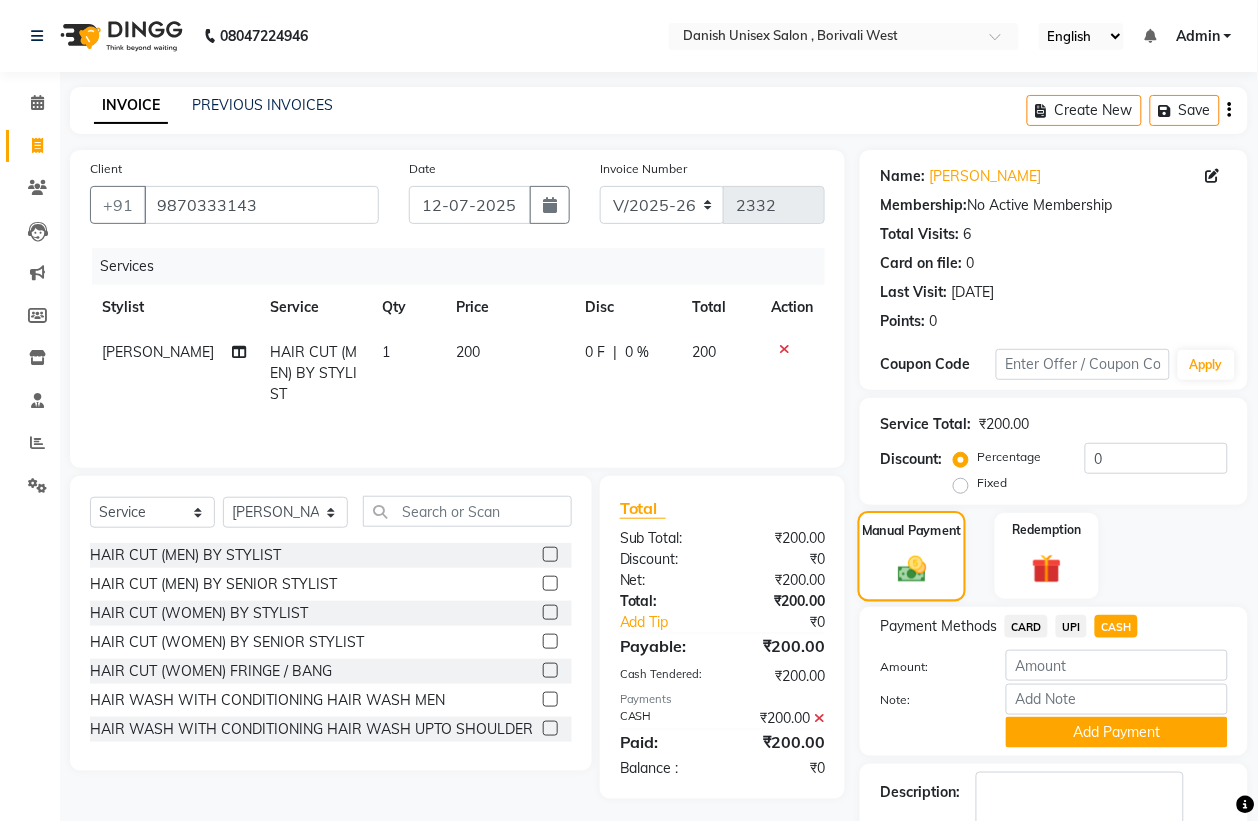 click on "Manual Payment" 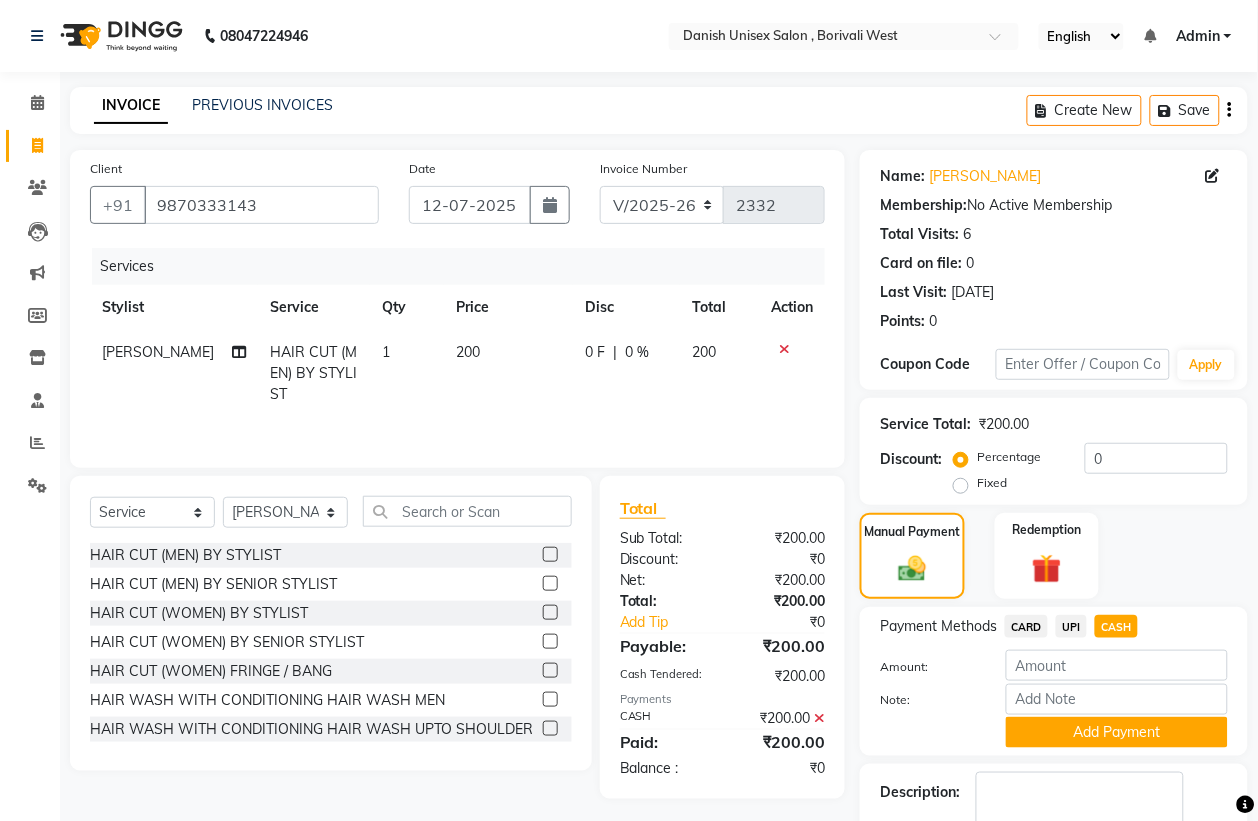 click on "CARD" 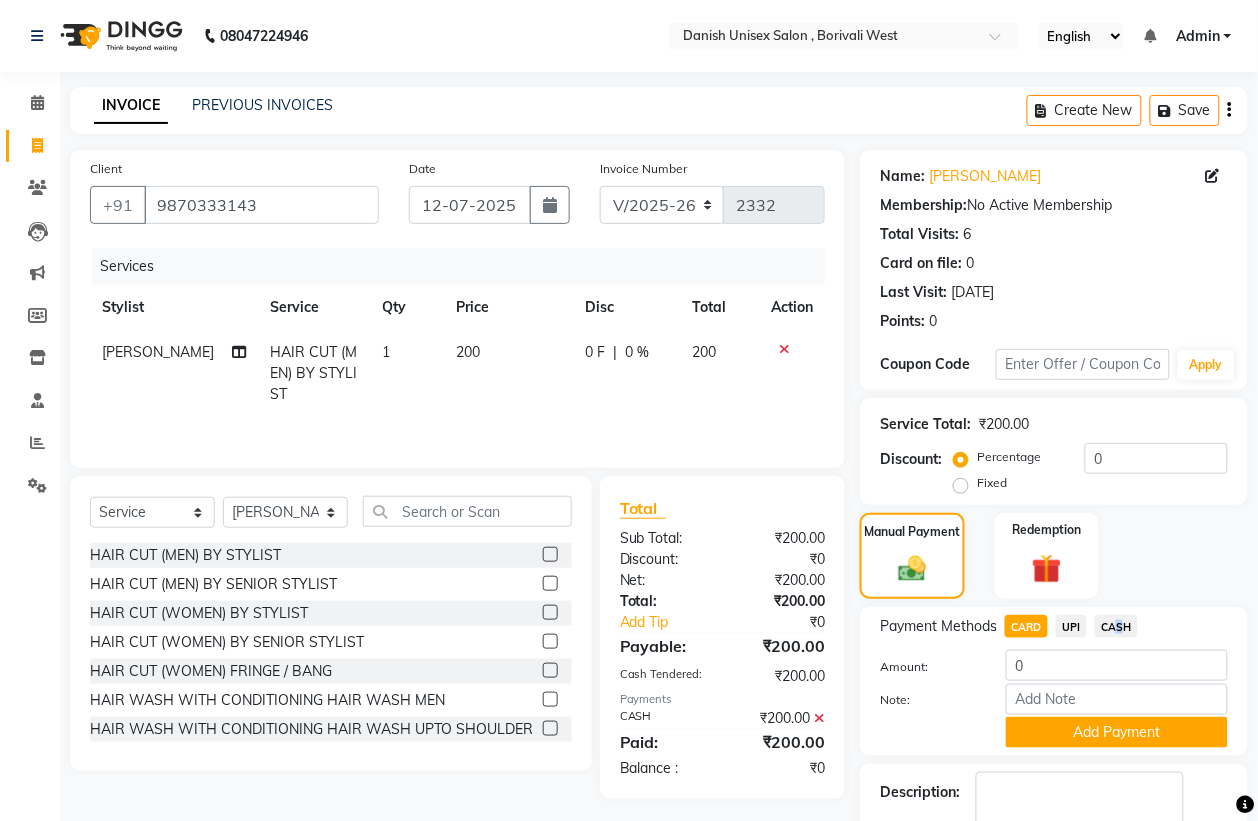 click on "CASH" 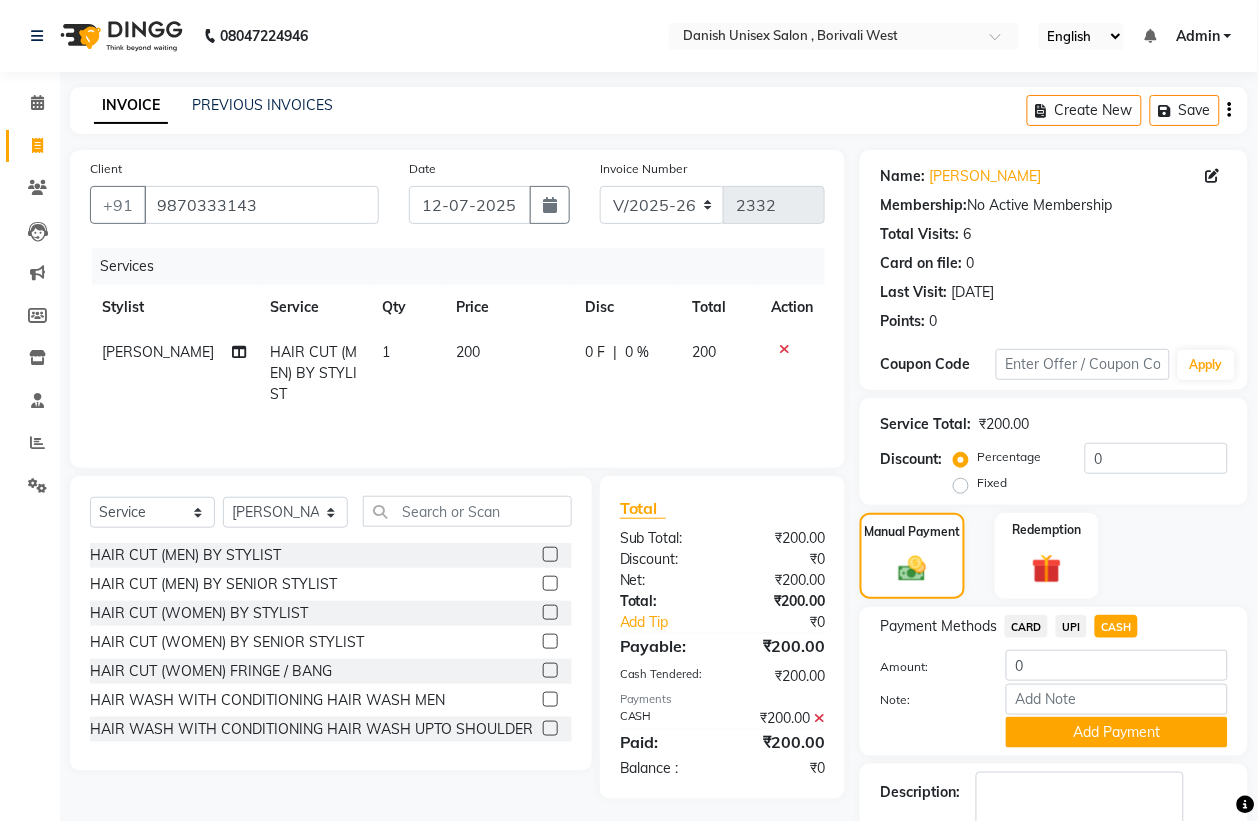click 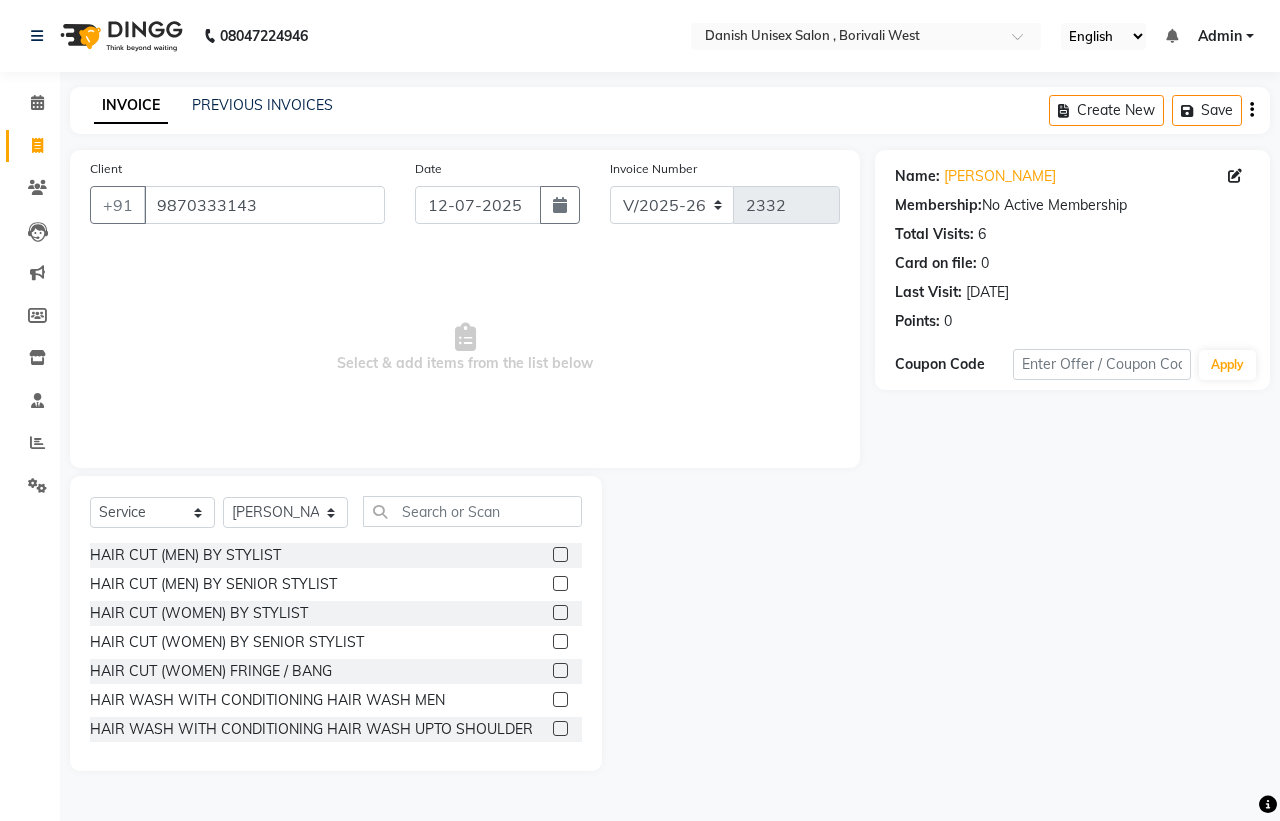 click 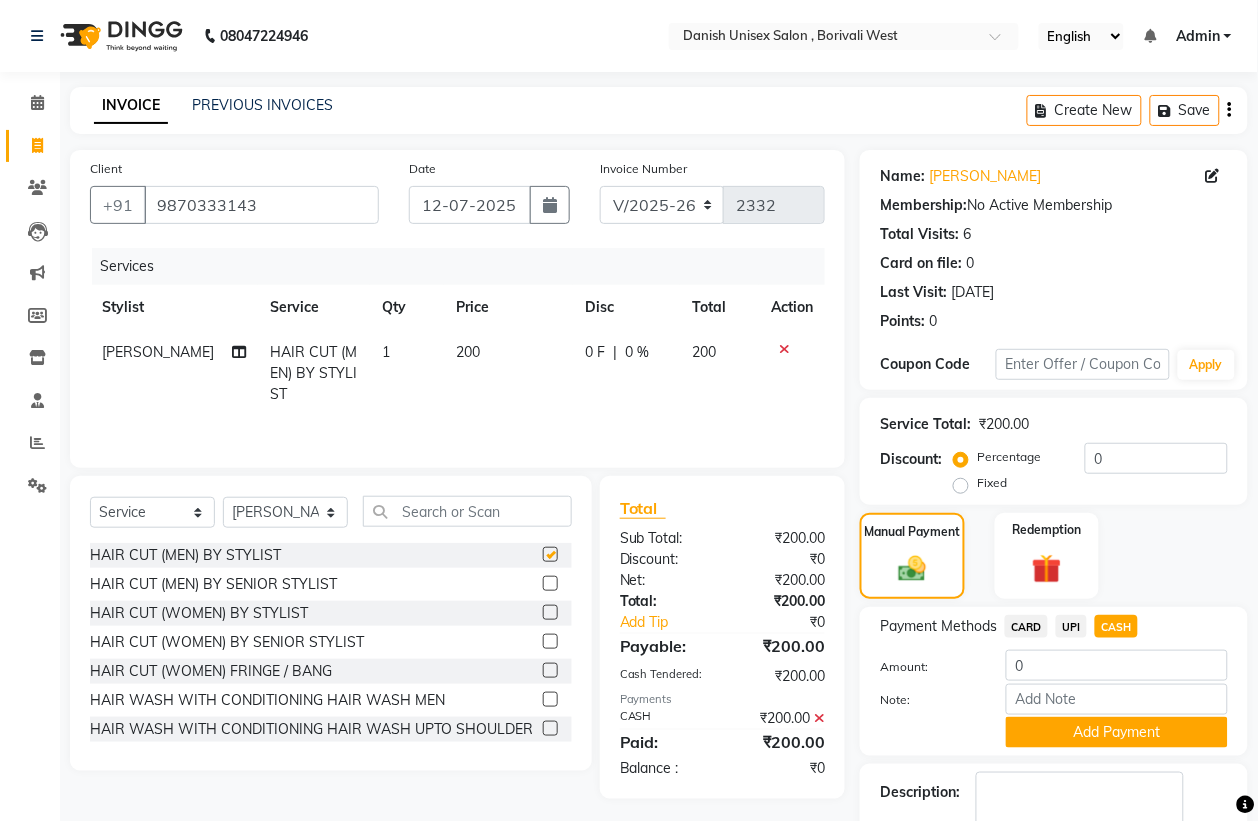 checkbox on "false" 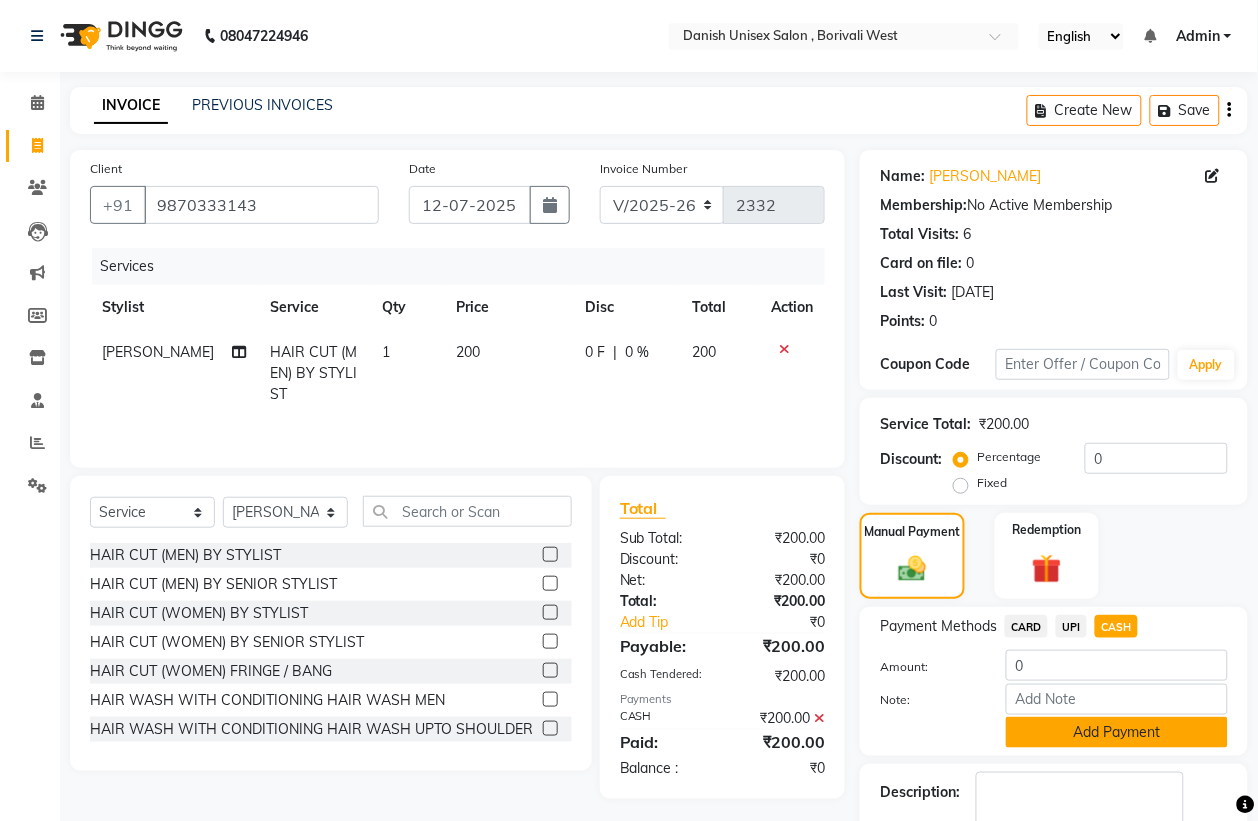 click on "Add Payment" 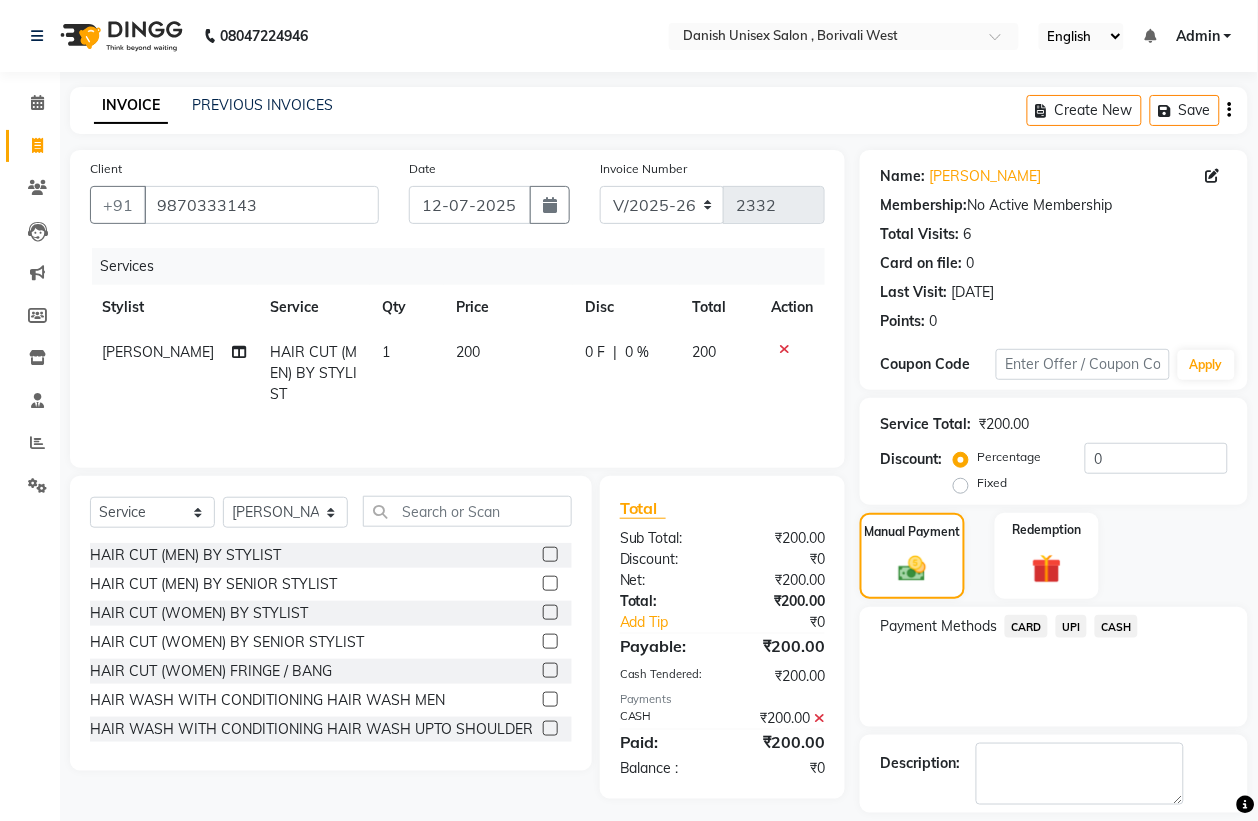 scroll, scrollTop: 91, scrollLeft: 0, axis: vertical 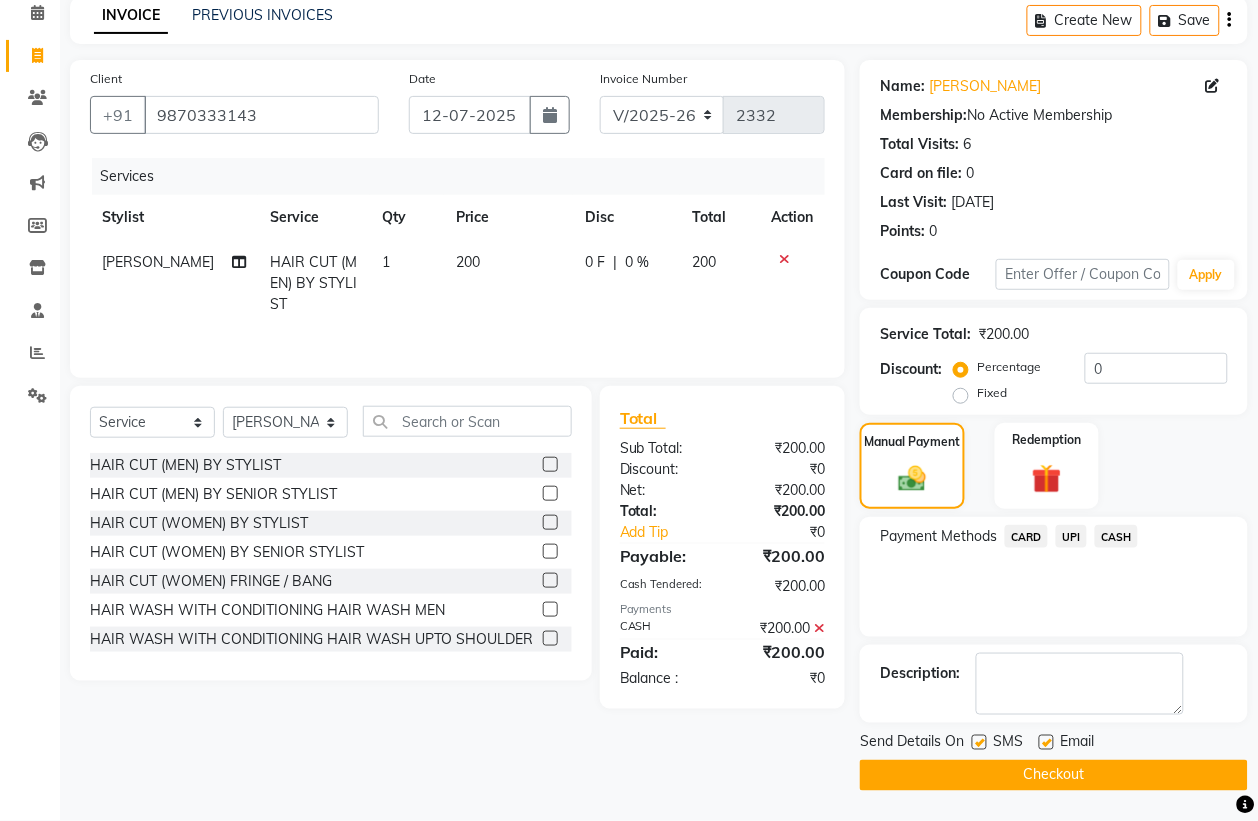 click on "Checkout" 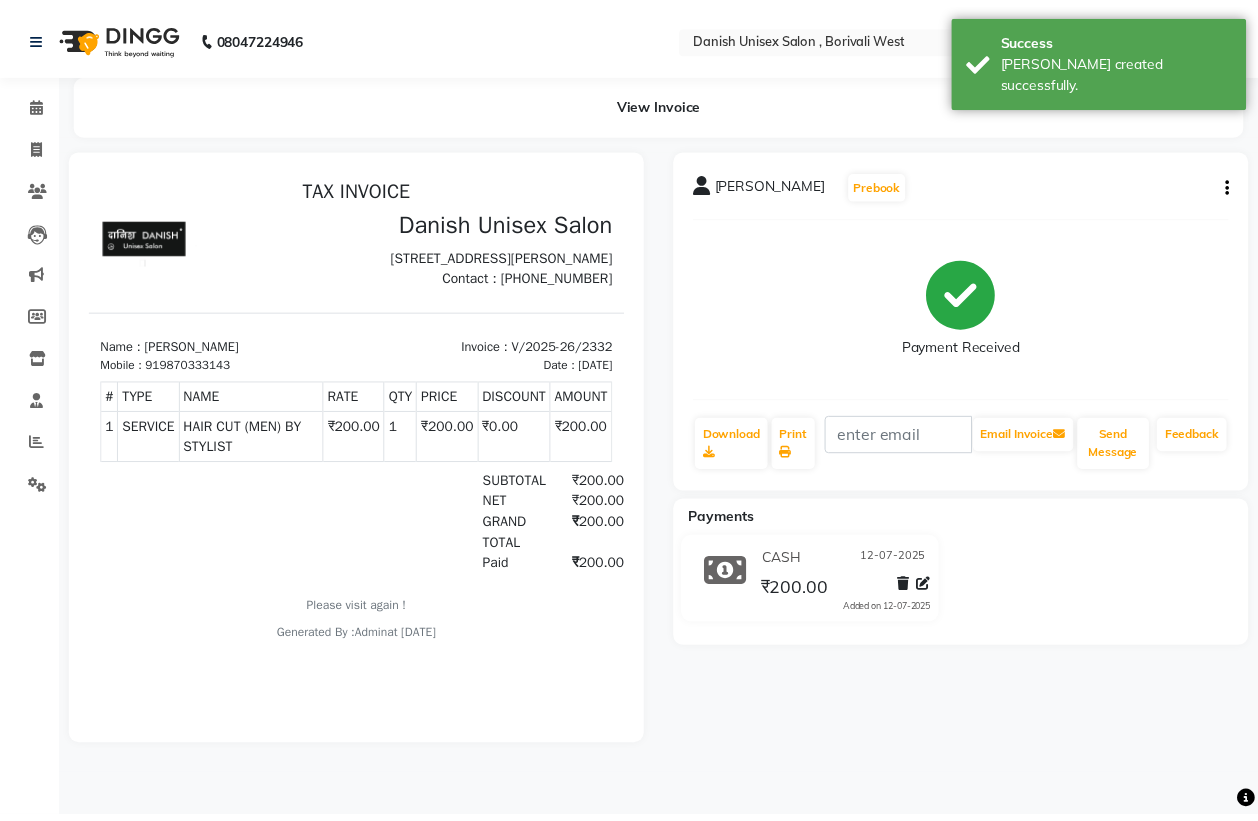 scroll, scrollTop: 0, scrollLeft: 0, axis: both 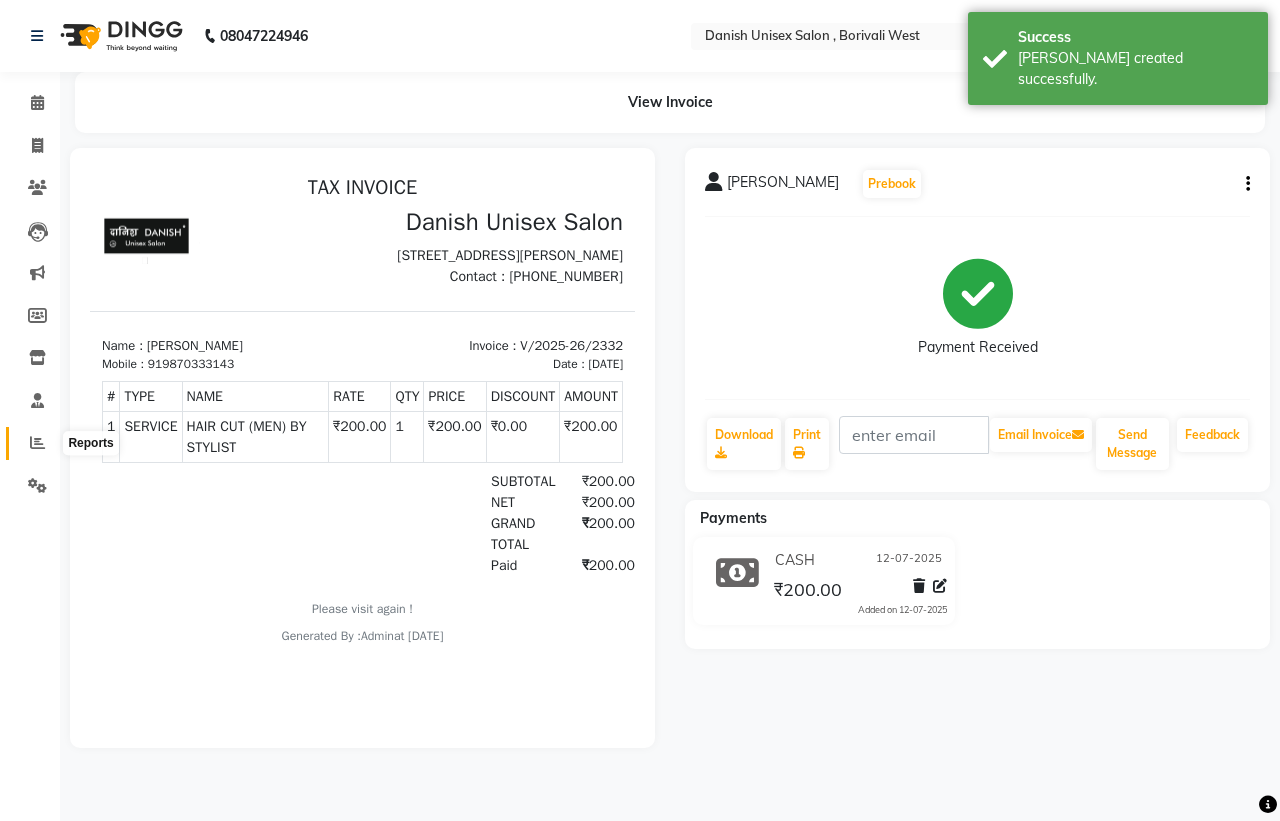click 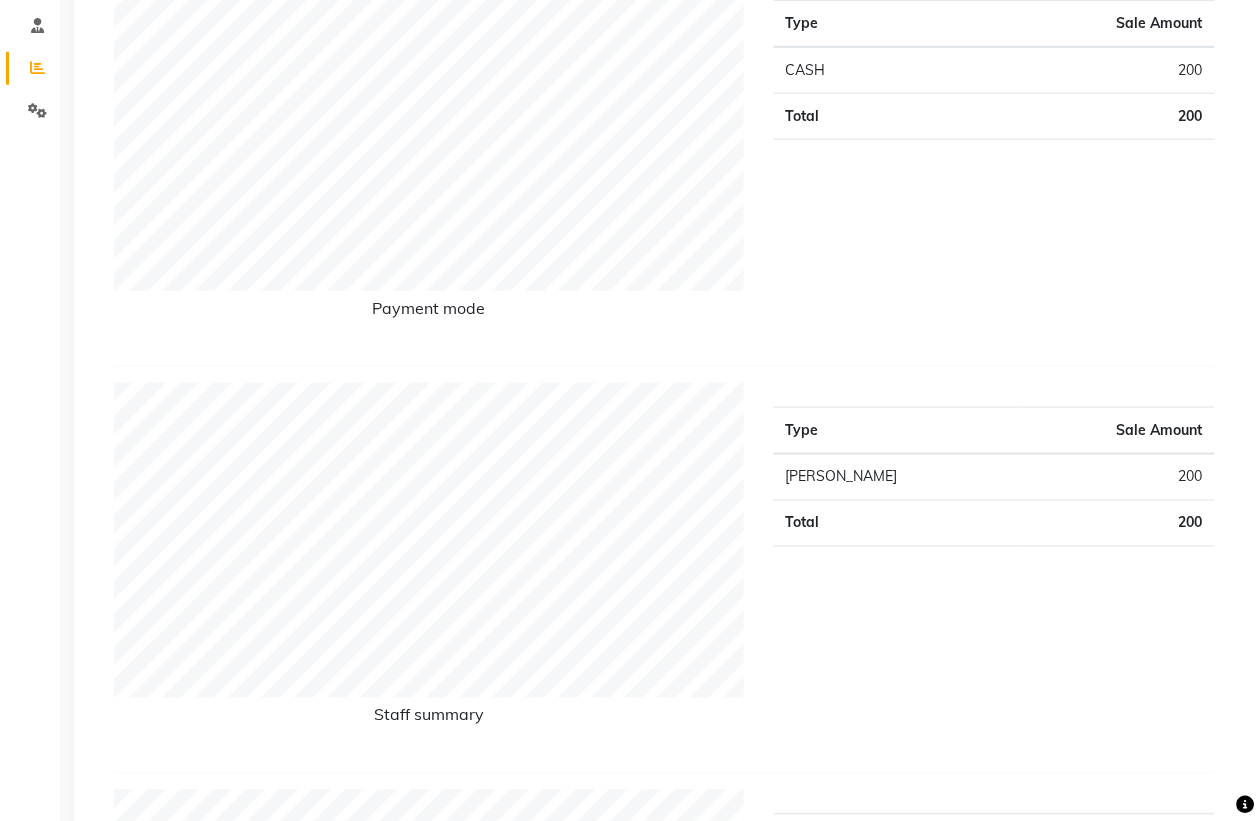 scroll, scrollTop: 0, scrollLeft: 0, axis: both 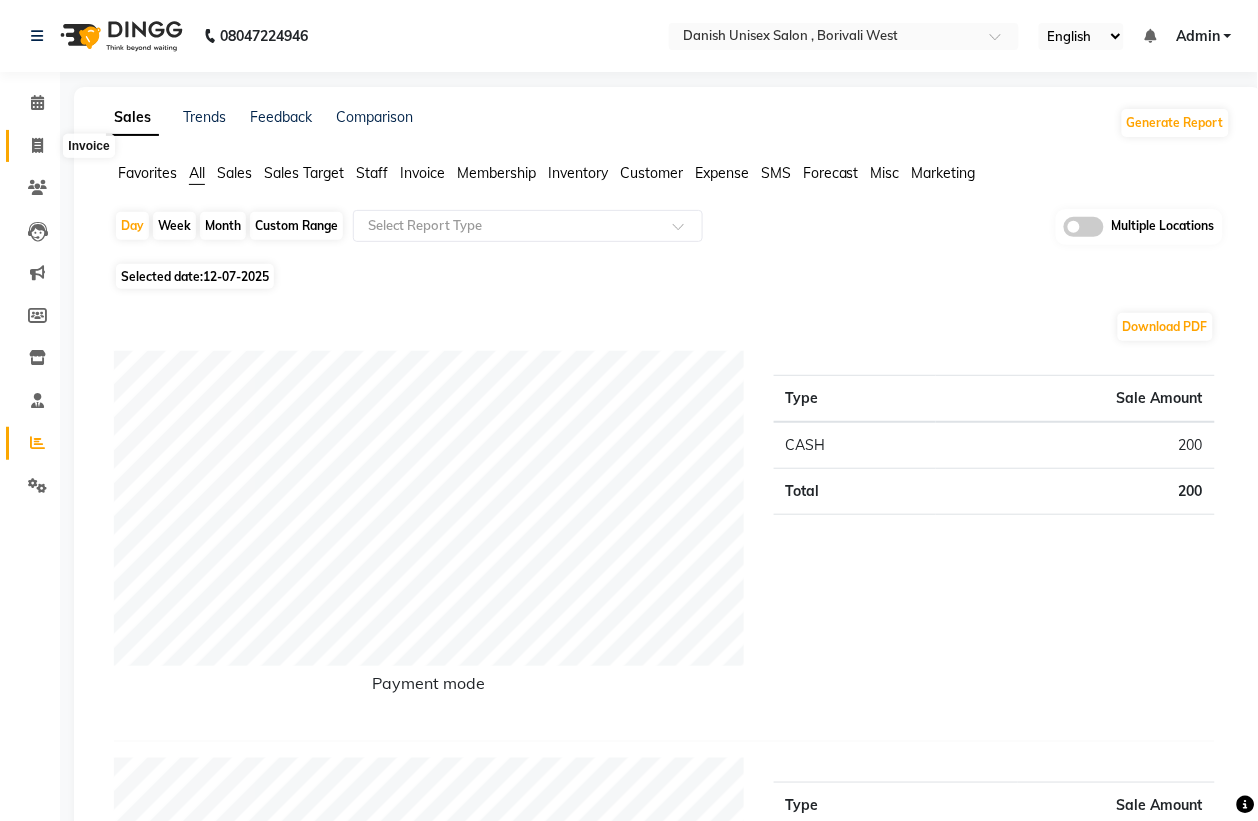 click 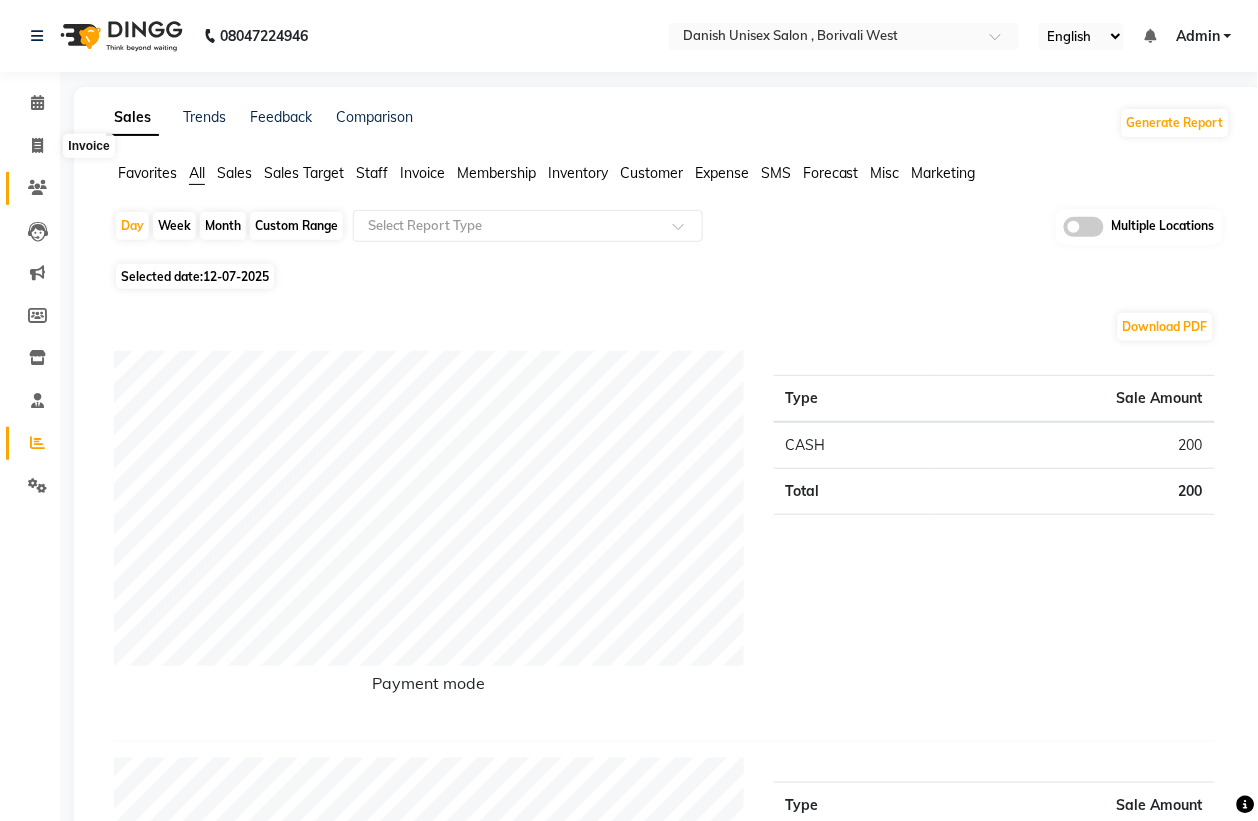 select on "service" 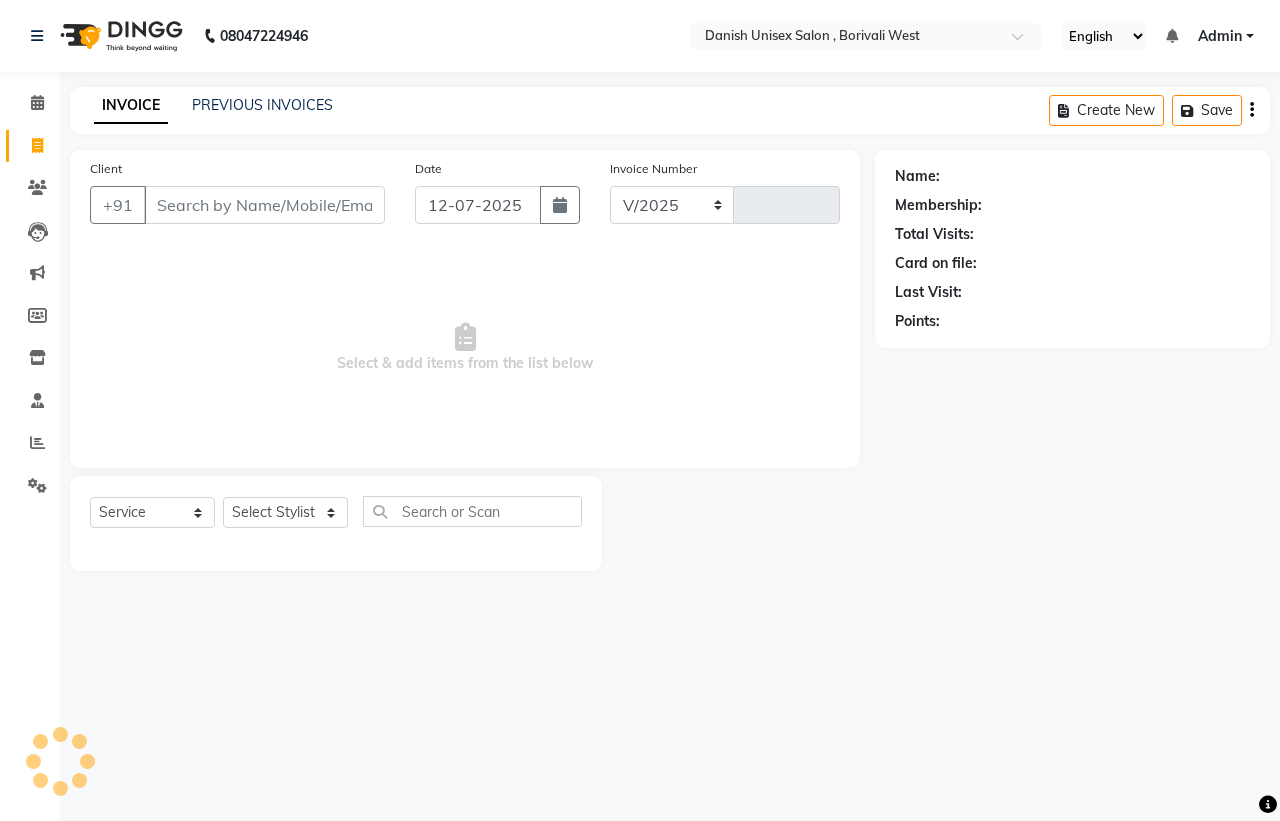 select on "6929" 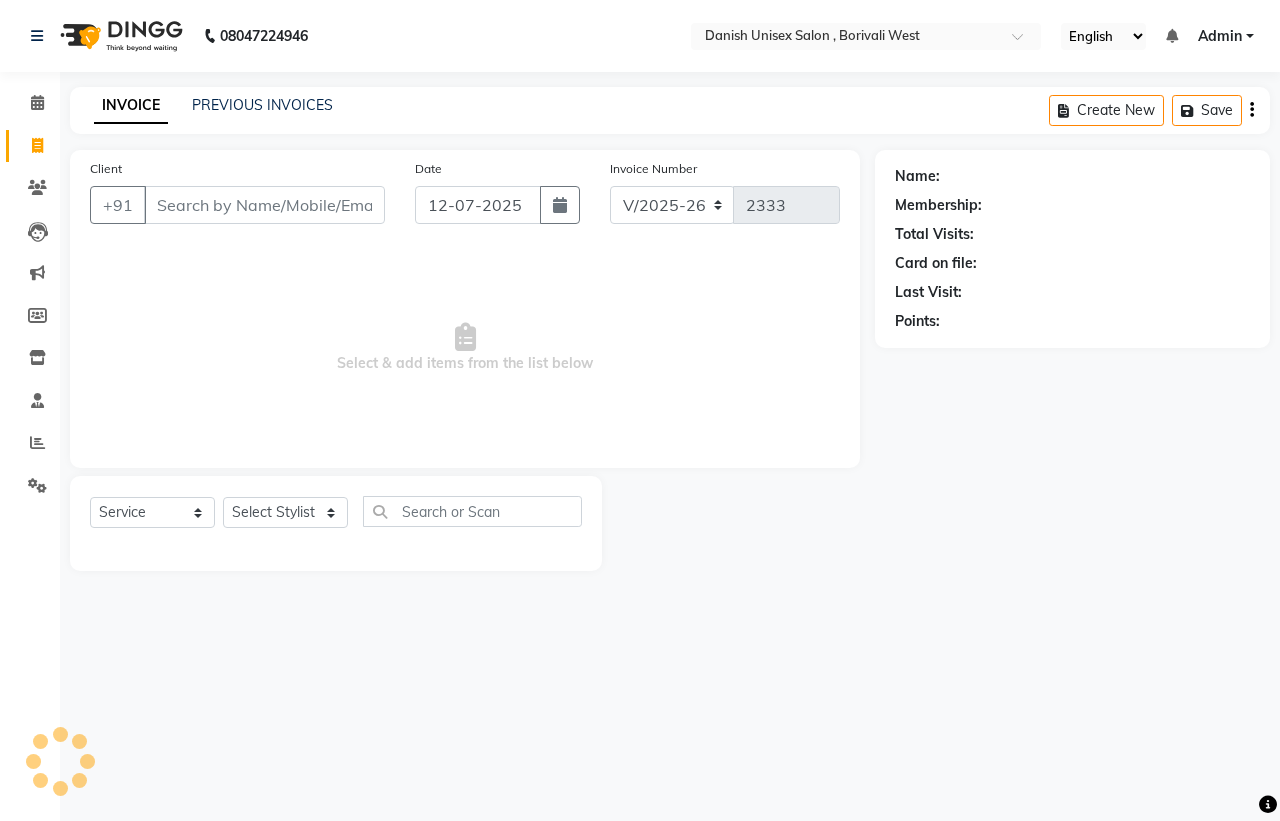click on "Client" at bounding box center (264, 205) 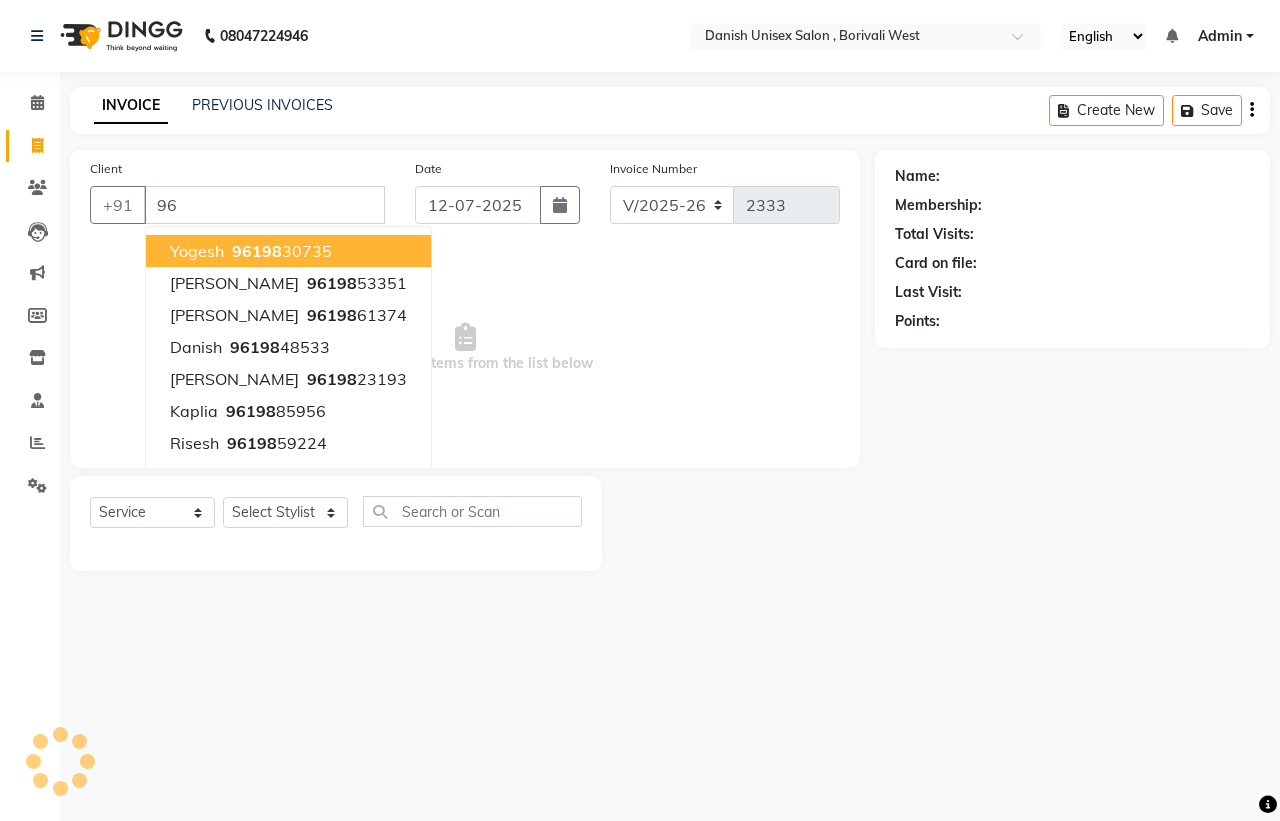 type on "9" 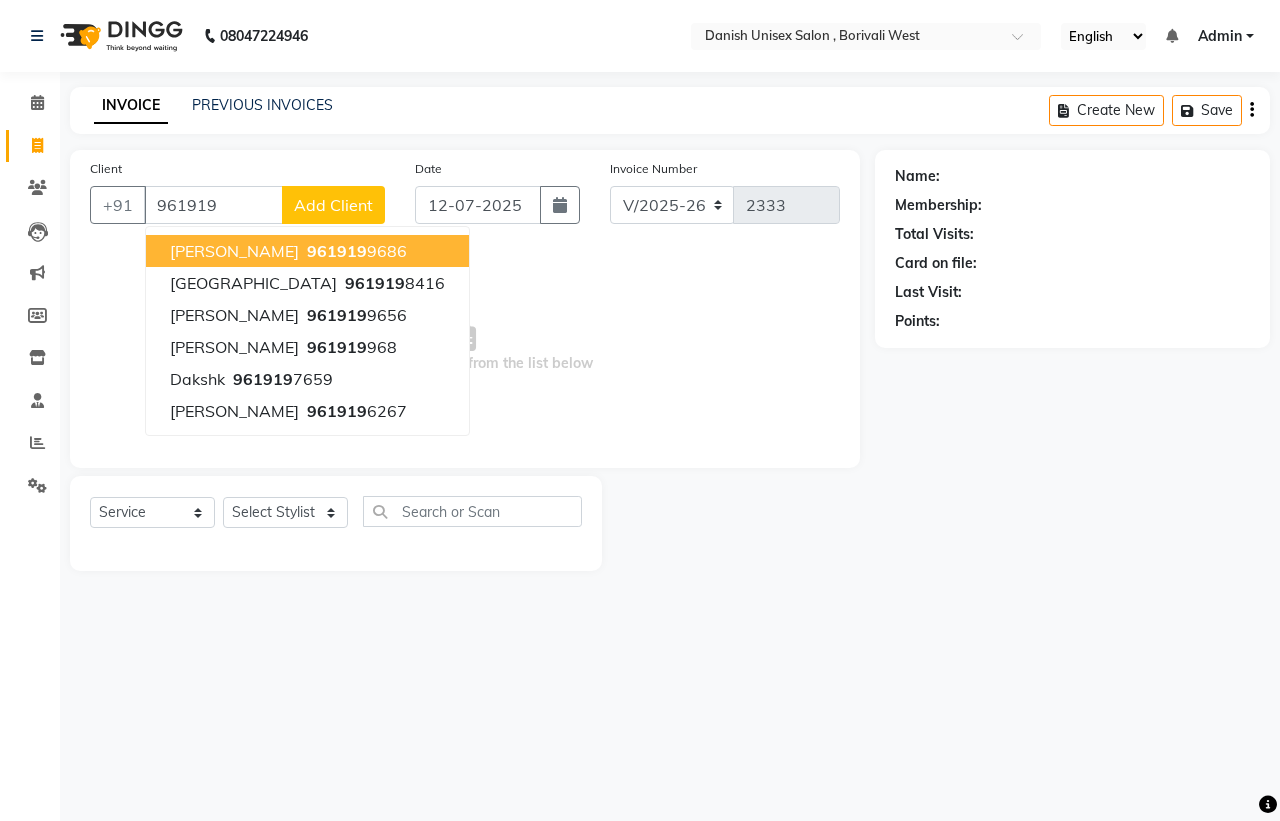 click on "961919 9686" at bounding box center (355, 251) 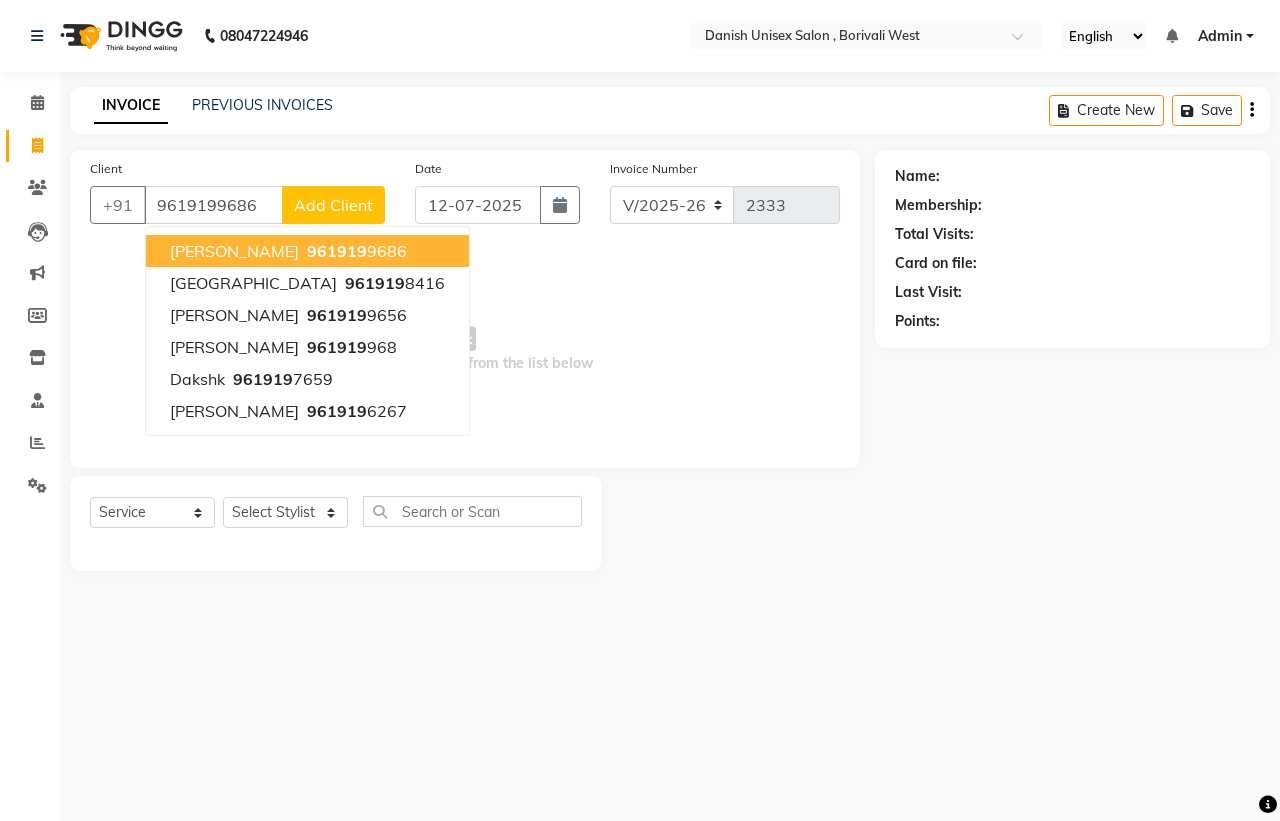 type on "9619199686" 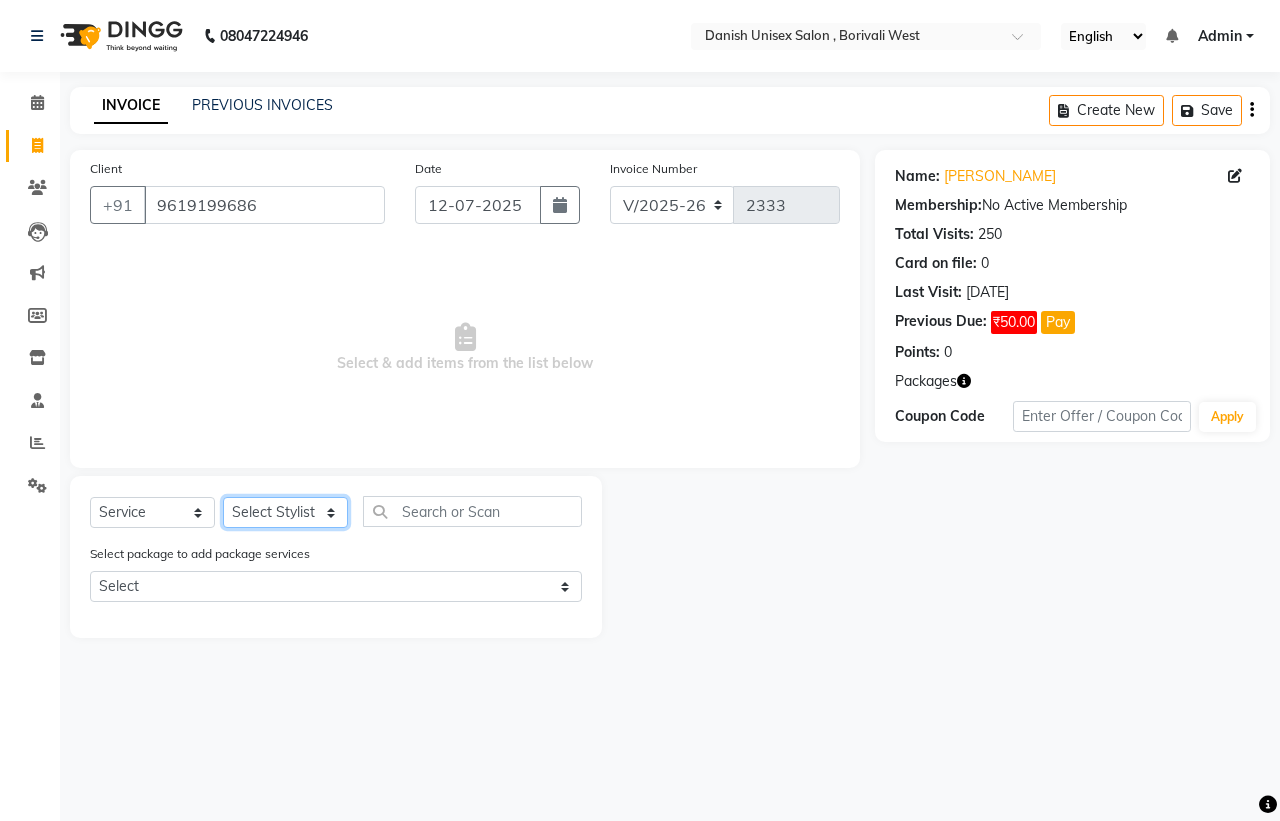 click on "Select Stylist [PERSON_NAME] [PERSON_NAME] [PERSON_NAME] kajal [PERSON_NAME] [PERSON_NAME] [PERSON_NAME] [PERSON_NAME] [PERSON_NAME] [PERSON_NAME] [PERSON_NAME]" 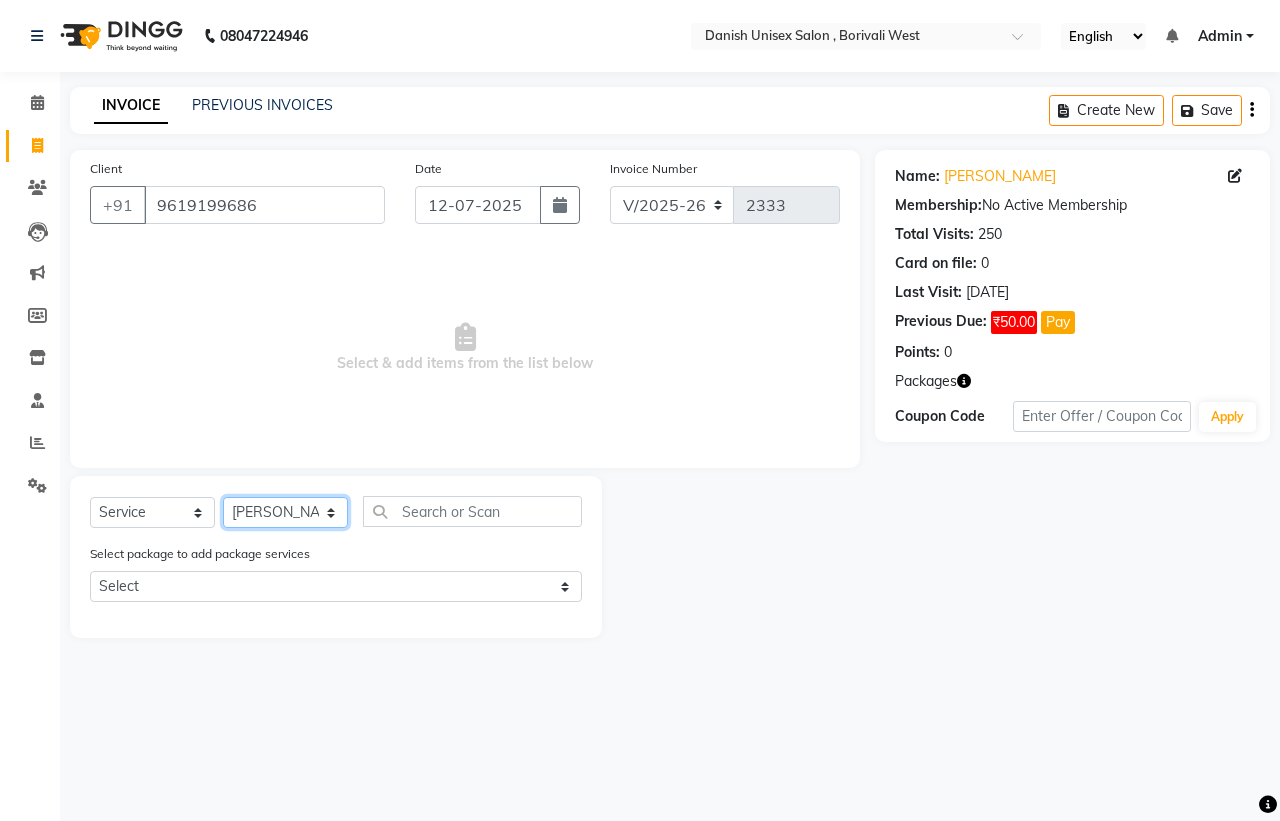 click on "Select Stylist [PERSON_NAME] [PERSON_NAME] [PERSON_NAME] kajal [PERSON_NAME] [PERSON_NAME] [PERSON_NAME] [PERSON_NAME] [PERSON_NAME] [PERSON_NAME] [PERSON_NAME]" 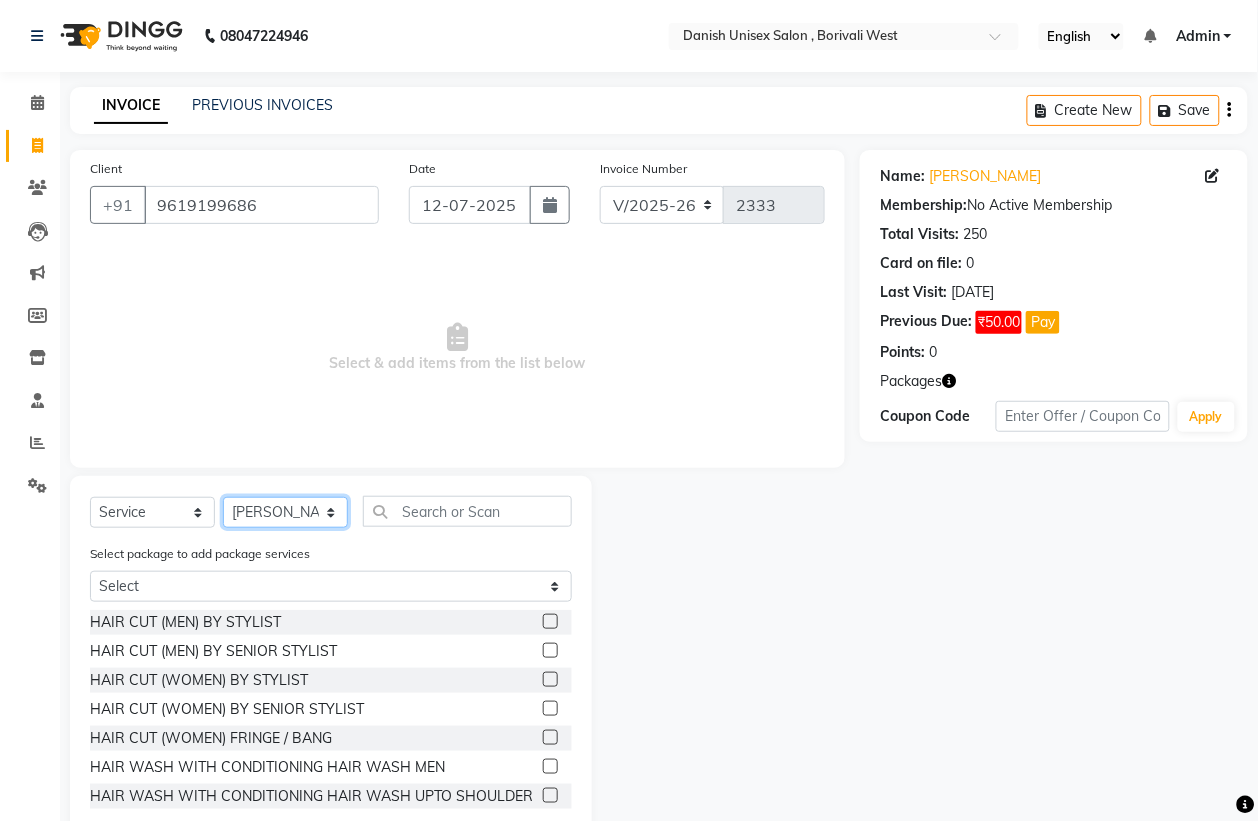 click on "Select Stylist [PERSON_NAME] [PERSON_NAME] [PERSON_NAME] kajal [PERSON_NAME] [PERSON_NAME] [PERSON_NAME] [PERSON_NAME] [PERSON_NAME] [PERSON_NAME] [PERSON_NAME]" 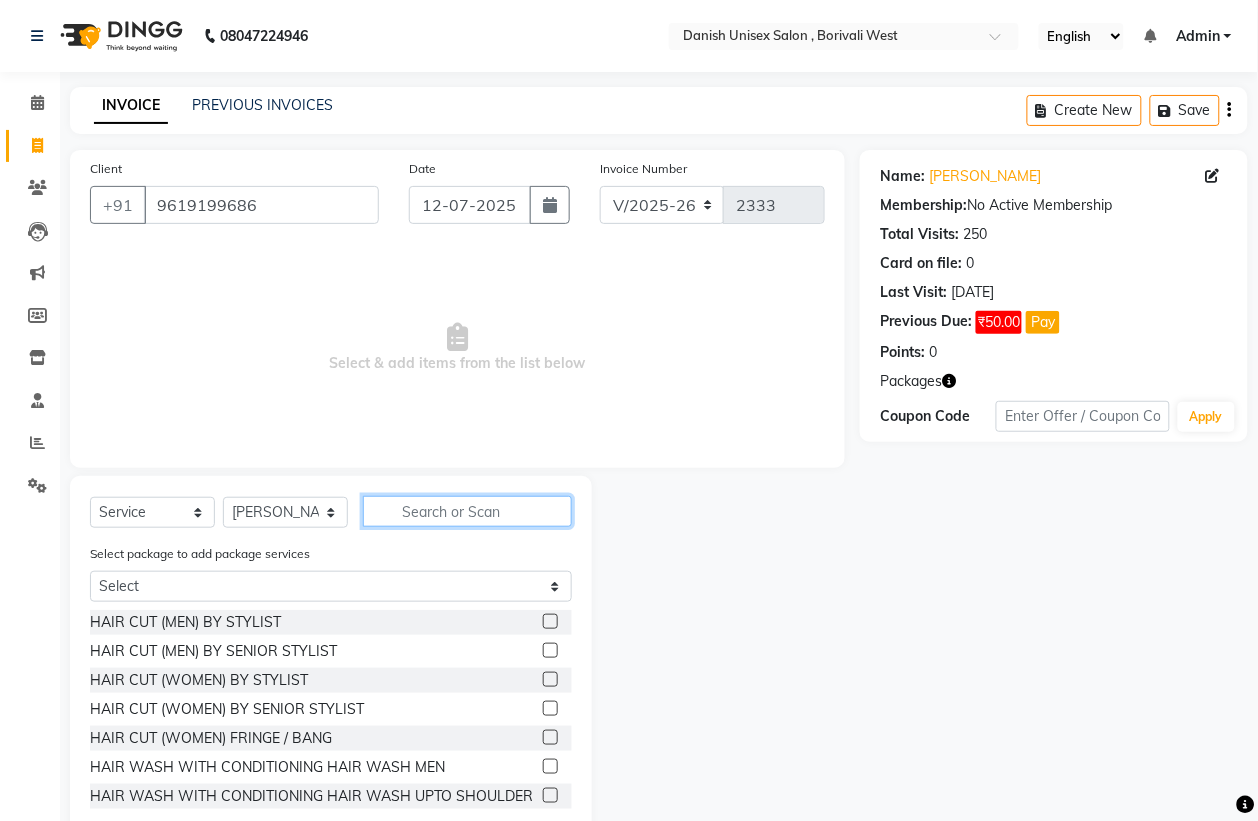 click 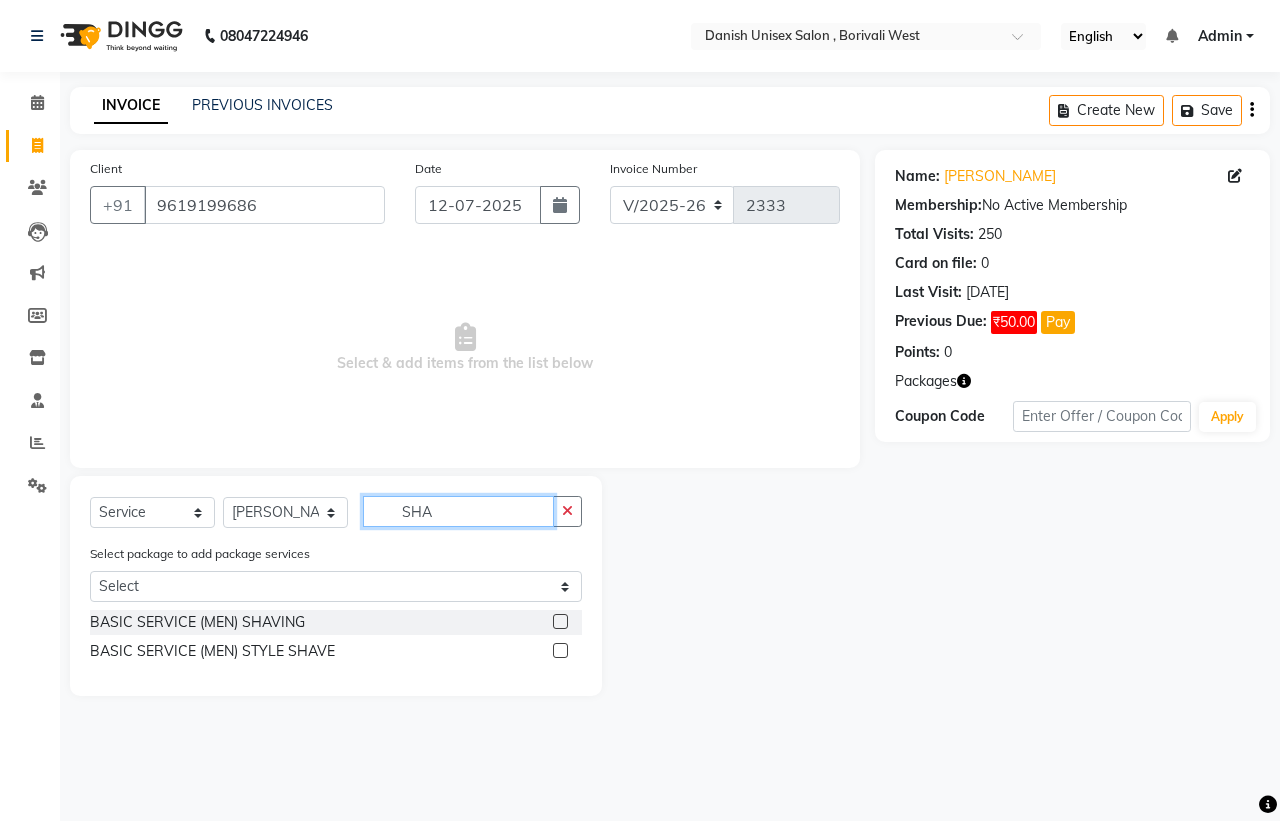 type on "SHA" 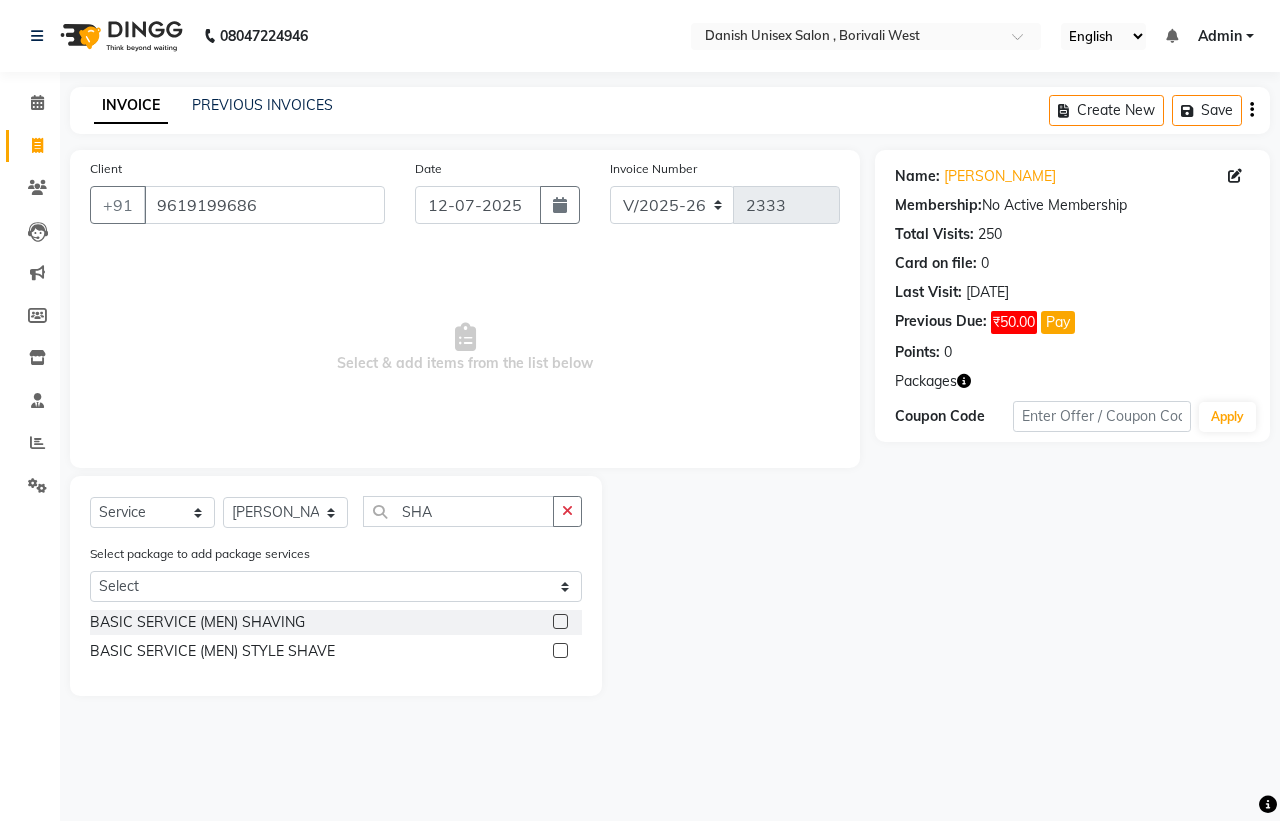 drag, startPoint x: 555, startPoint y: 650, endPoint x: 557, endPoint y: 668, distance: 18.110771 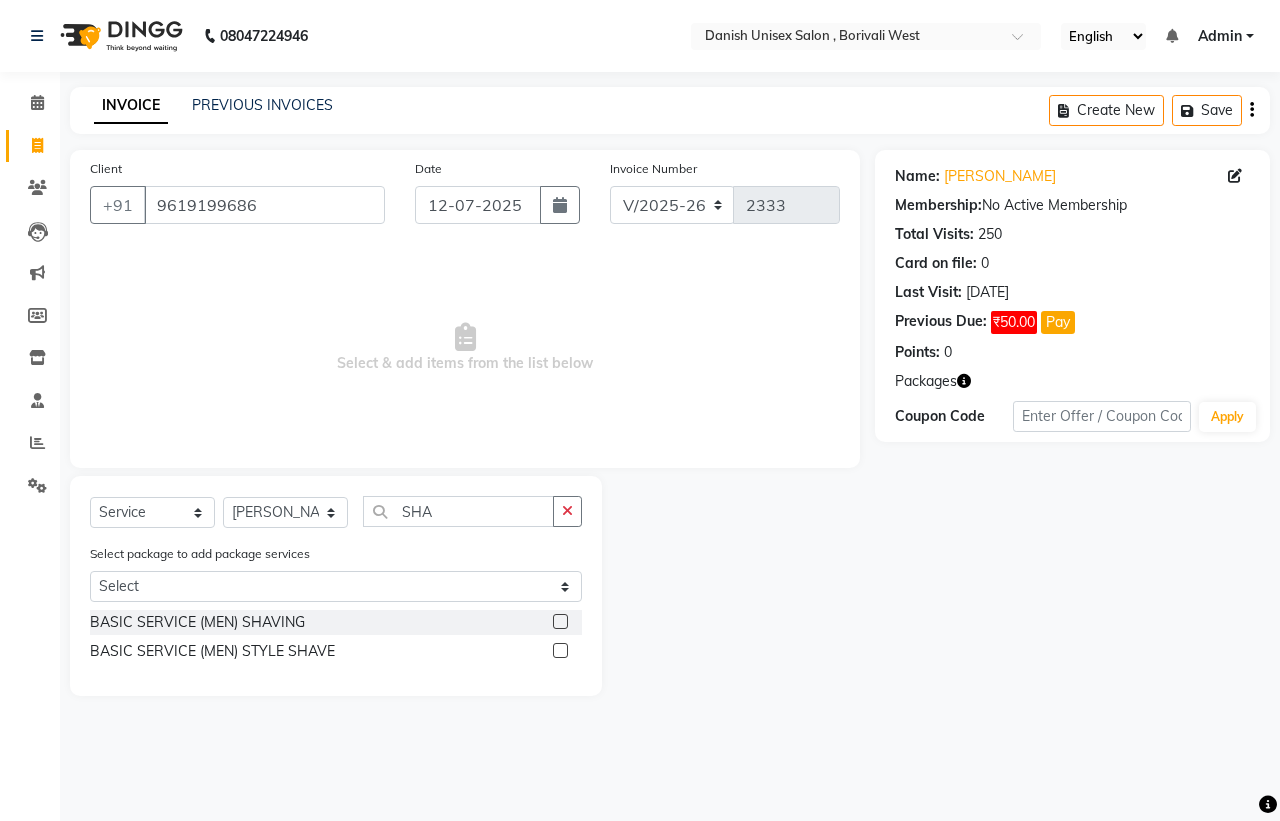 click 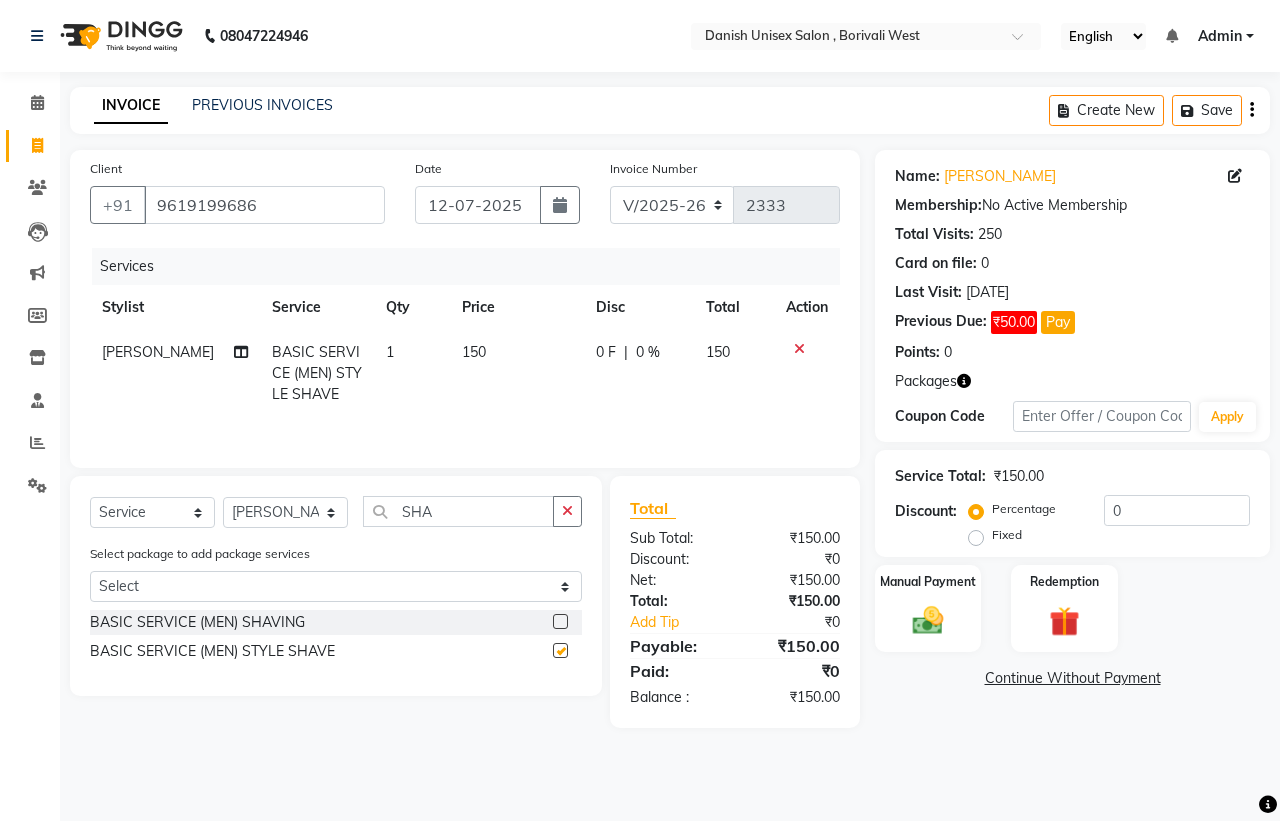 checkbox on "false" 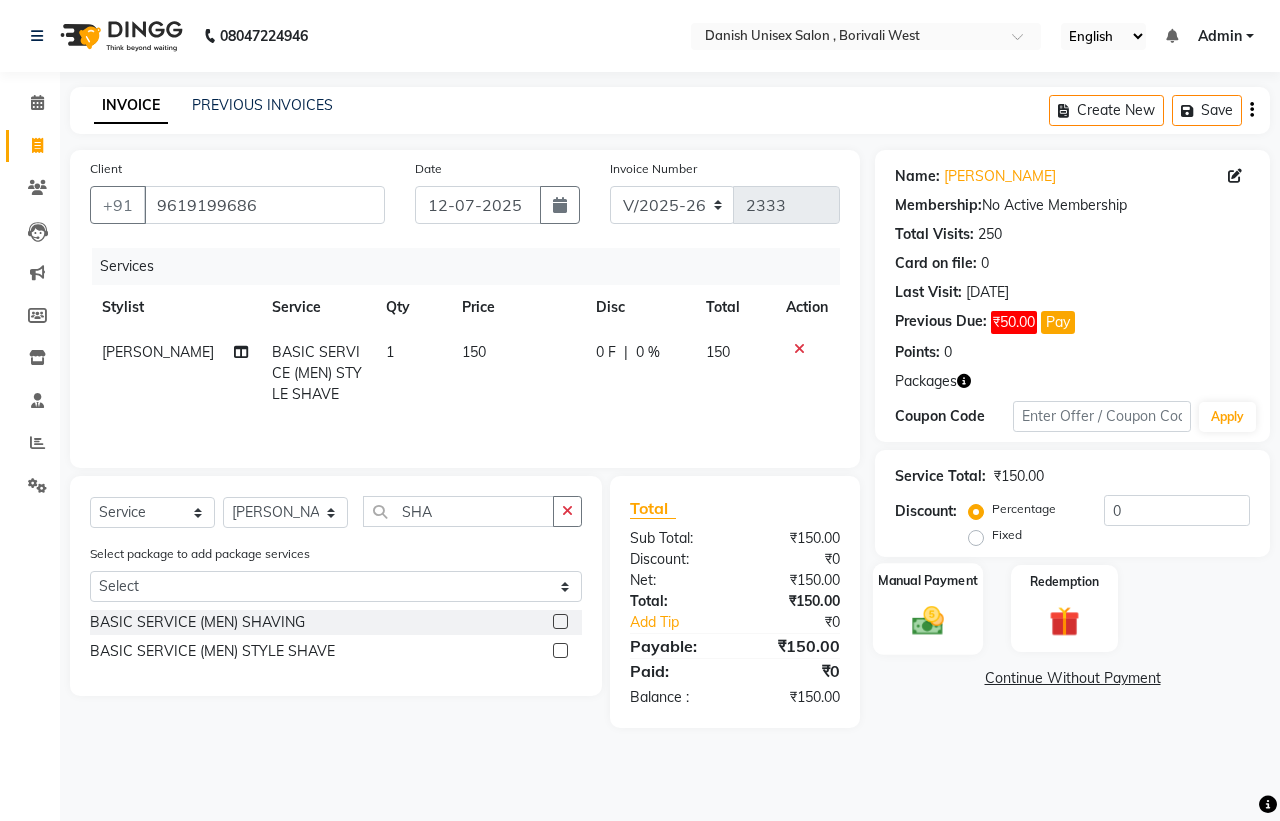 click on "Manual Payment" 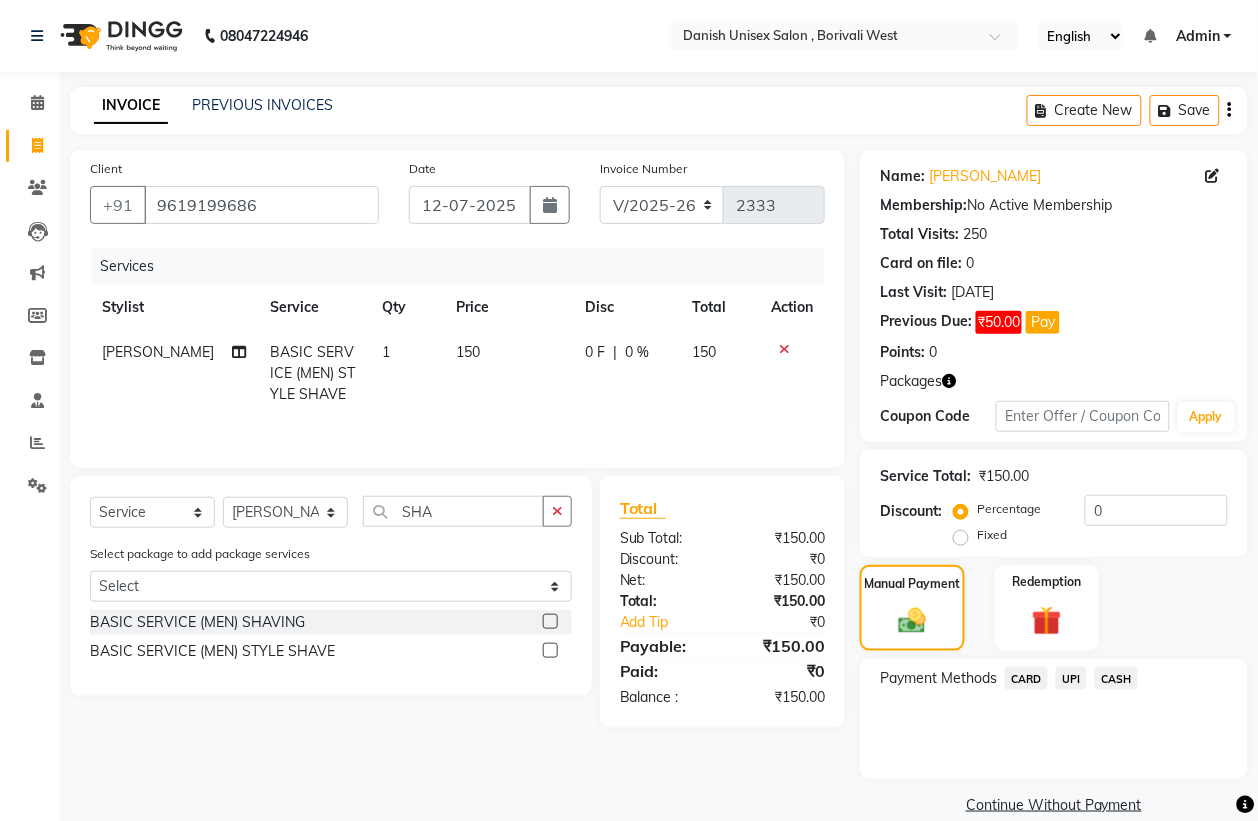 click on "UPI" 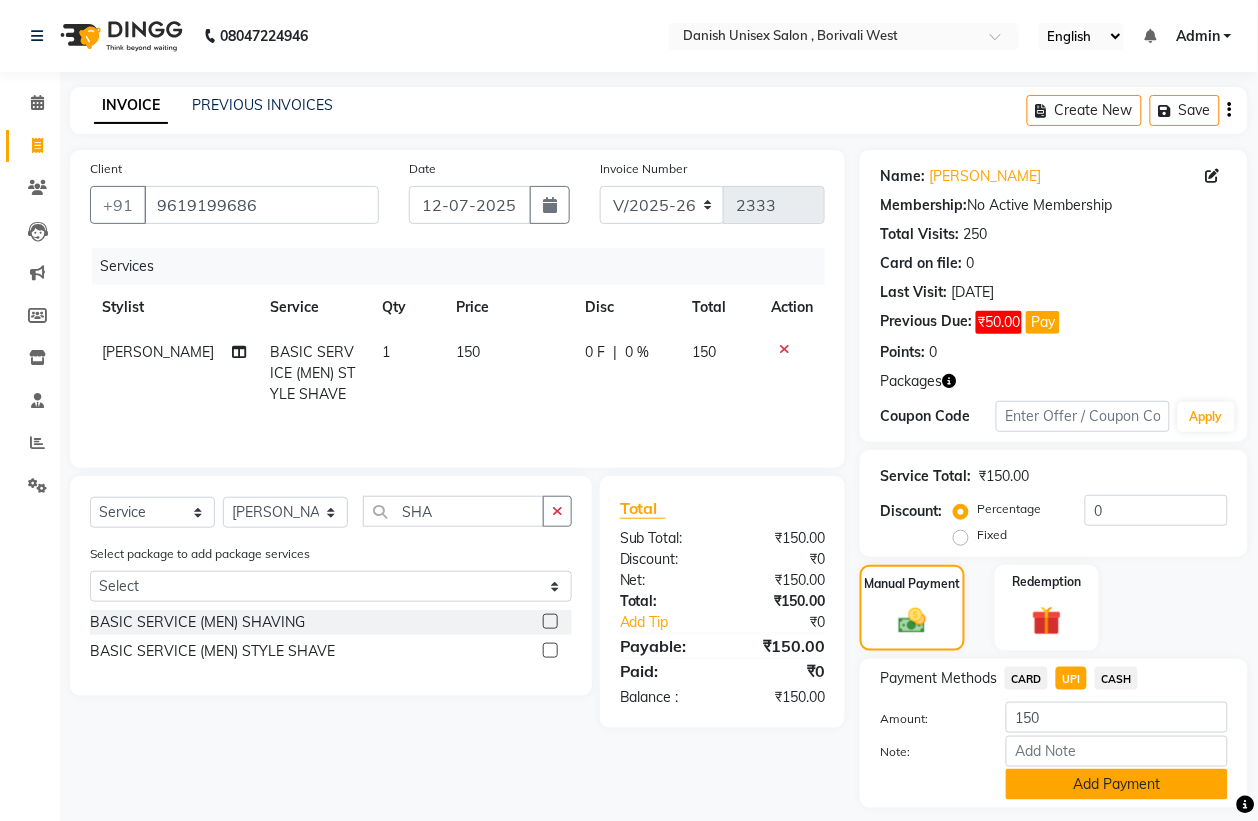 click on "Add Payment" 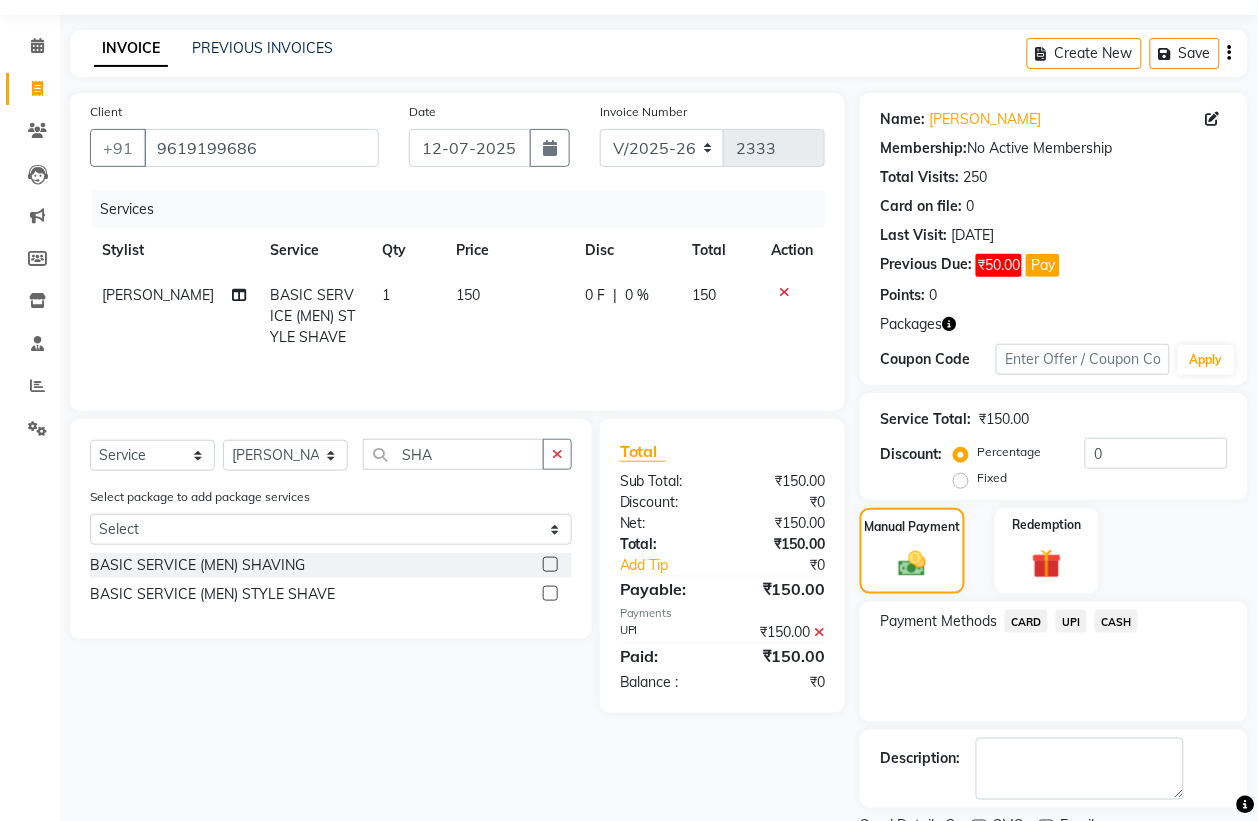 scroll, scrollTop: 143, scrollLeft: 0, axis: vertical 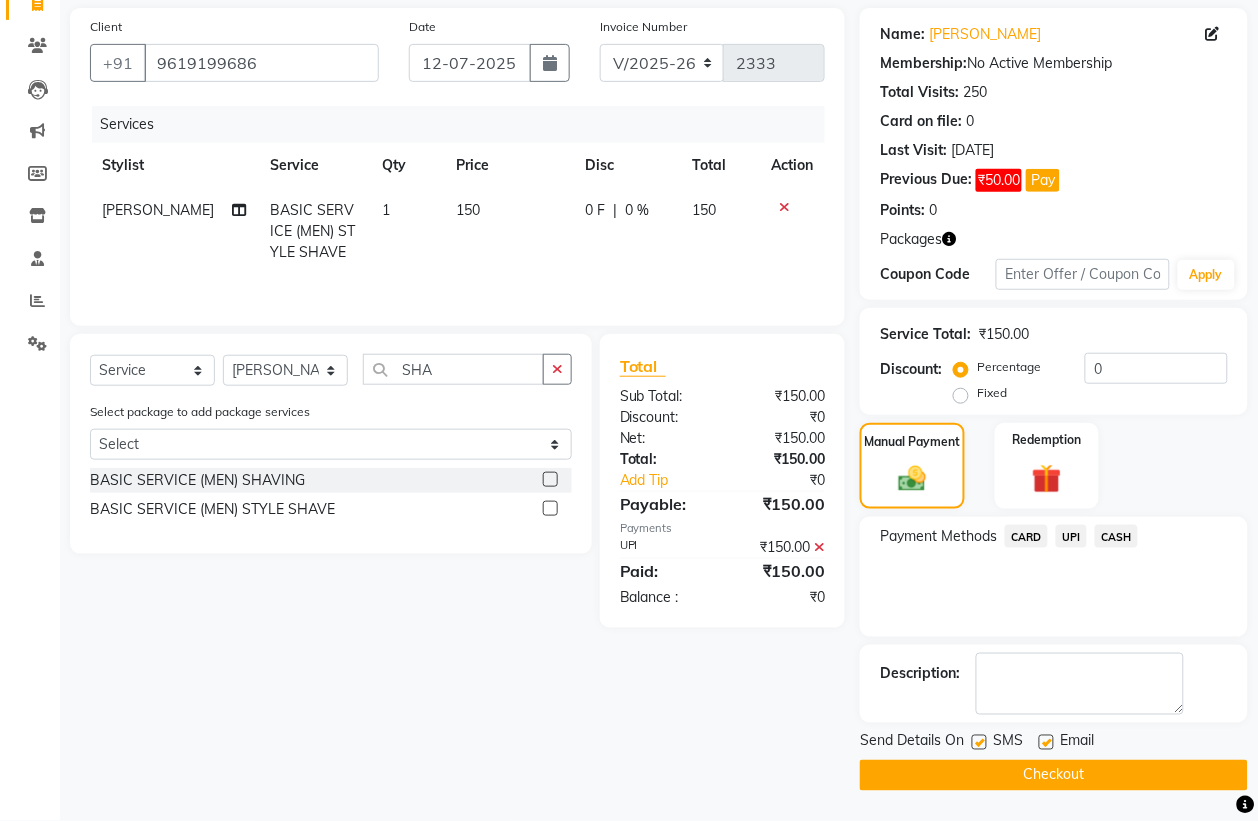 click on "Checkout" 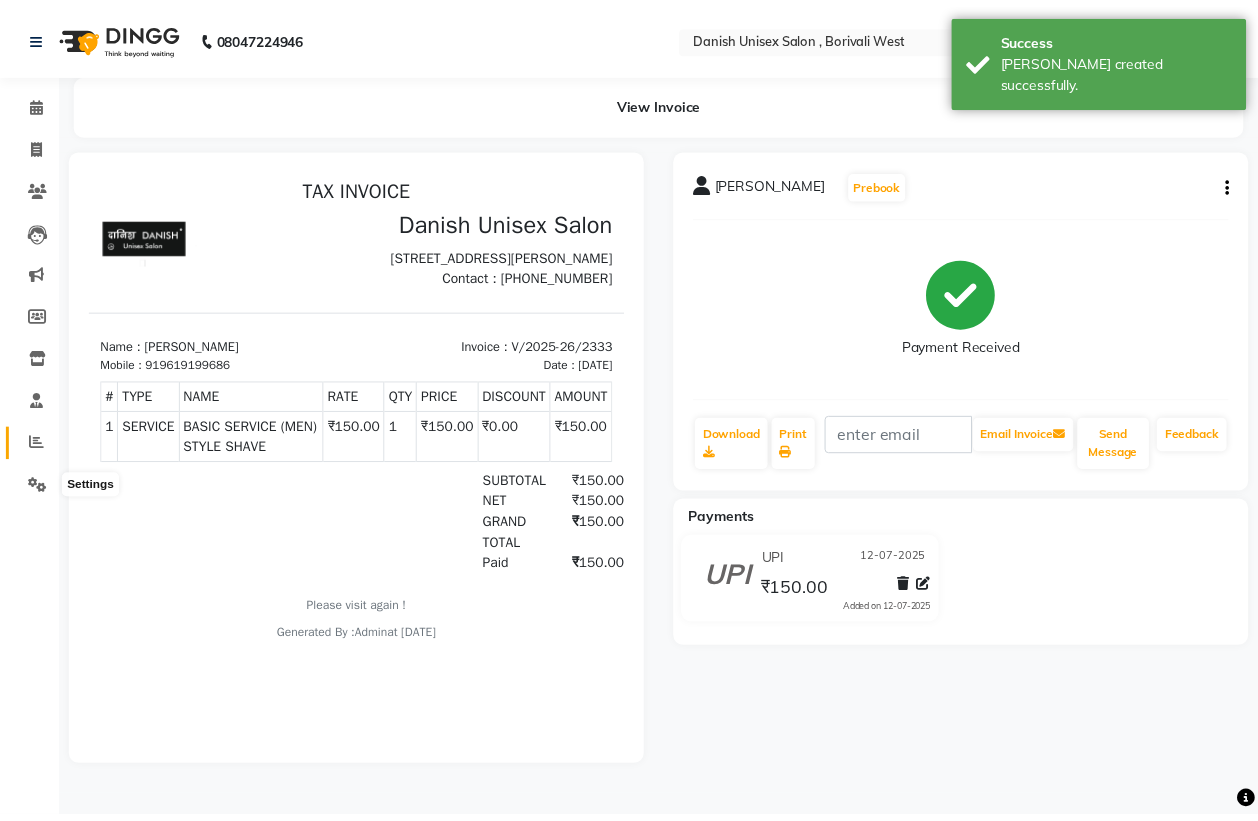 scroll, scrollTop: 0, scrollLeft: 0, axis: both 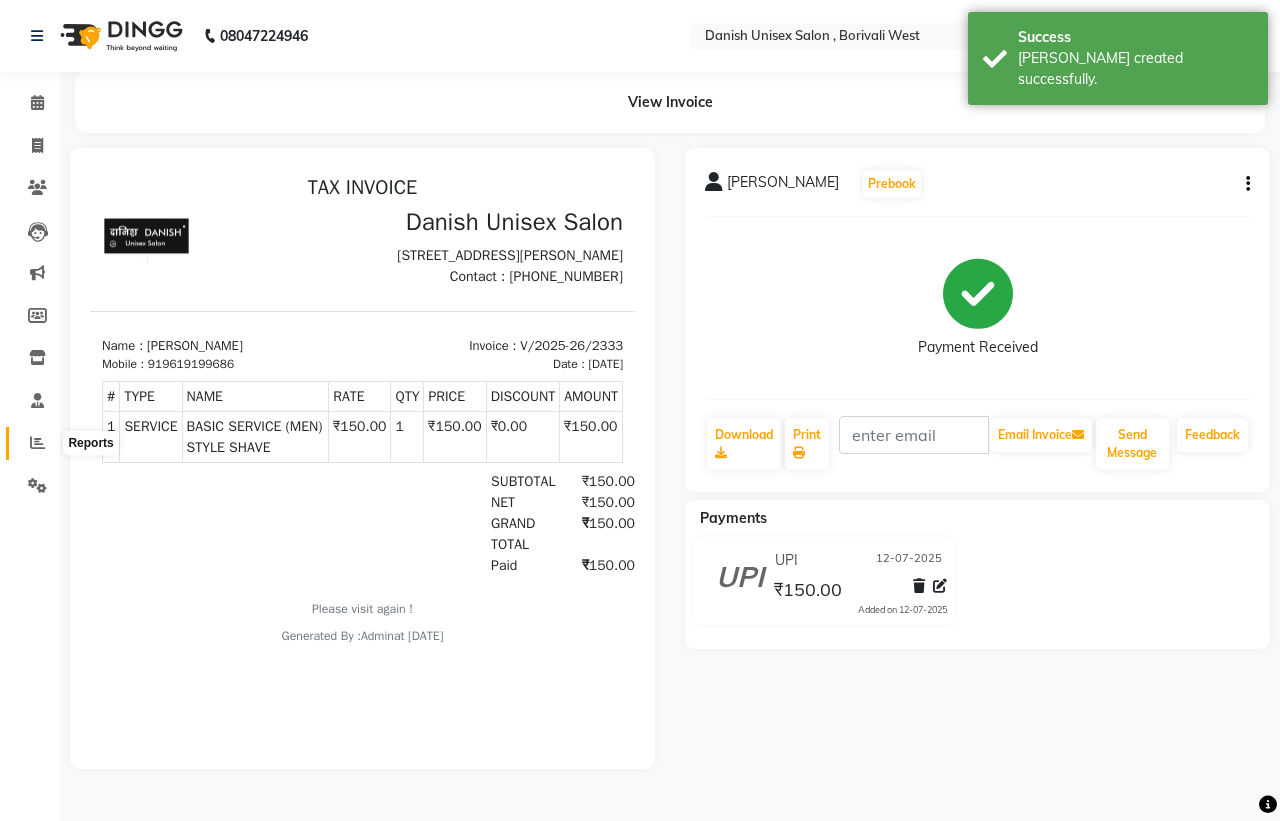 click 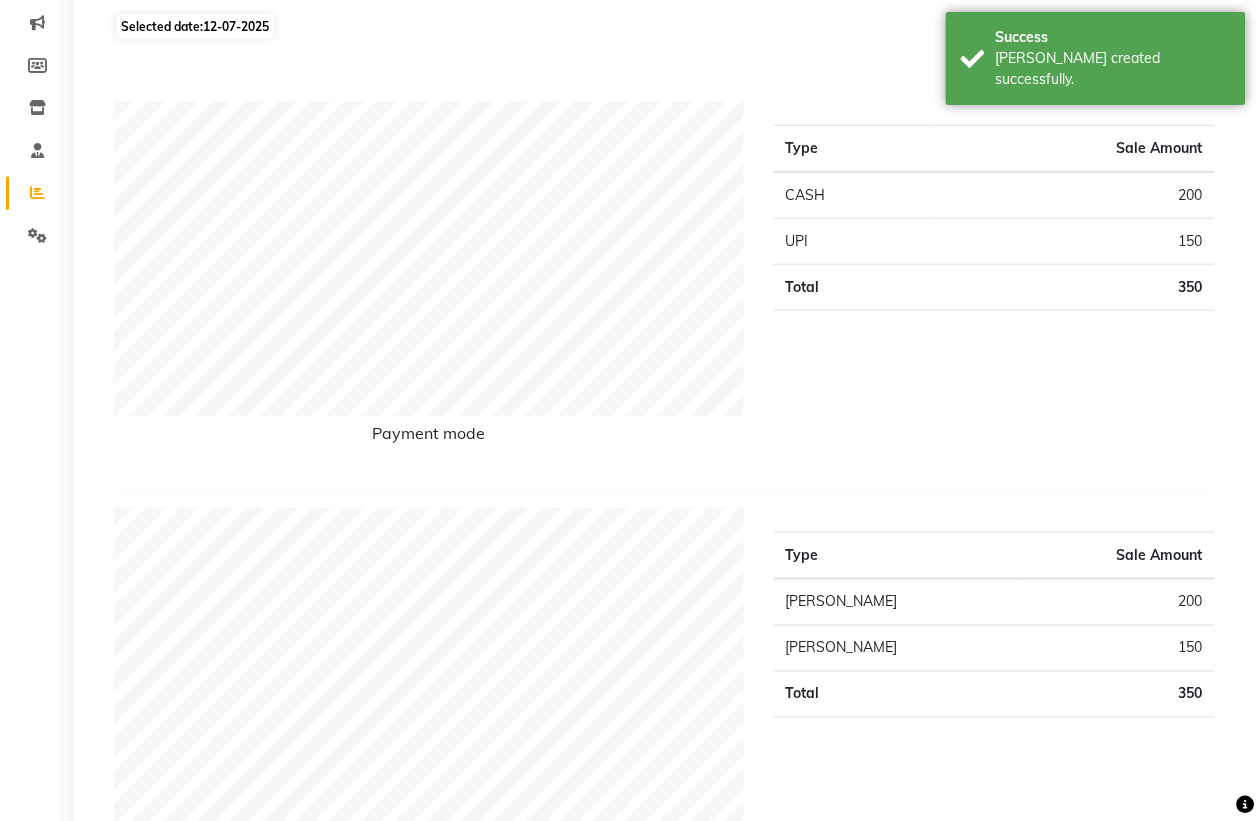 scroll, scrollTop: 0, scrollLeft: 0, axis: both 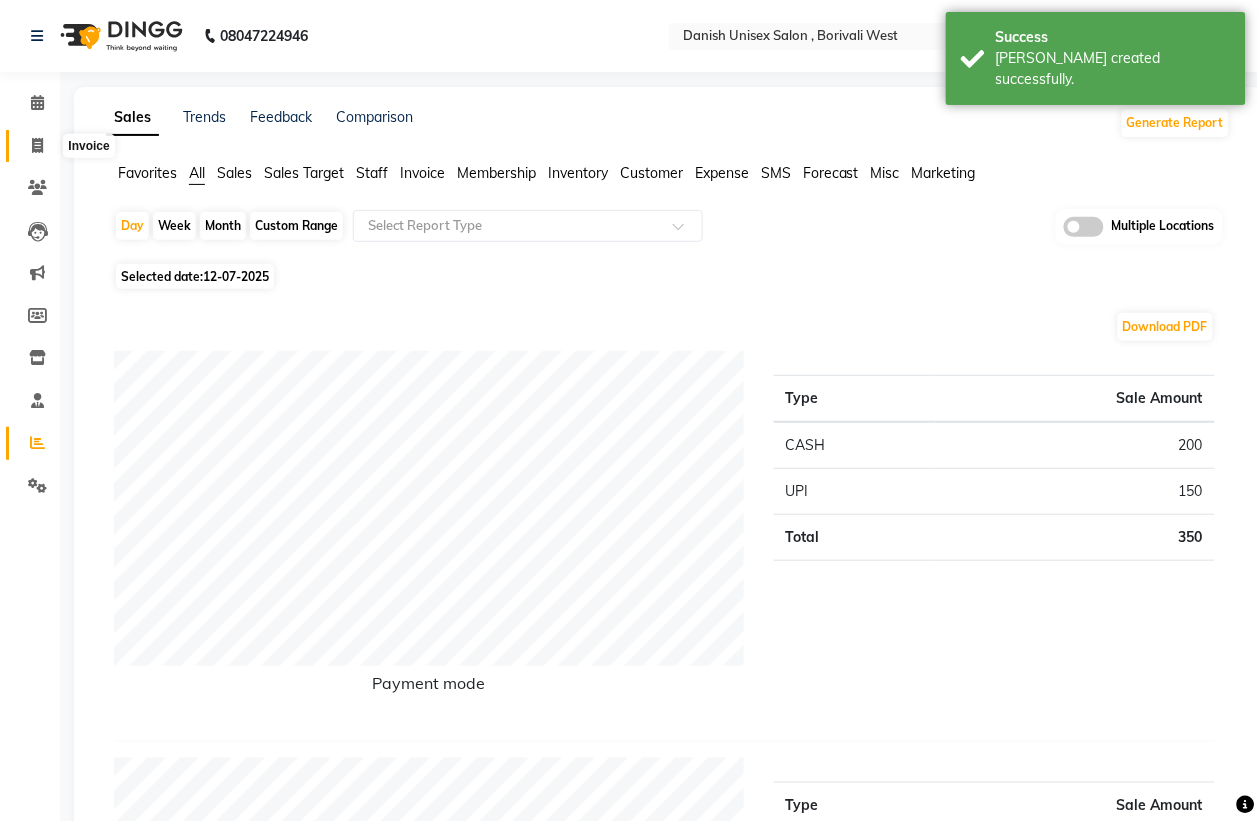 click 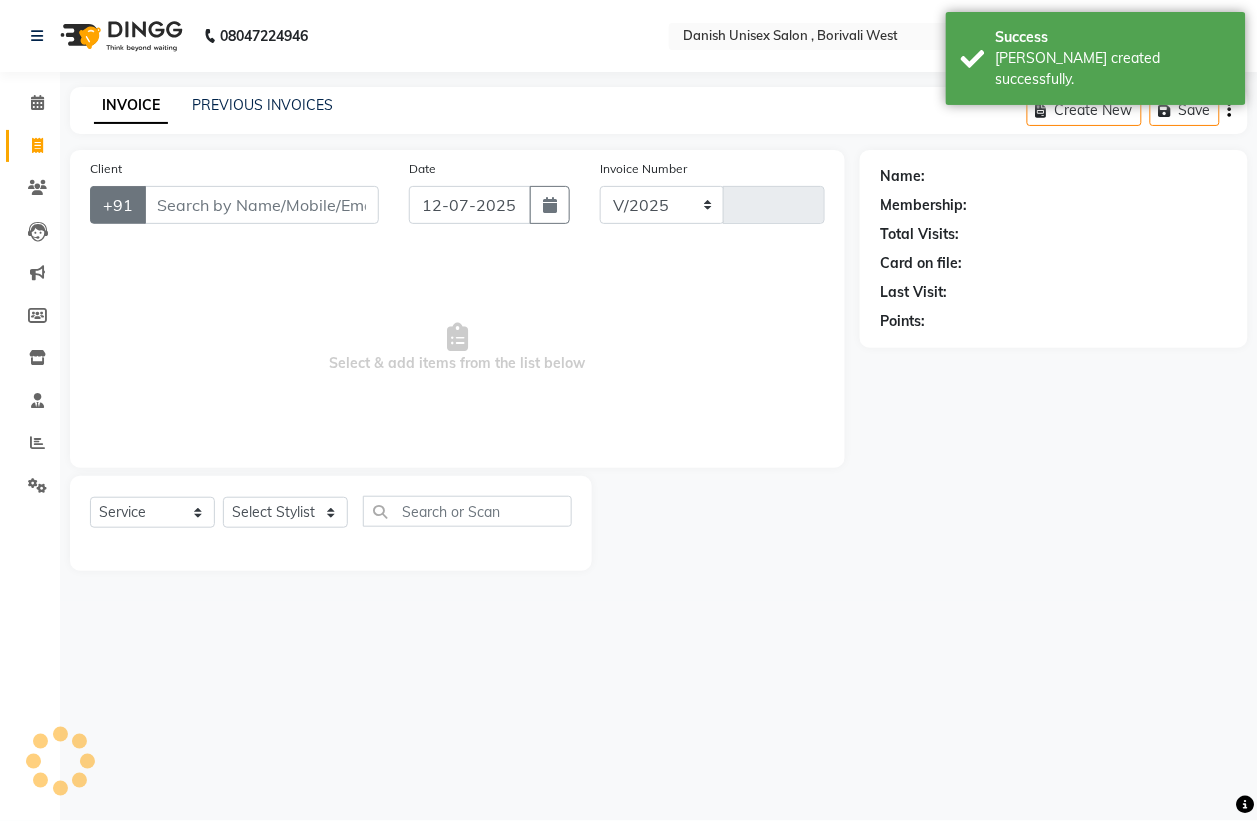 select on "6929" 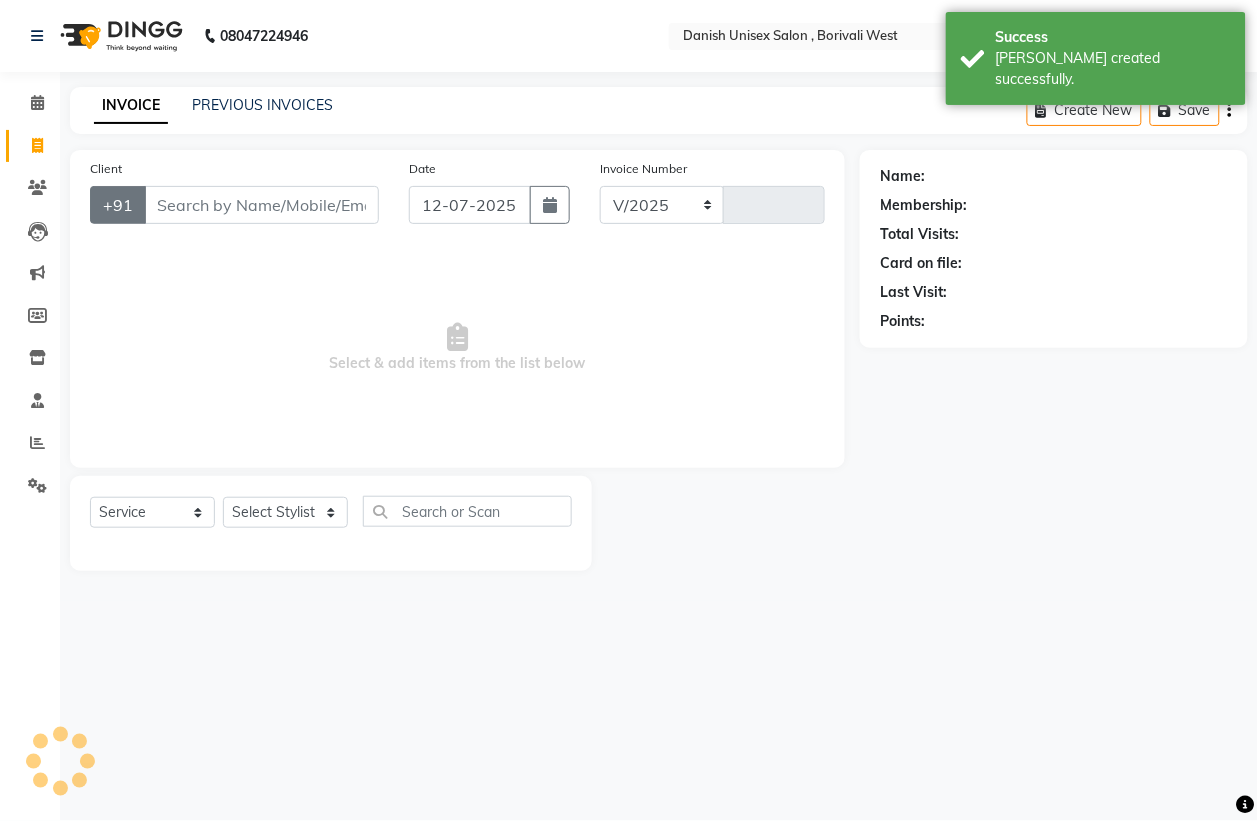 type on "2334" 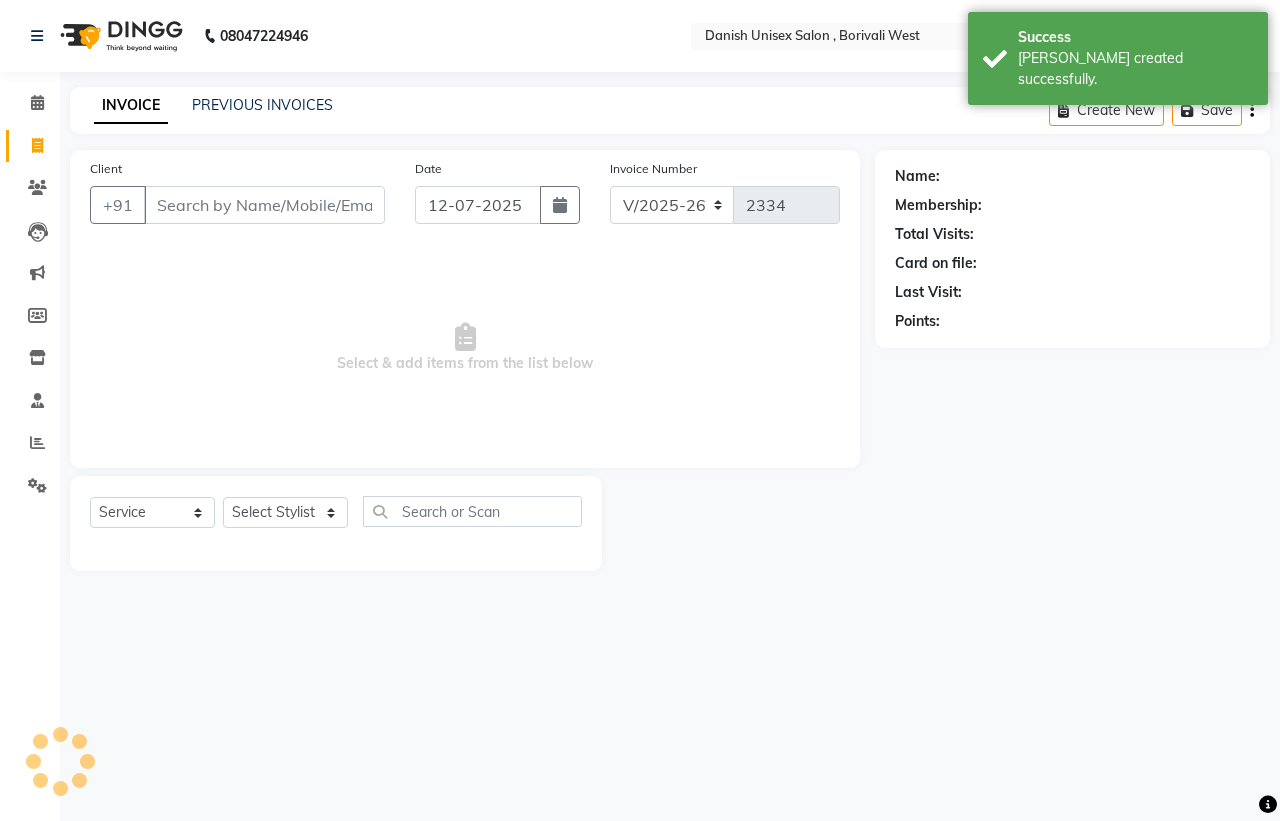 click on "Client" at bounding box center (264, 205) 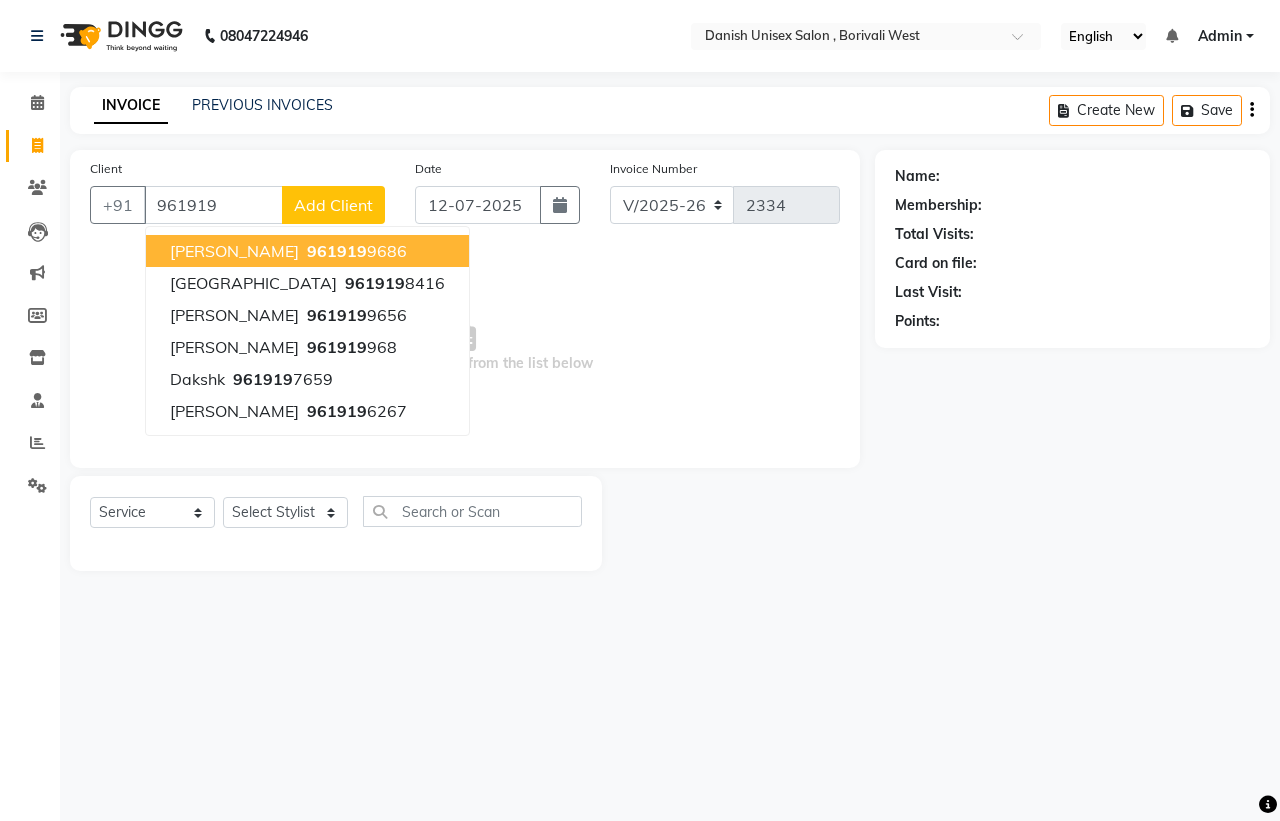 click on "[PERSON_NAME]" at bounding box center [234, 251] 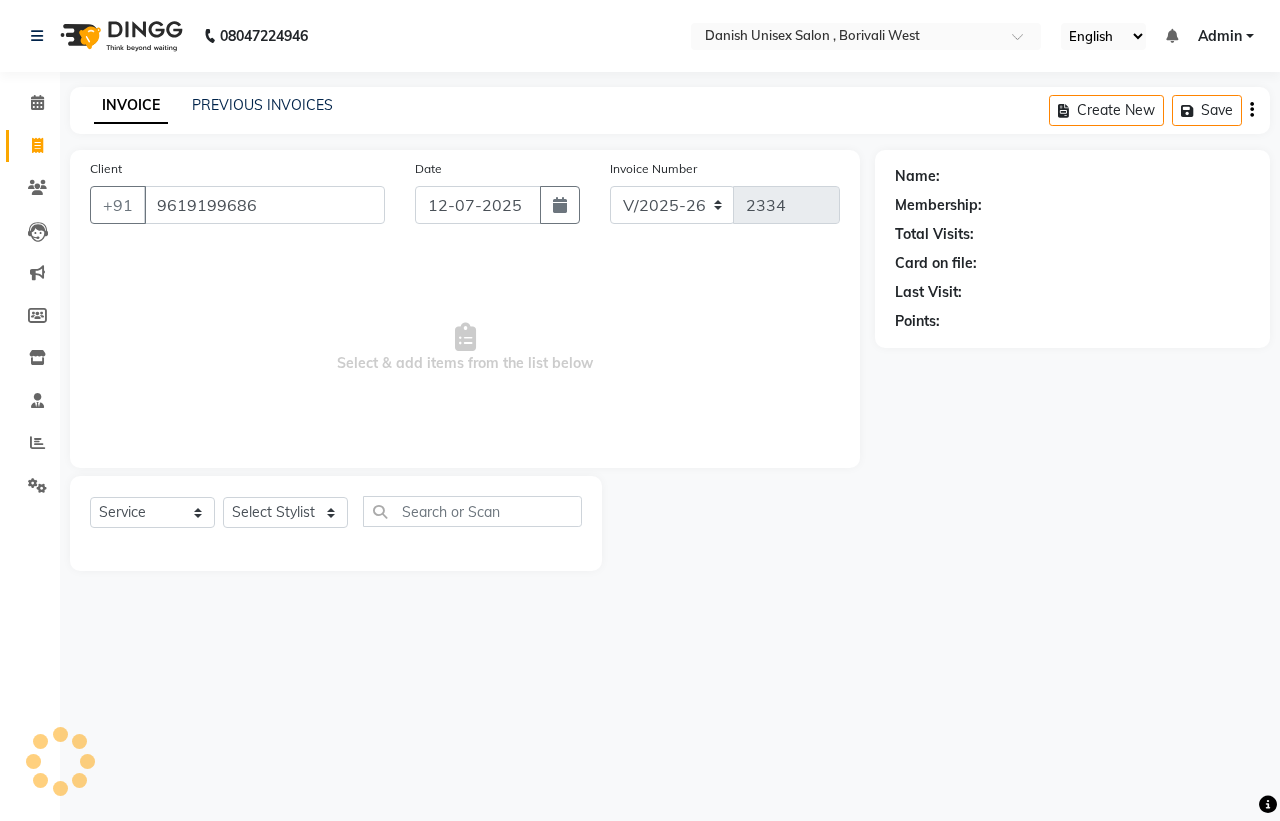 type on "9619199686" 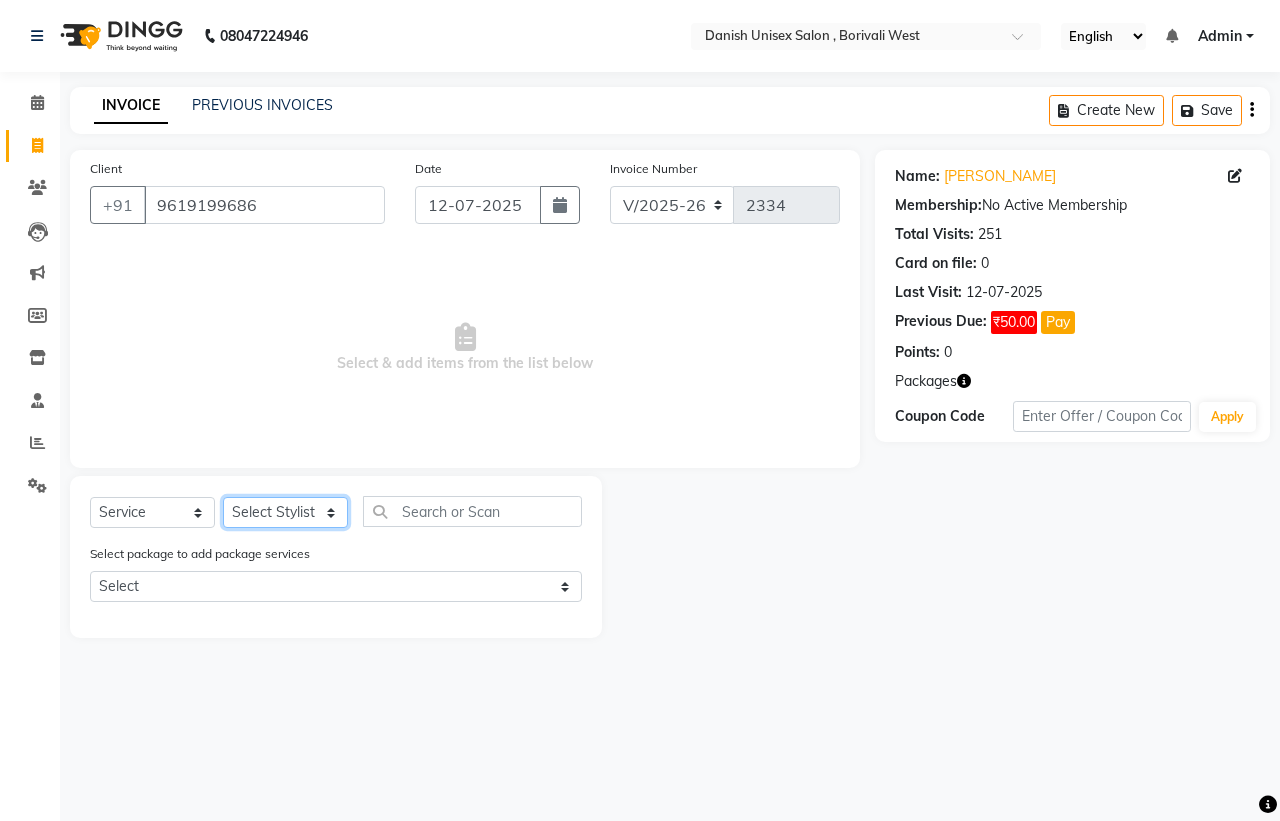click on "Select Stylist [PERSON_NAME] [PERSON_NAME] [PERSON_NAME] kajal [PERSON_NAME] [PERSON_NAME] [PERSON_NAME] [PERSON_NAME] [PERSON_NAME] [PERSON_NAME] [PERSON_NAME]" 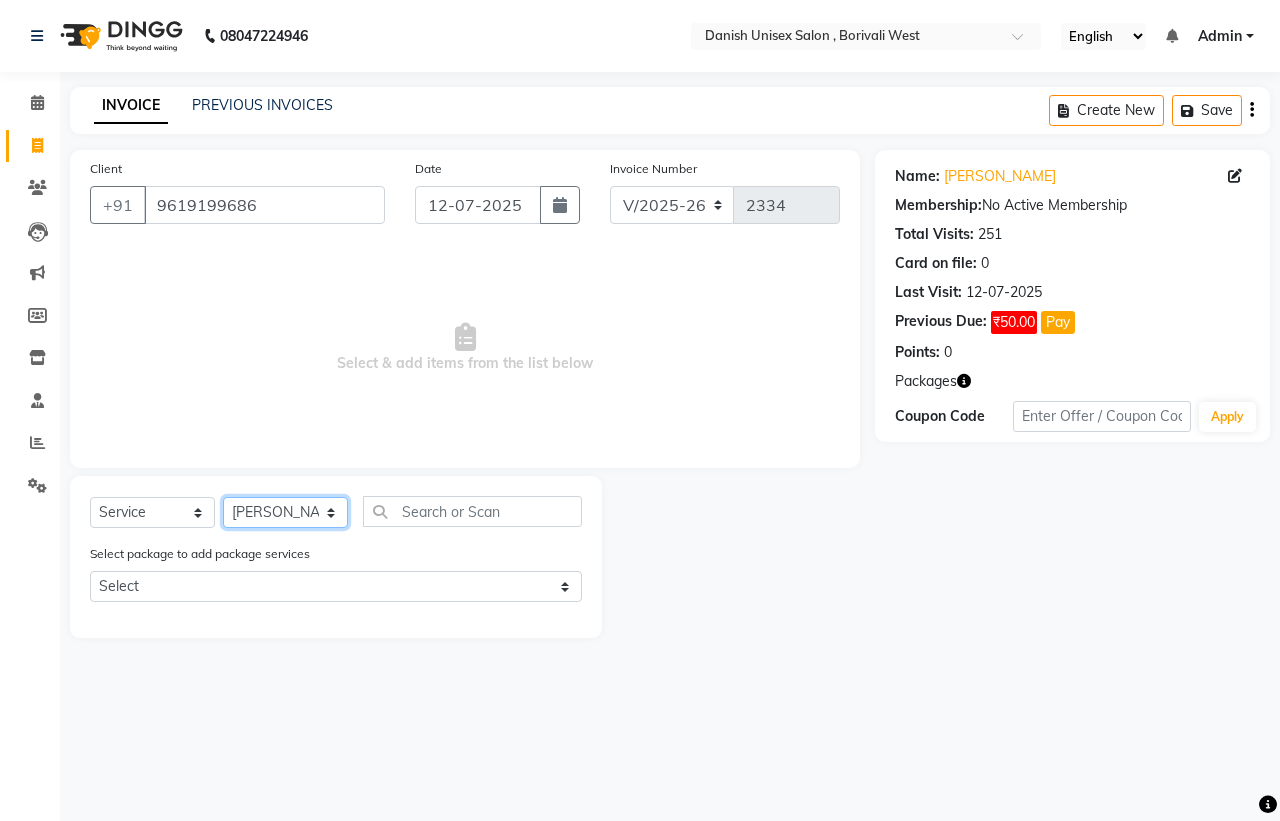 click on "Select Stylist [PERSON_NAME] [PERSON_NAME] [PERSON_NAME] kajal [PERSON_NAME] [PERSON_NAME] [PERSON_NAME] [PERSON_NAME] [PERSON_NAME] [PERSON_NAME] [PERSON_NAME]" 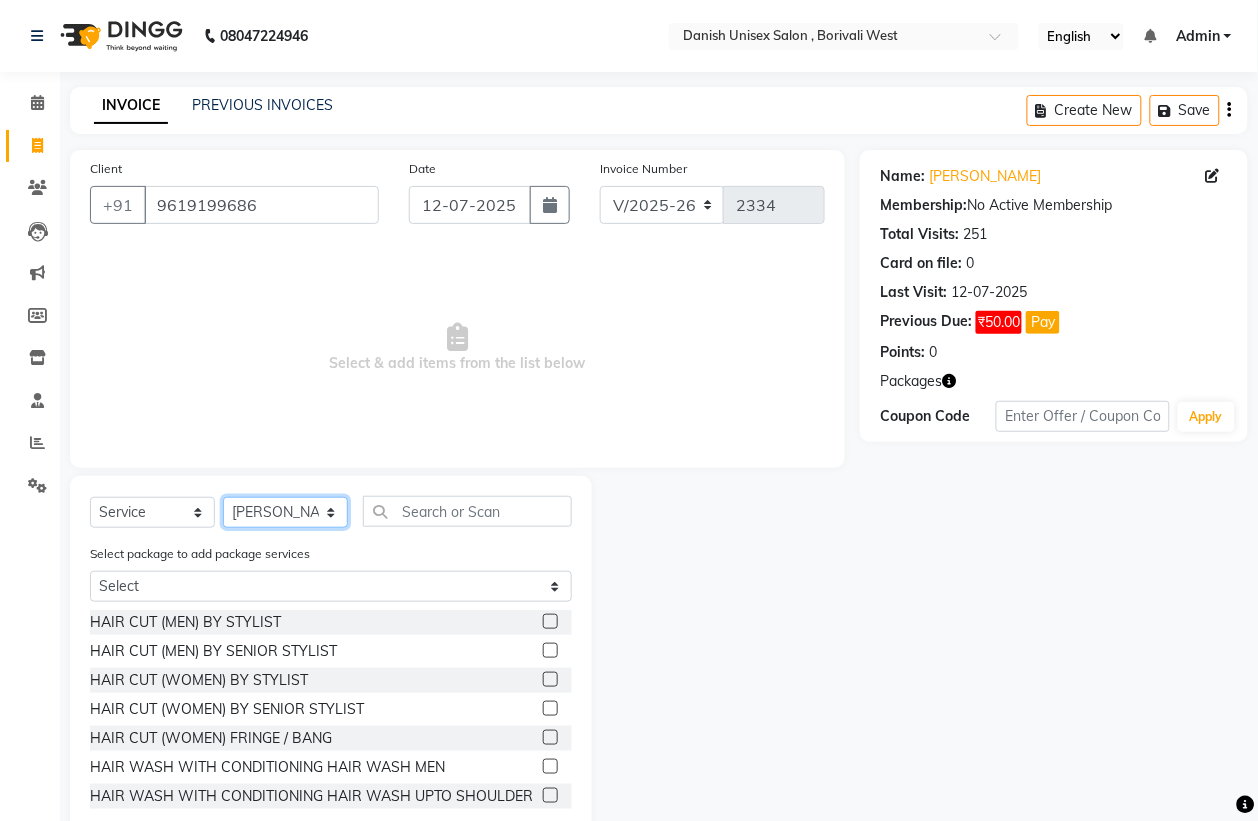 click on "Select Stylist [PERSON_NAME] [PERSON_NAME] [PERSON_NAME] kajal [PERSON_NAME] [PERSON_NAME] [PERSON_NAME] [PERSON_NAME] [PERSON_NAME] [PERSON_NAME] [PERSON_NAME]" 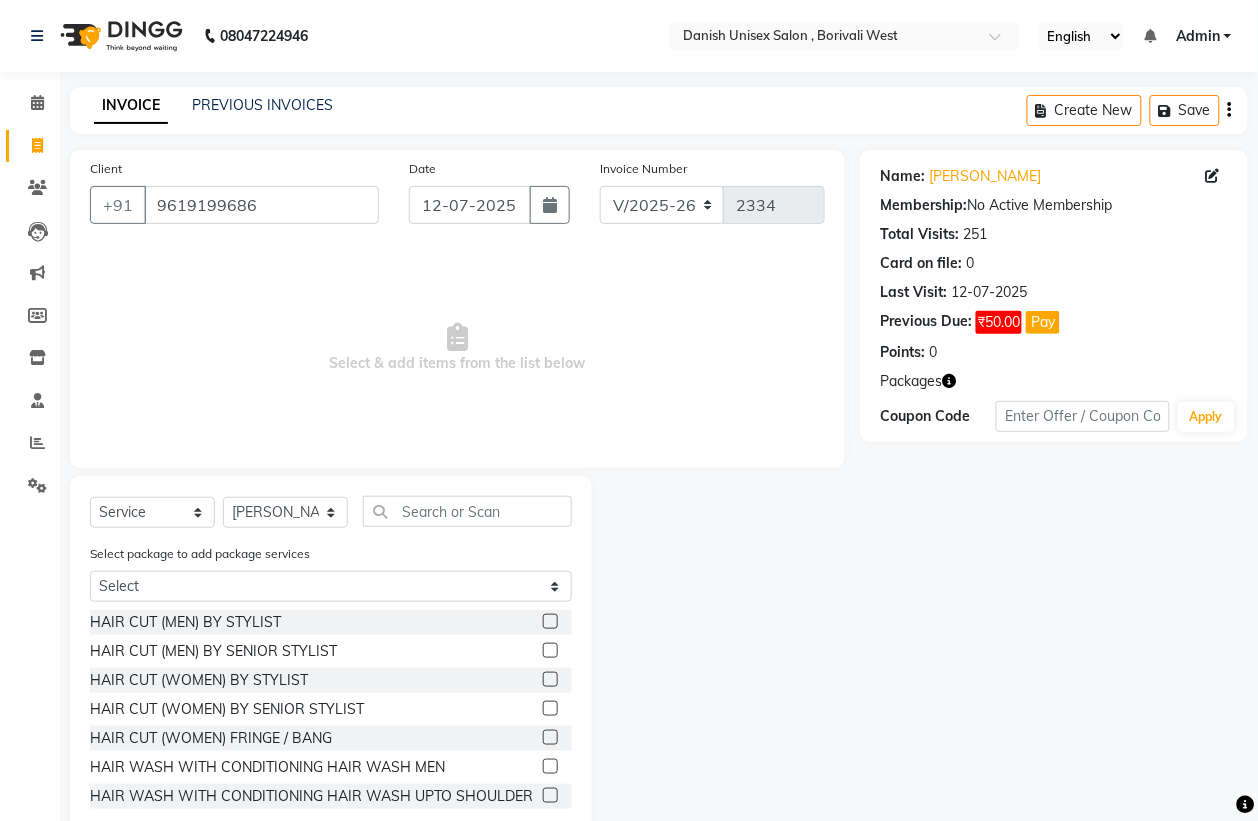 click 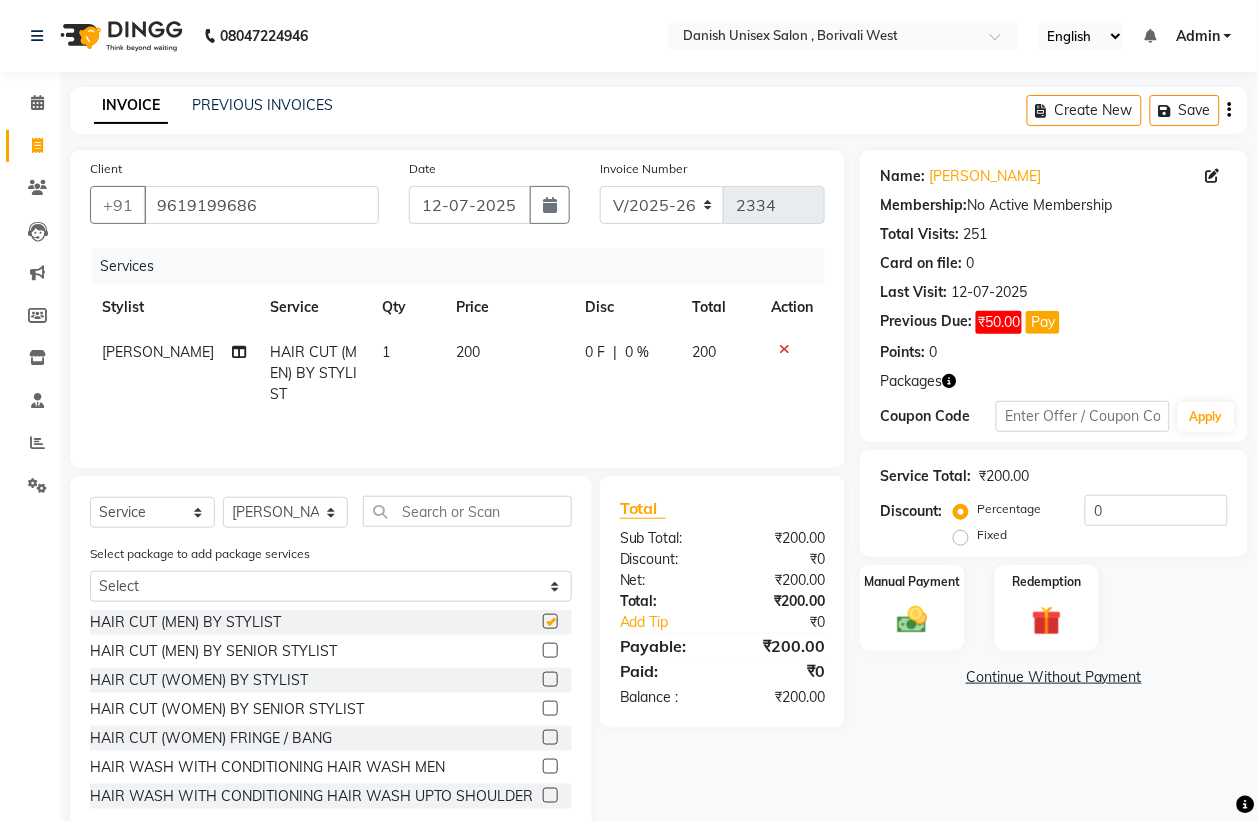 checkbox on "false" 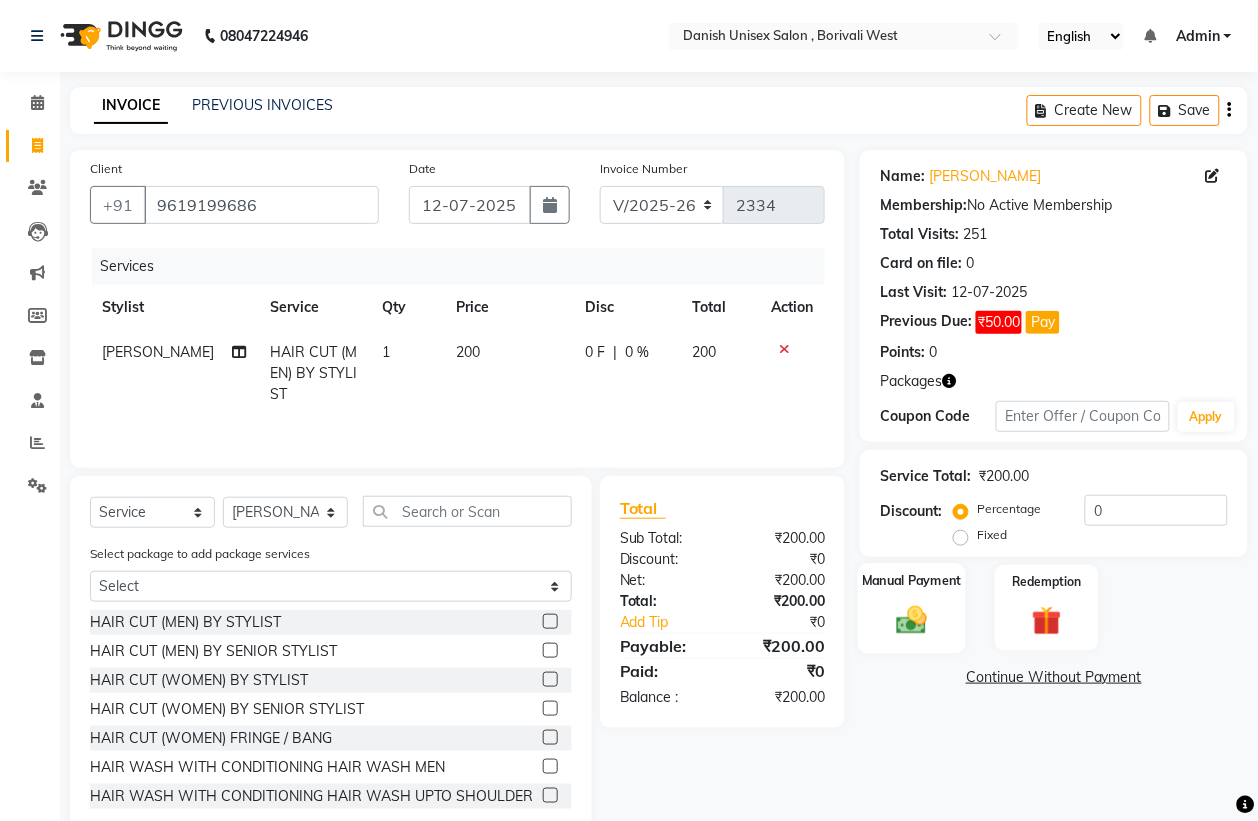 click on "Manual Payment" 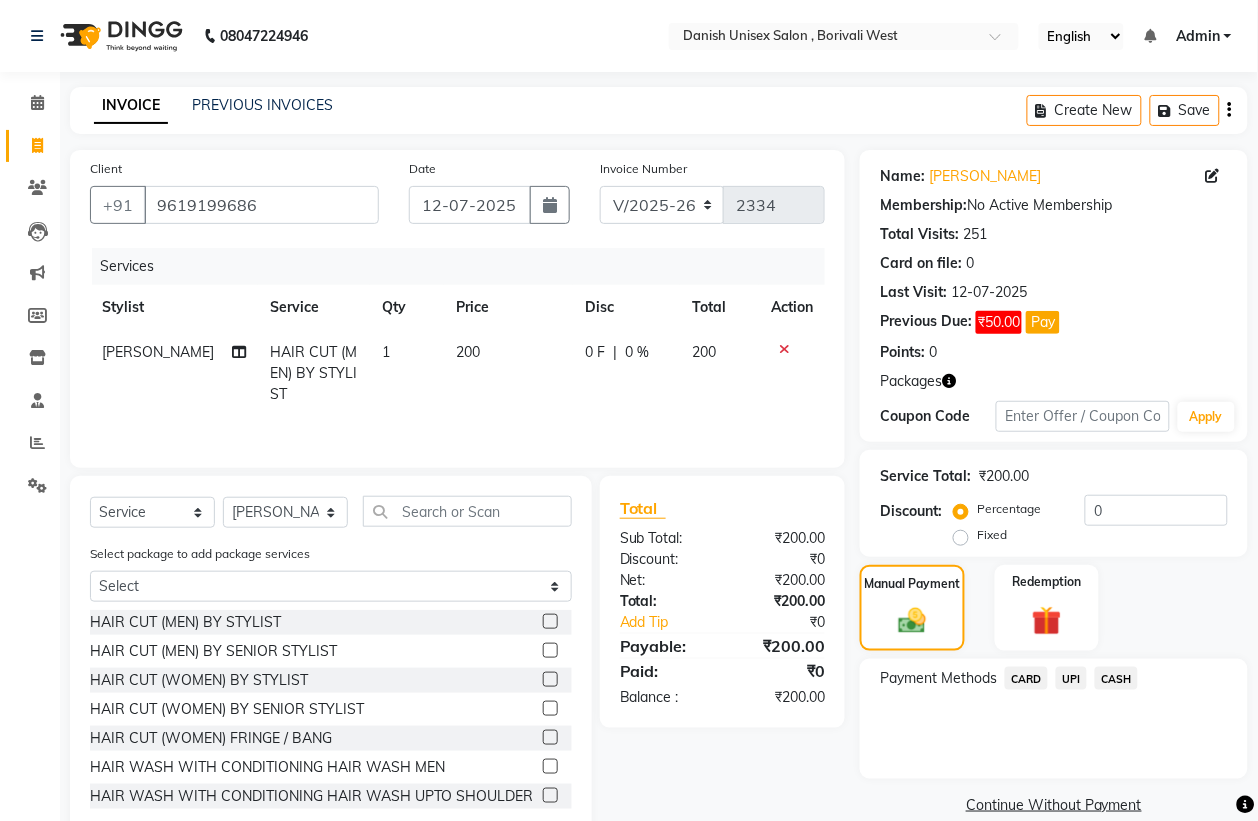 click on "CASH" 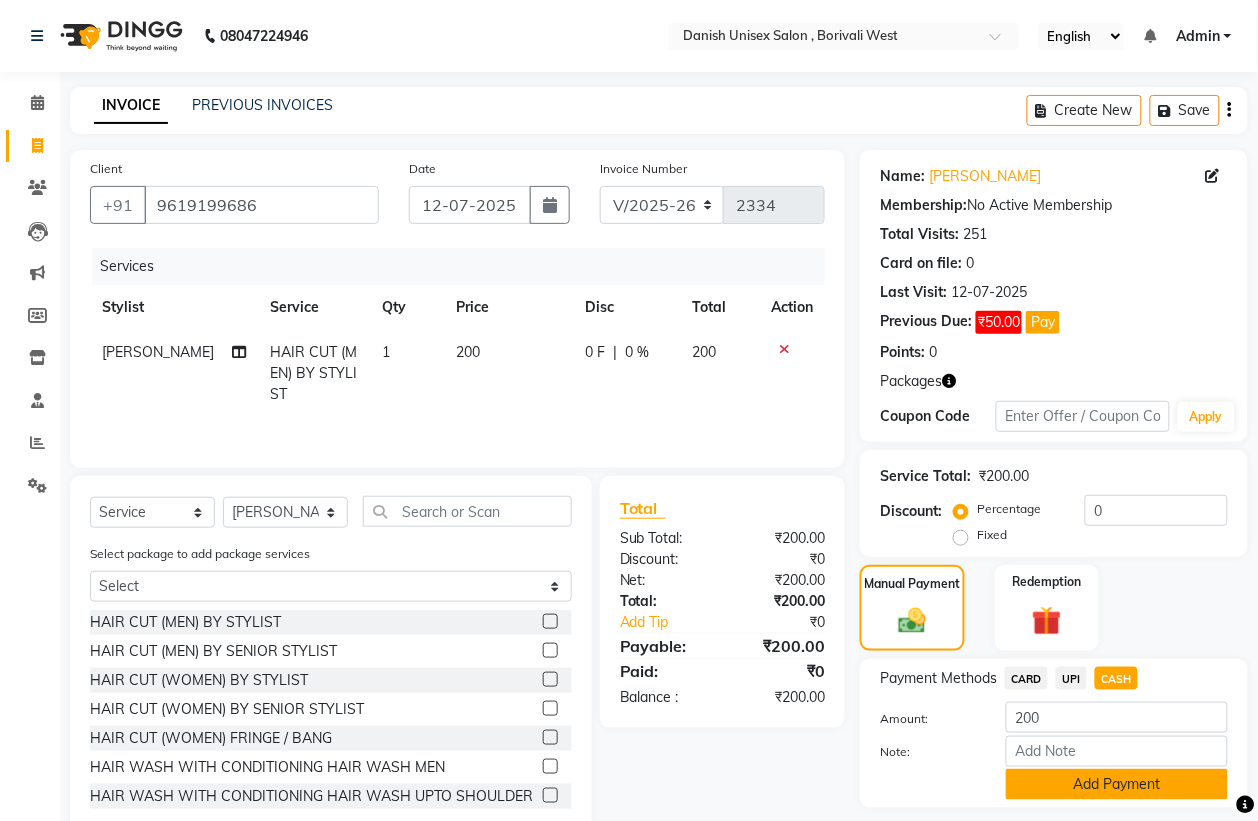 click on "Add Payment" 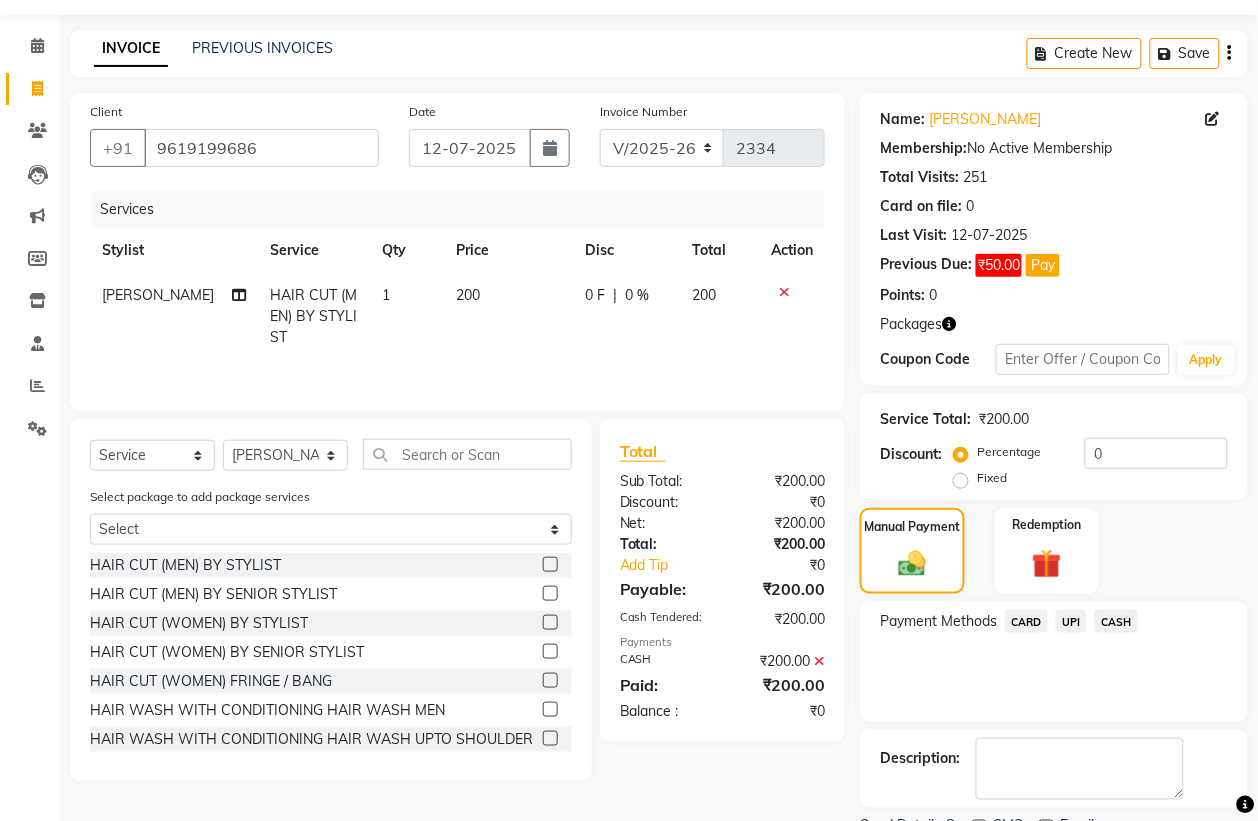 scroll, scrollTop: 143, scrollLeft: 0, axis: vertical 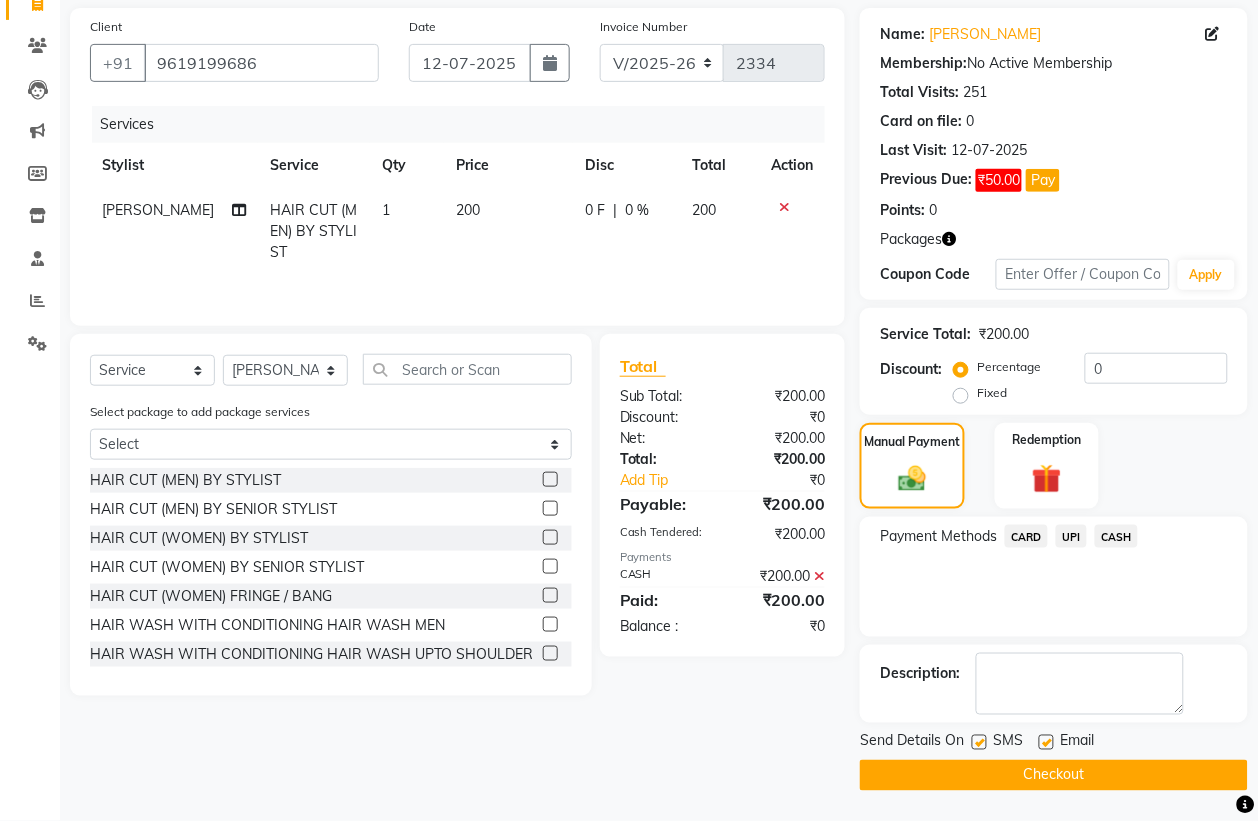 click on "Checkout" 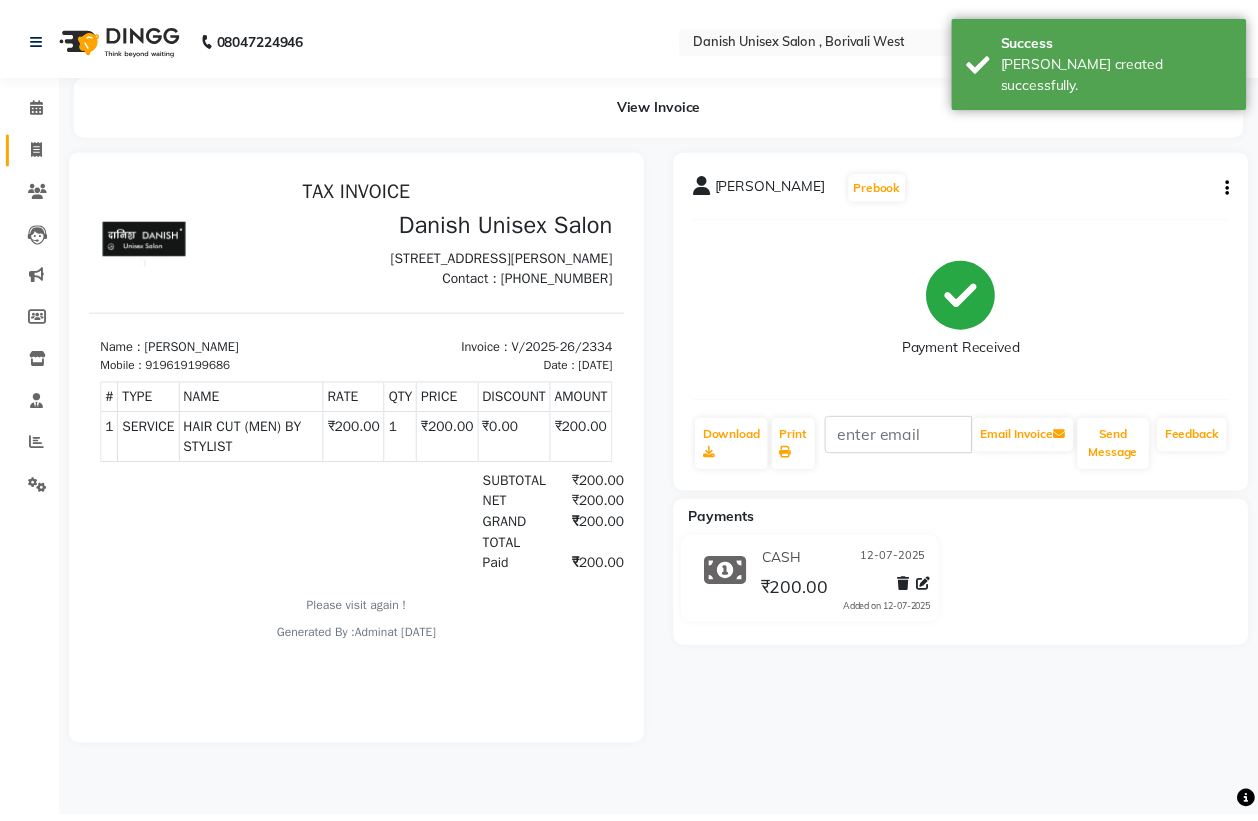 scroll, scrollTop: 0, scrollLeft: 0, axis: both 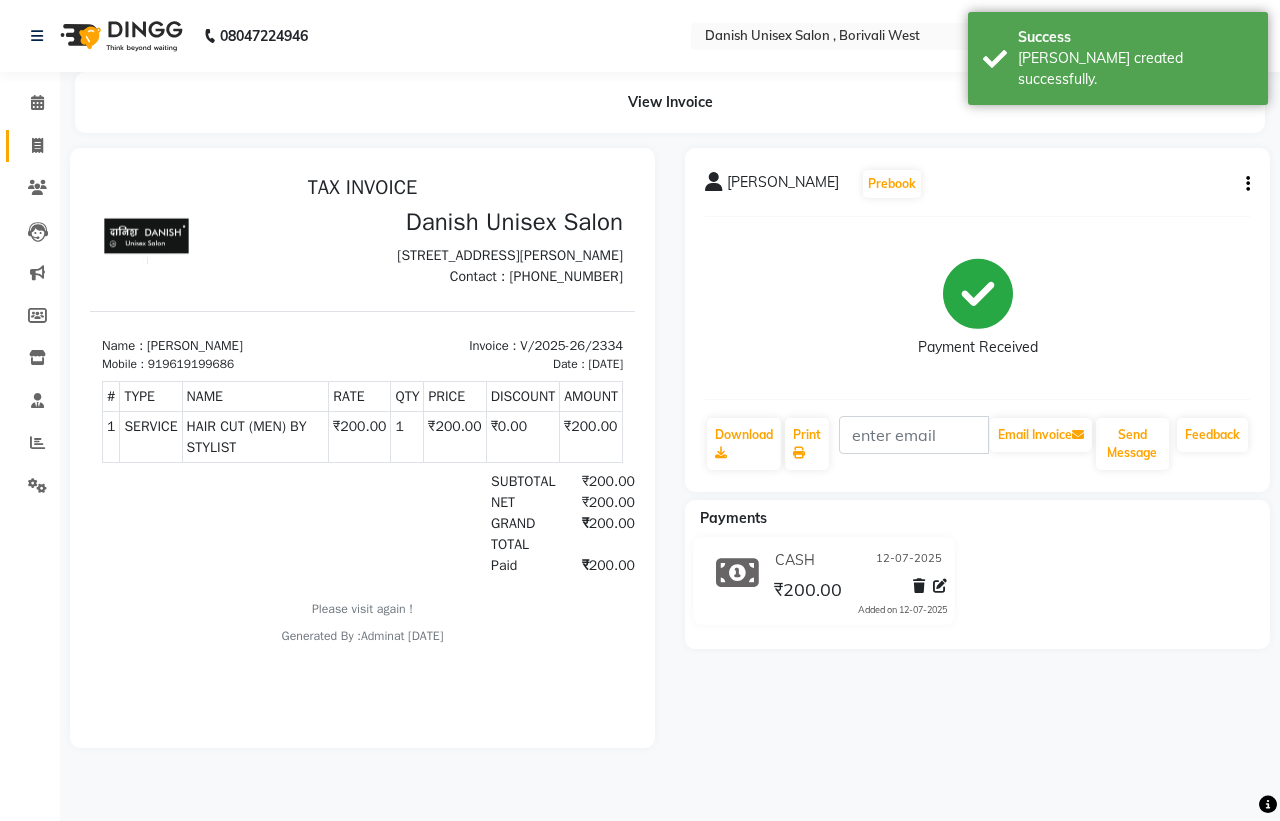 click on "Invoice" 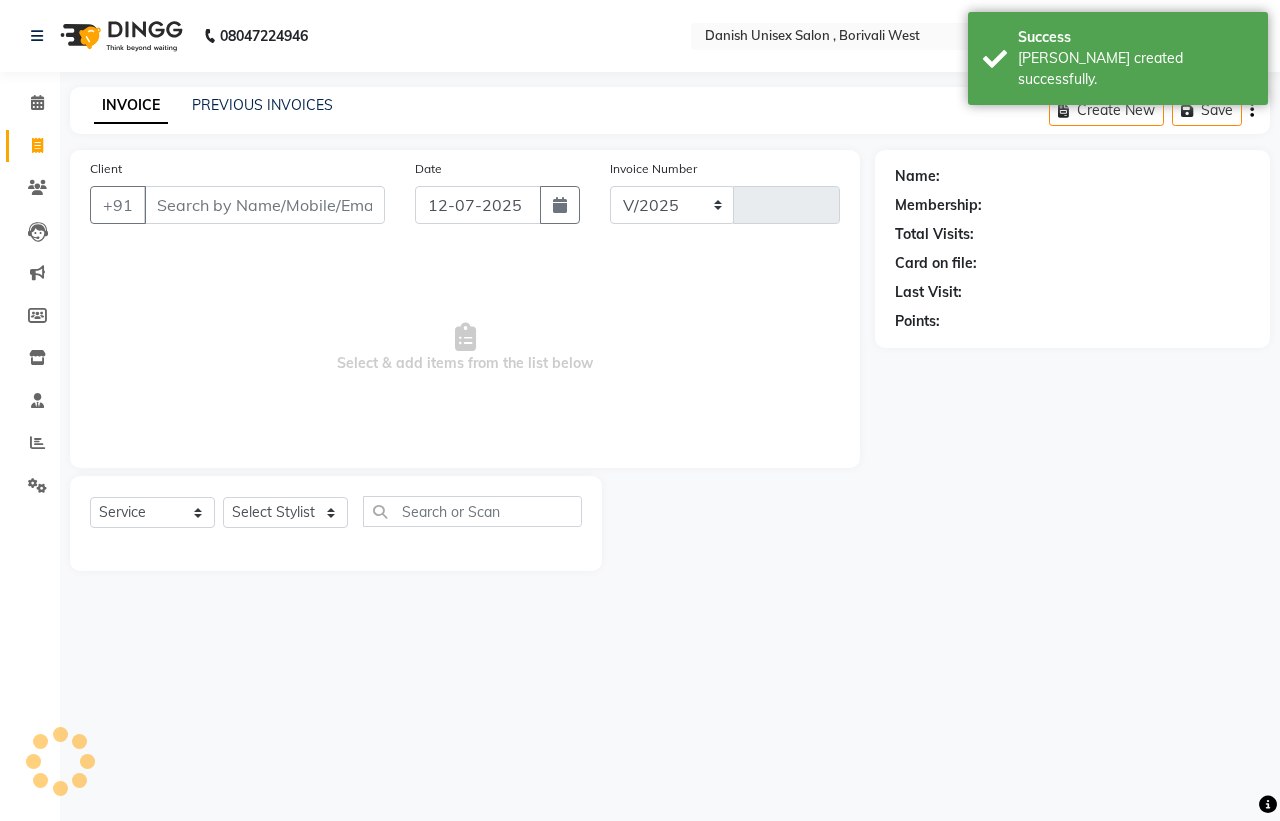 select on "6929" 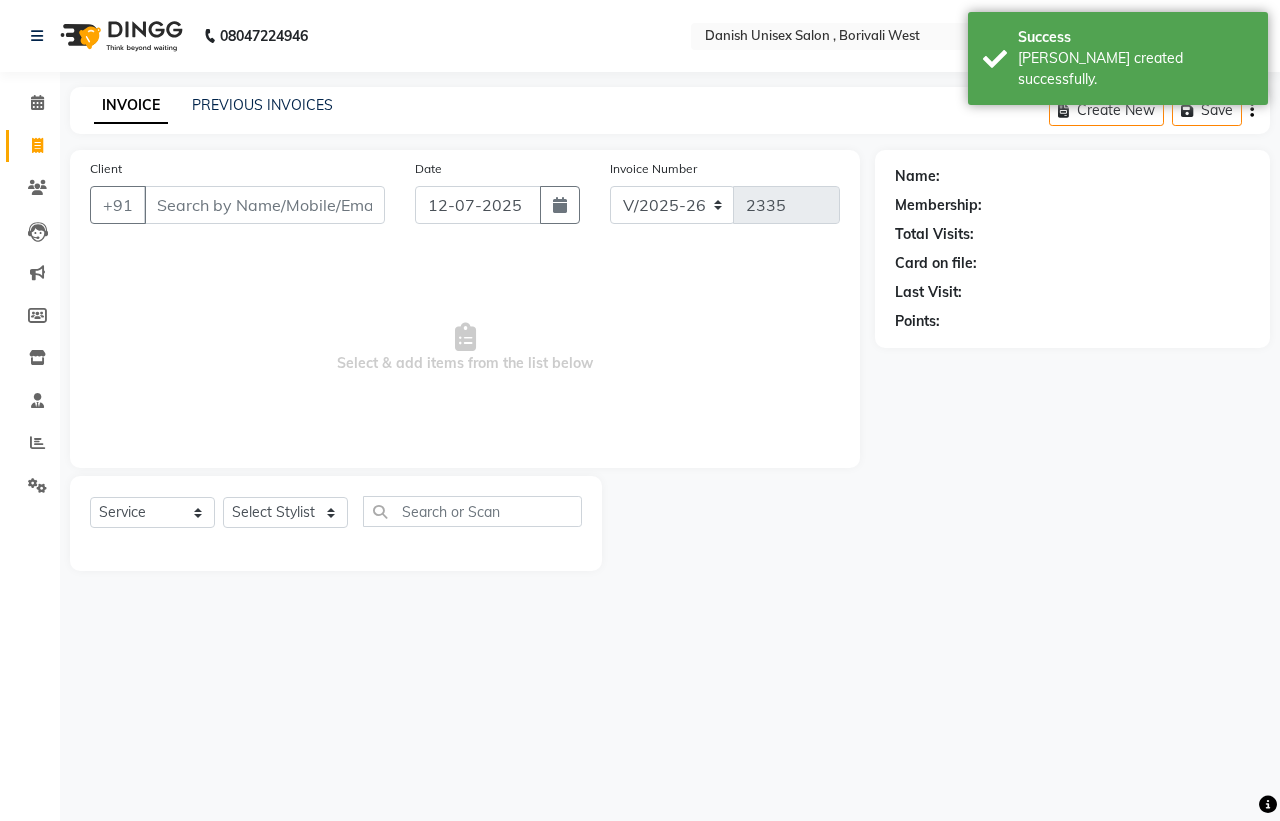 click on "Client" at bounding box center (264, 205) 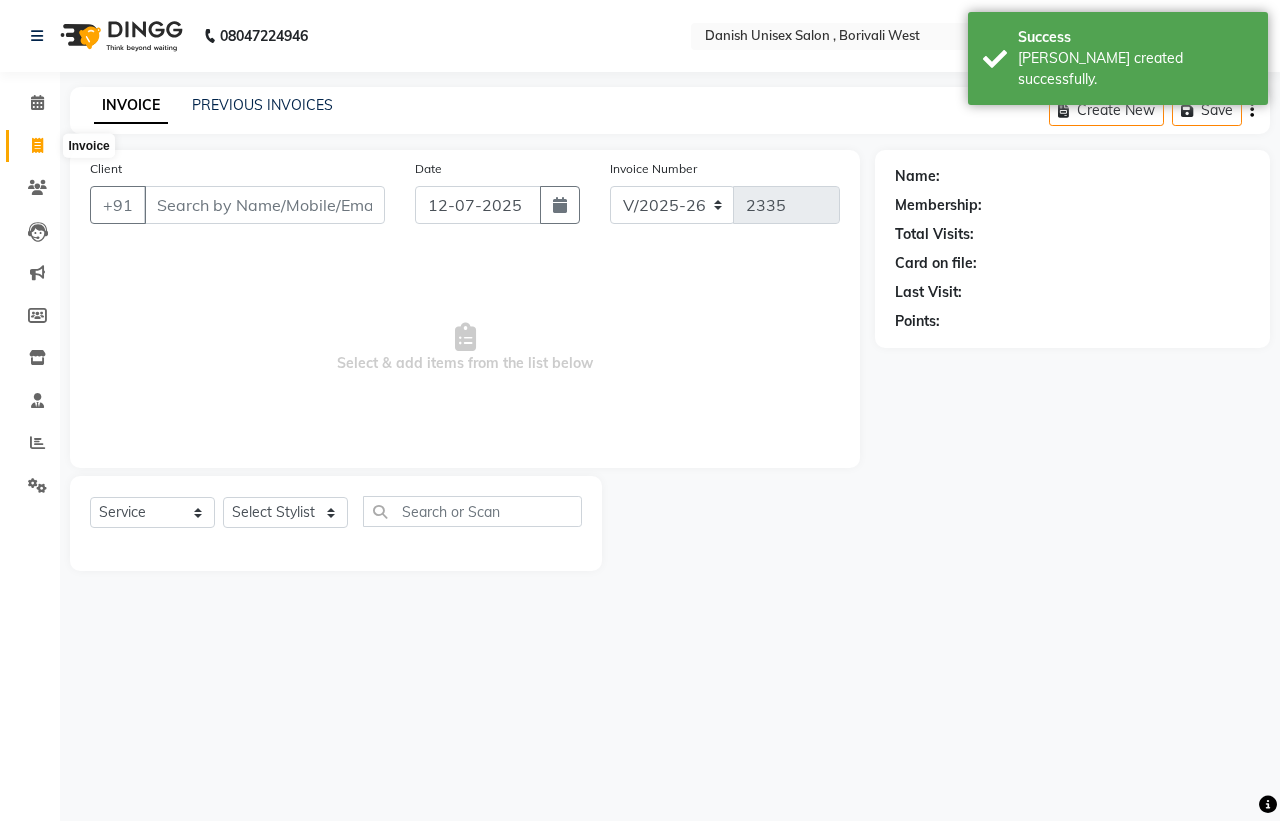 click 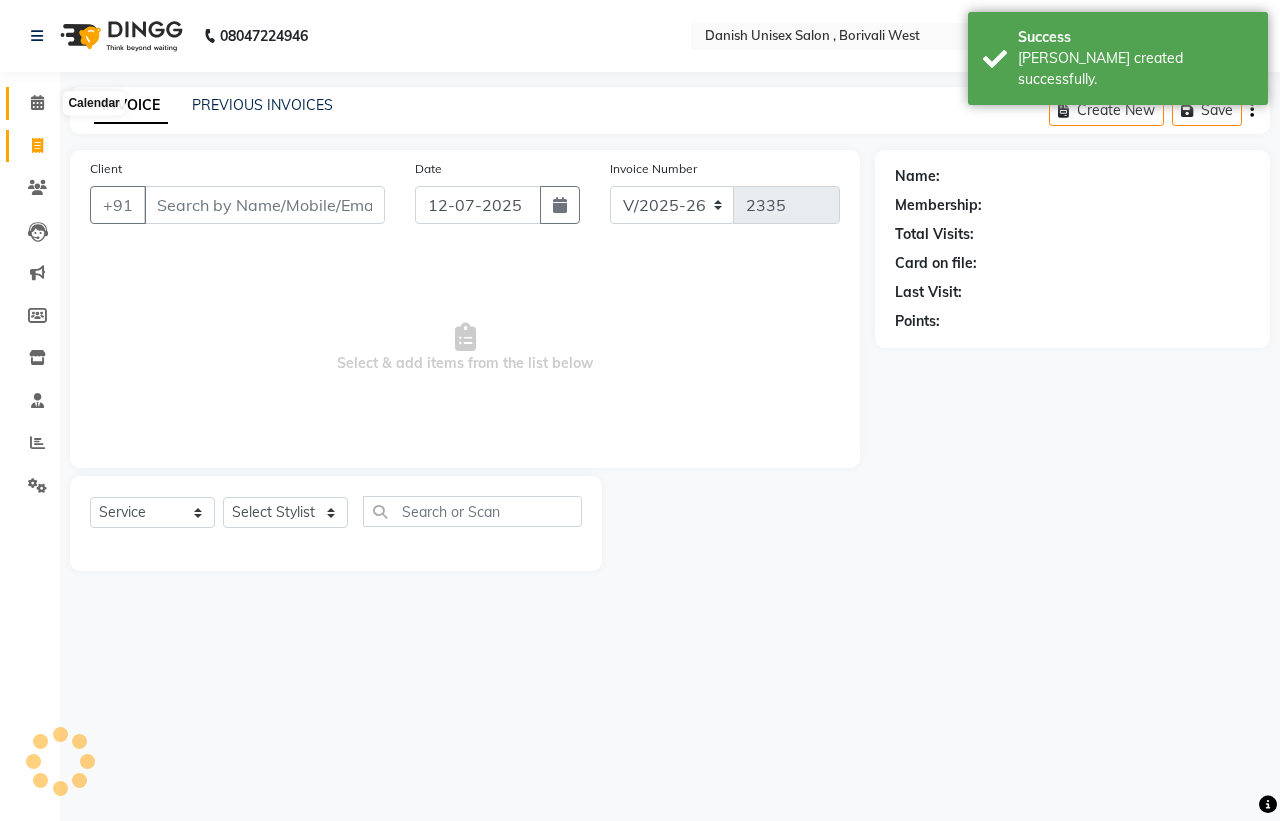 click 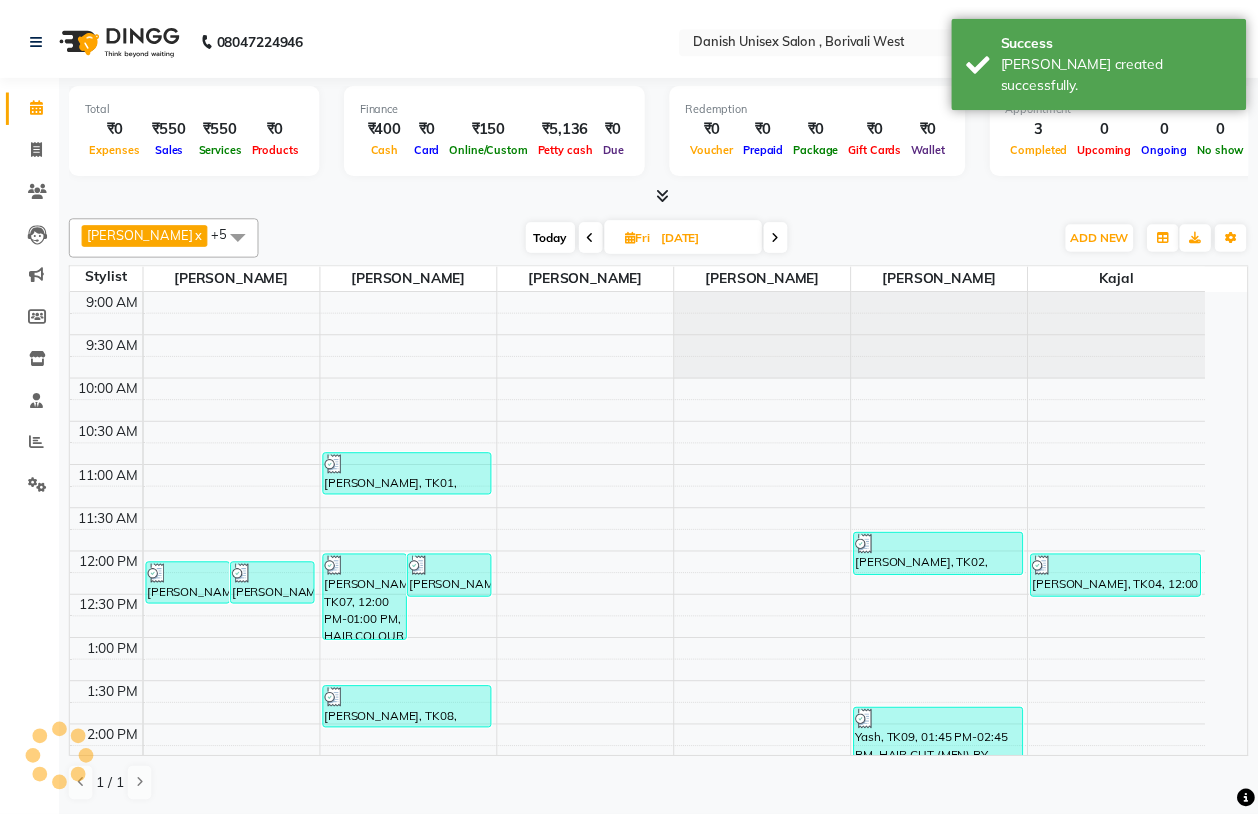 scroll, scrollTop: 0, scrollLeft: 0, axis: both 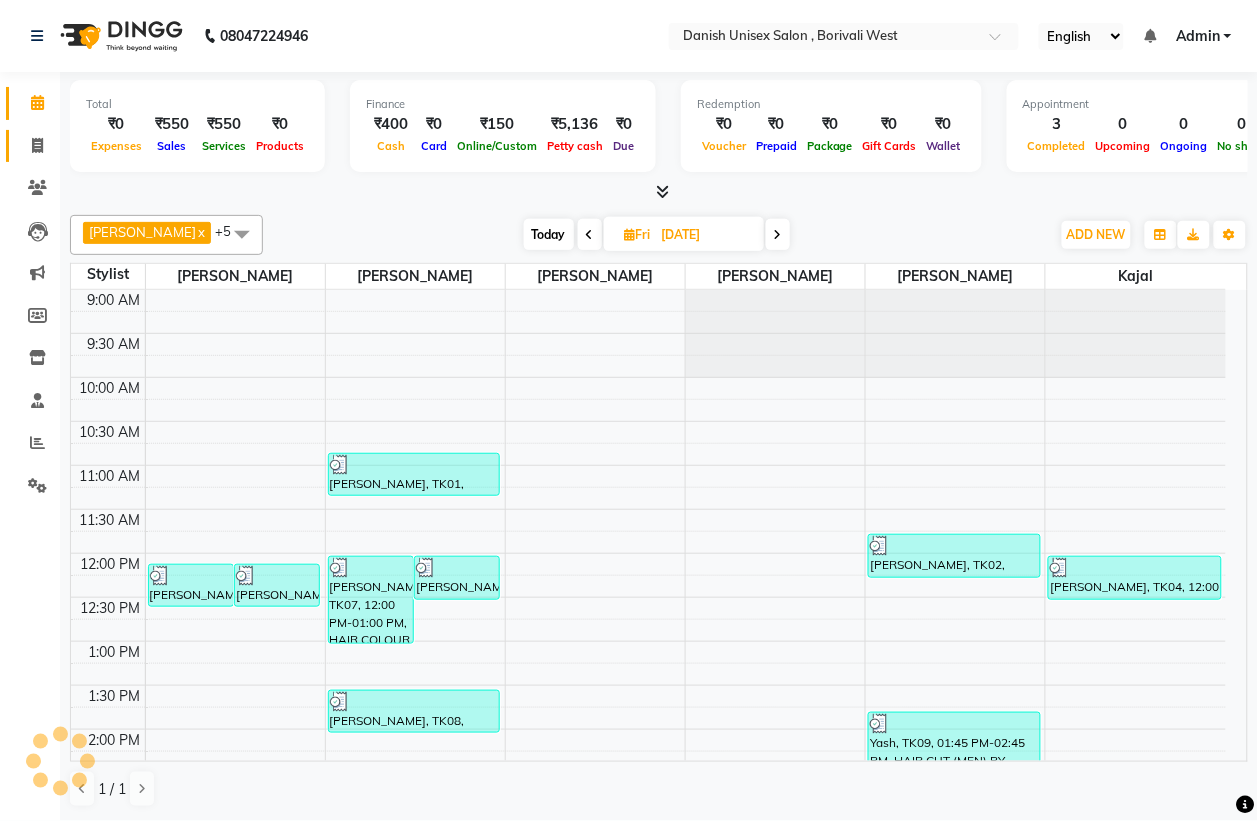 drag, startPoint x: 177, startPoint y: 436, endPoint x: 40, endPoint y: 153, distance: 314.41693 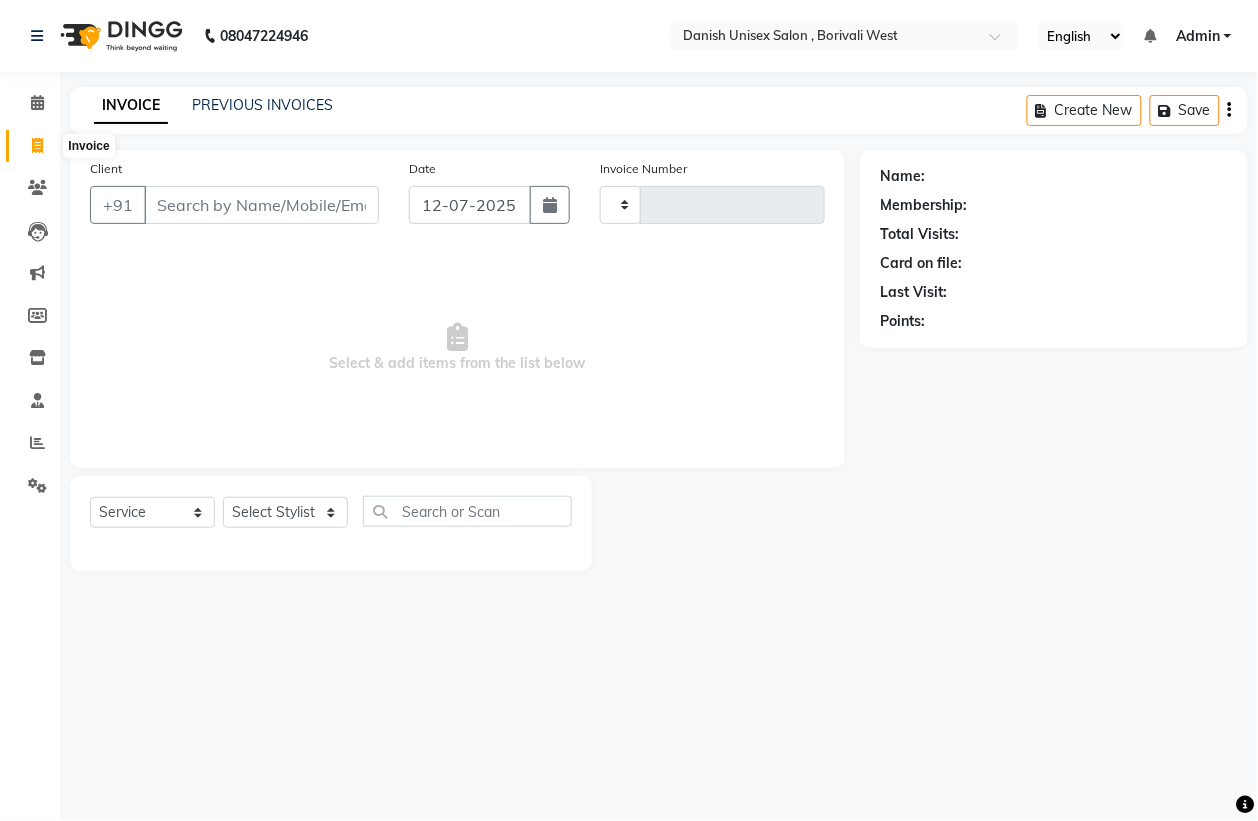 click 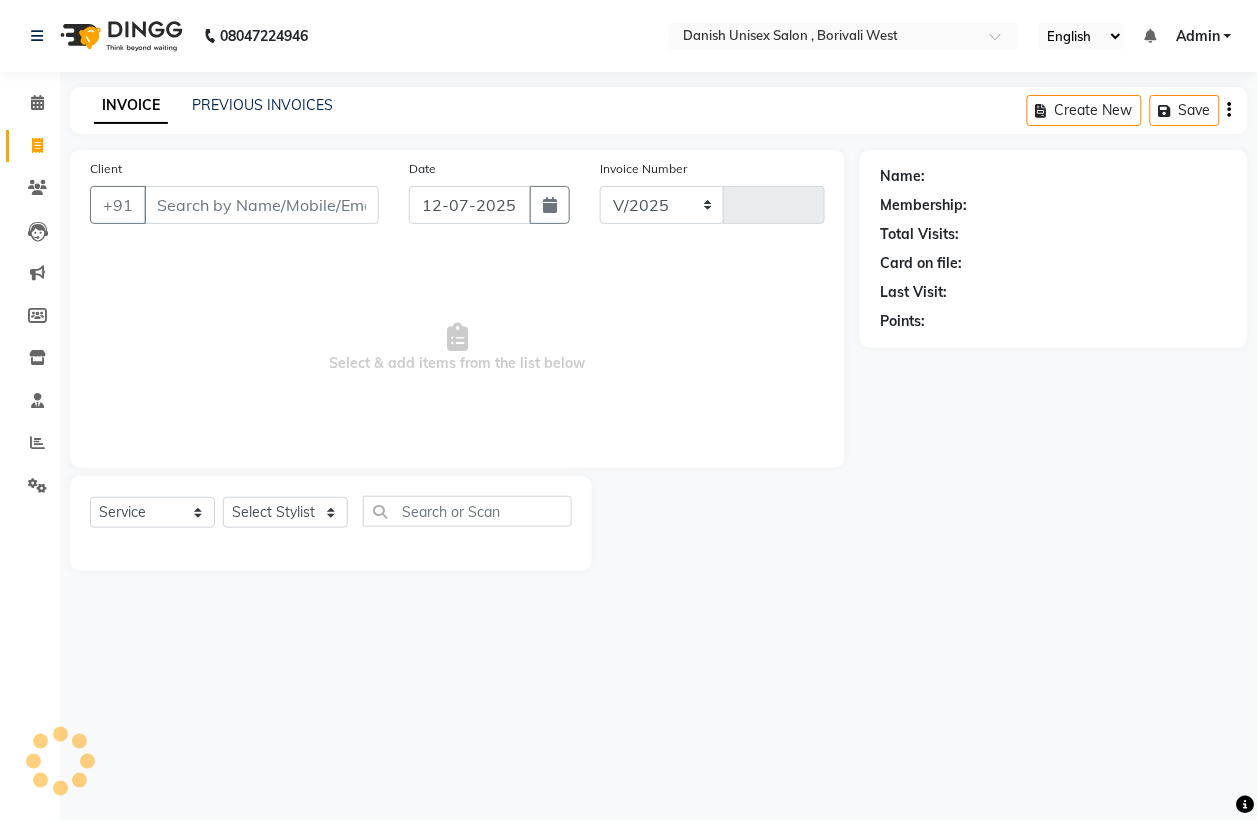 scroll, scrollTop: 0, scrollLeft: 0, axis: both 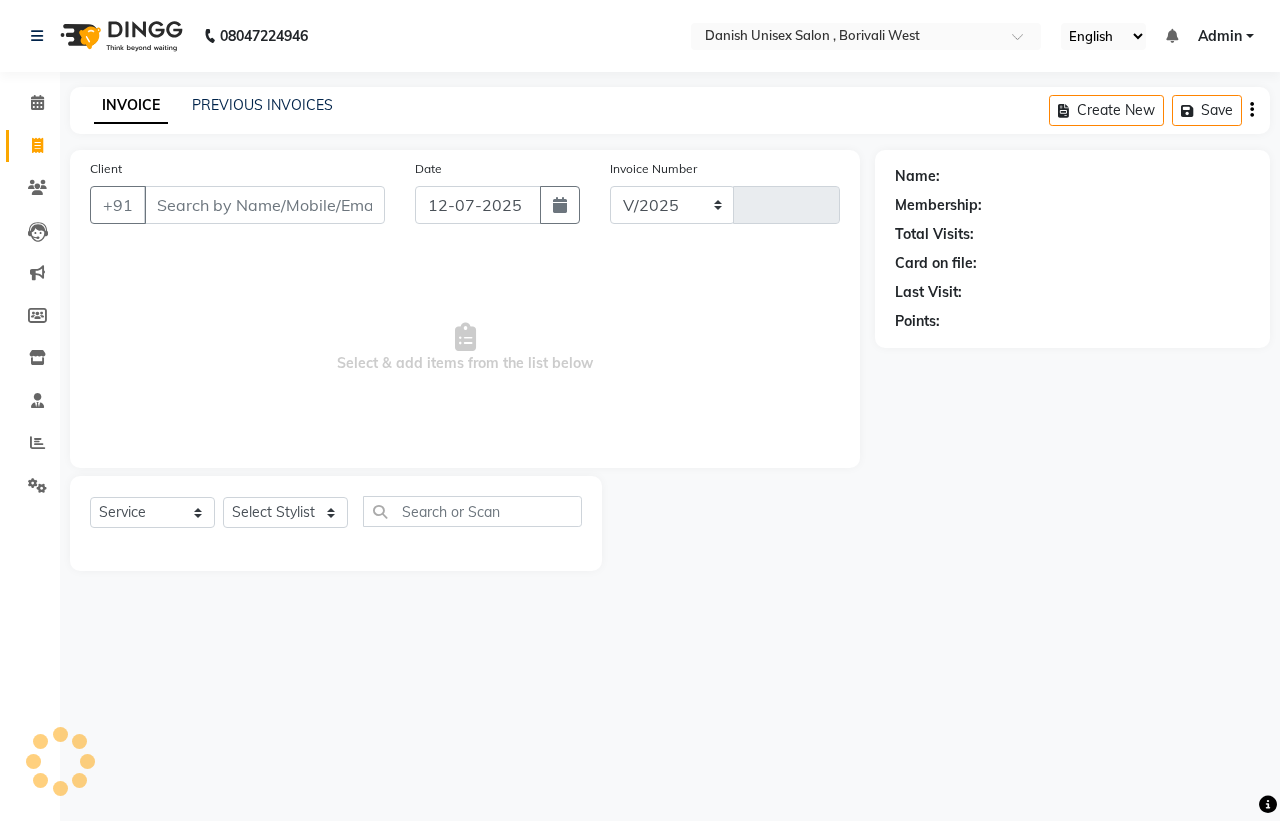 select on "6929" 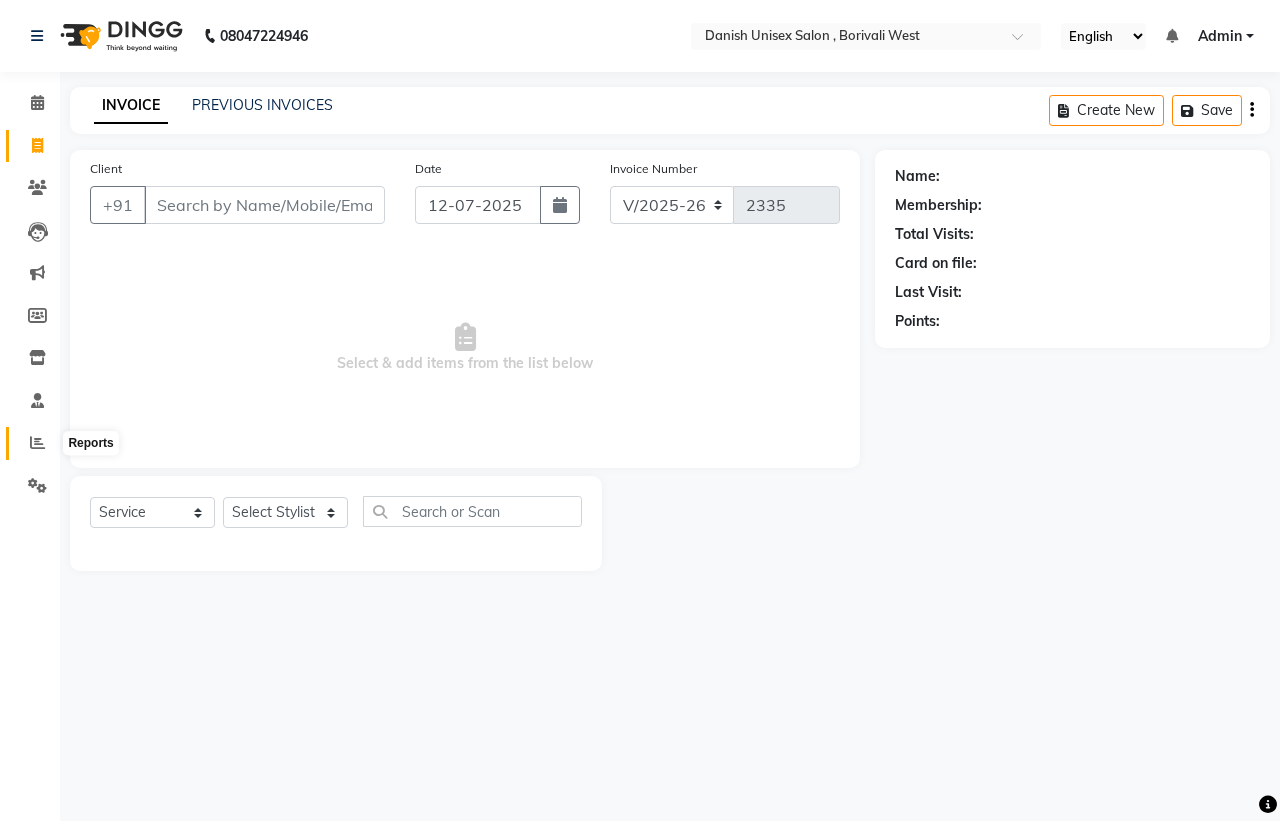 click 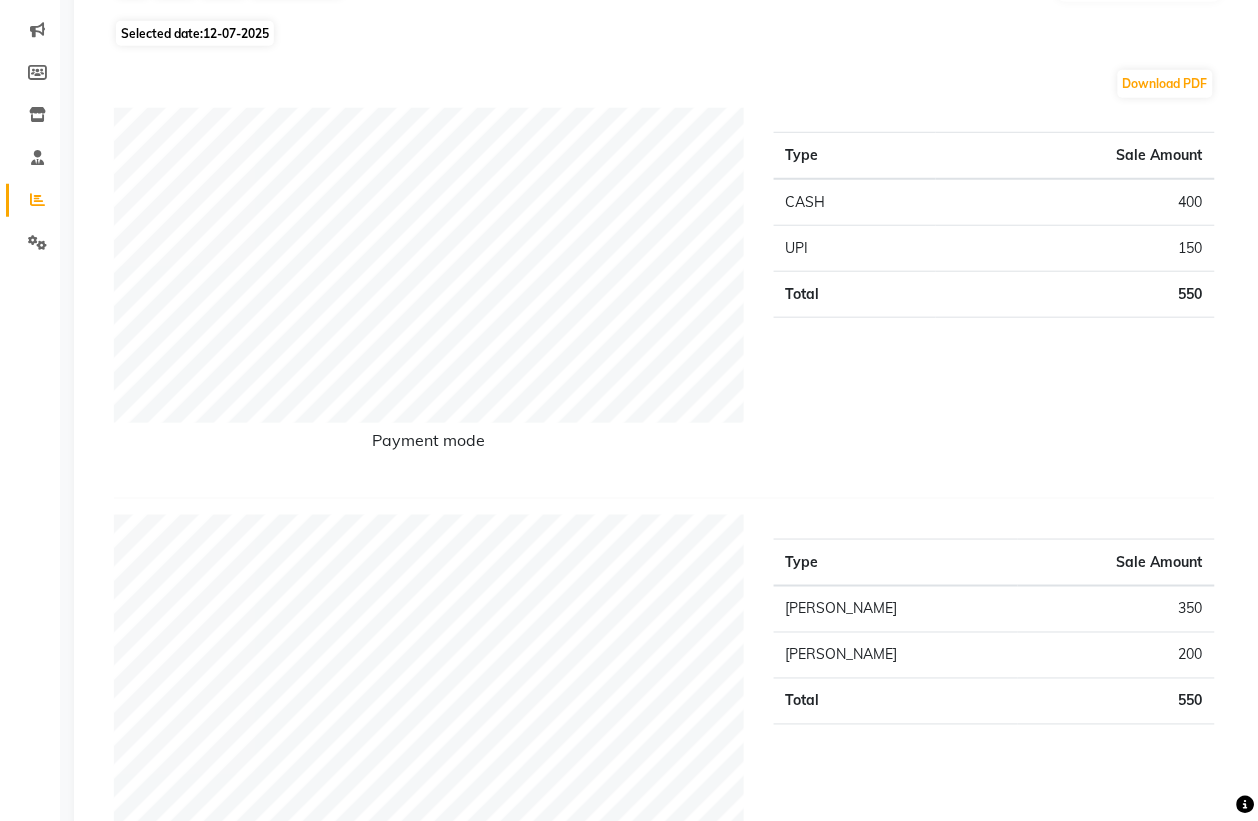 scroll, scrollTop: 0, scrollLeft: 0, axis: both 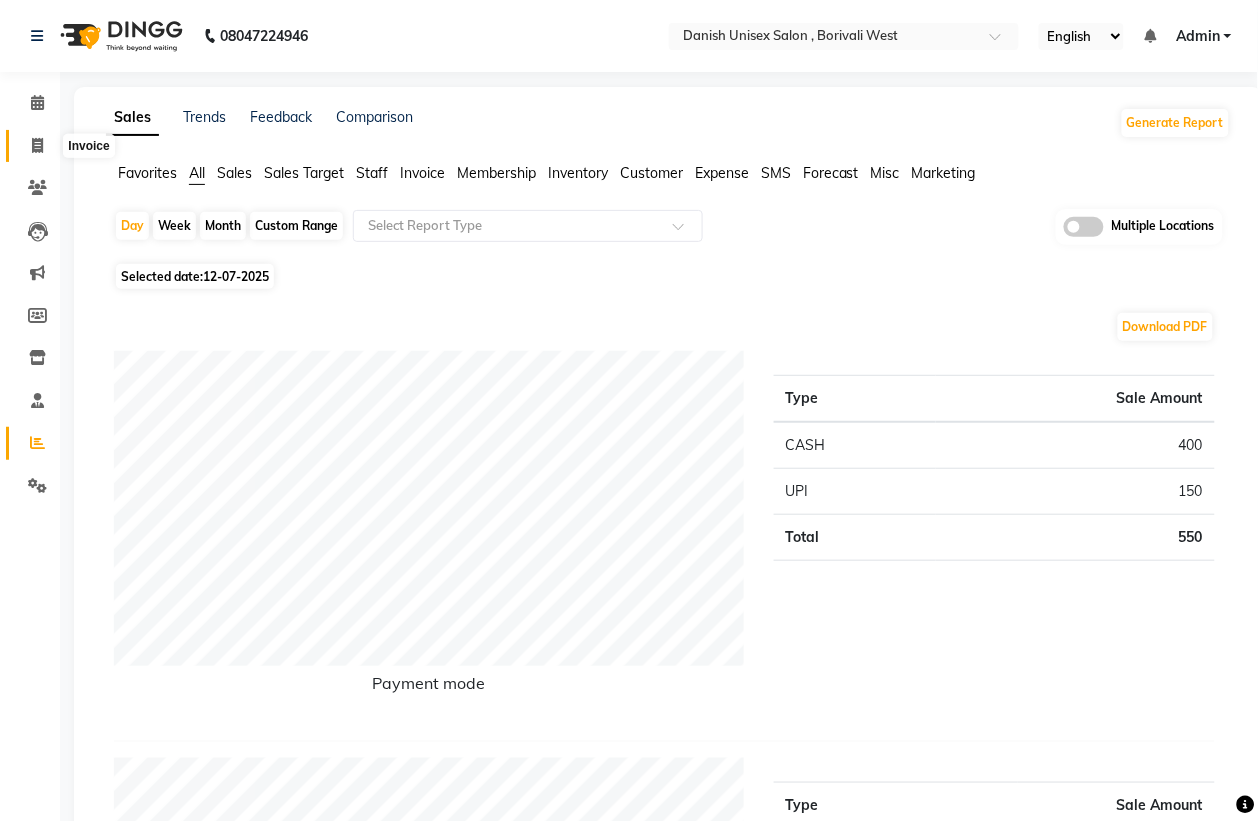 click 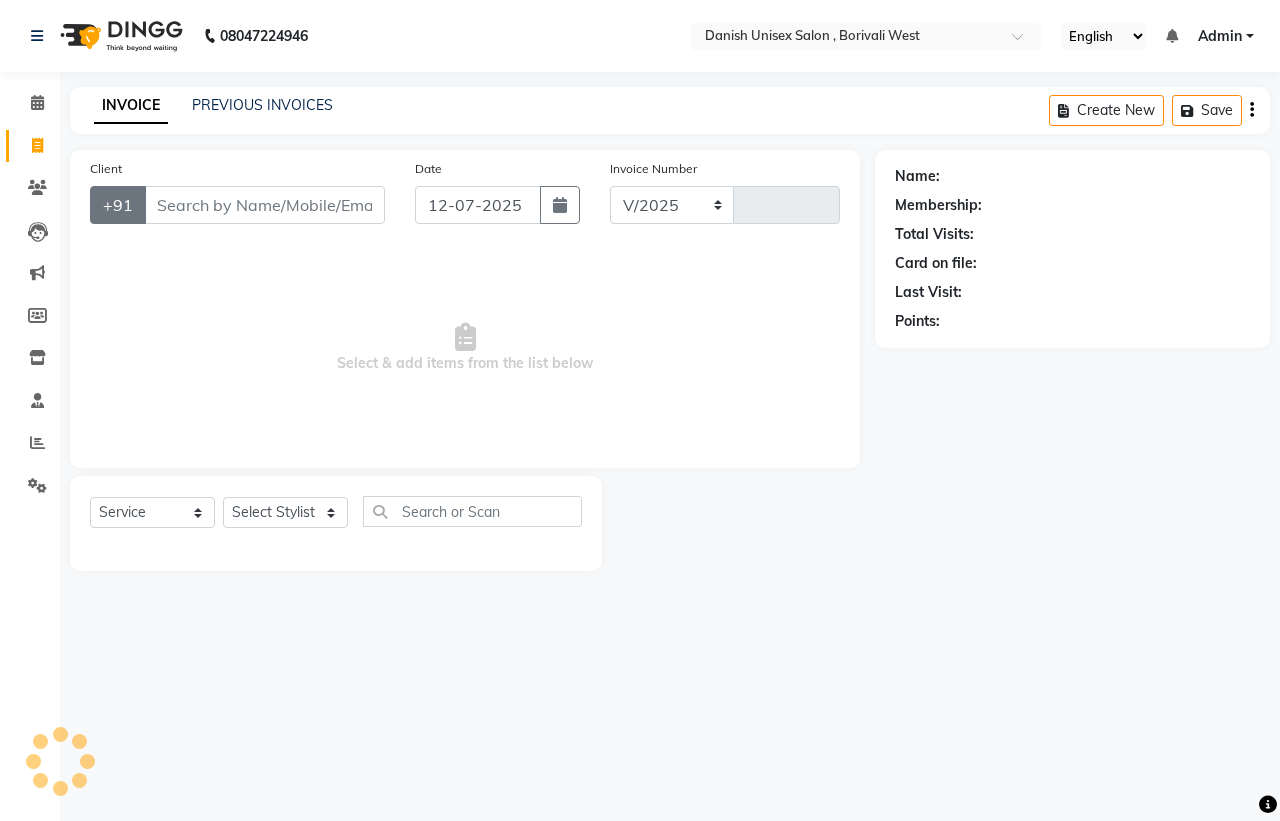 select on "6929" 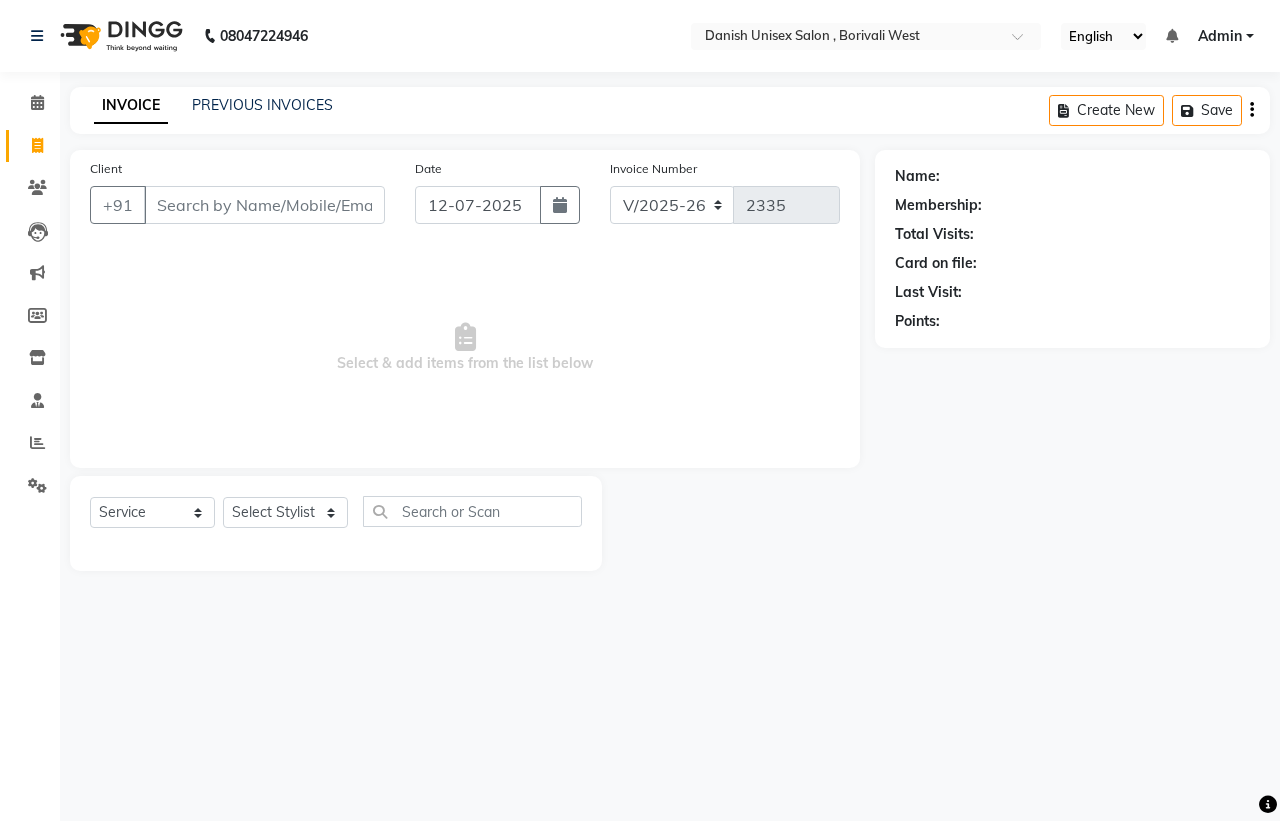 click on "Client +91" 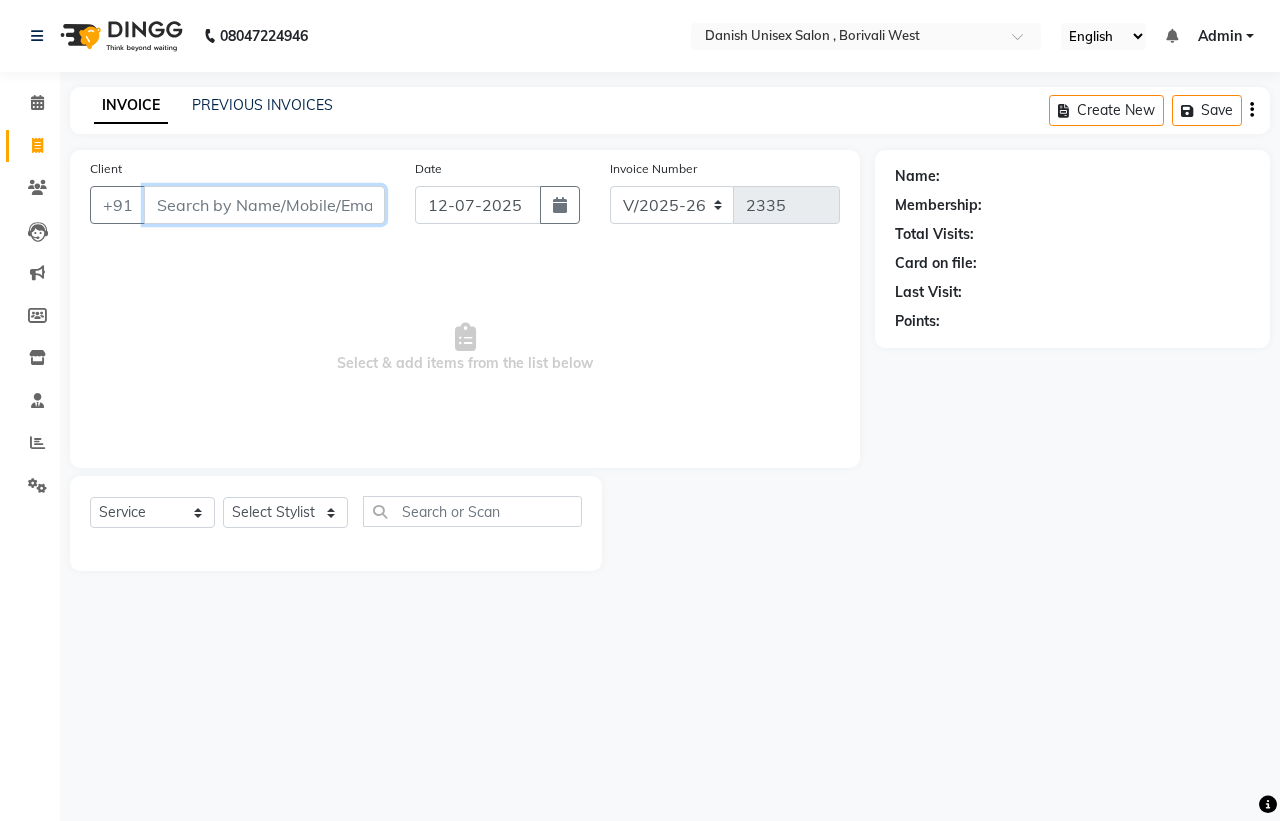 click on "Client" at bounding box center (264, 205) 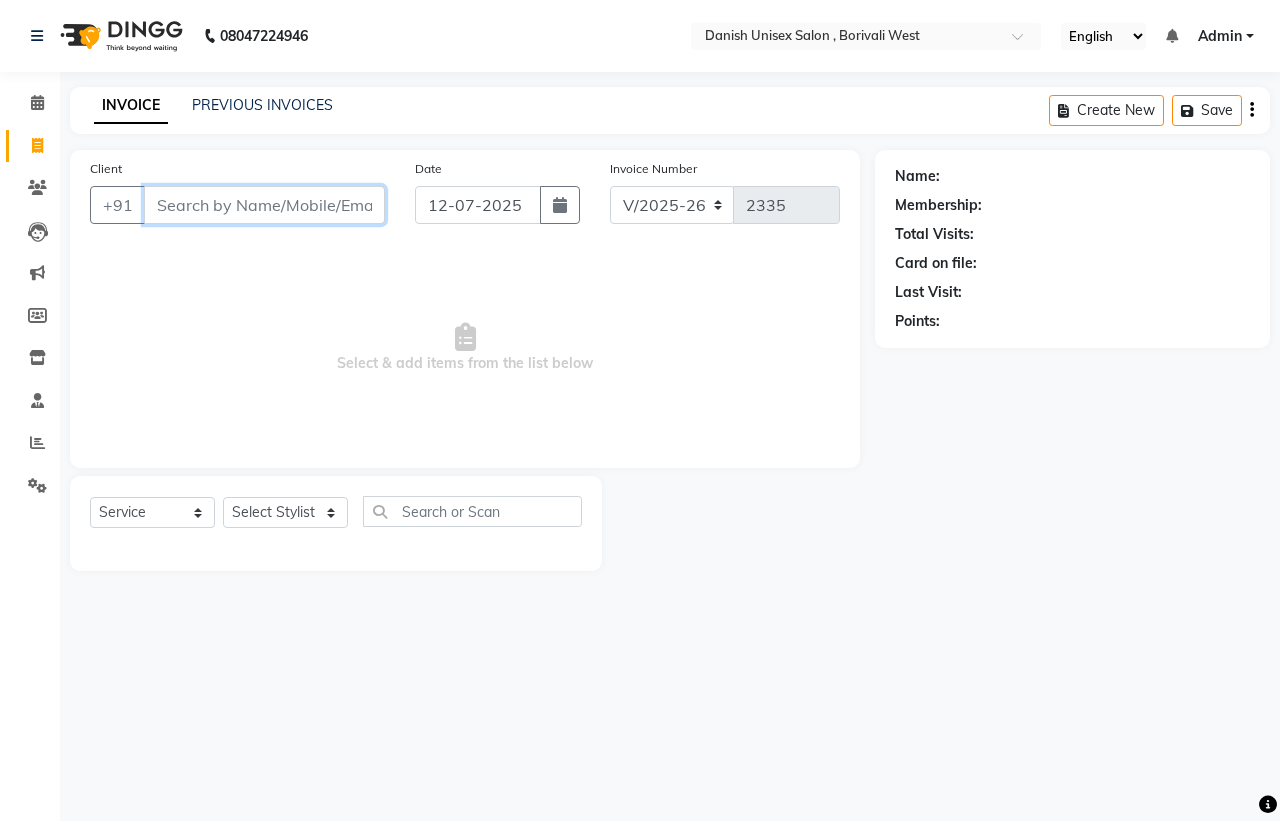 click on "Client" at bounding box center [264, 205] 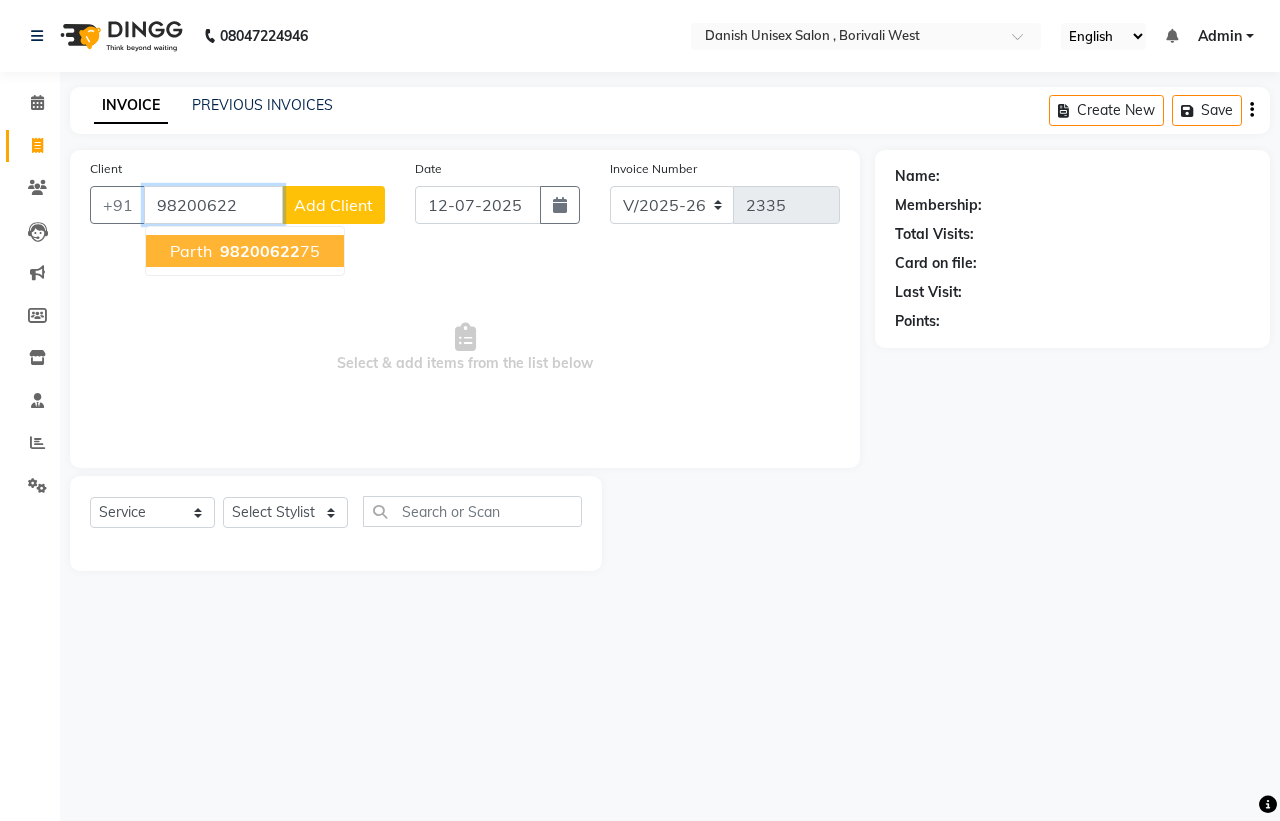 click on "[PERSON_NAME]   98200622 75" at bounding box center (245, 251) 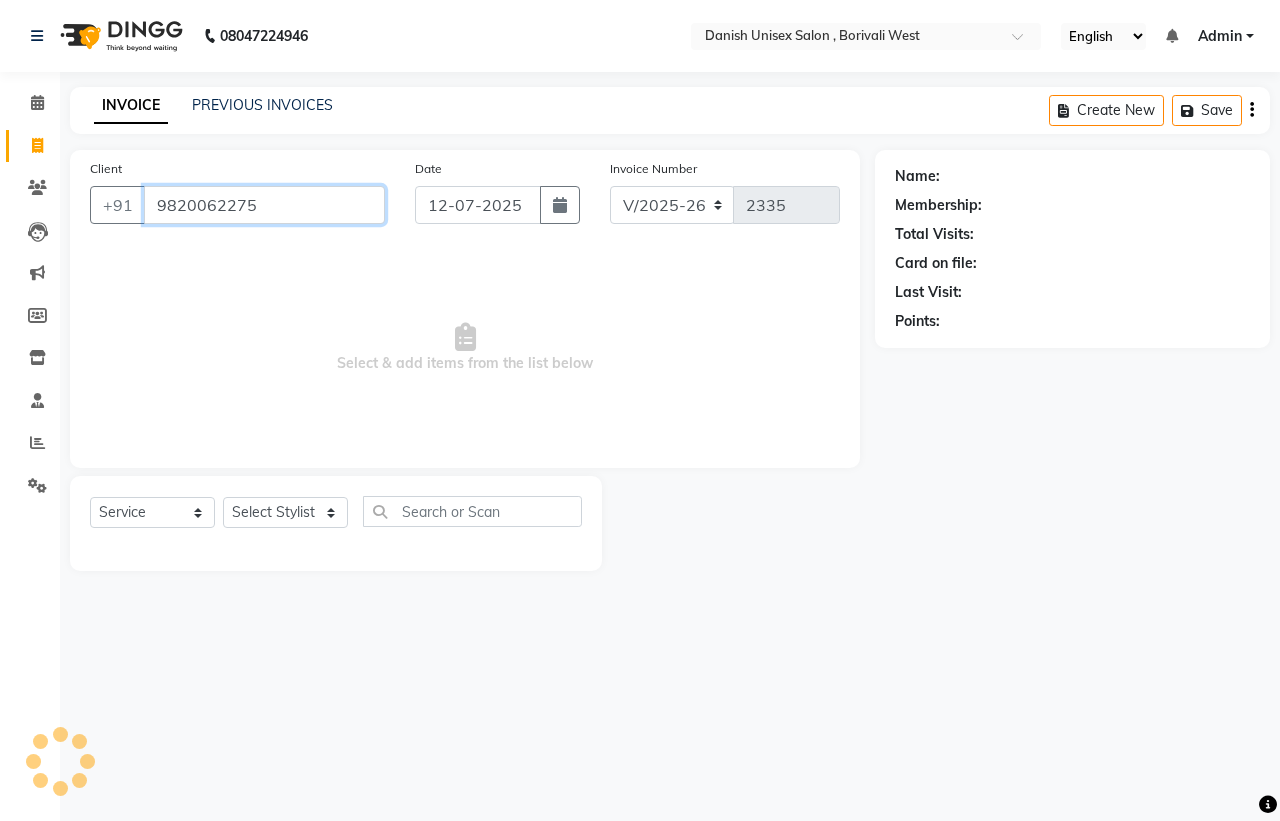 type on "9820062275" 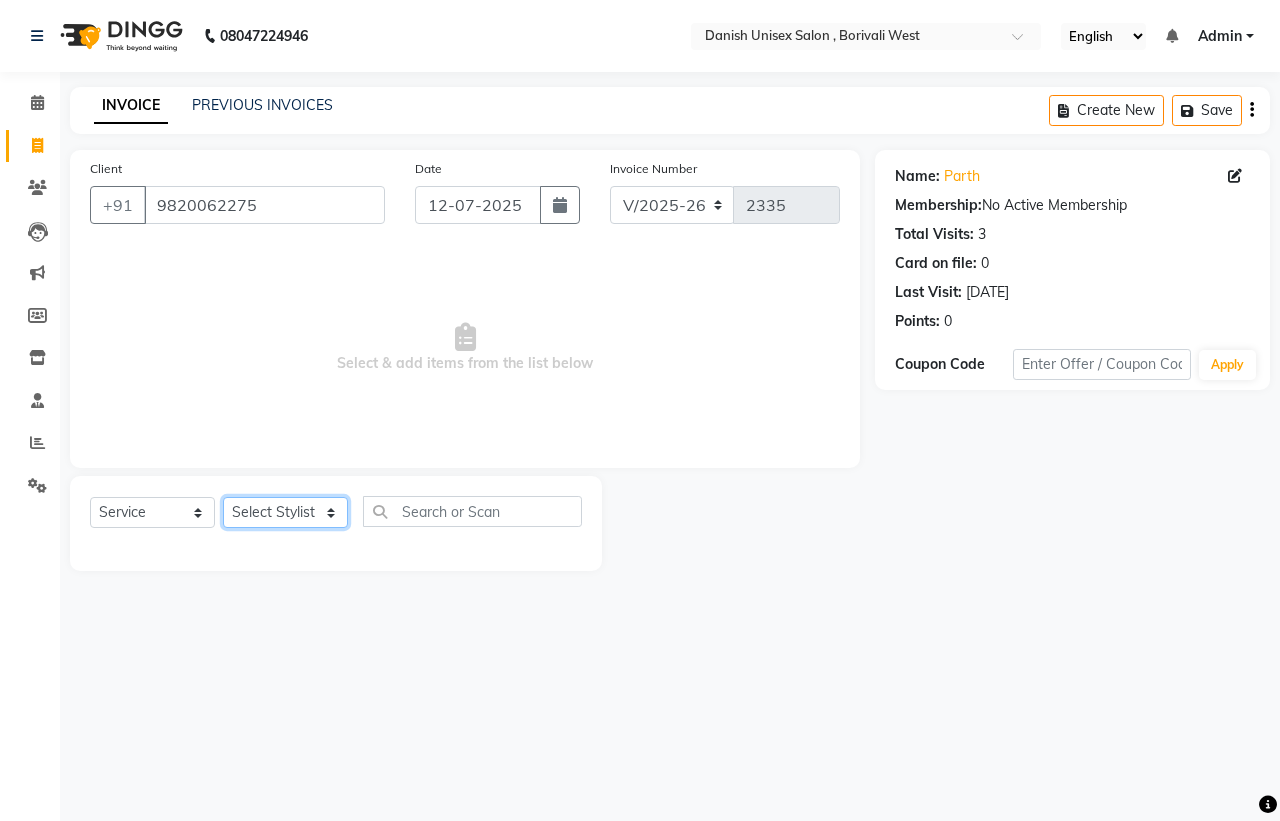 click on "Select Stylist [PERSON_NAME] [PERSON_NAME] [PERSON_NAME] kajal [PERSON_NAME] [PERSON_NAME] [PERSON_NAME] [PERSON_NAME] [PERSON_NAME] [PERSON_NAME] [PERSON_NAME]" 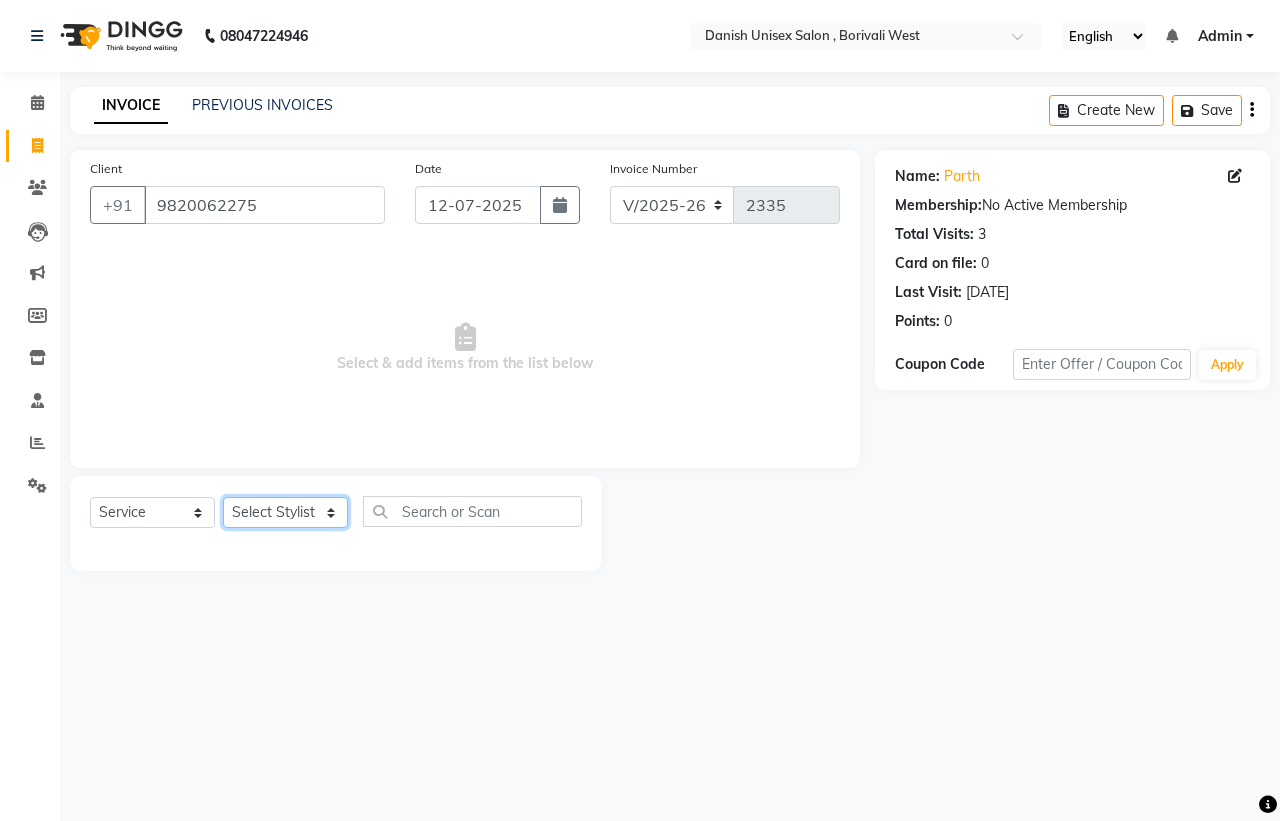 select on "54585" 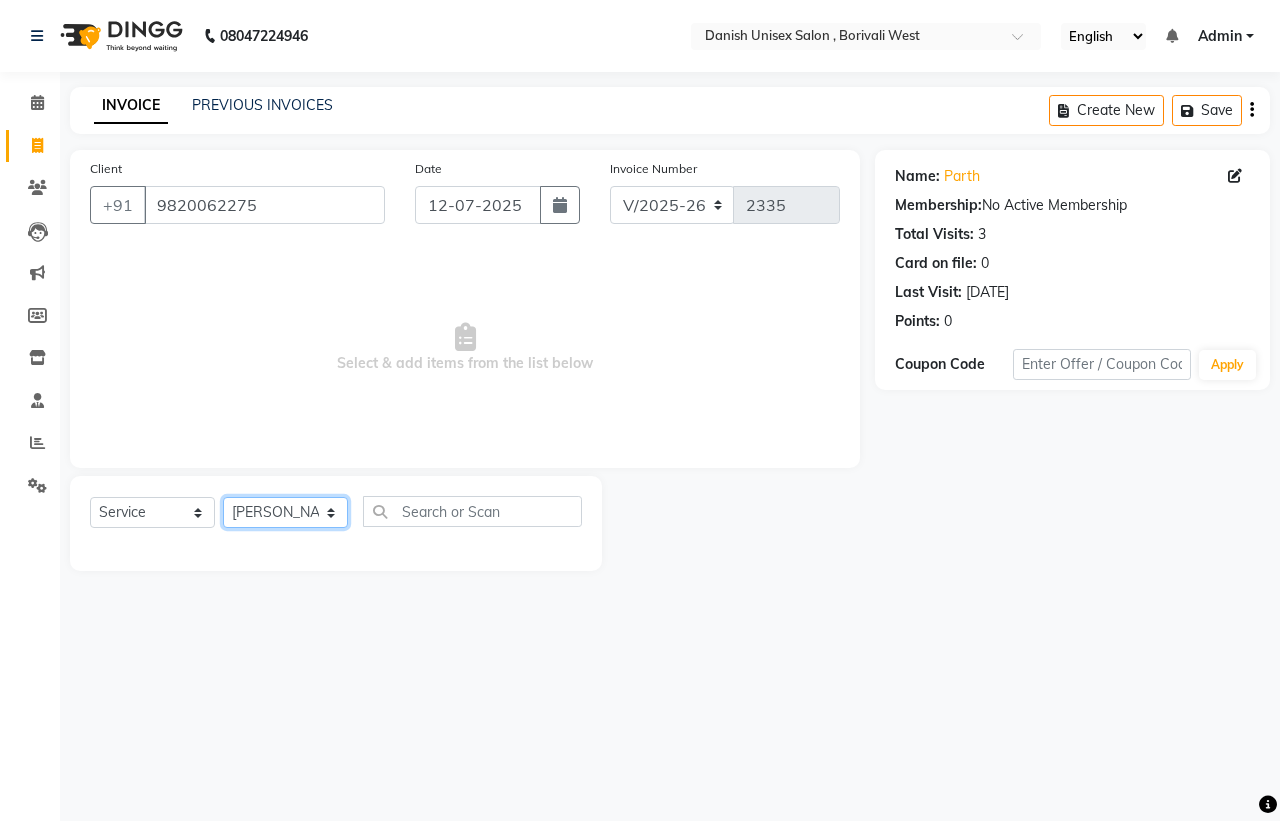 click on "Select Stylist [PERSON_NAME] [PERSON_NAME] [PERSON_NAME] kajal [PERSON_NAME] [PERSON_NAME] [PERSON_NAME] [PERSON_NAME] [PERSON_NAME] [PERSON_NAME] [PERSON_NAME]" 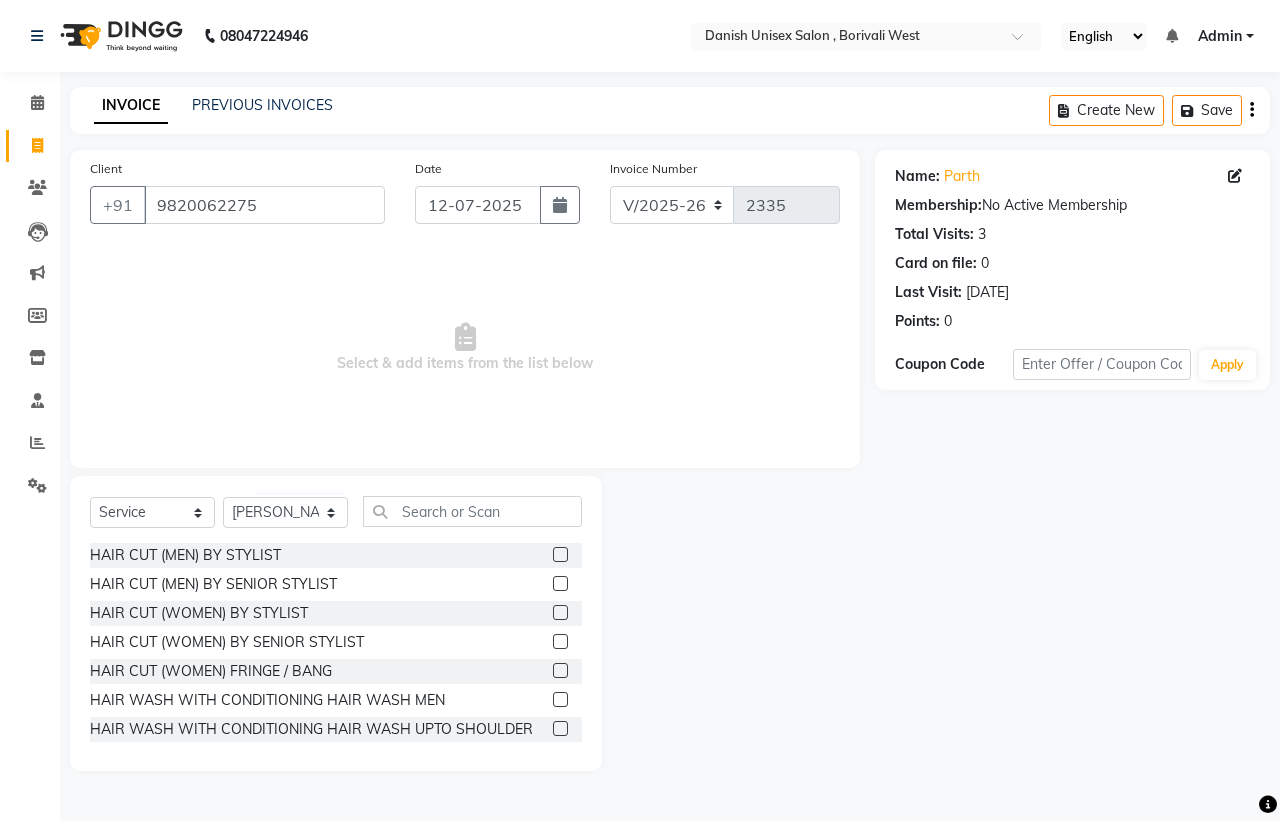 click 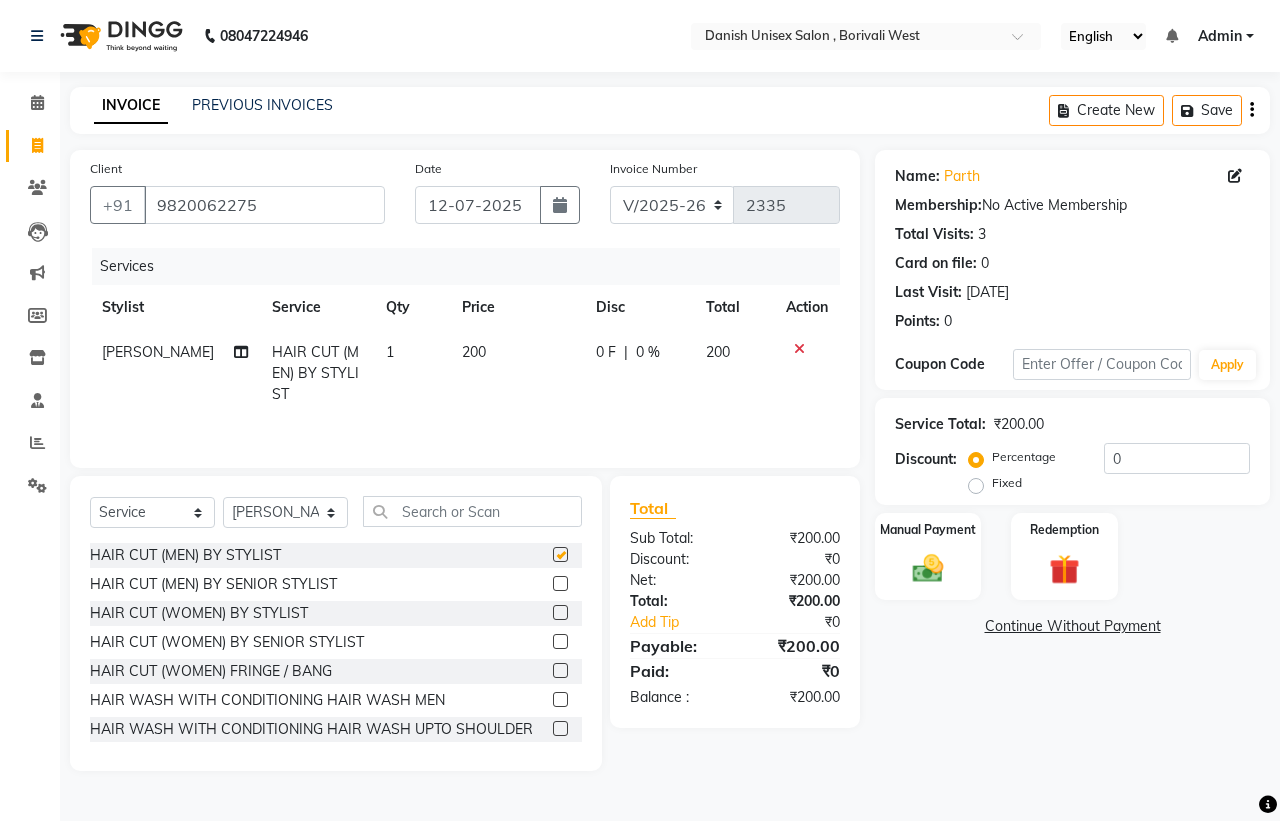 checkbox on "false" 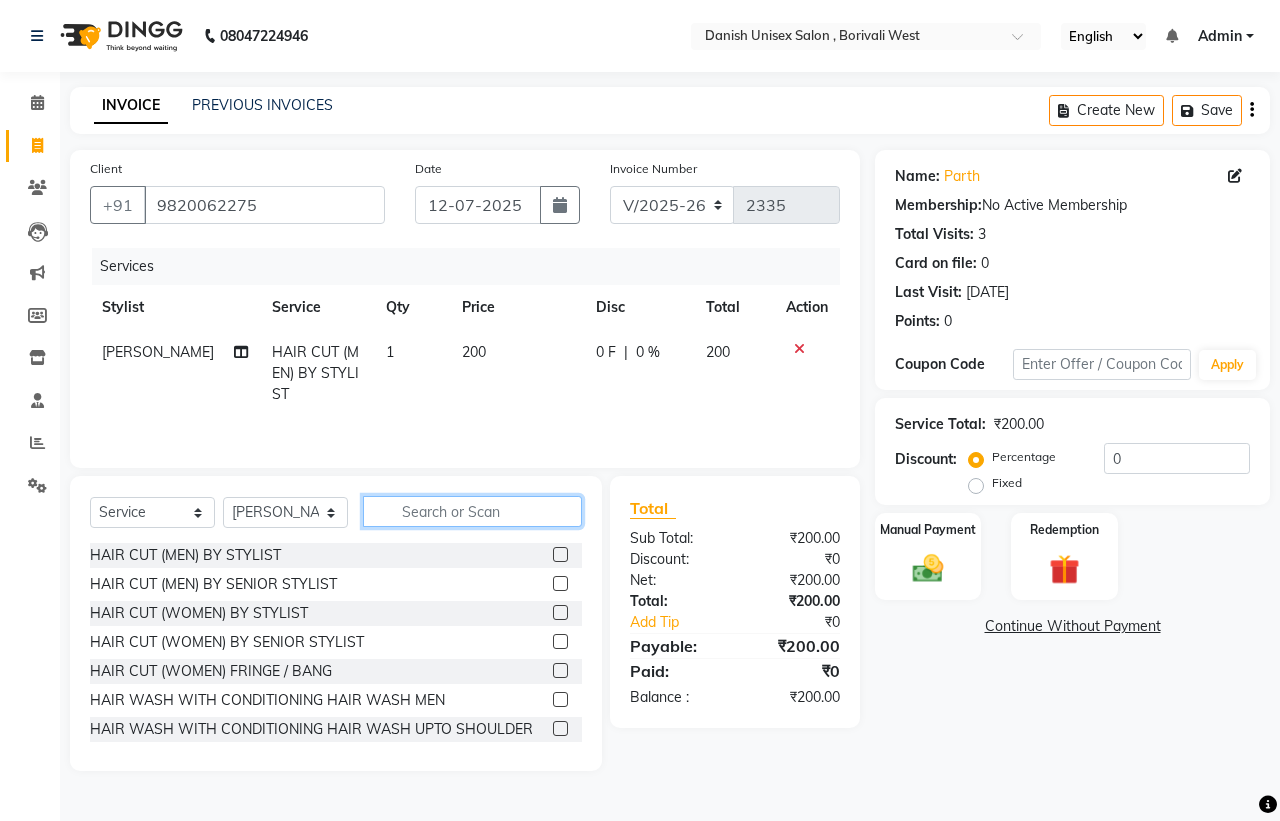 click 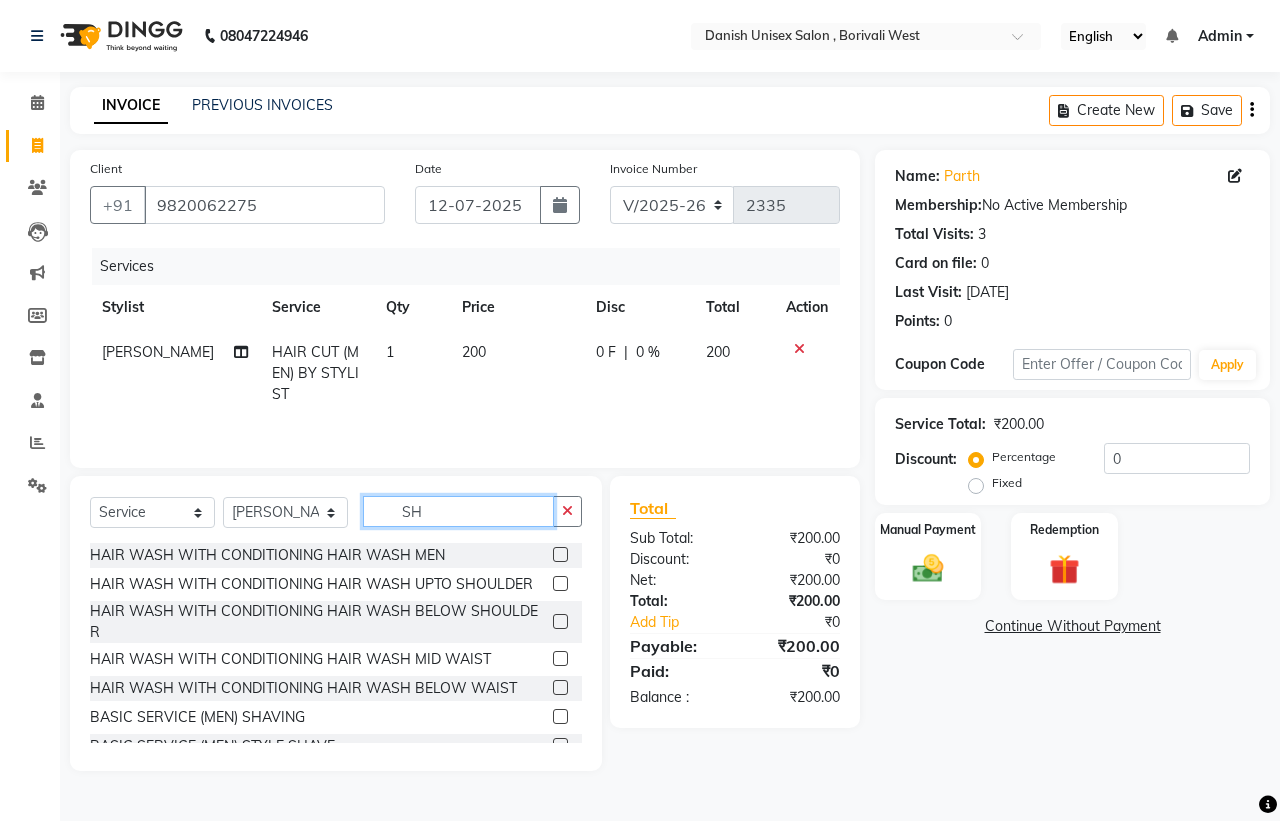 type on "S" 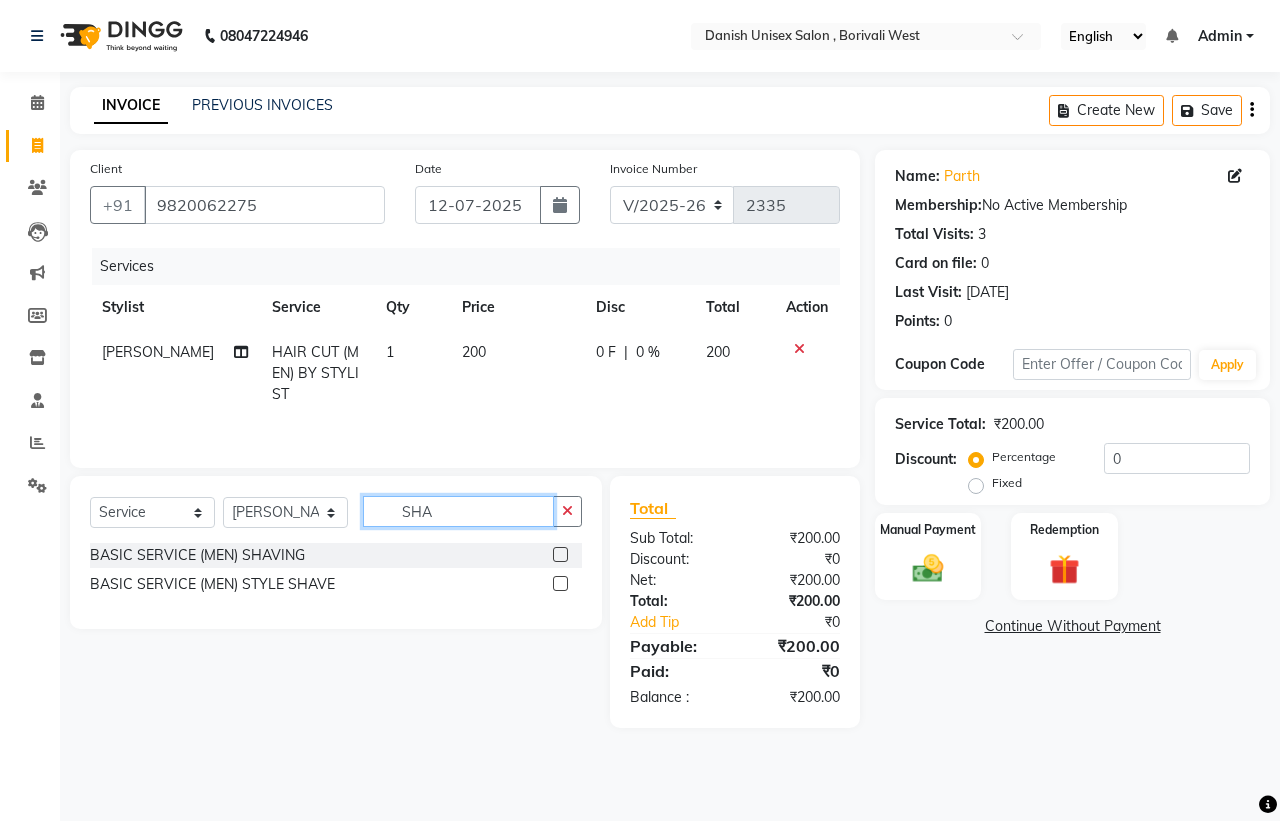 type on "SHA" 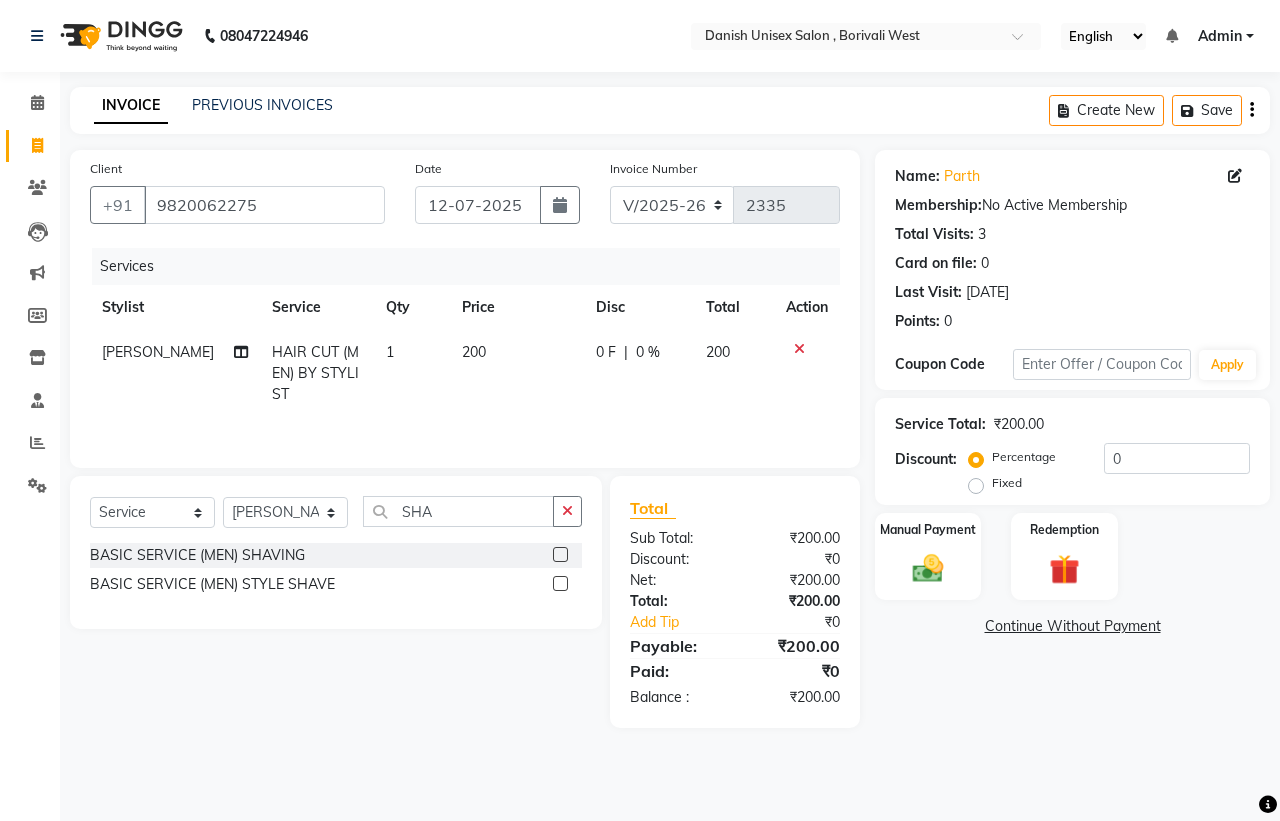 click 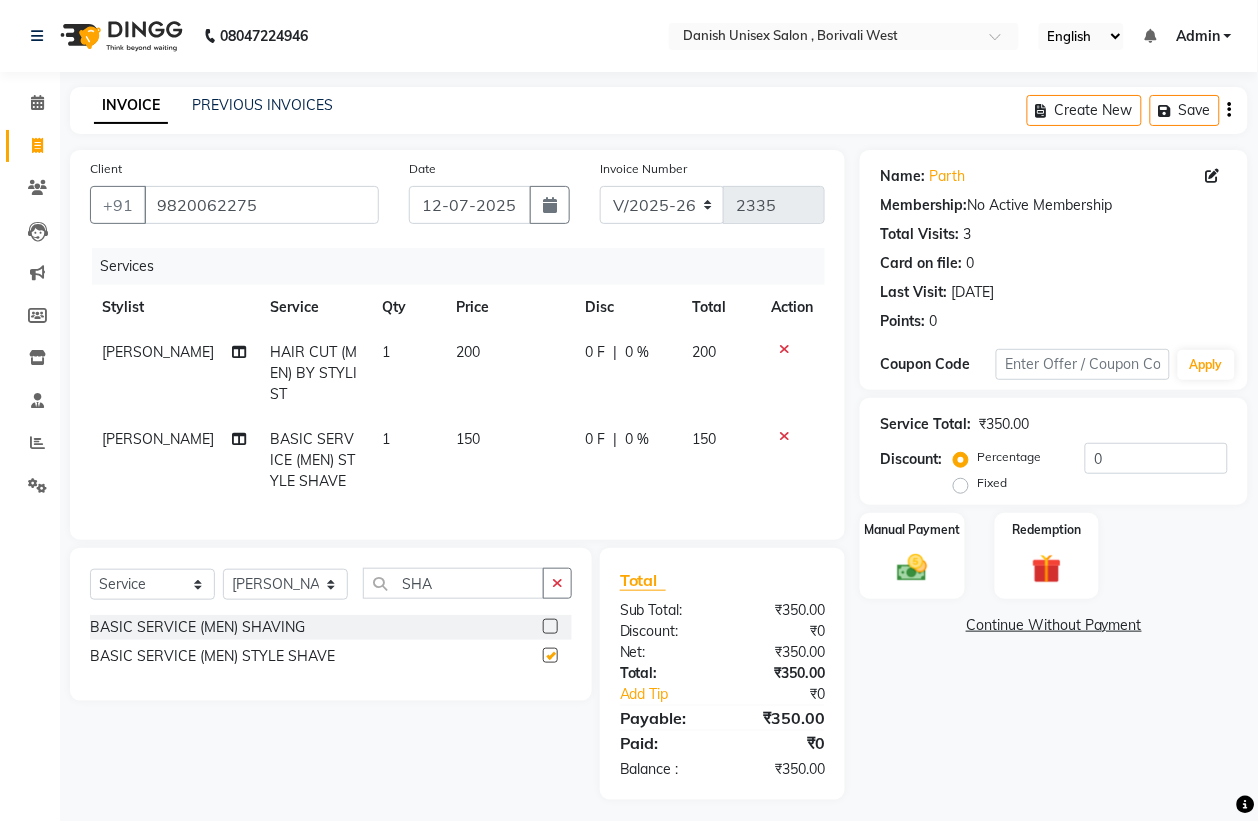 checkbox on "false" 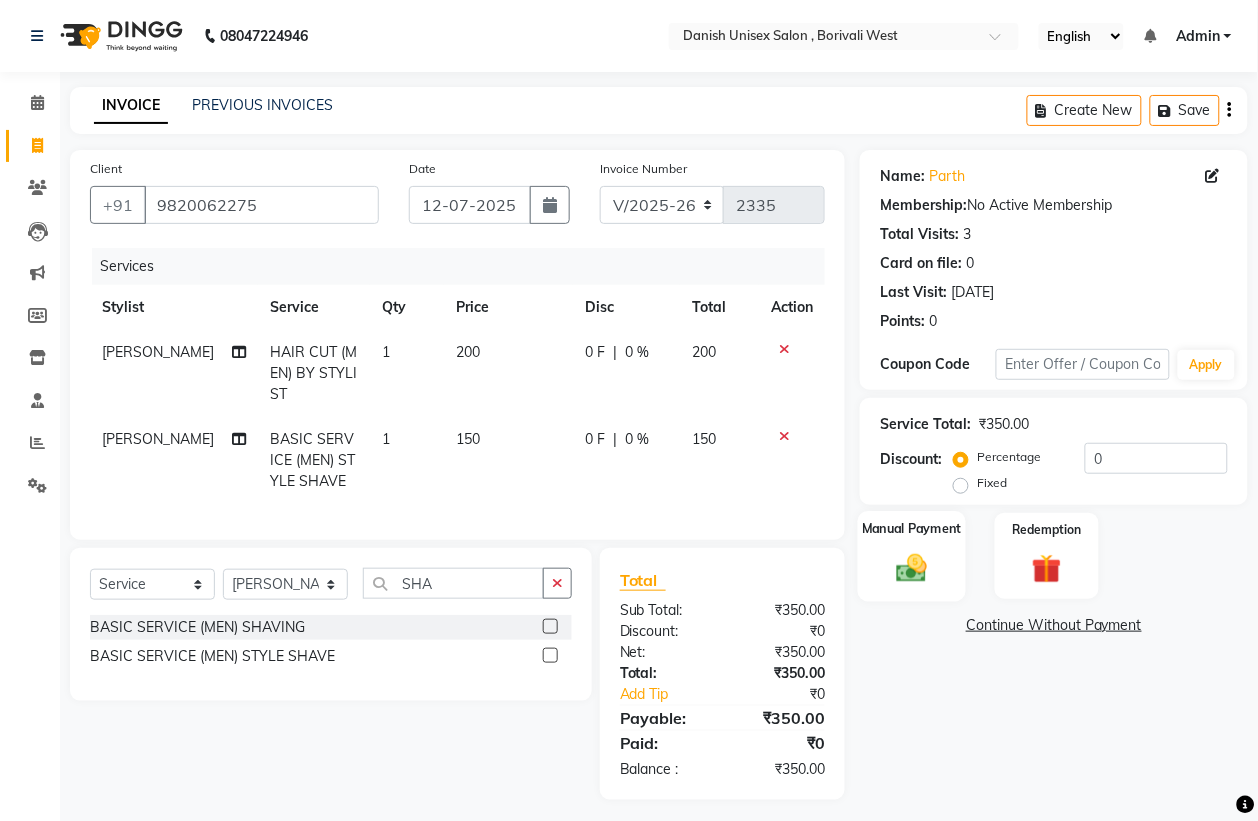click on "Manual Payment" 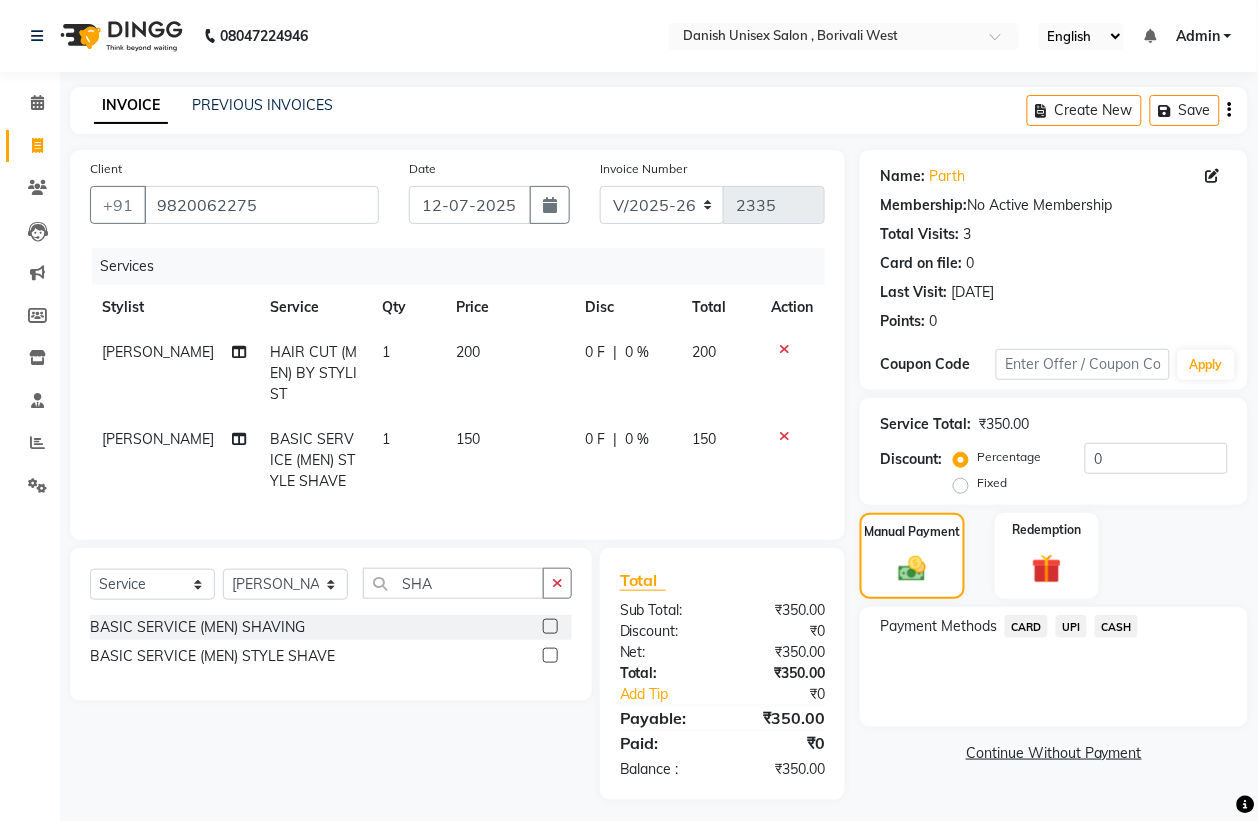 click on "UPI" 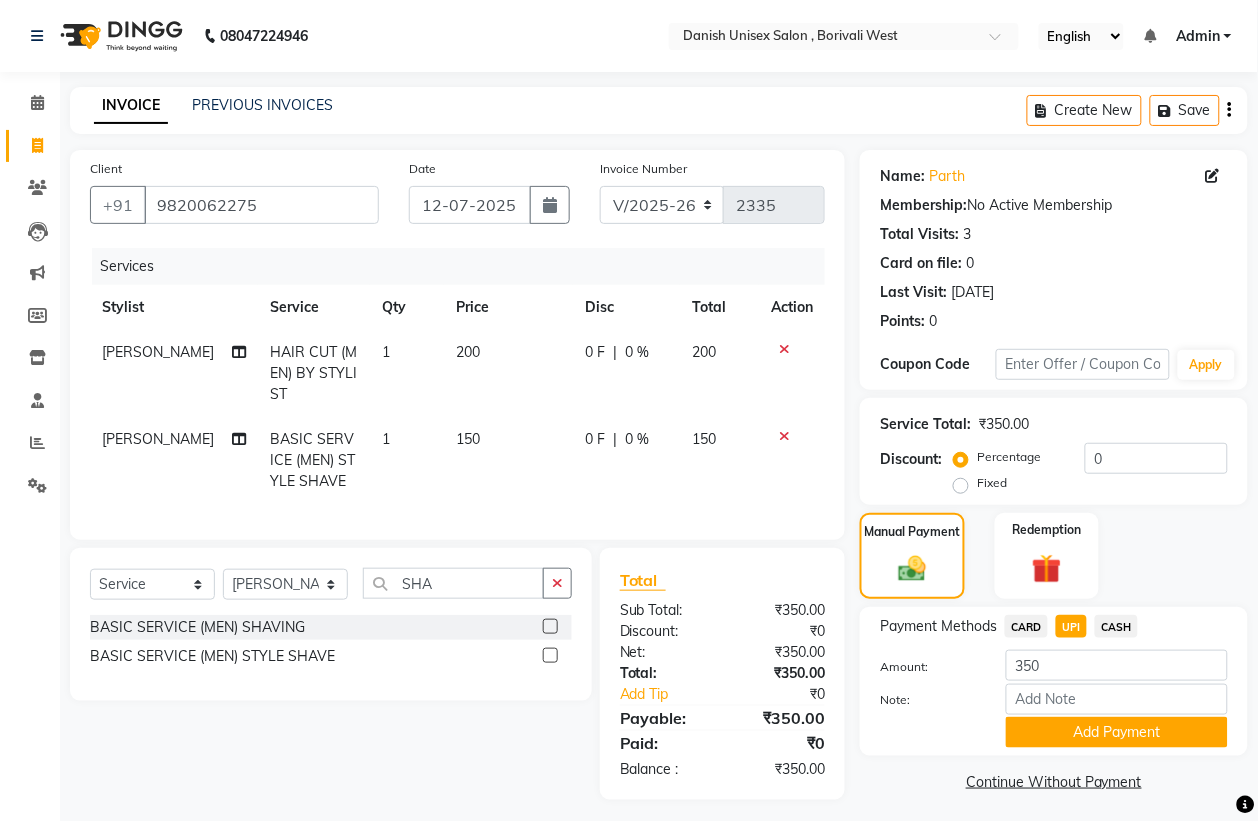 click on "CASH" 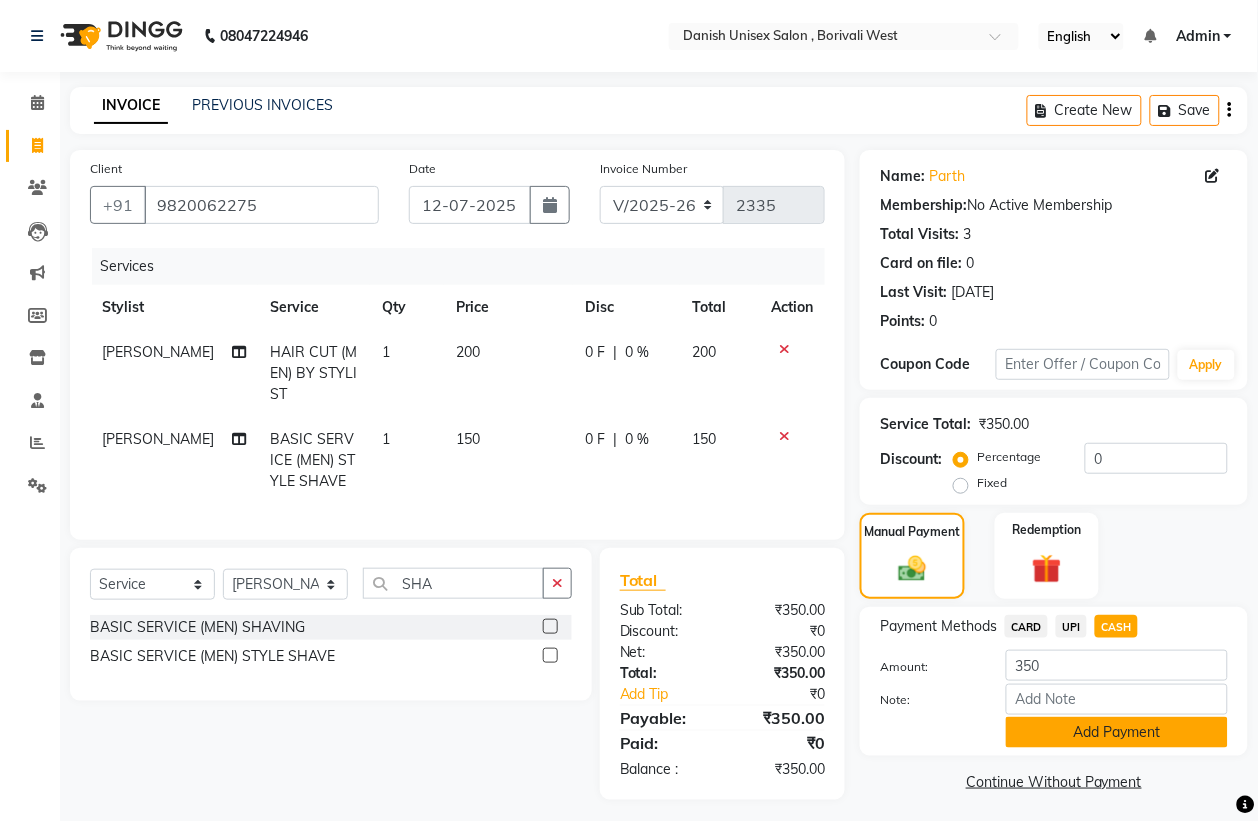 click on "Add Payment" 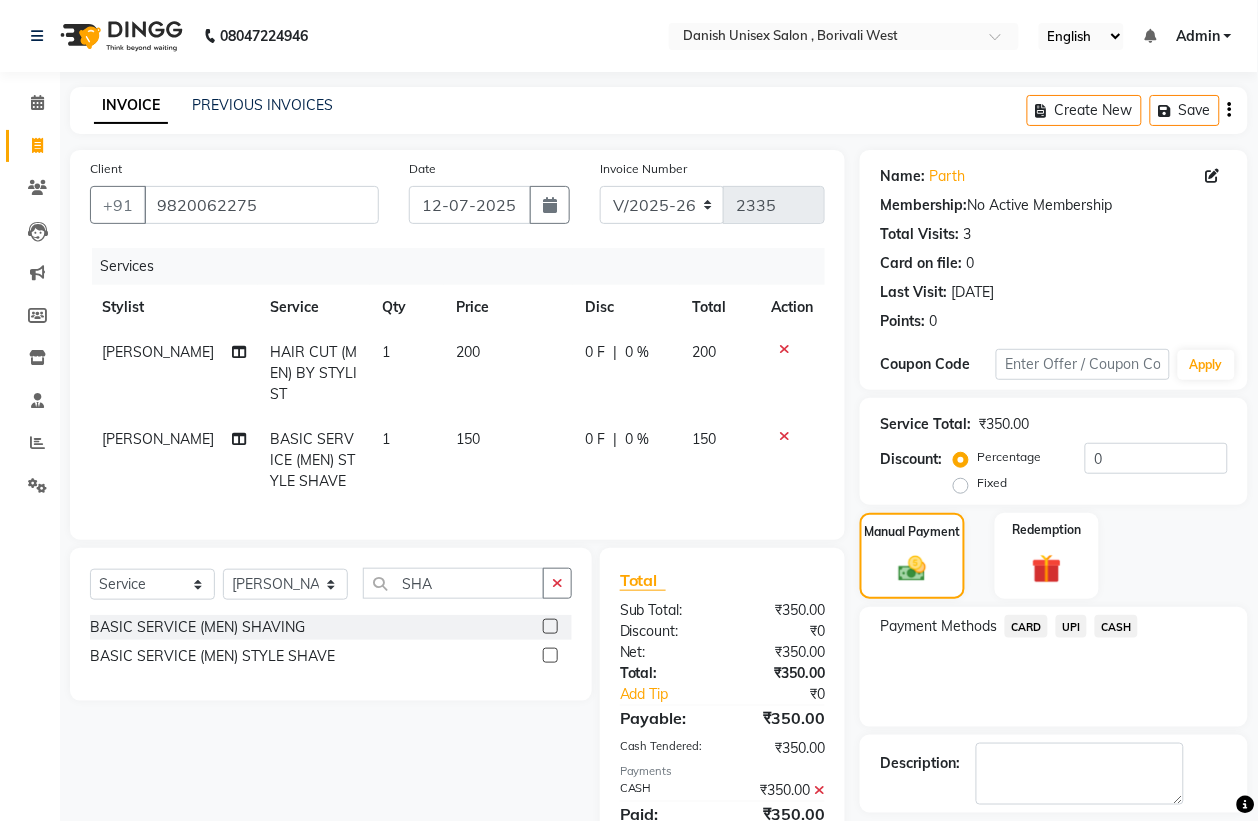 click on "Checkout" 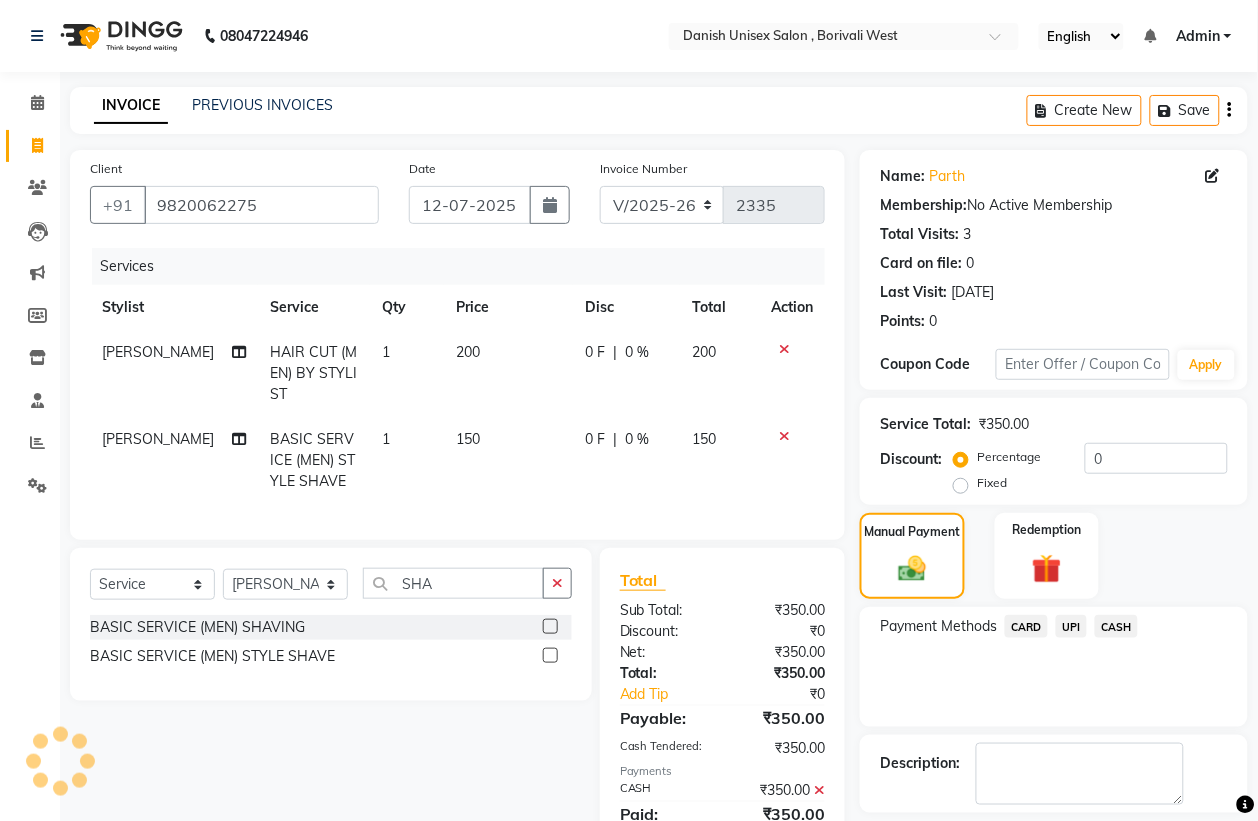 scroll, scrollTop: 101, scrollLeft: 0, axis: vertical 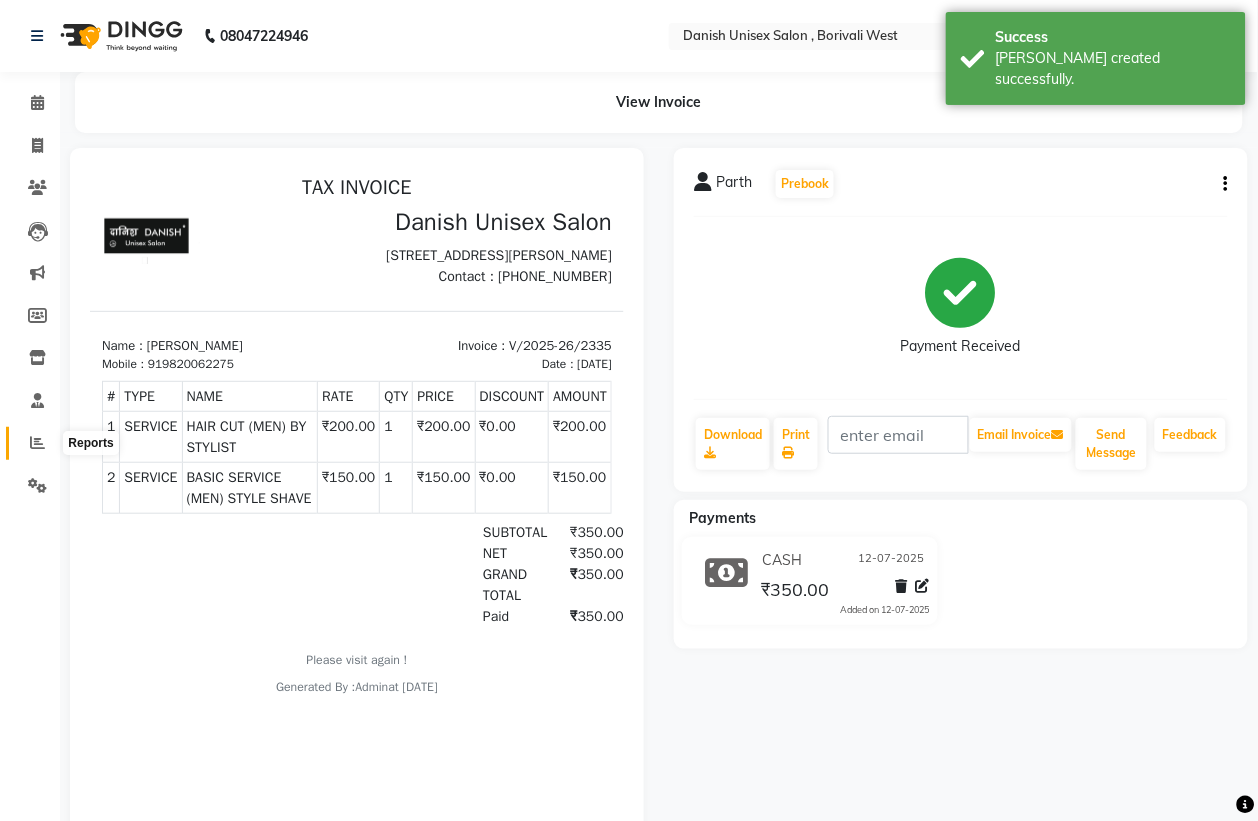 click 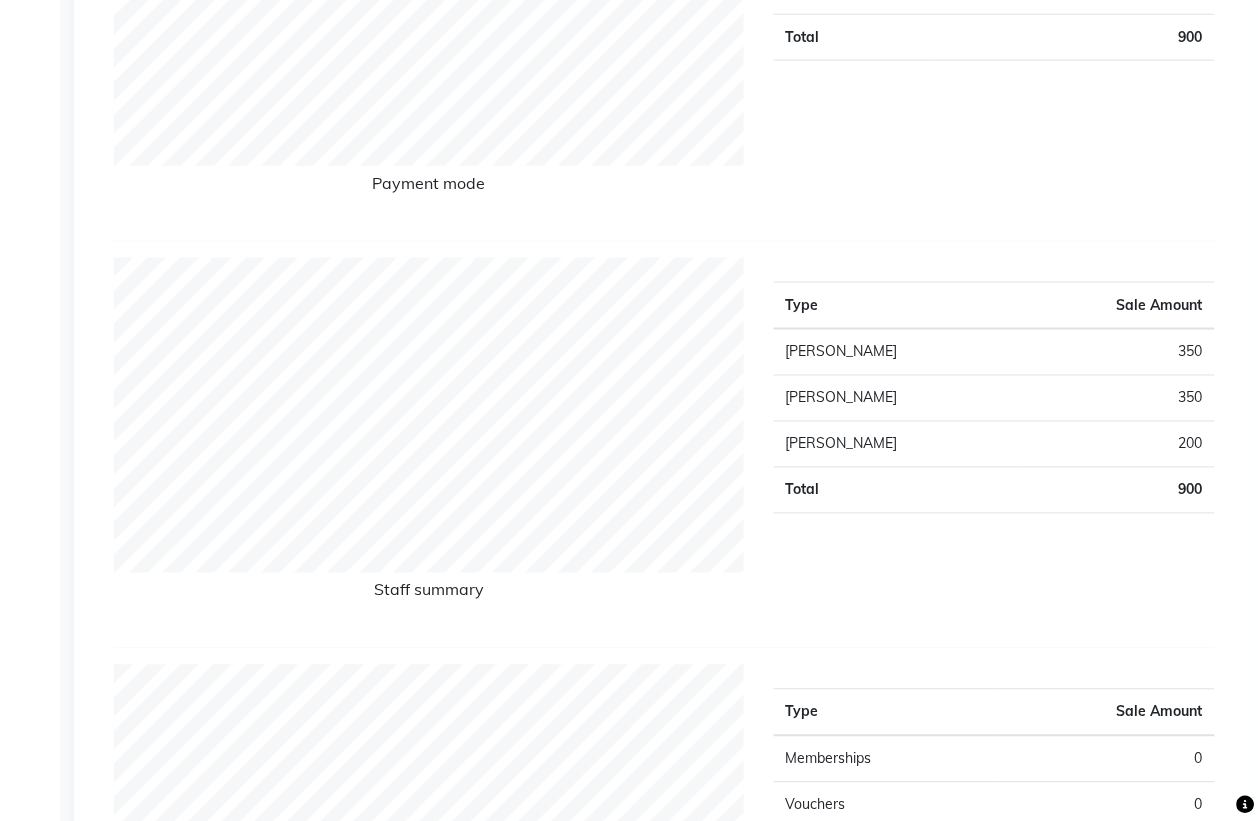 scroll, scrollTop: 0, scrollLeft: 0, axis: both 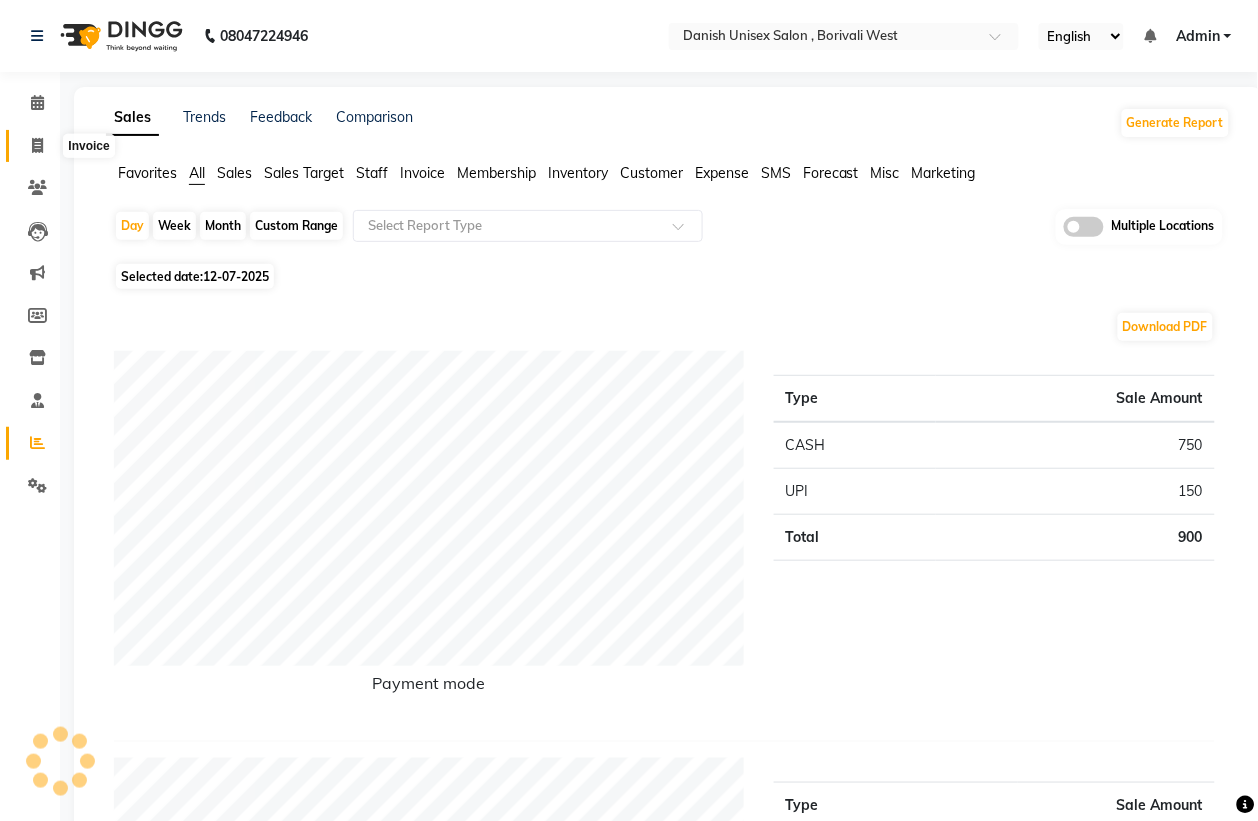 click 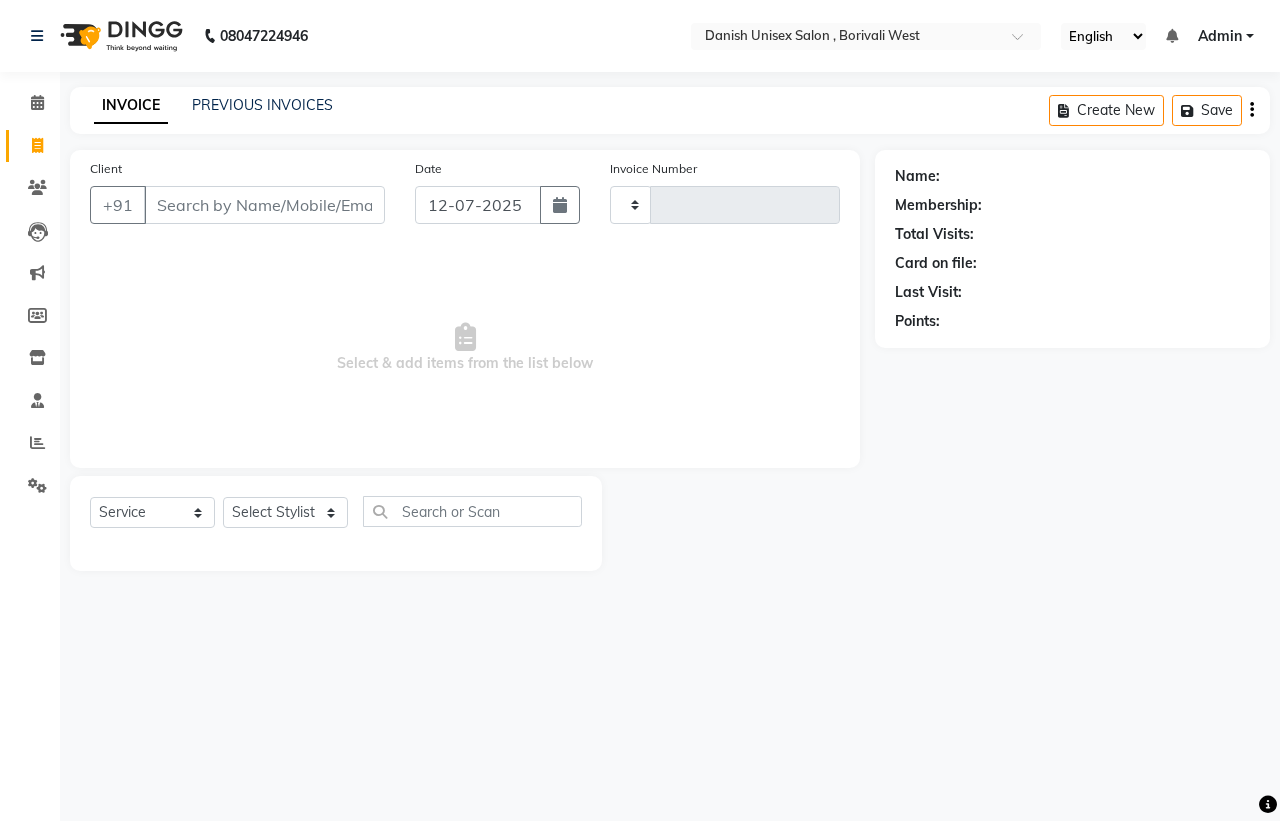 type on "2336" 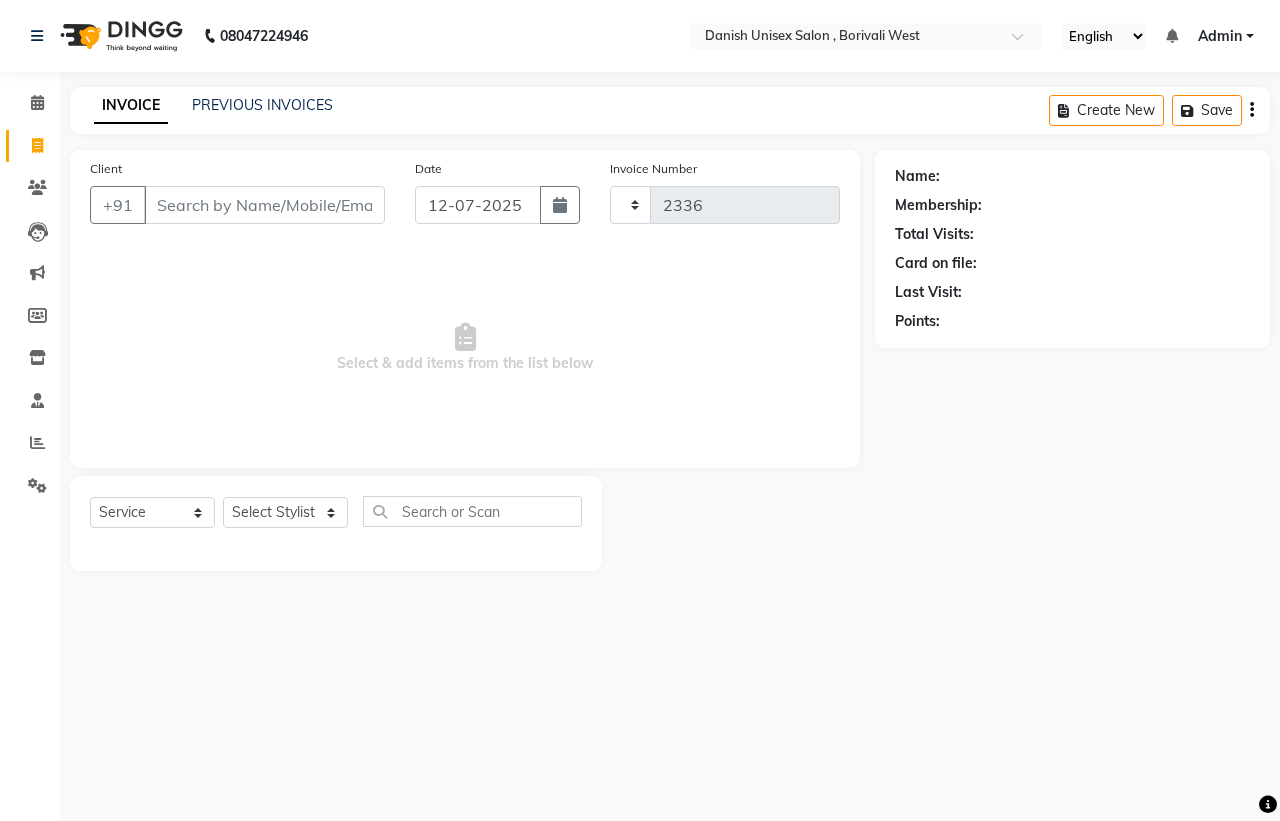 select on "6929" 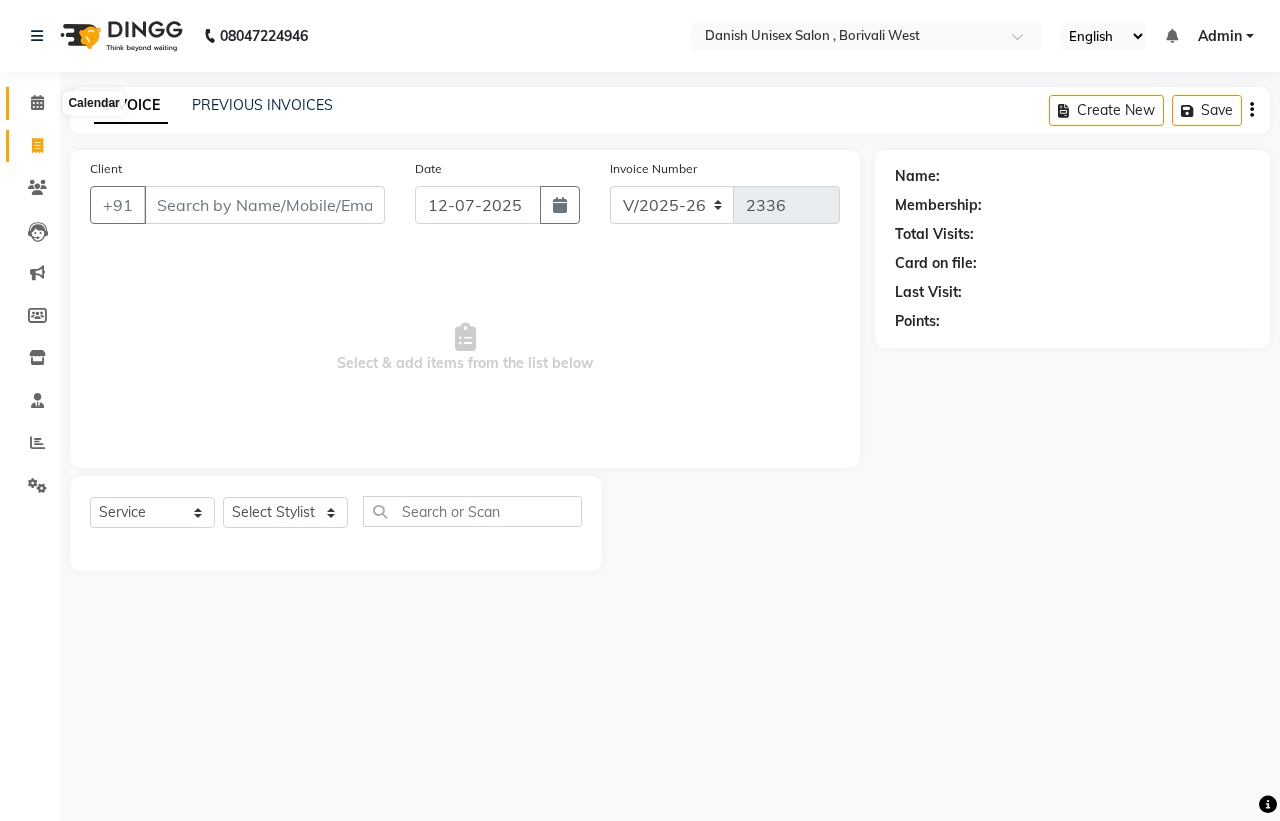 click 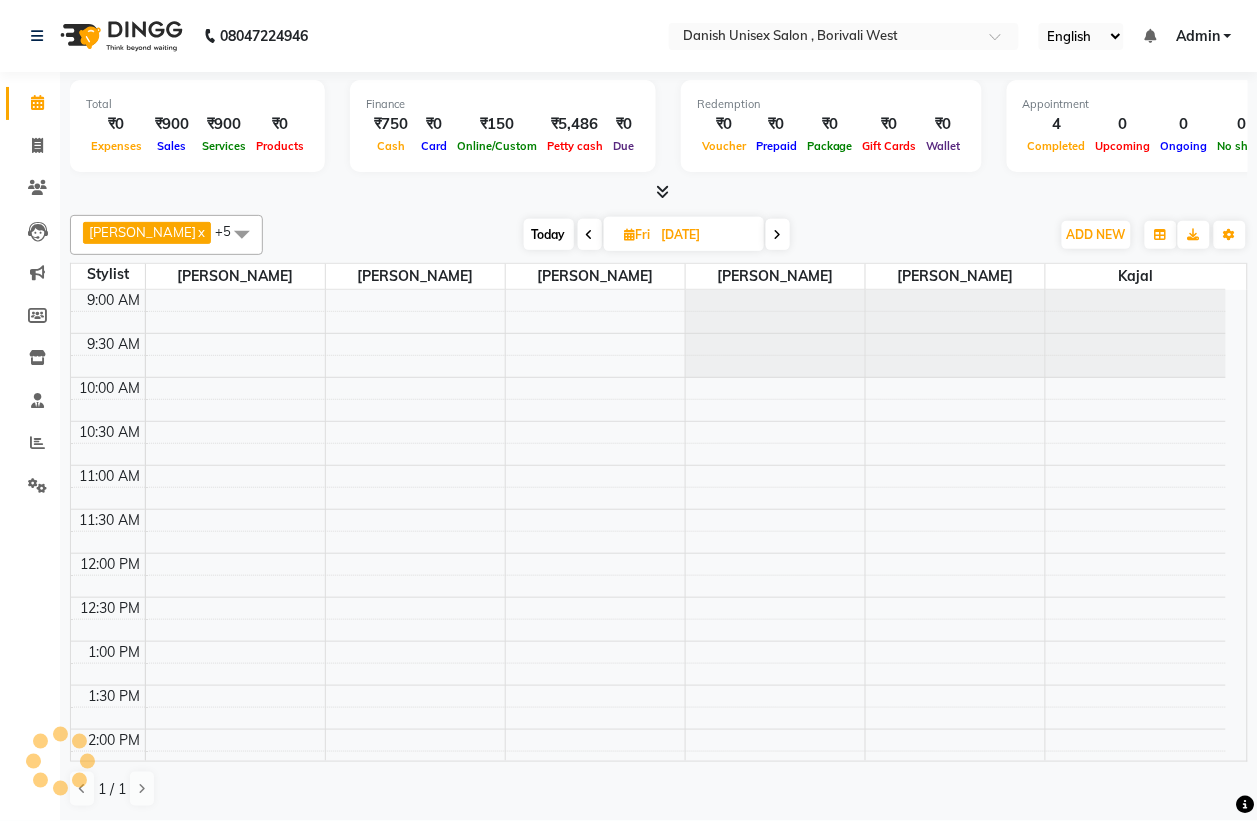 scroll, scrollTop: 0, scrollLeft: 0, axis: both 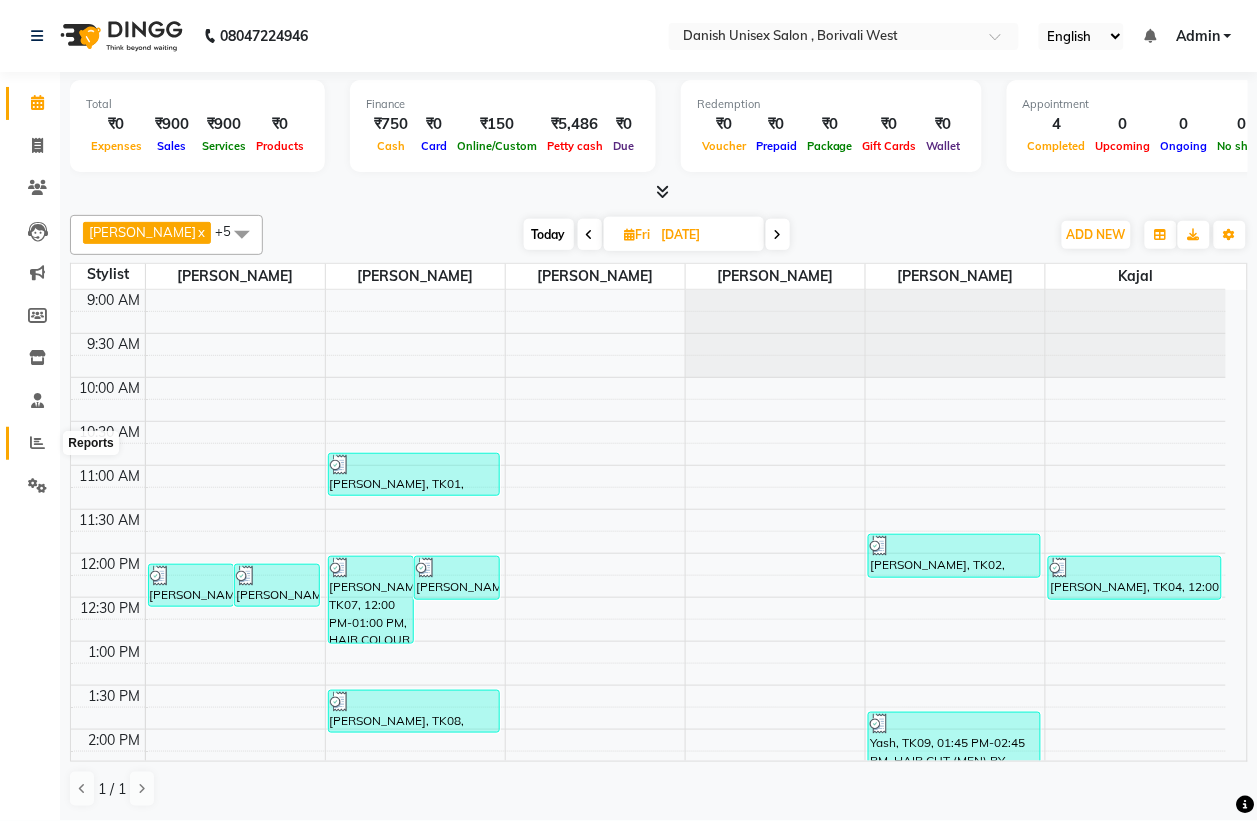 click 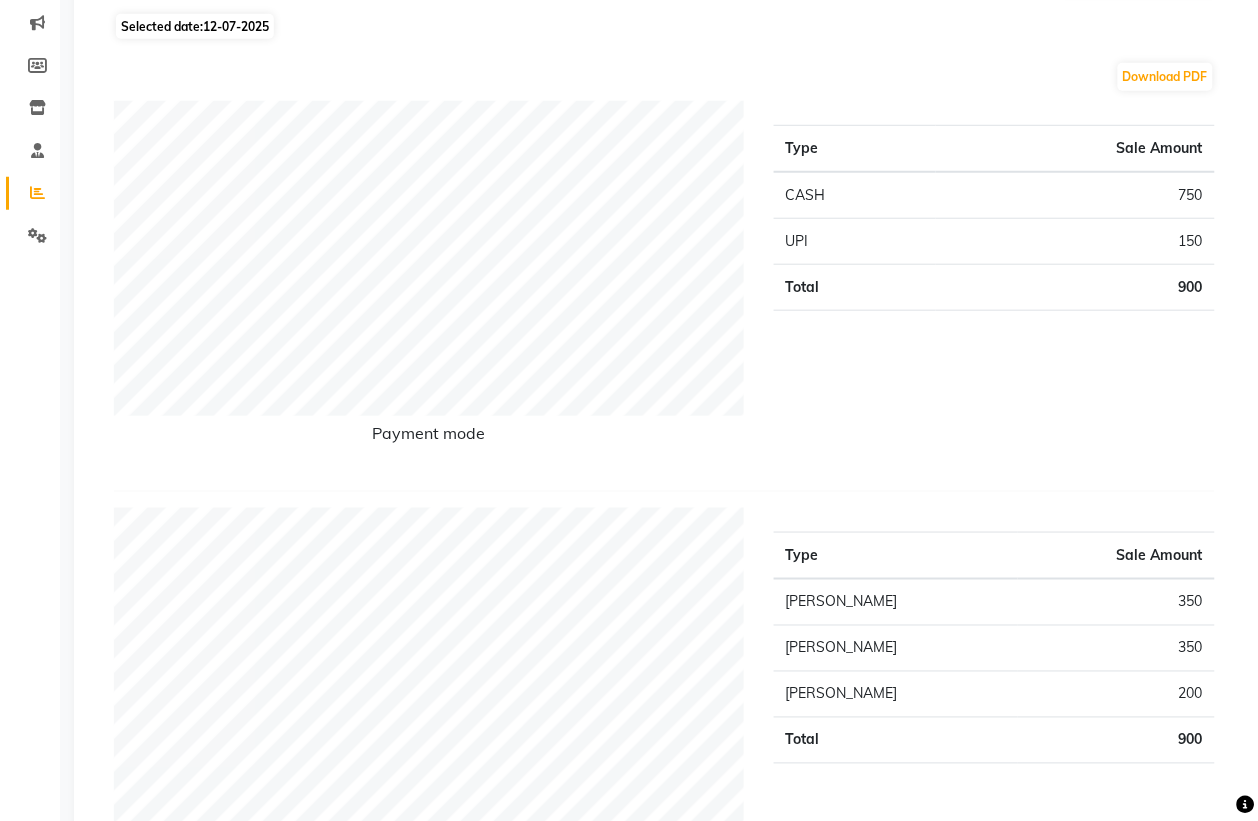 scroll, scrollTop: 0, scrollLeft: 0, axis: both 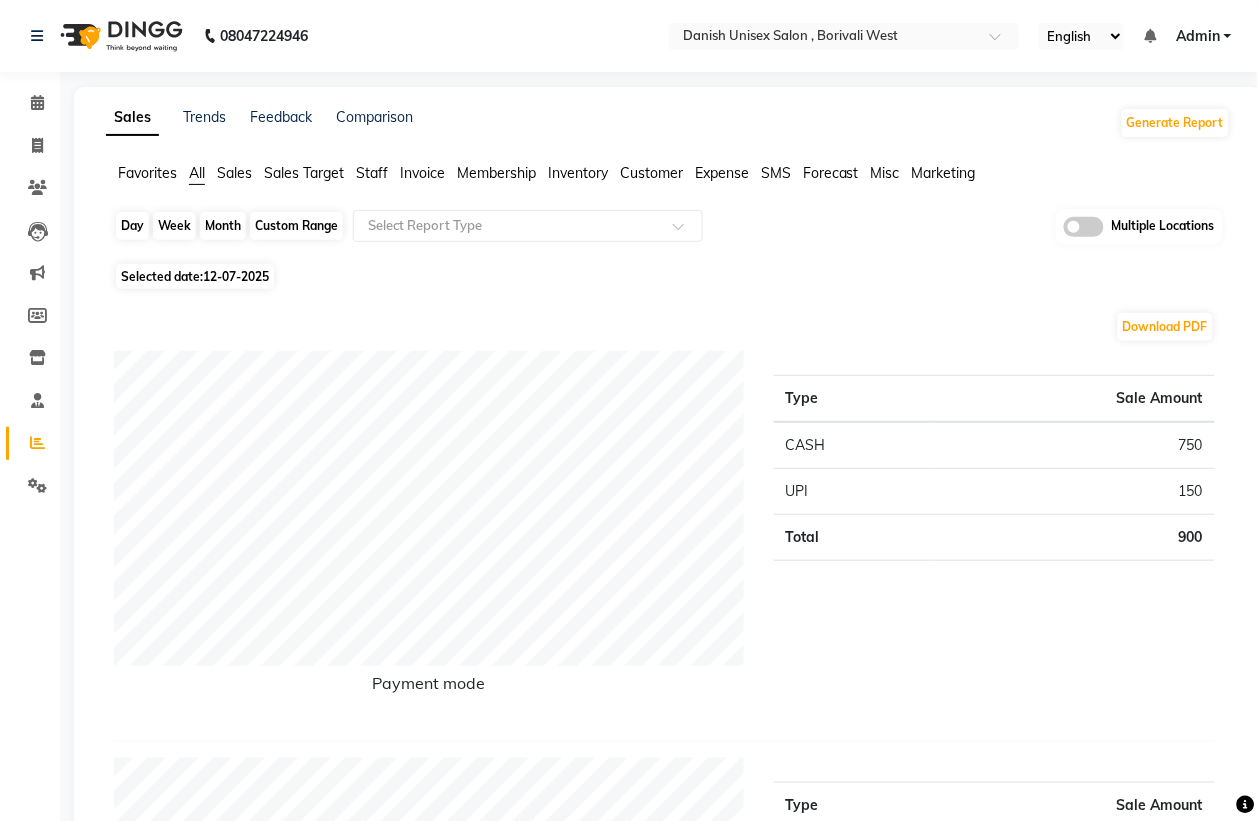 click on "Day" 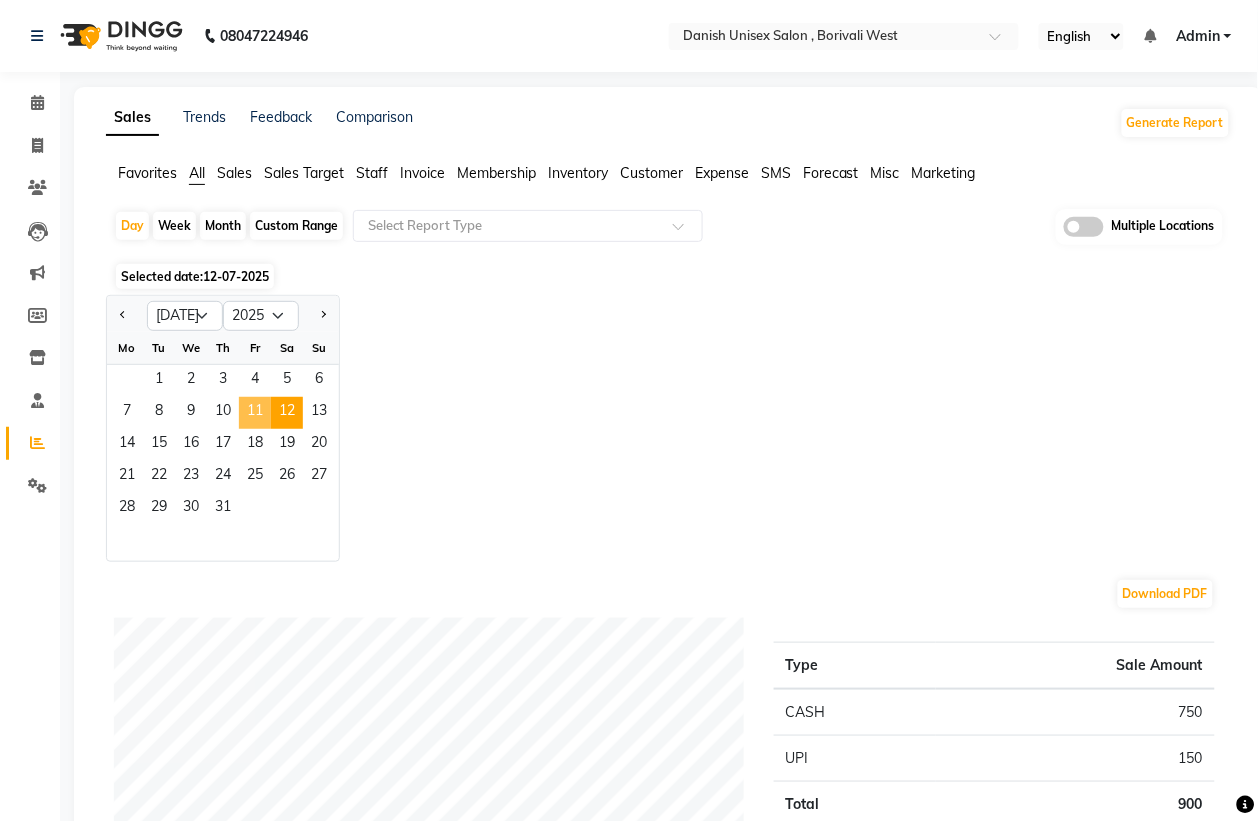 click on "11" 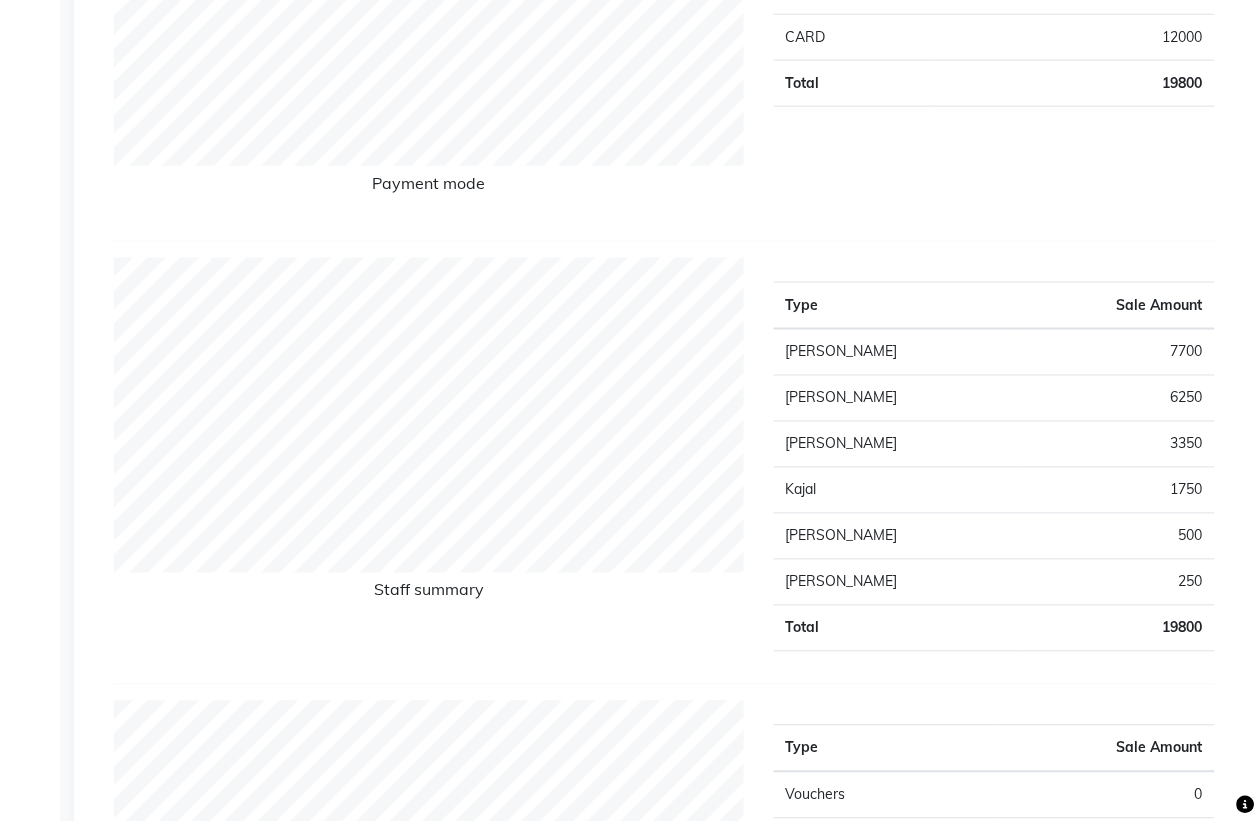 scroll, scrollTop: 0, scrollLeft: 0, axis: both 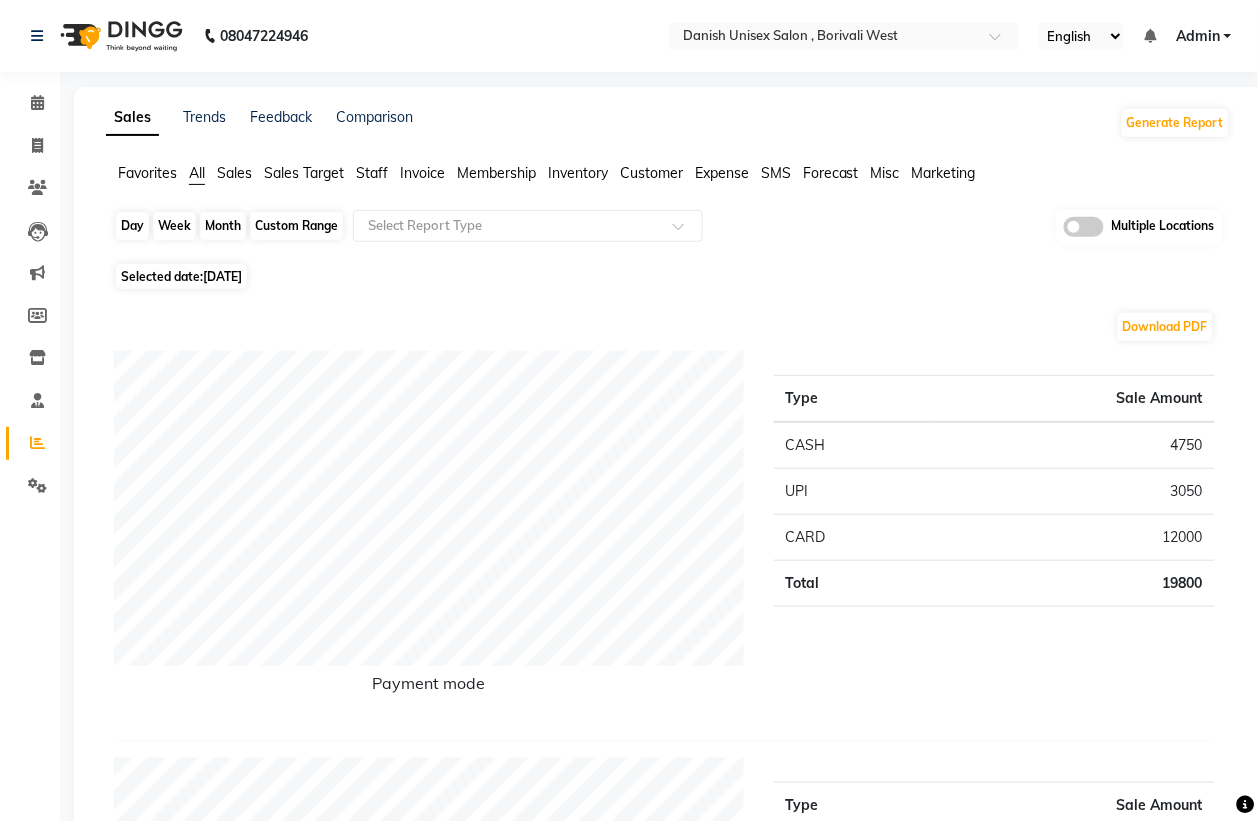 click on "Day" 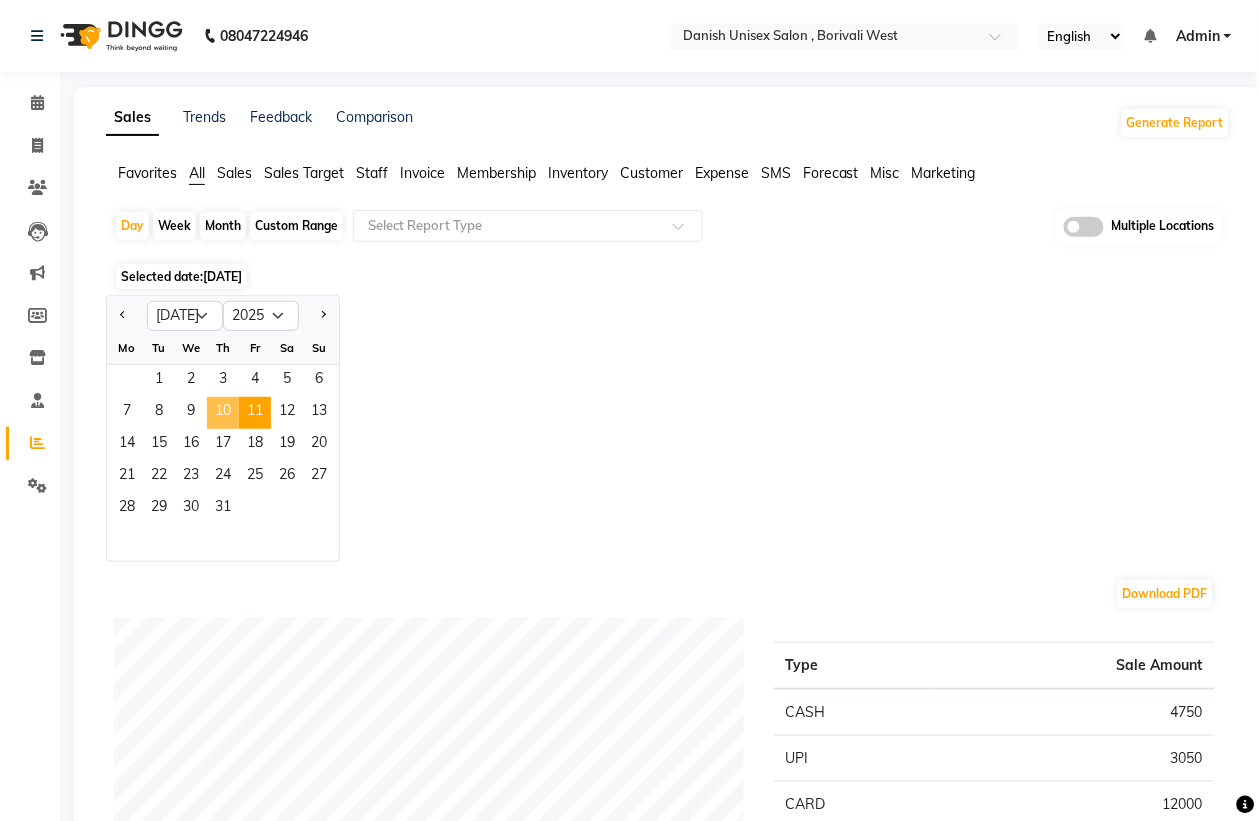 click on "10" 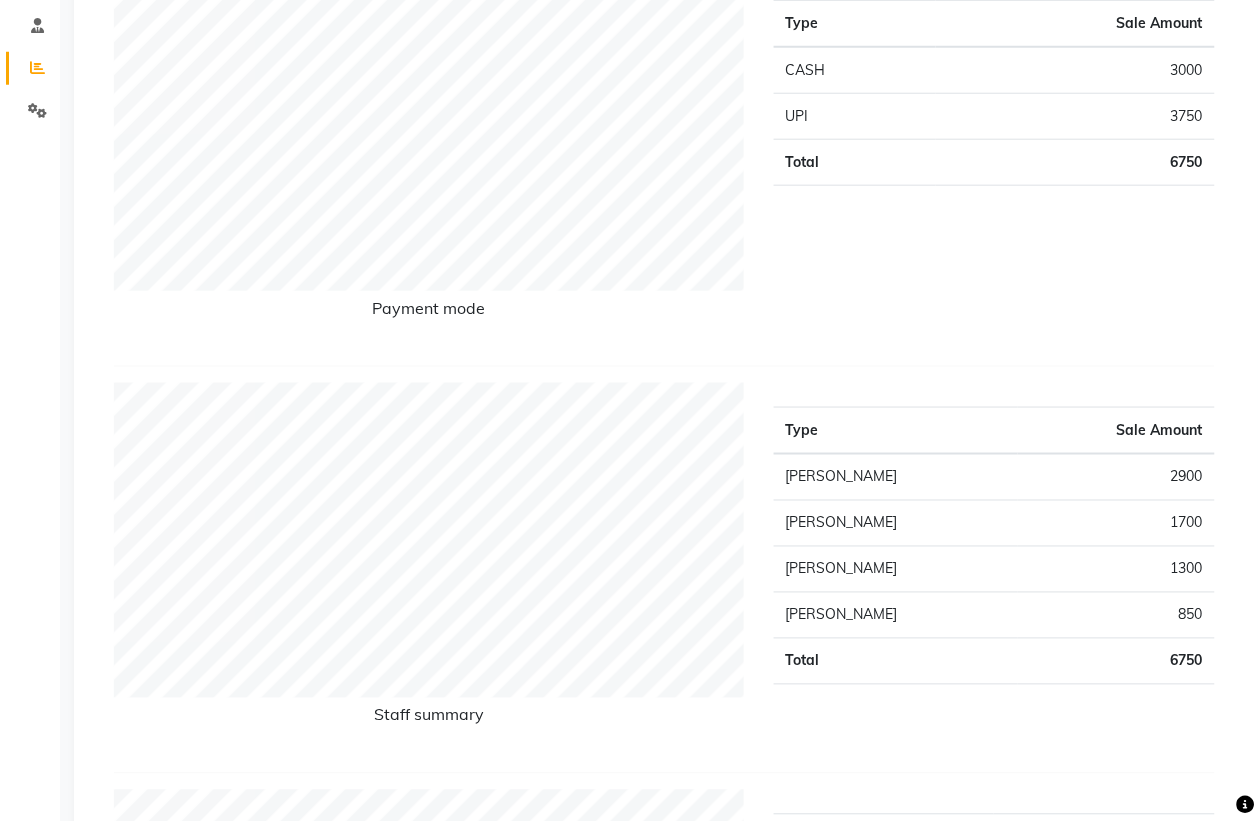scroll, scrollTop: 0, scrollLeft: 0, axis: both 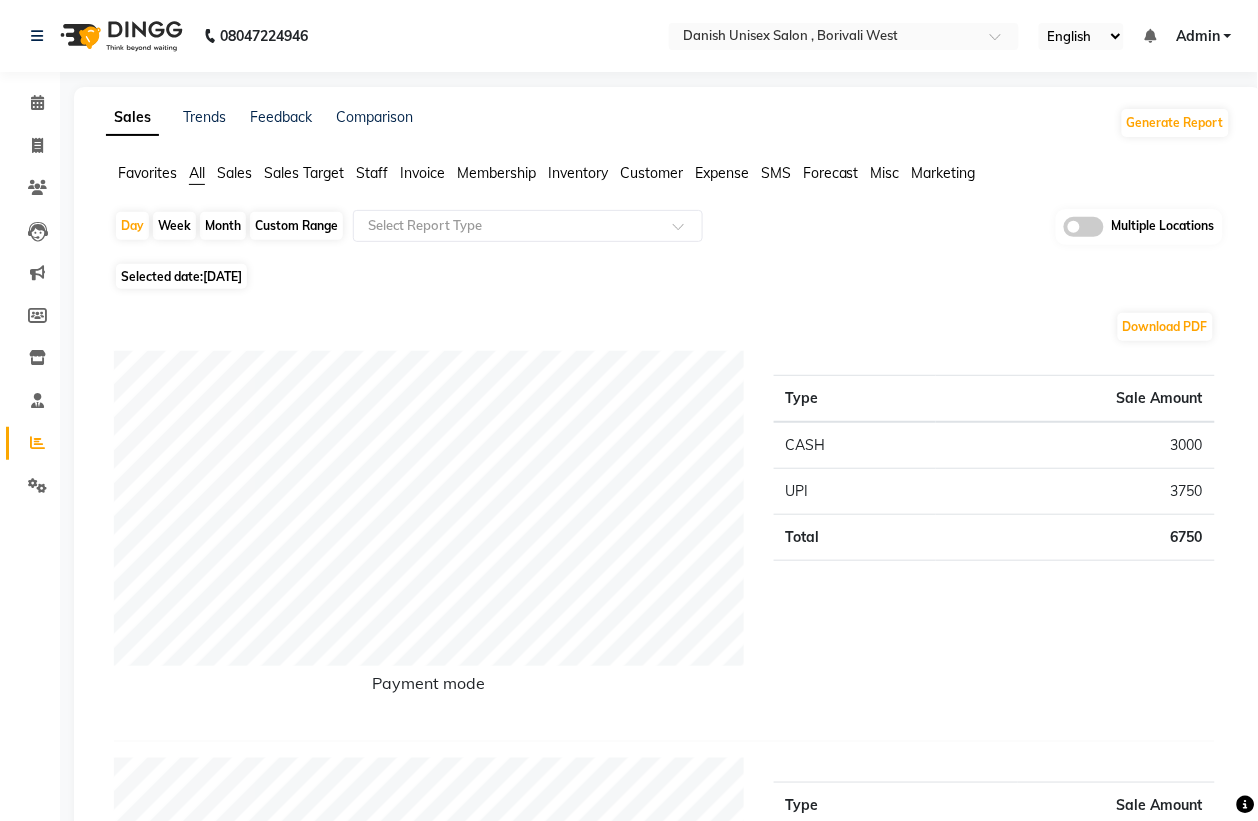 click on "Month" 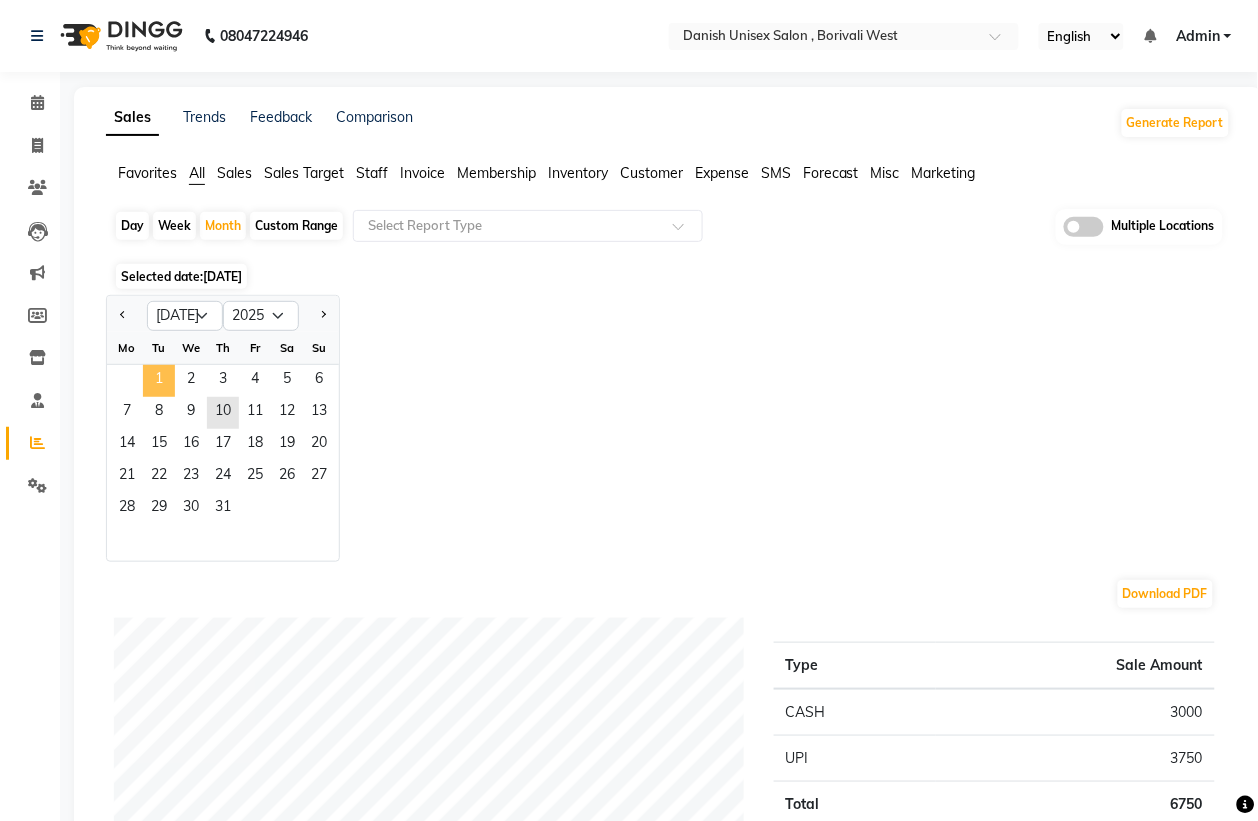 click on "1" 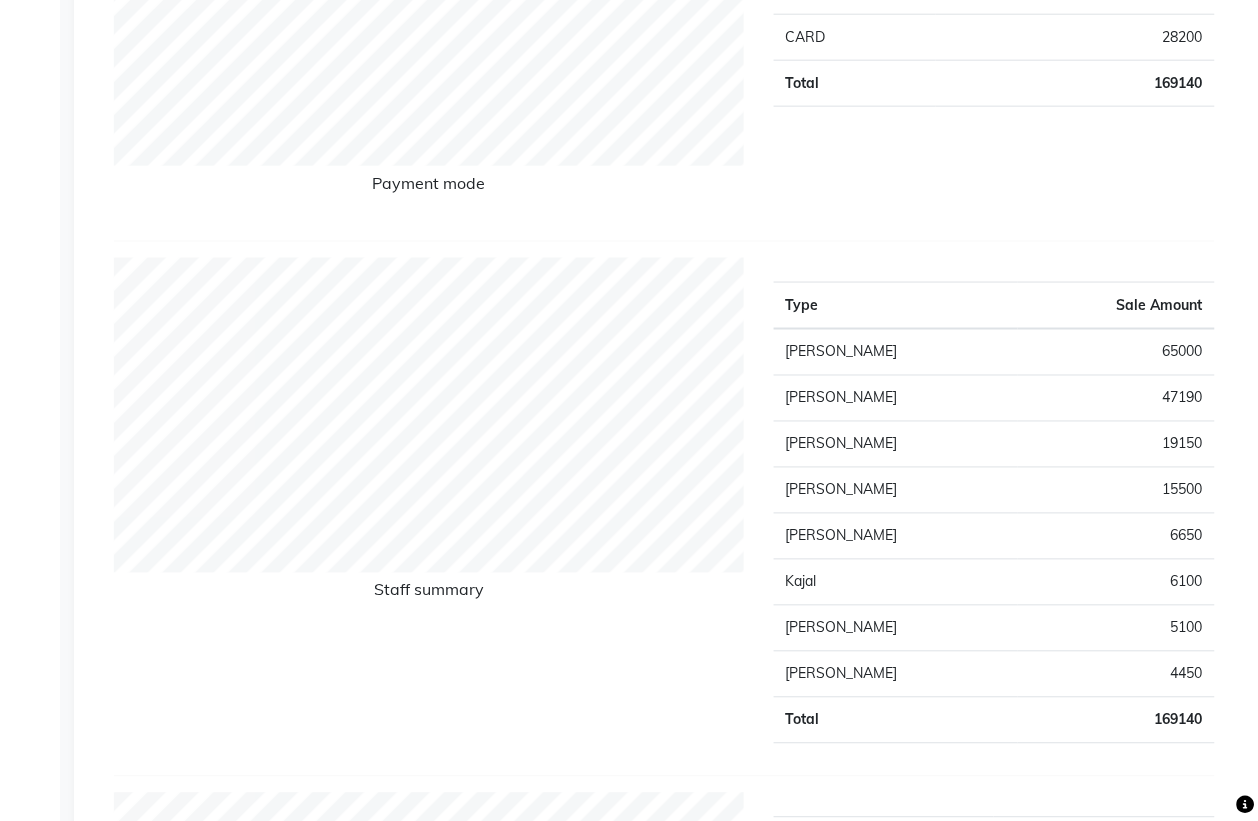 scroll, scrollTop: 0, scrollLeft: 0, axis: both 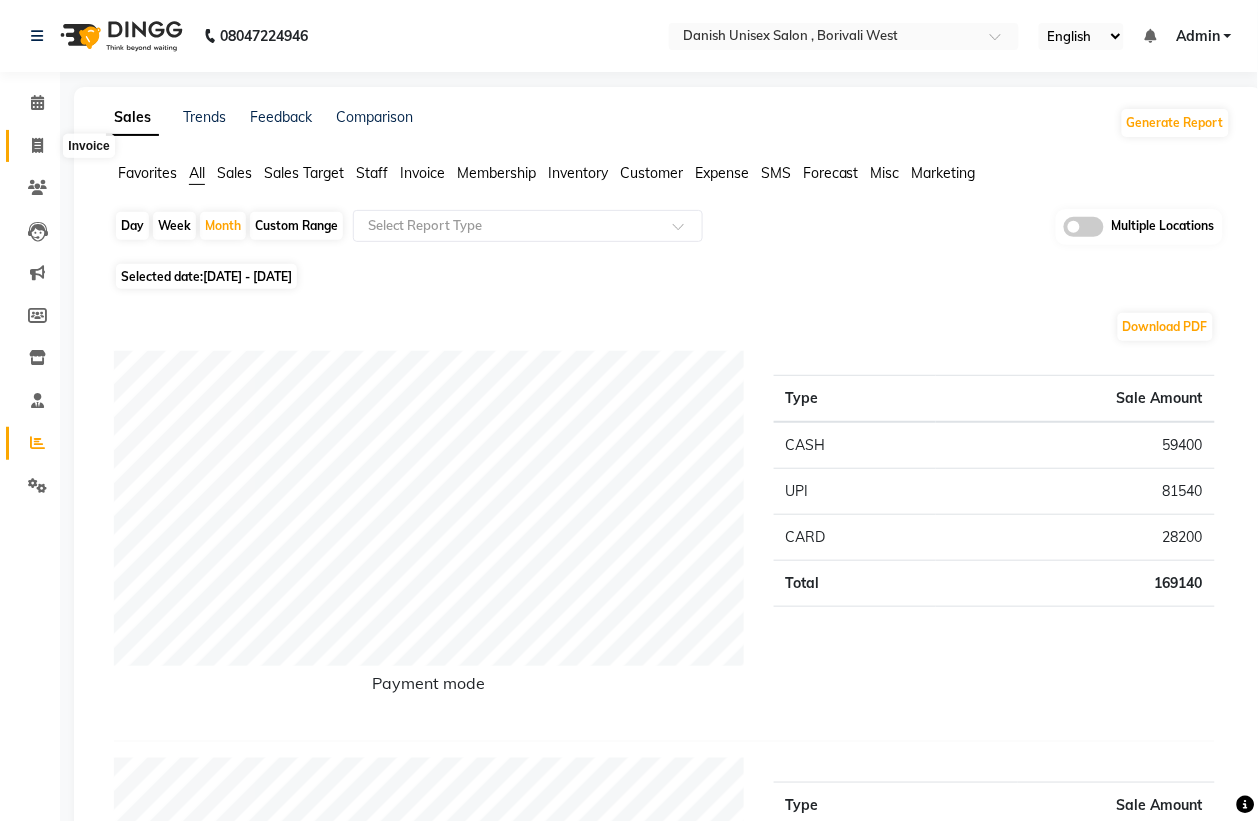 click 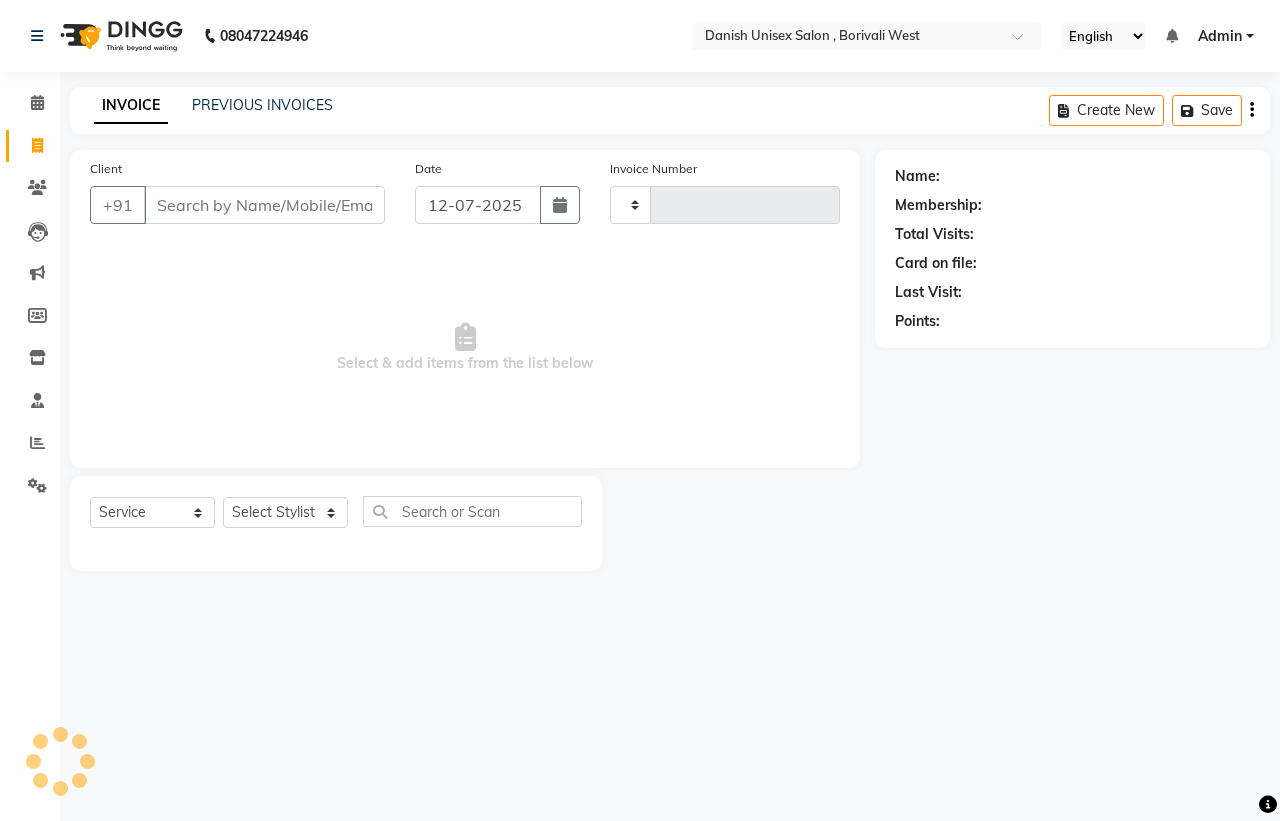 type on "2336" 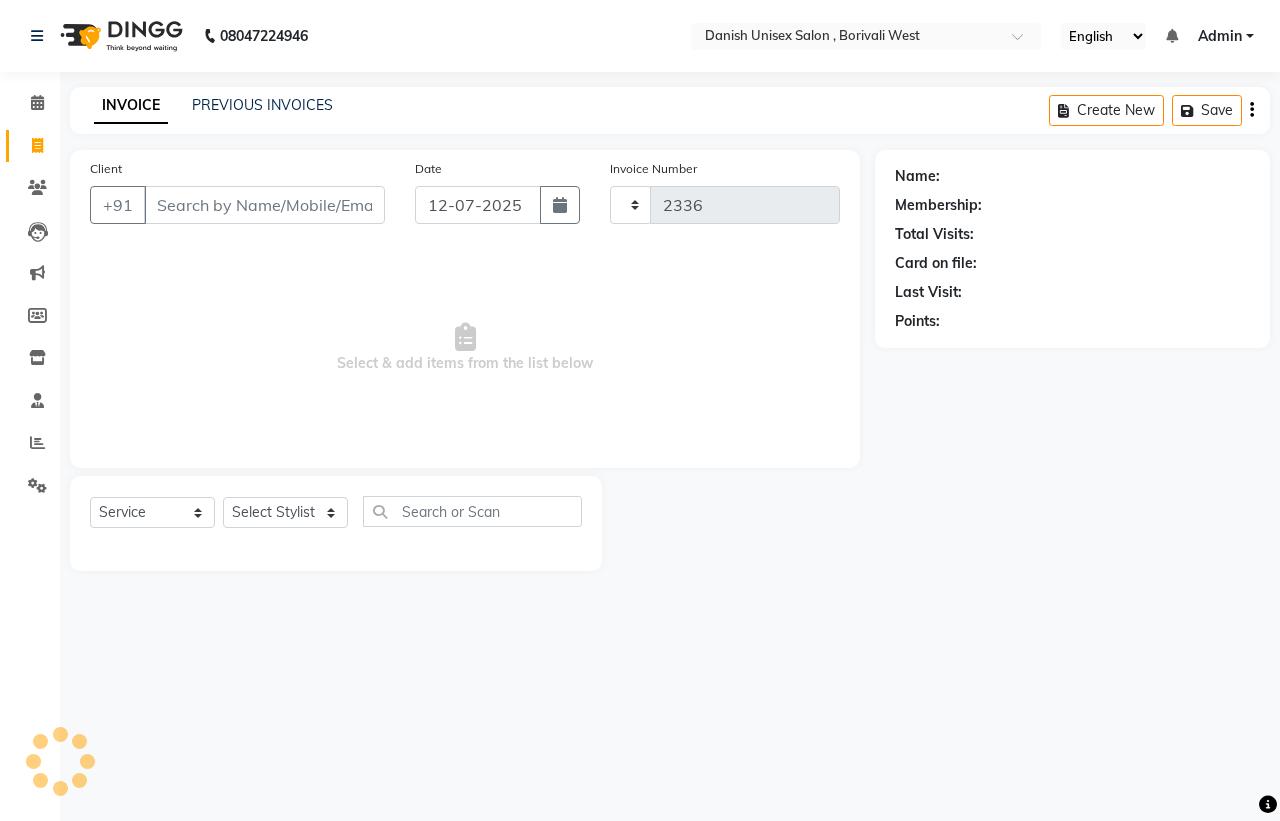 select on "6929" 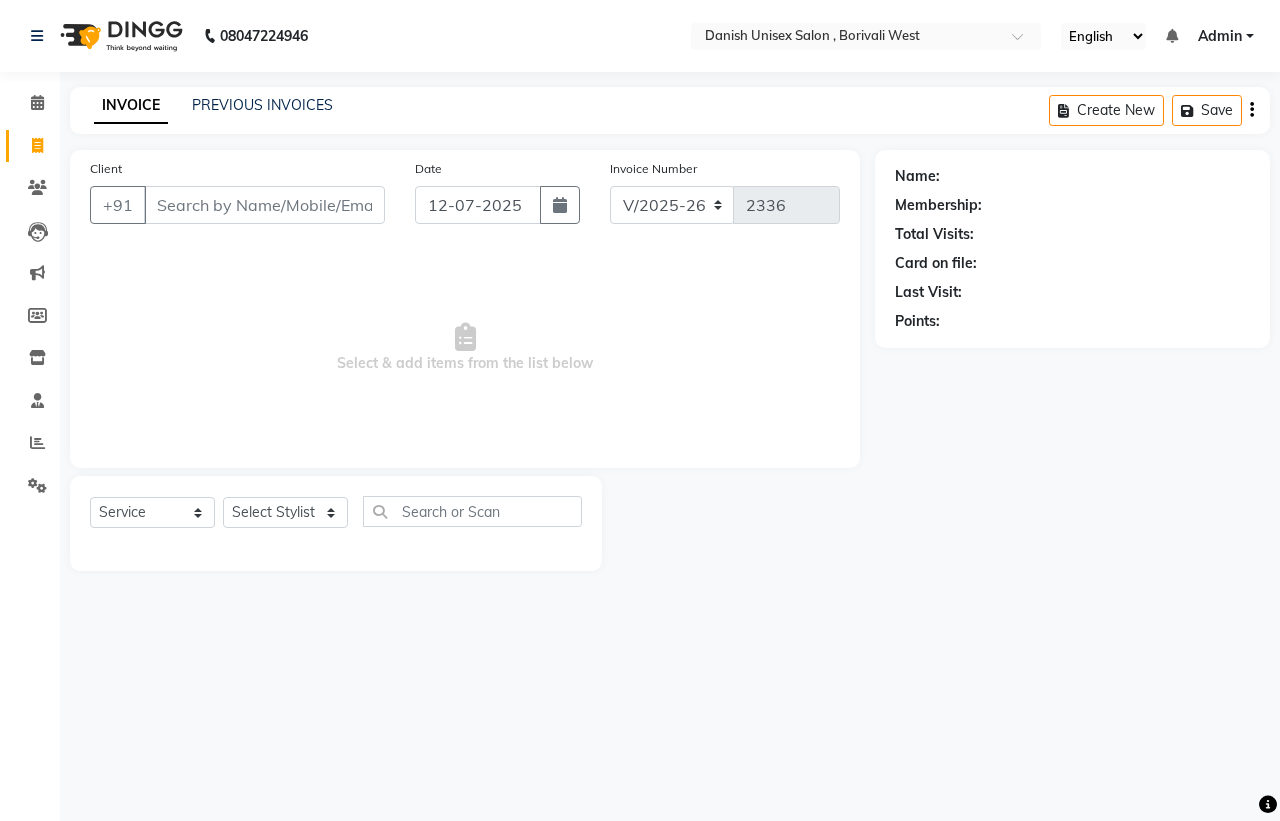click on "Client" at bounding box center [264, 205] 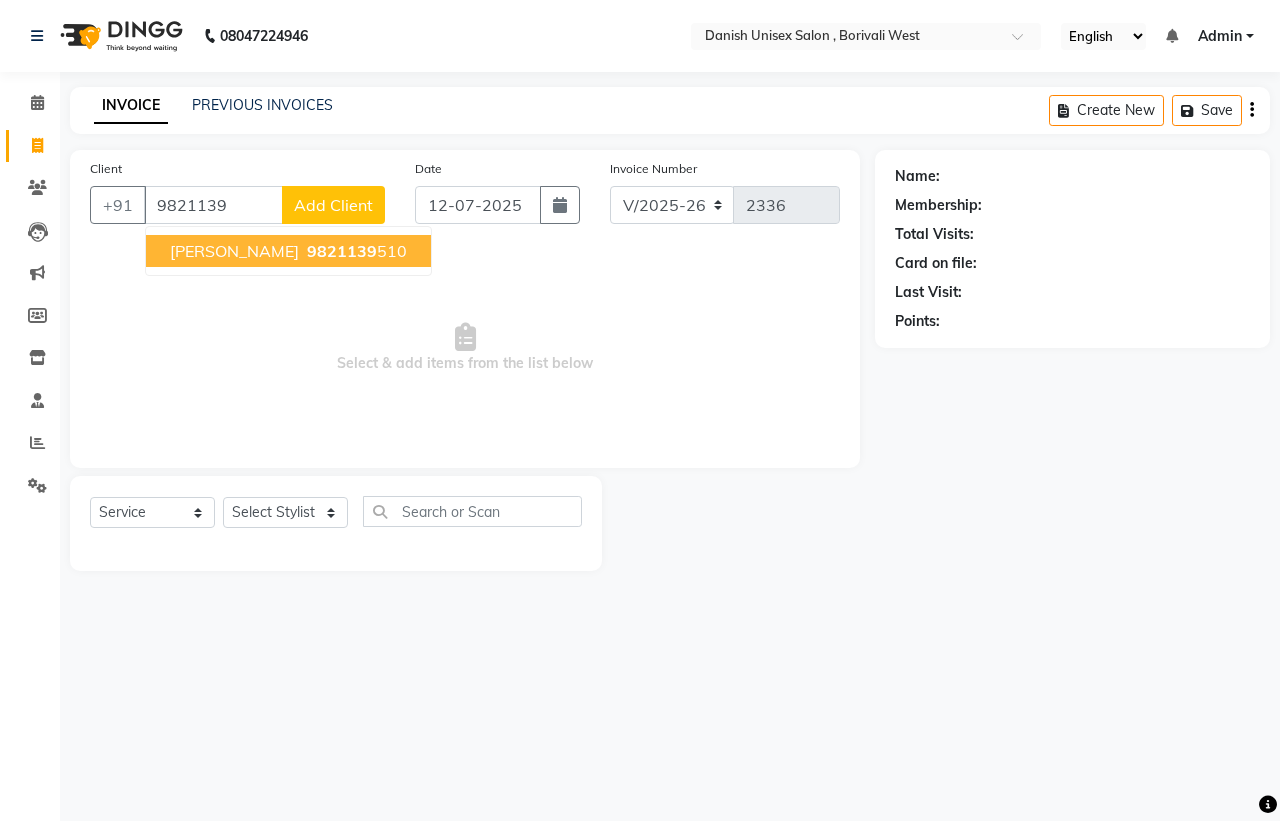 click on "9821139" at bounding box center (342, 251) 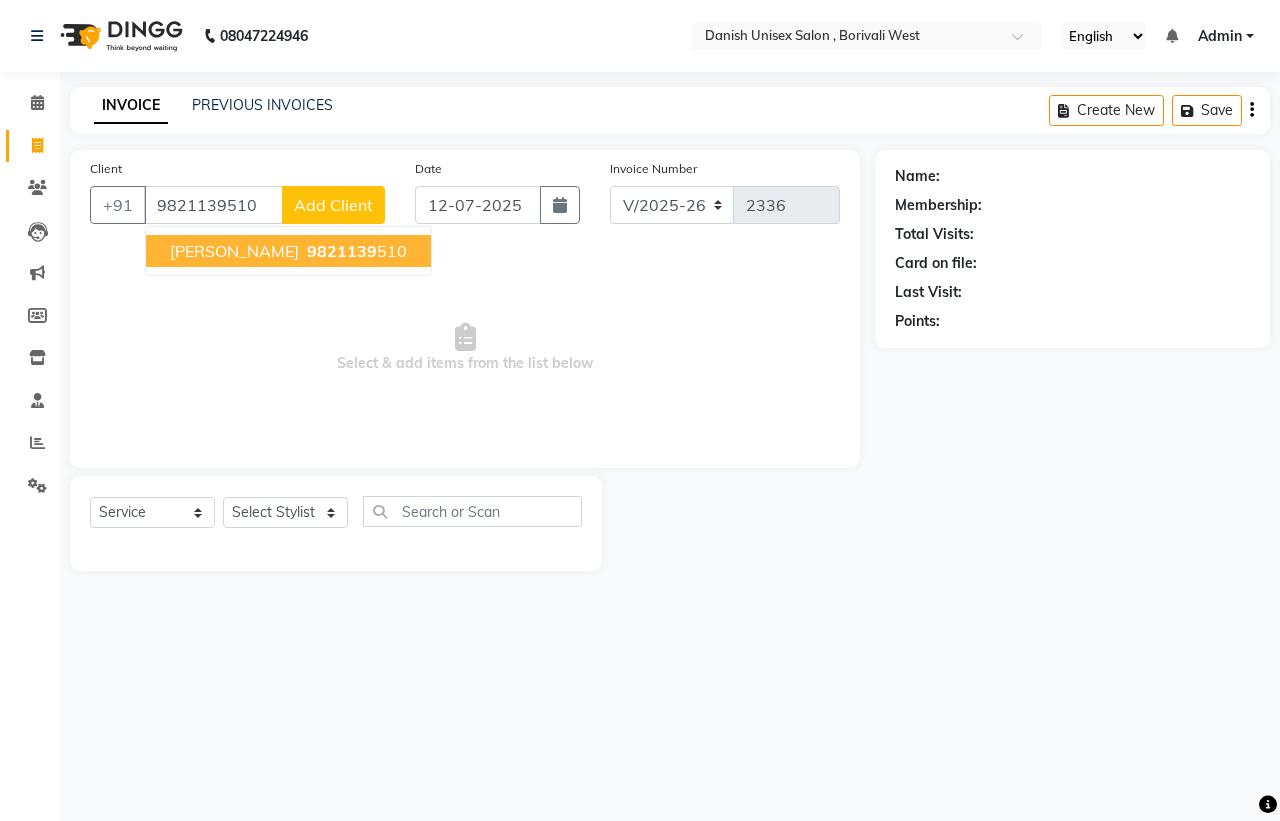 type on "9821139510" 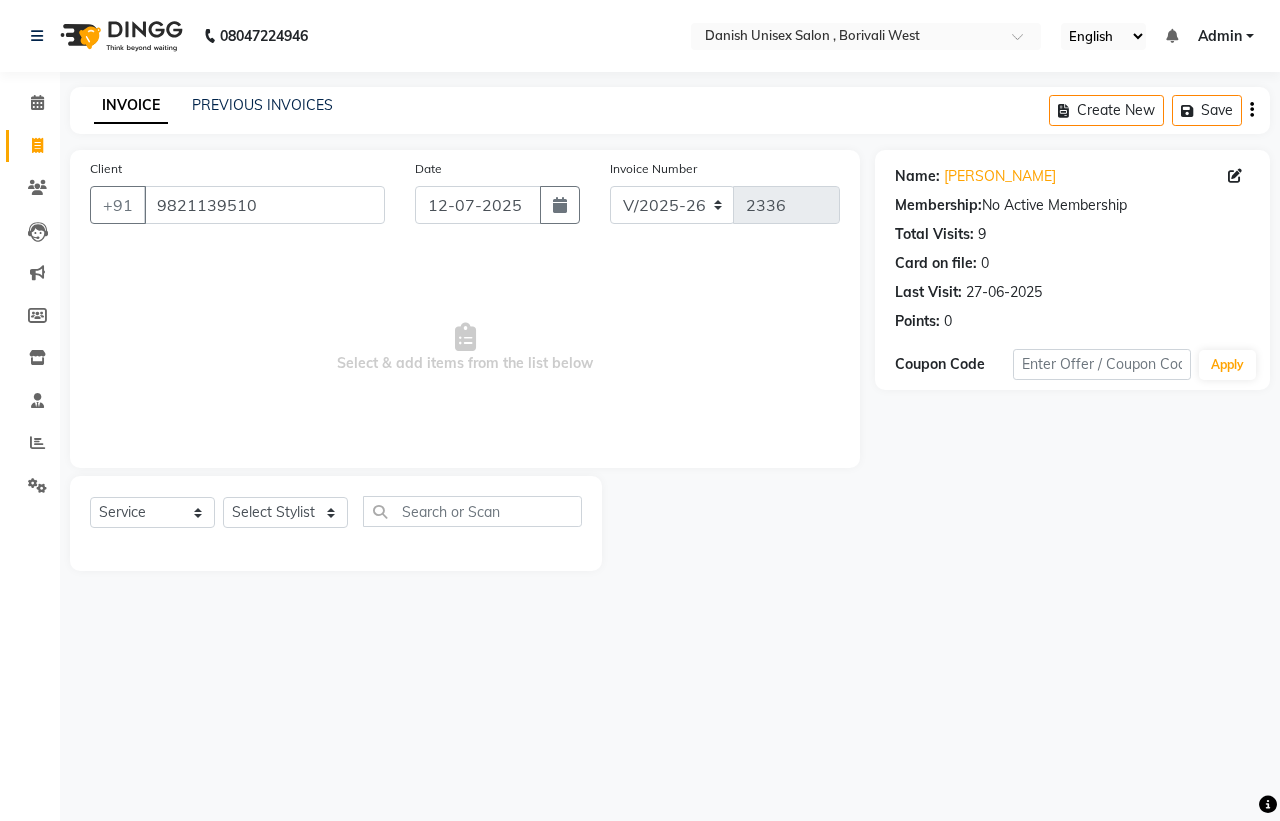 drag, startPoint x: 286, startPoint y: 491, endPoint x: 287, endPoint y: 502, distance: 11.045361 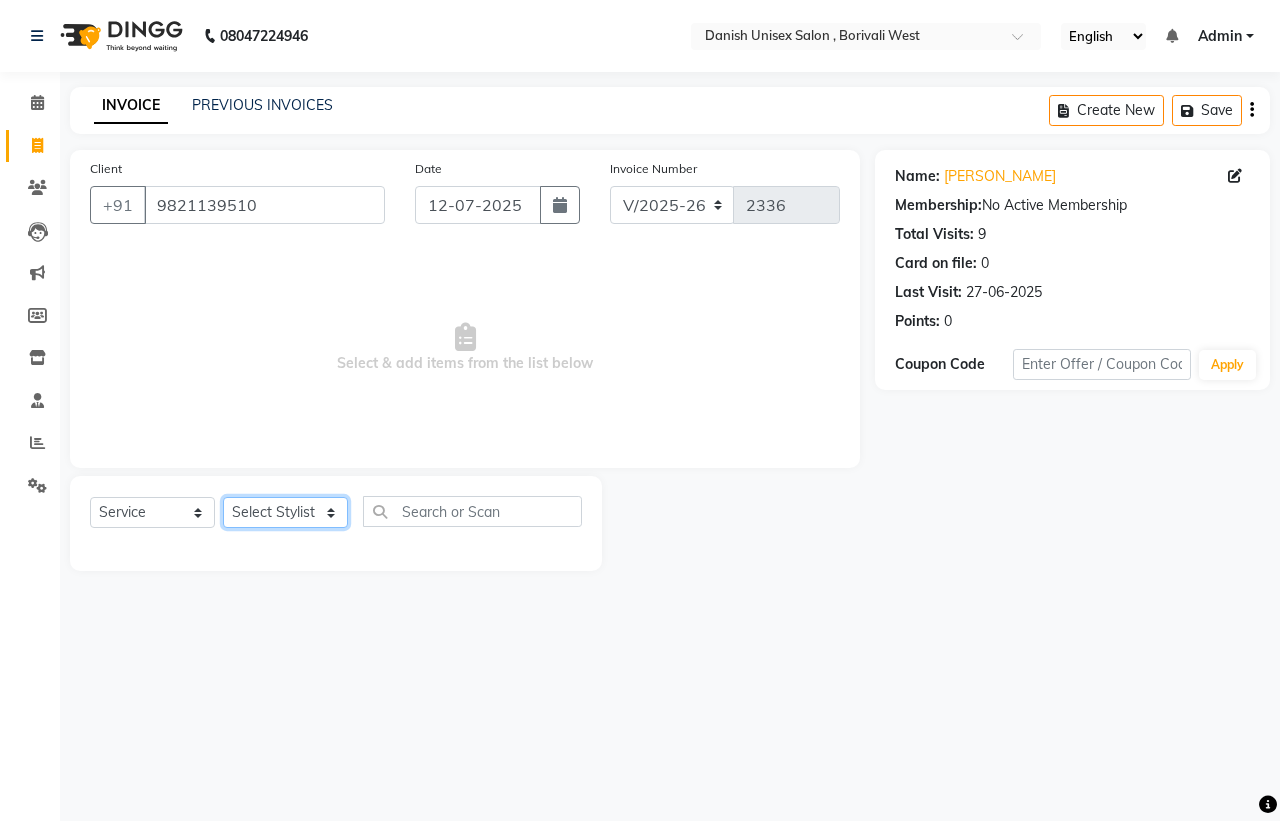 click on "Select Stylist [PERSON_NAME] [PERSON_NAME] [PERSON_NAME] kajal [PERSON_NAME] [PERSON_NAME] [PERSON_NAME] [PERSON_NAME] [PERSON_NAME] [PERSON_NAME] [PERSON_NAME]" 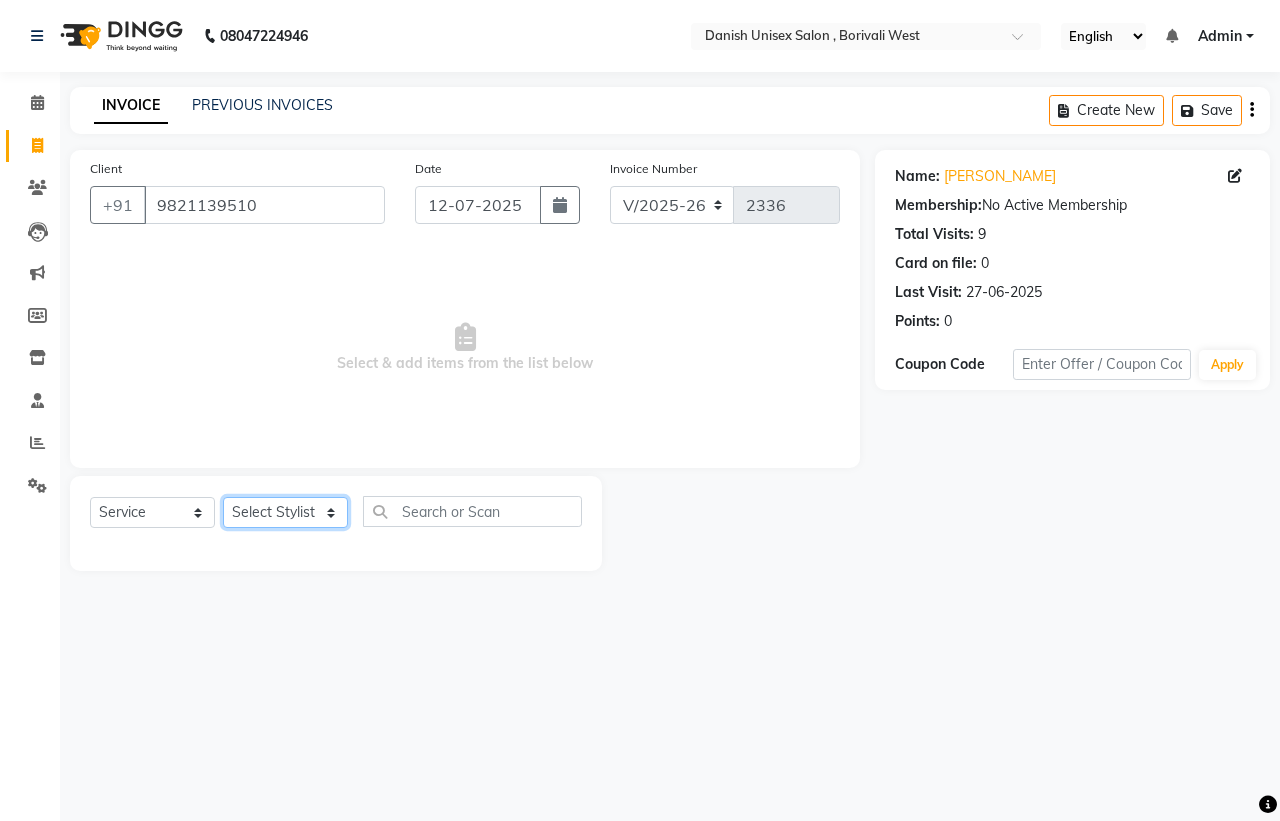 select on "54585" 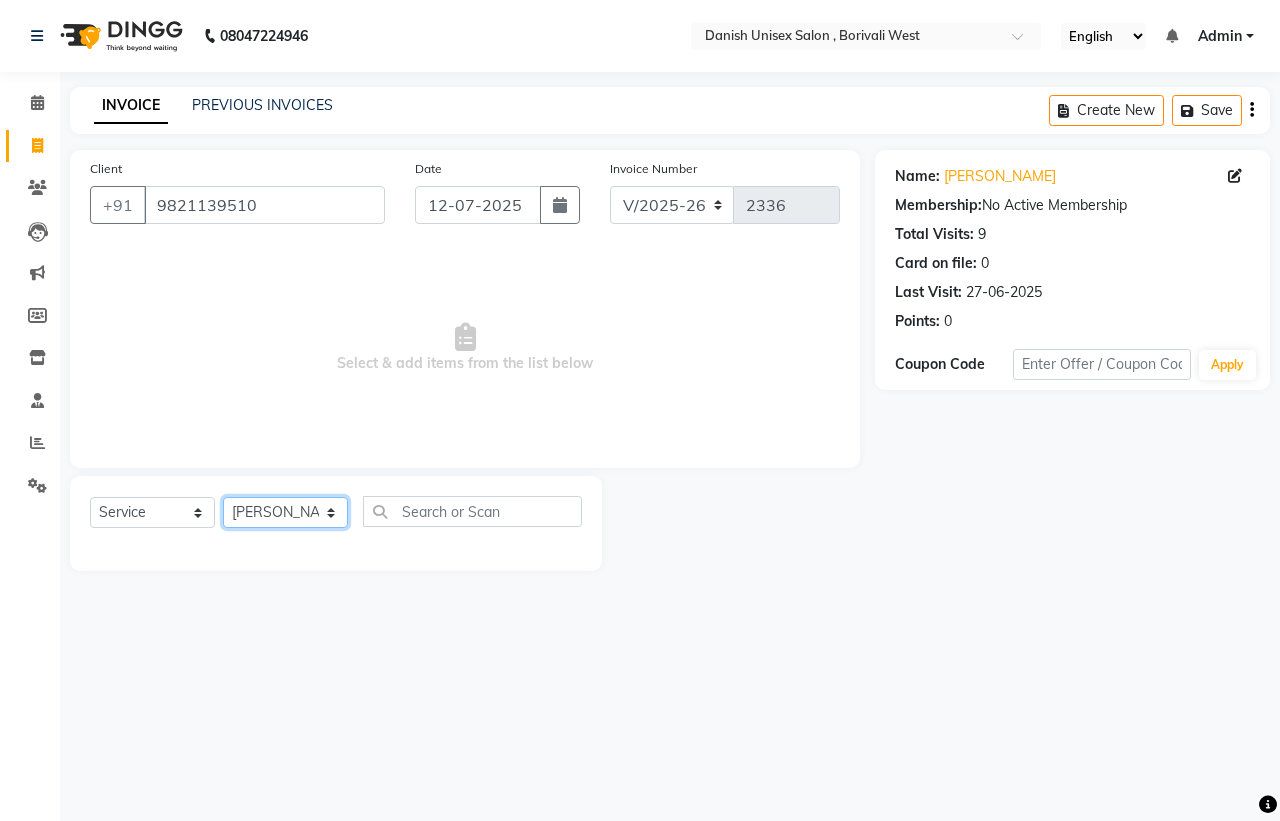 click on "Select Stylist [PERSON_NAME] [PERSON_NAME] [PERSON_NAME] kajal [PERSON_NAME] [PERSON_NAME] [PERSON_NAME] [PERSON_NAME] [PERSON_NAME] [PERSON_NAME] [PERSON_NAME]" 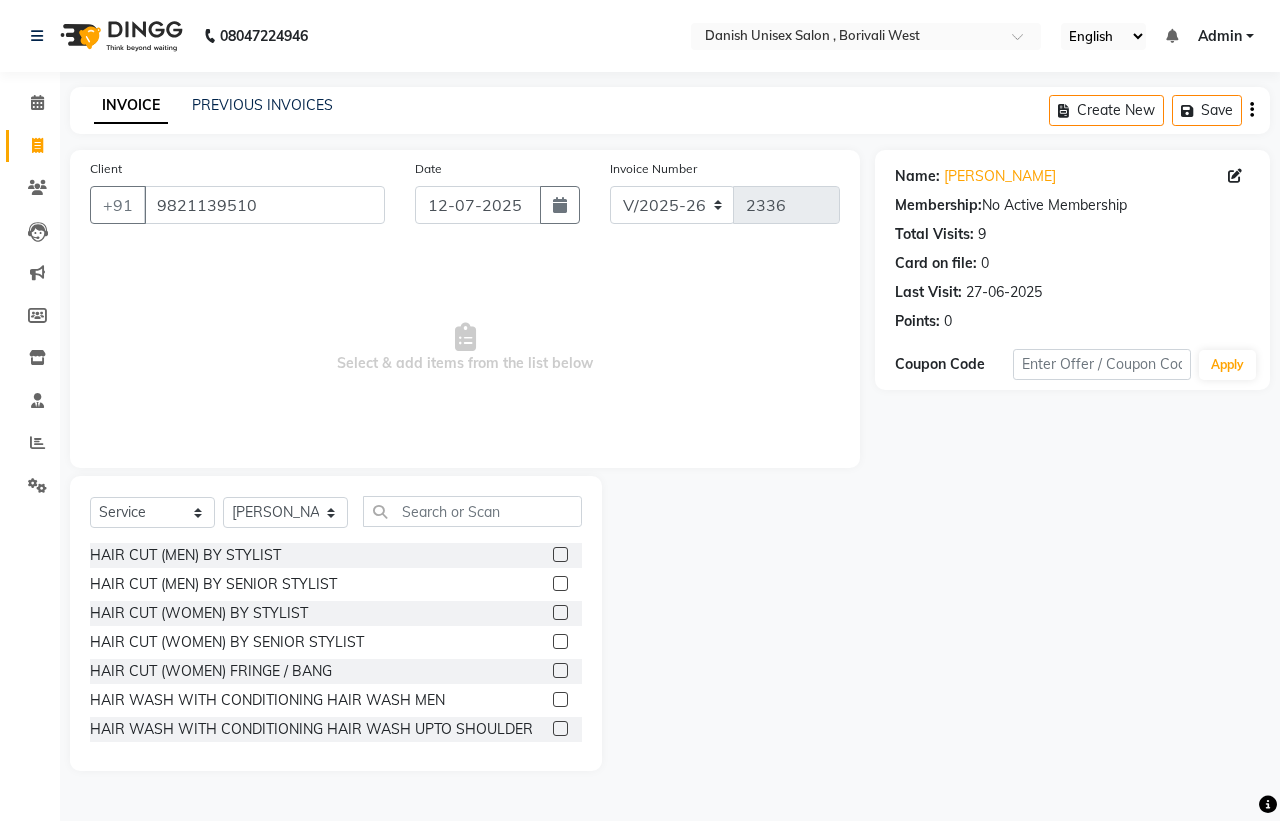drag, startPoint x: 538, startPoint y: 608, endPoint x: 507, endPoint y: 601, distance: 31.780497 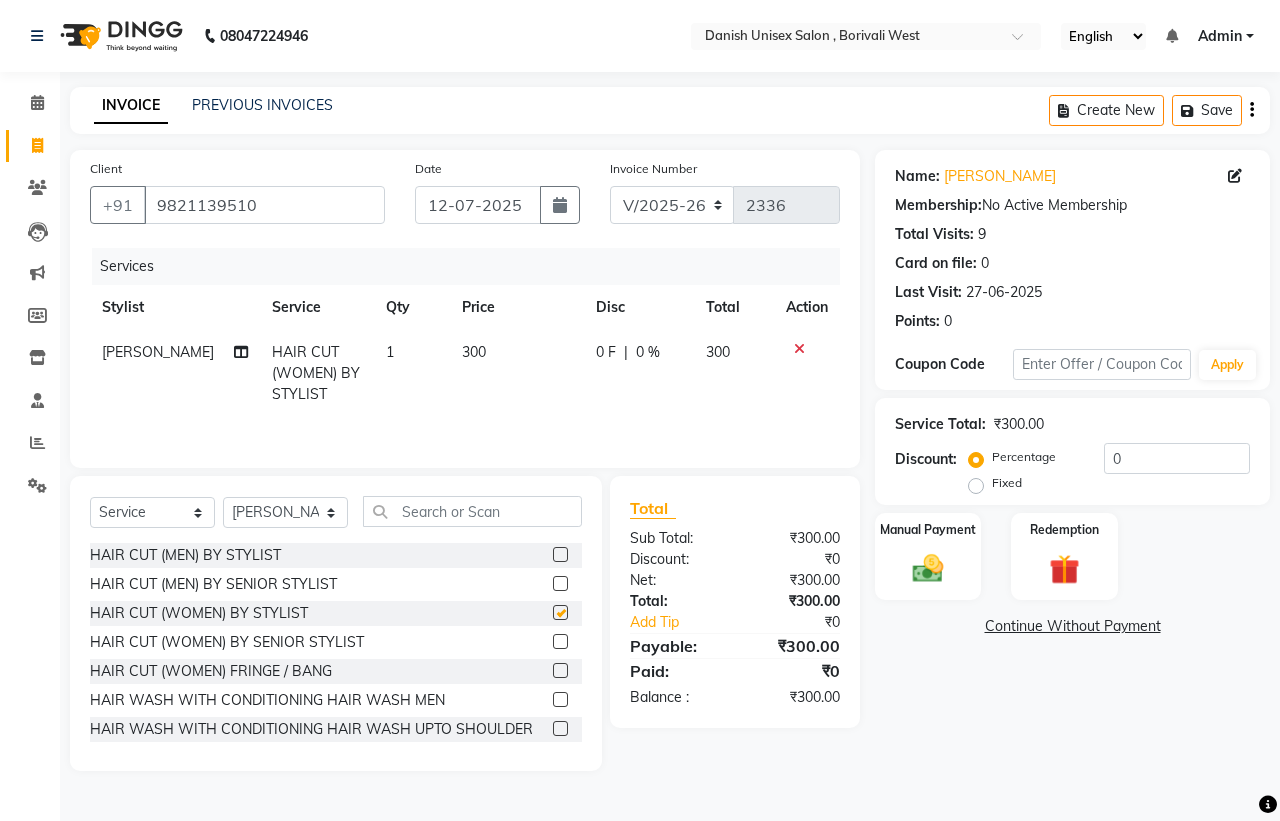 checkbox on "false" 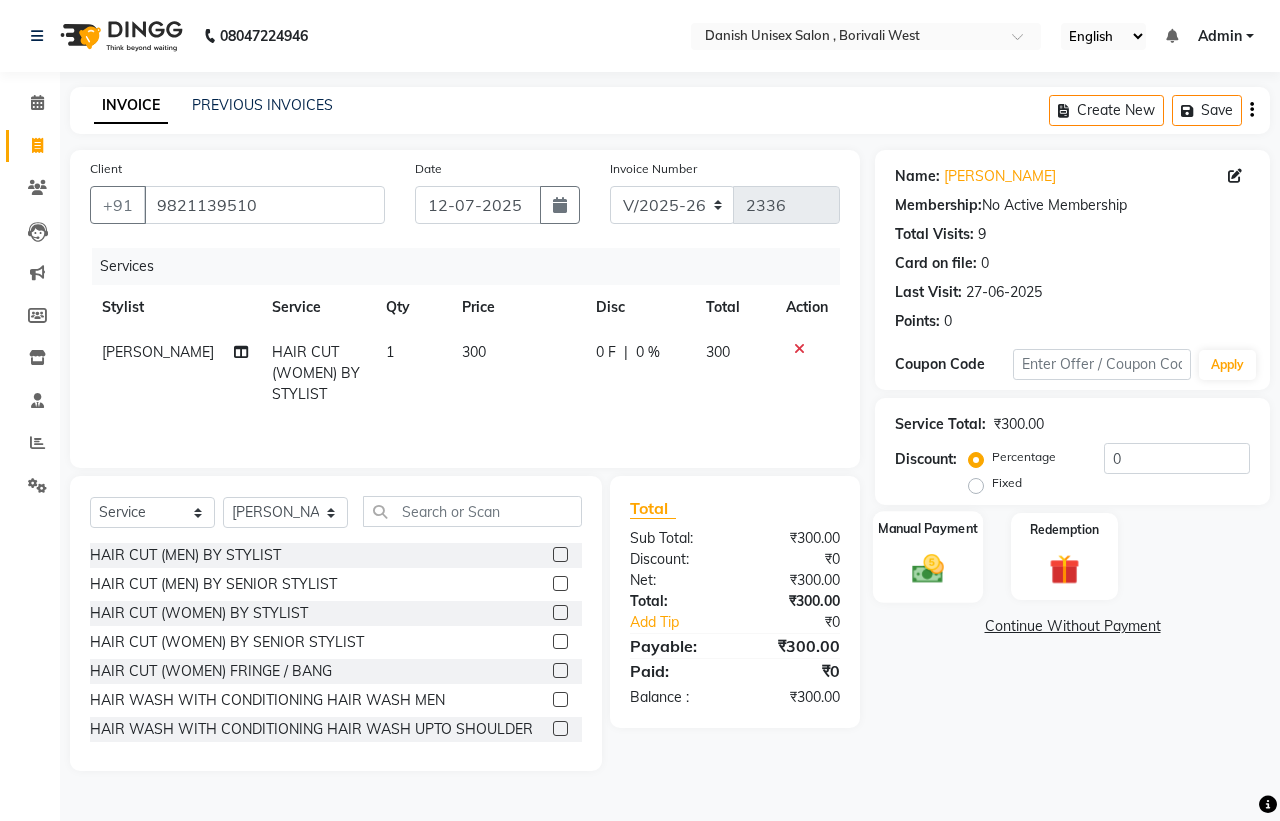click on "Manual Payment" 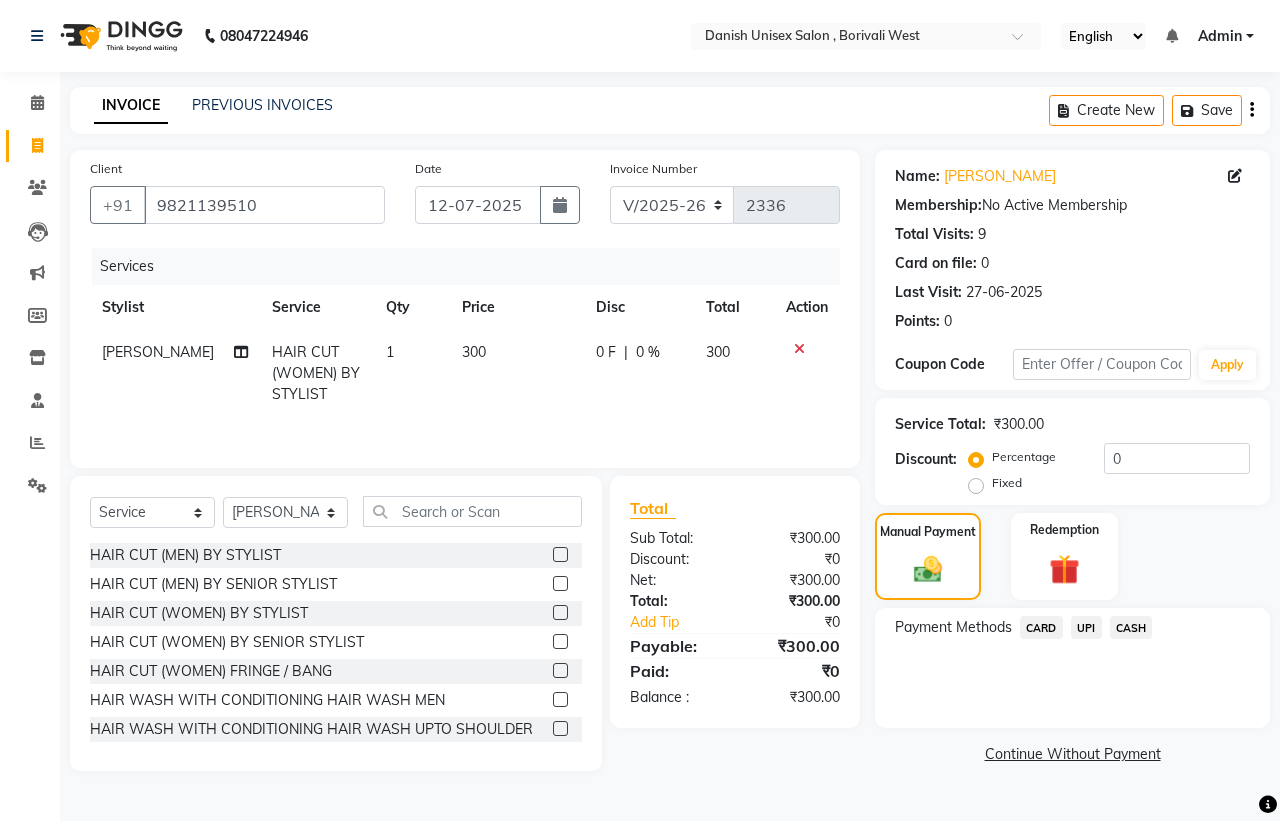 click on "UPI" 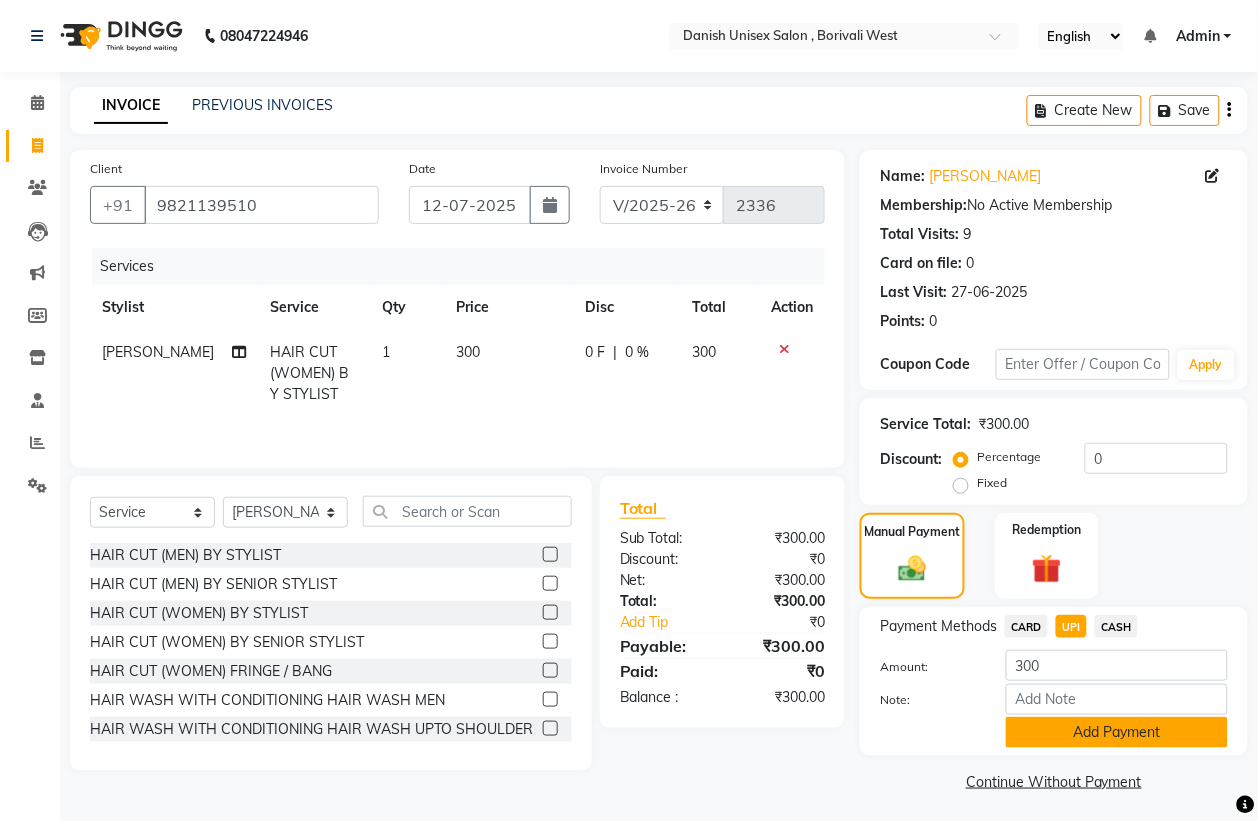 scroll, scrollTop: 5, scrollLeft: 0, axis: vertical 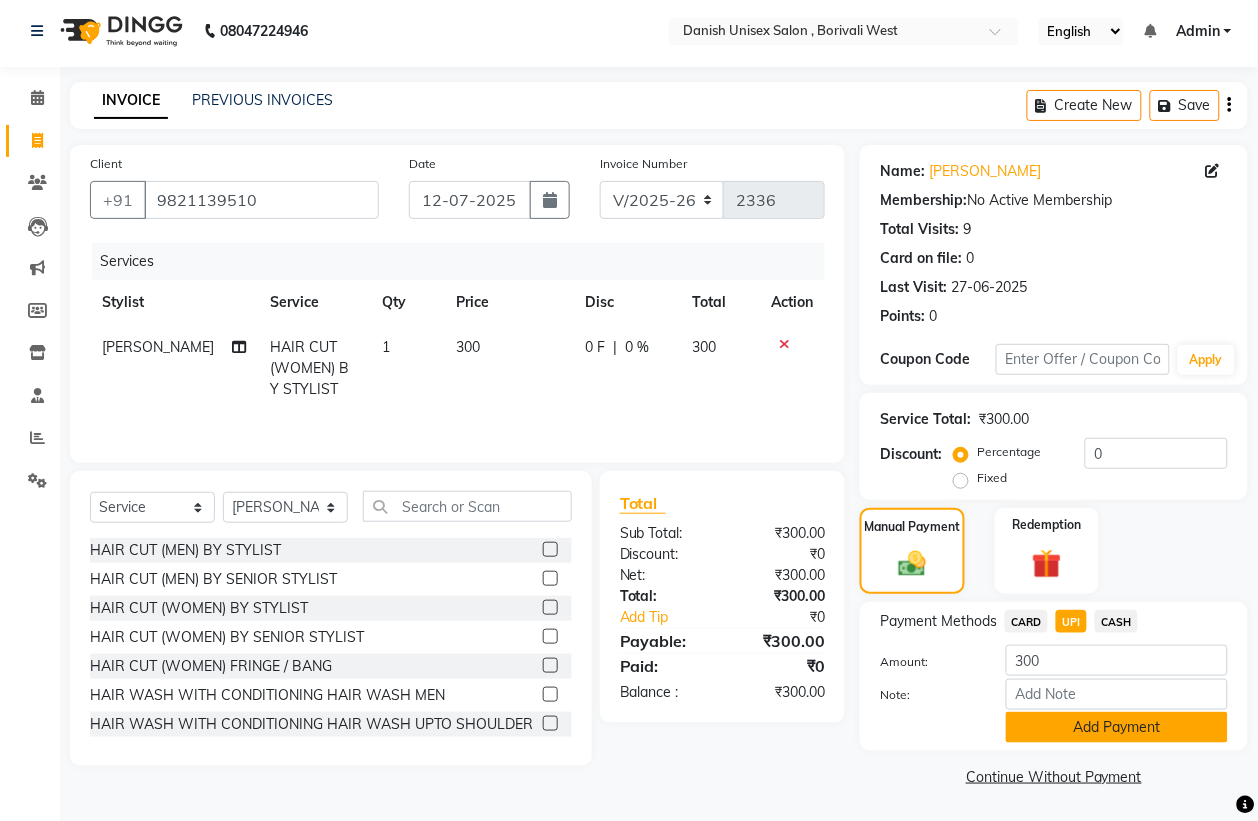 click on "Add Payment" 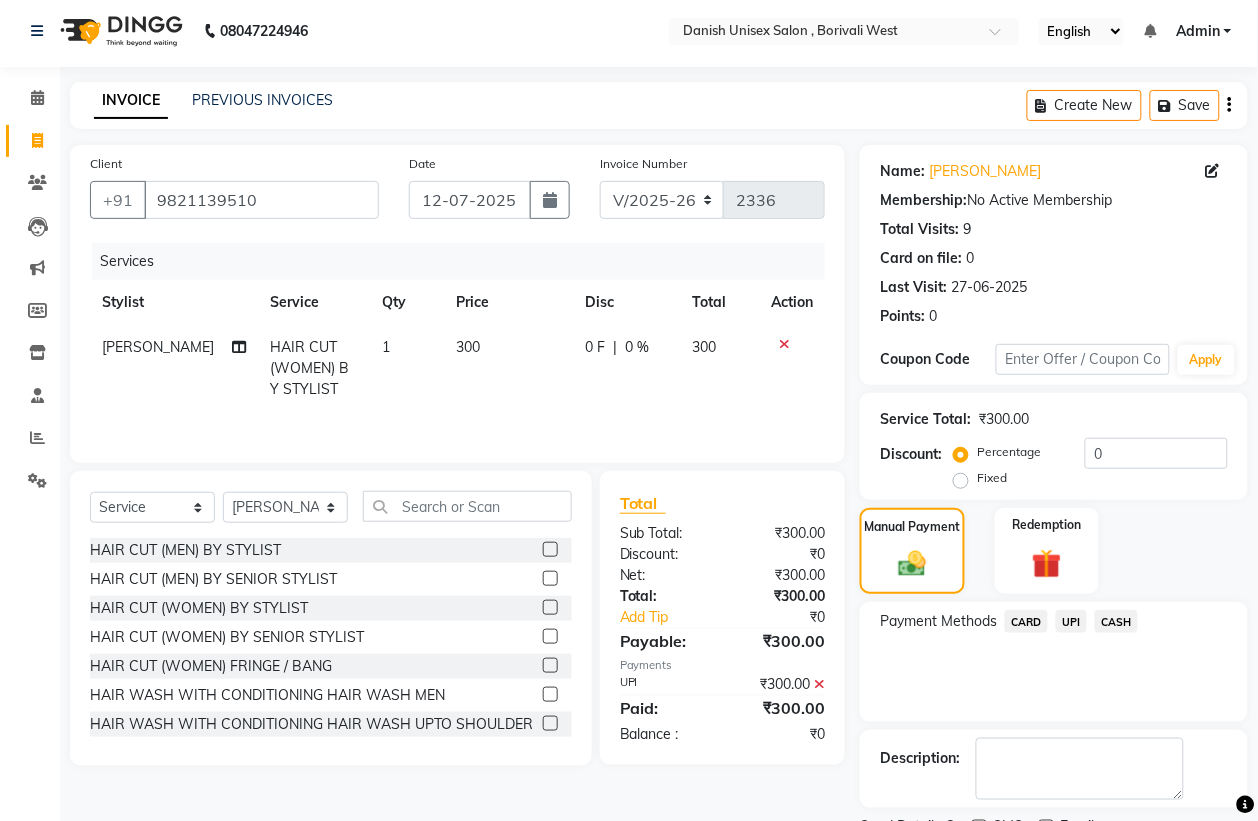 scroll, scrollTop: 91, scrollLeft: 0, axis: vertical 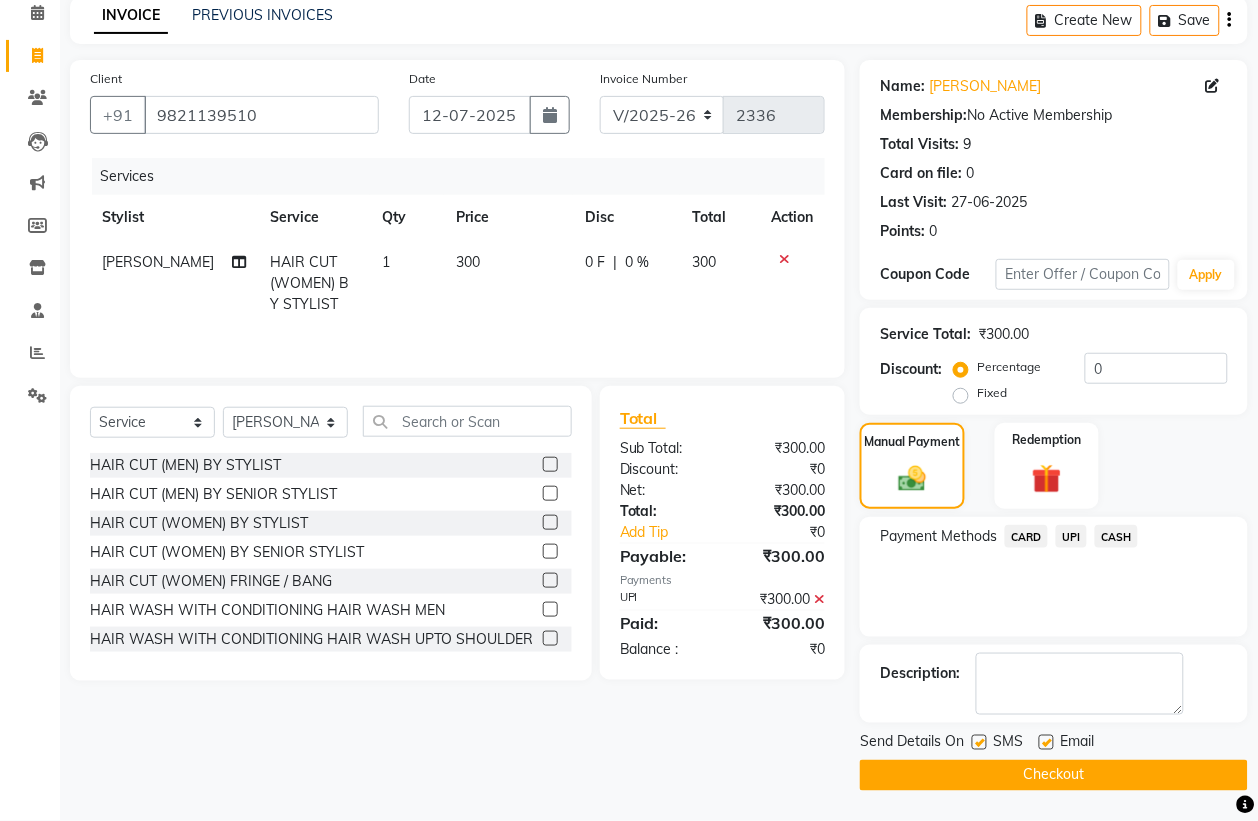 click on "Checkout" 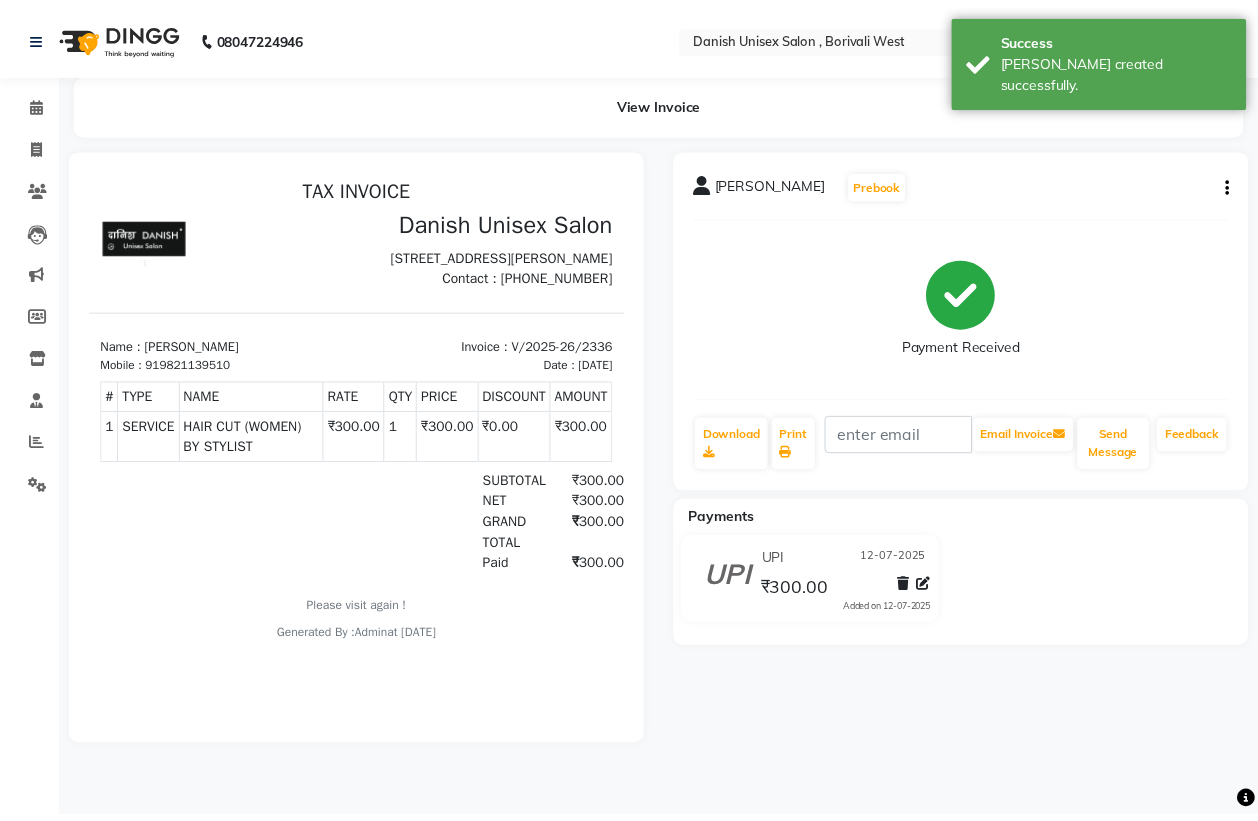 scroll, scrollTop: 0, scrollLeft: 0, axis: both 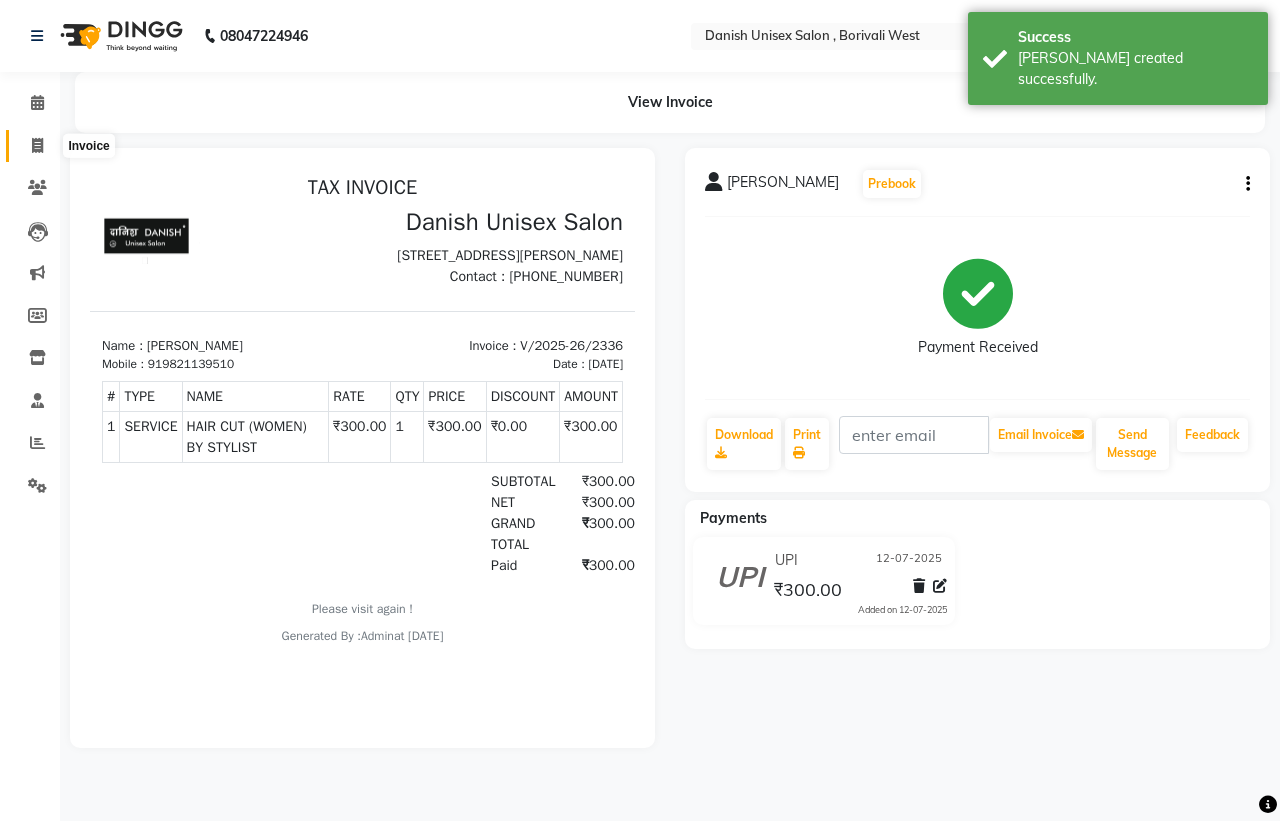 click 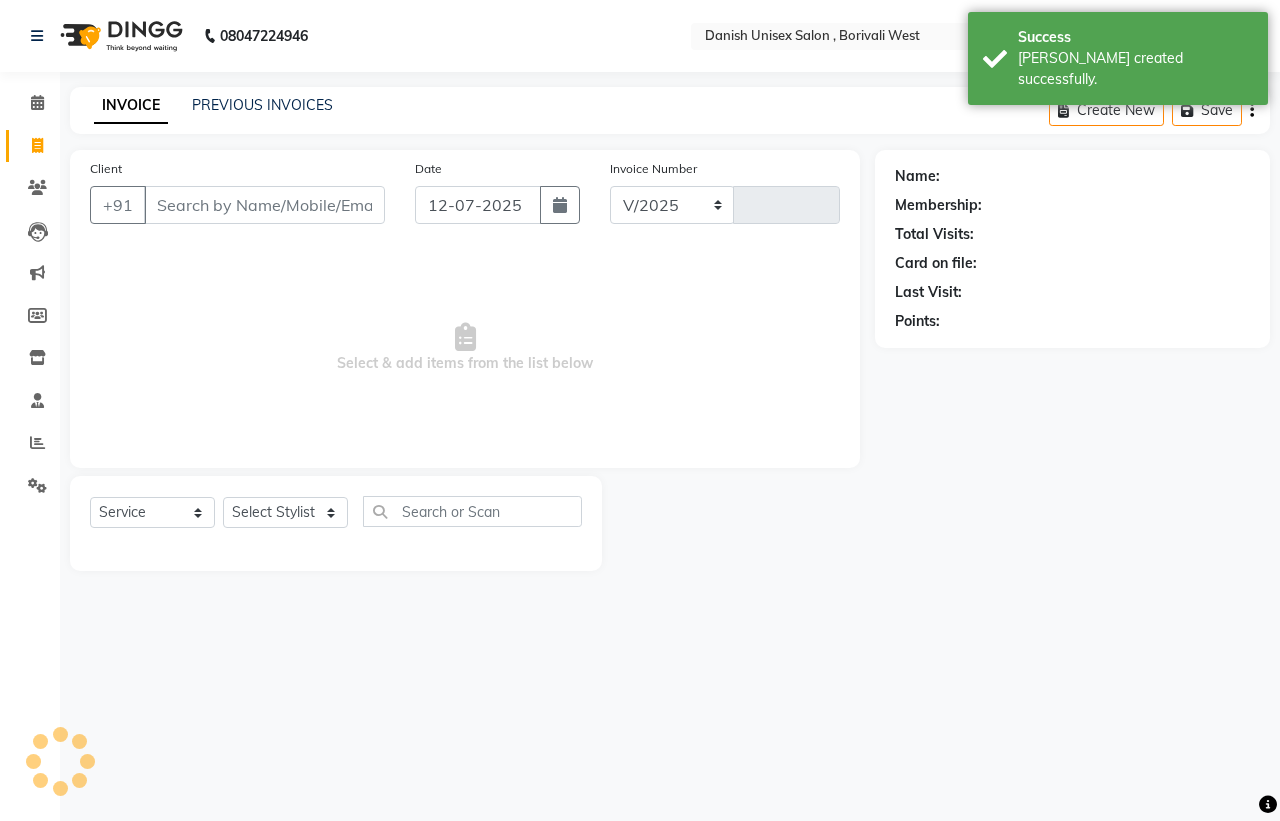 select on "6929" 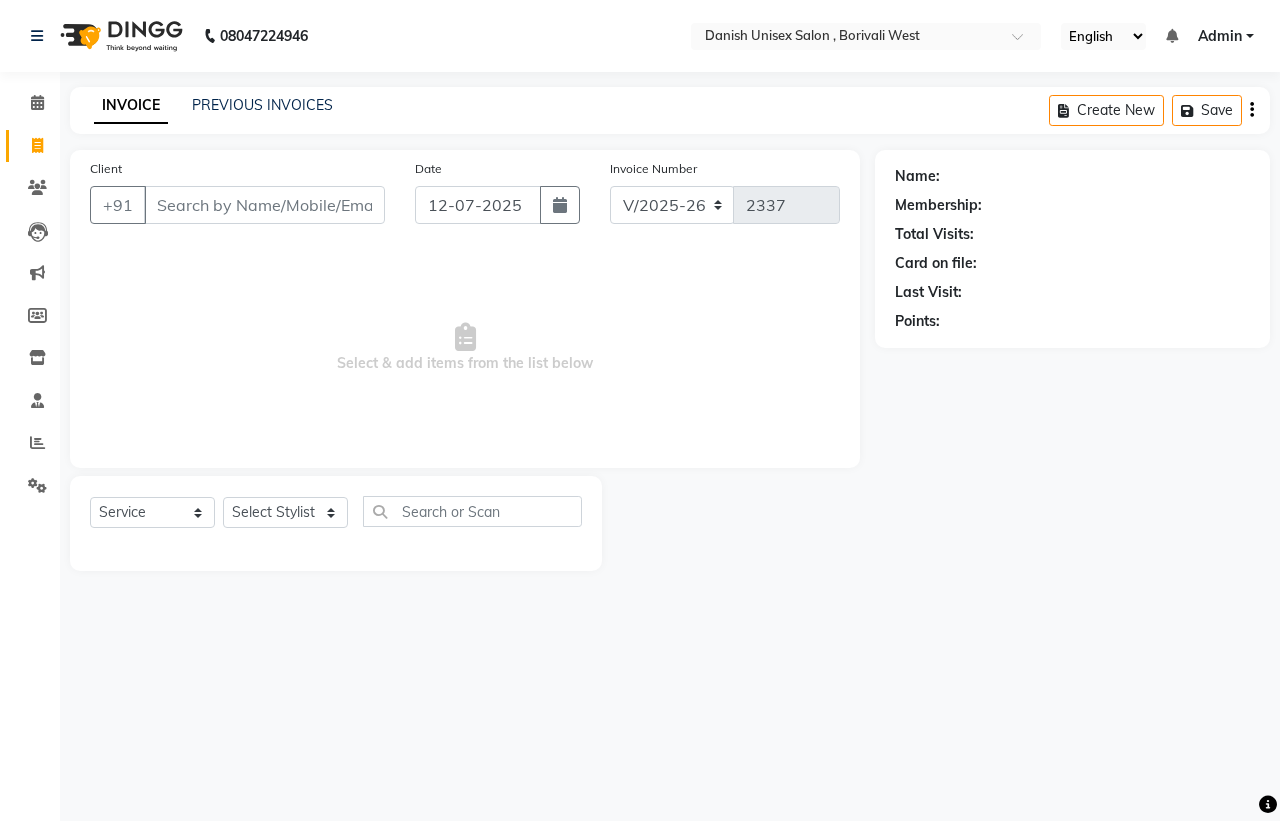 click on "Client" at bounding box center [264, 205] 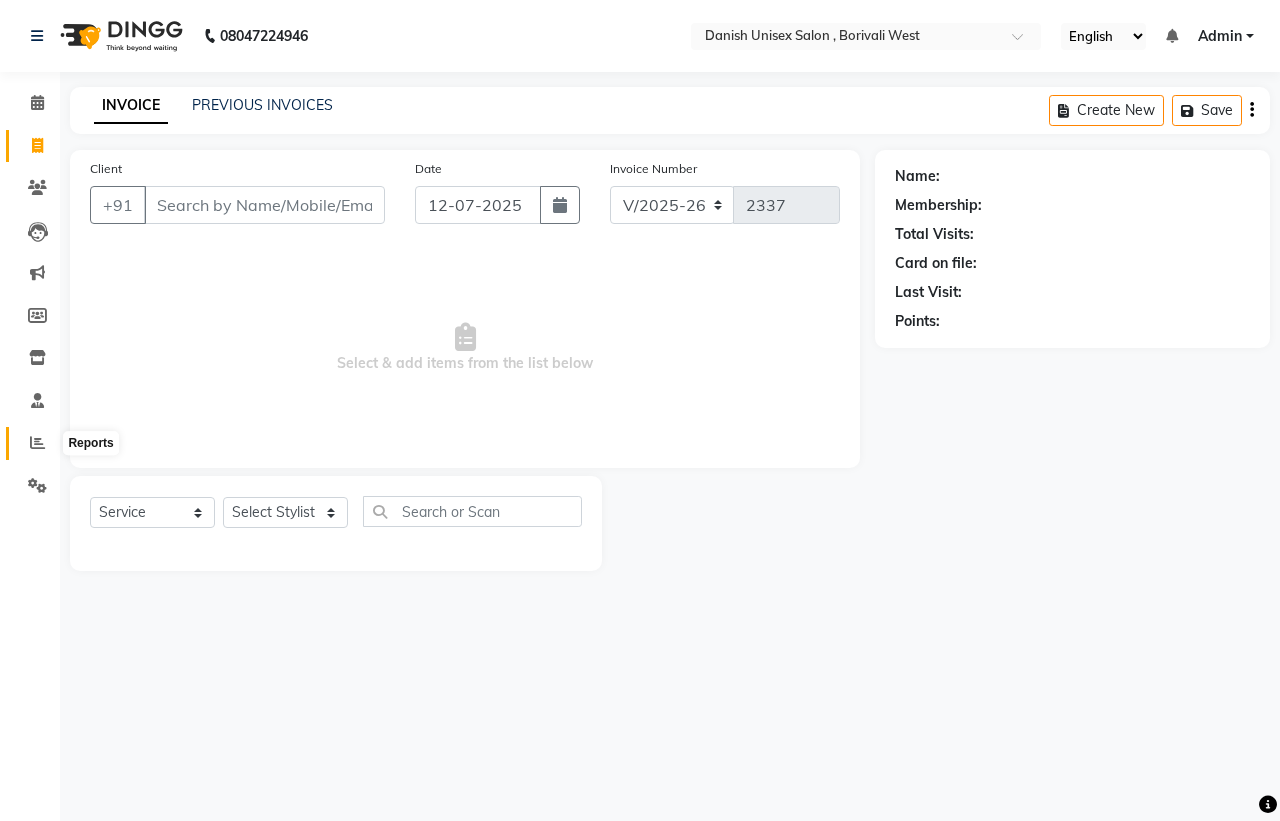 click 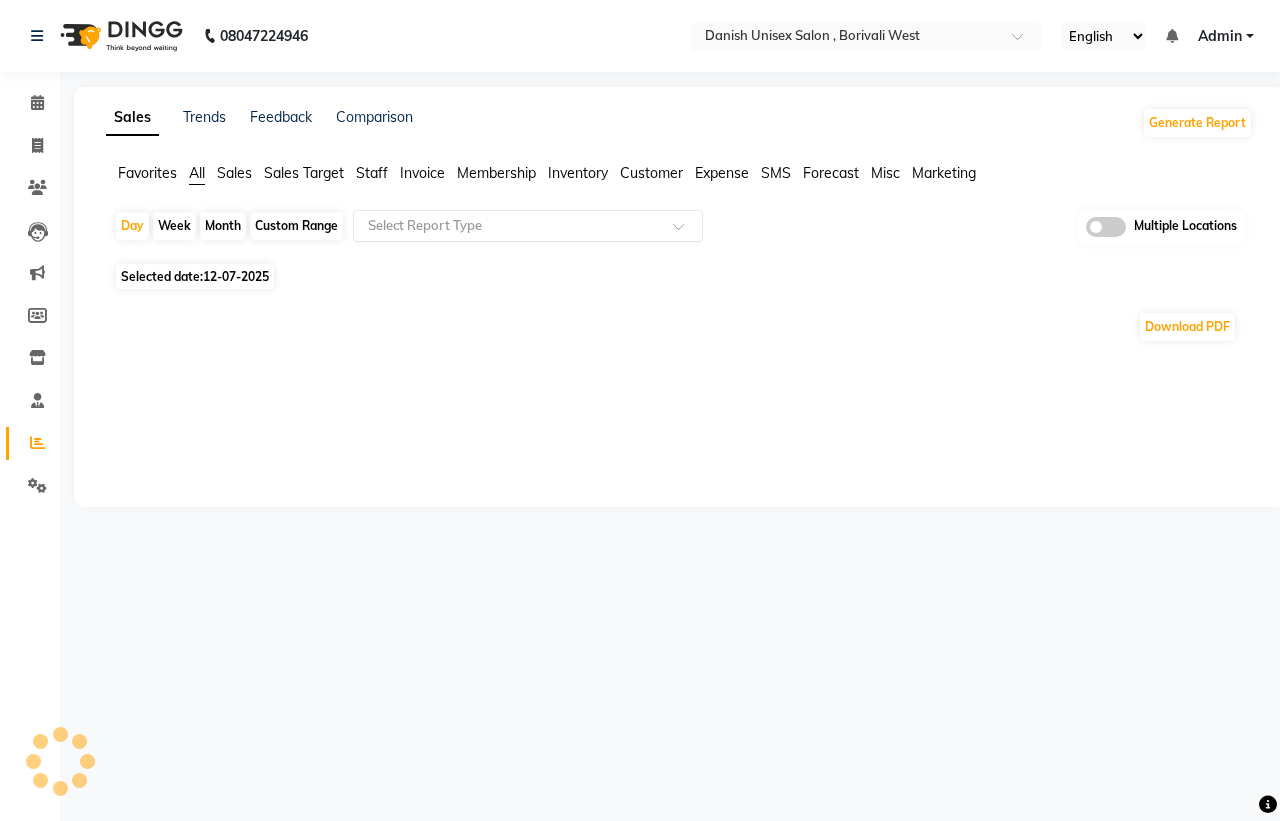 click 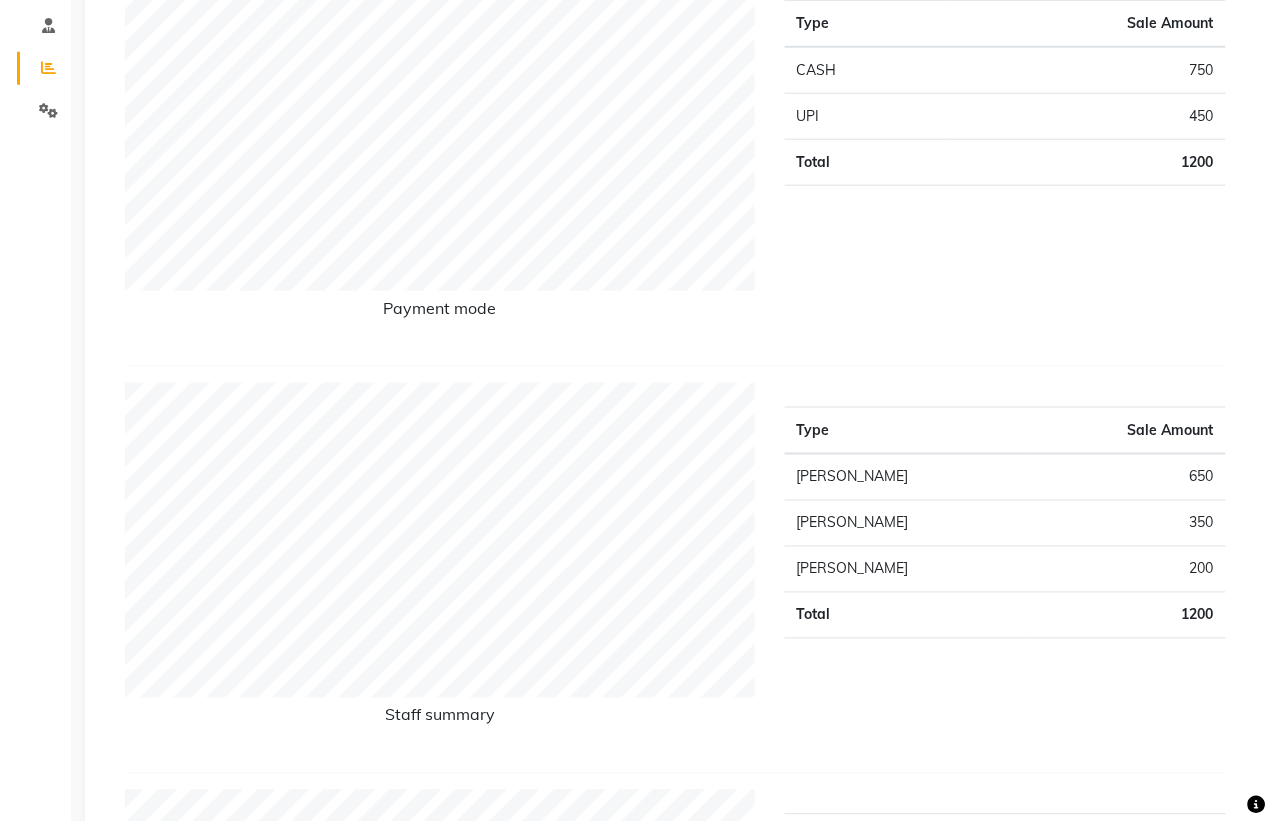 scroll, scrollTop: 0, scrollLeft: 0, axis: both 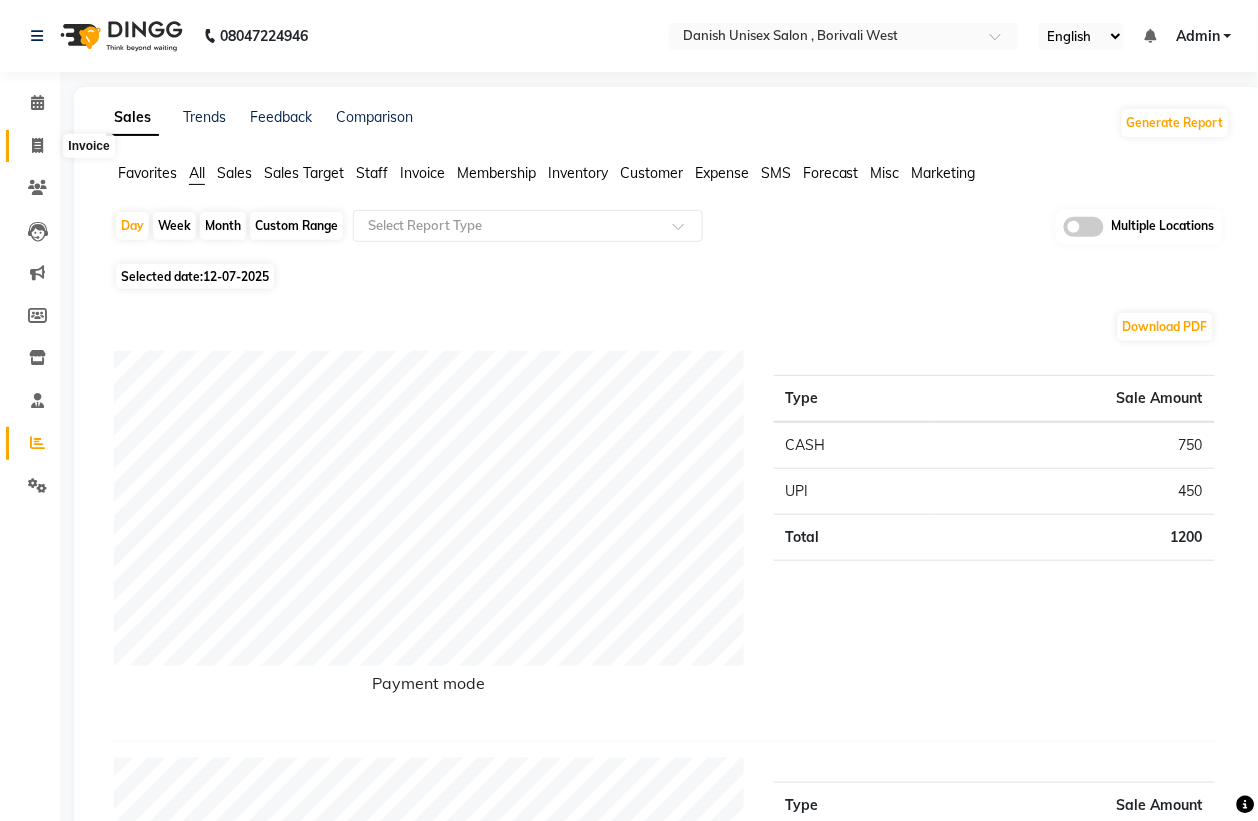 click 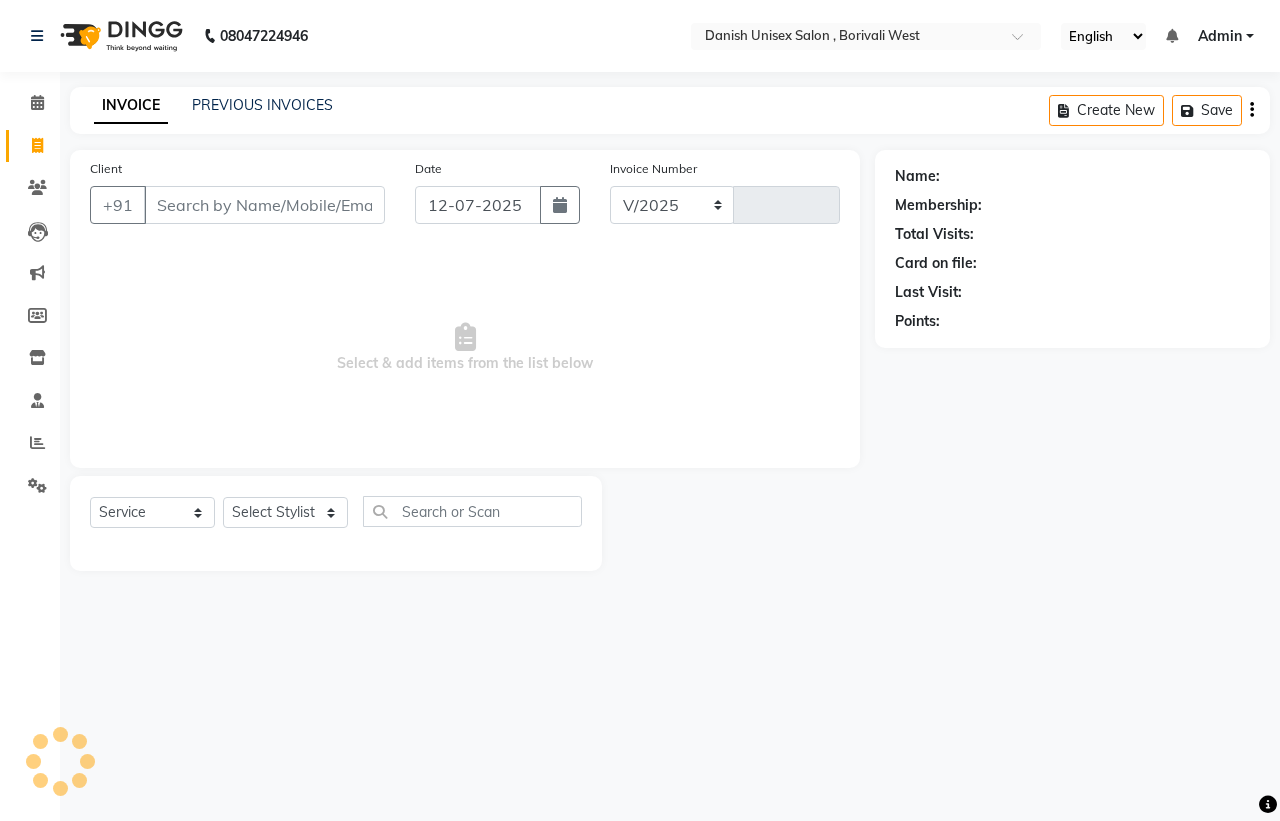 select on "6929" 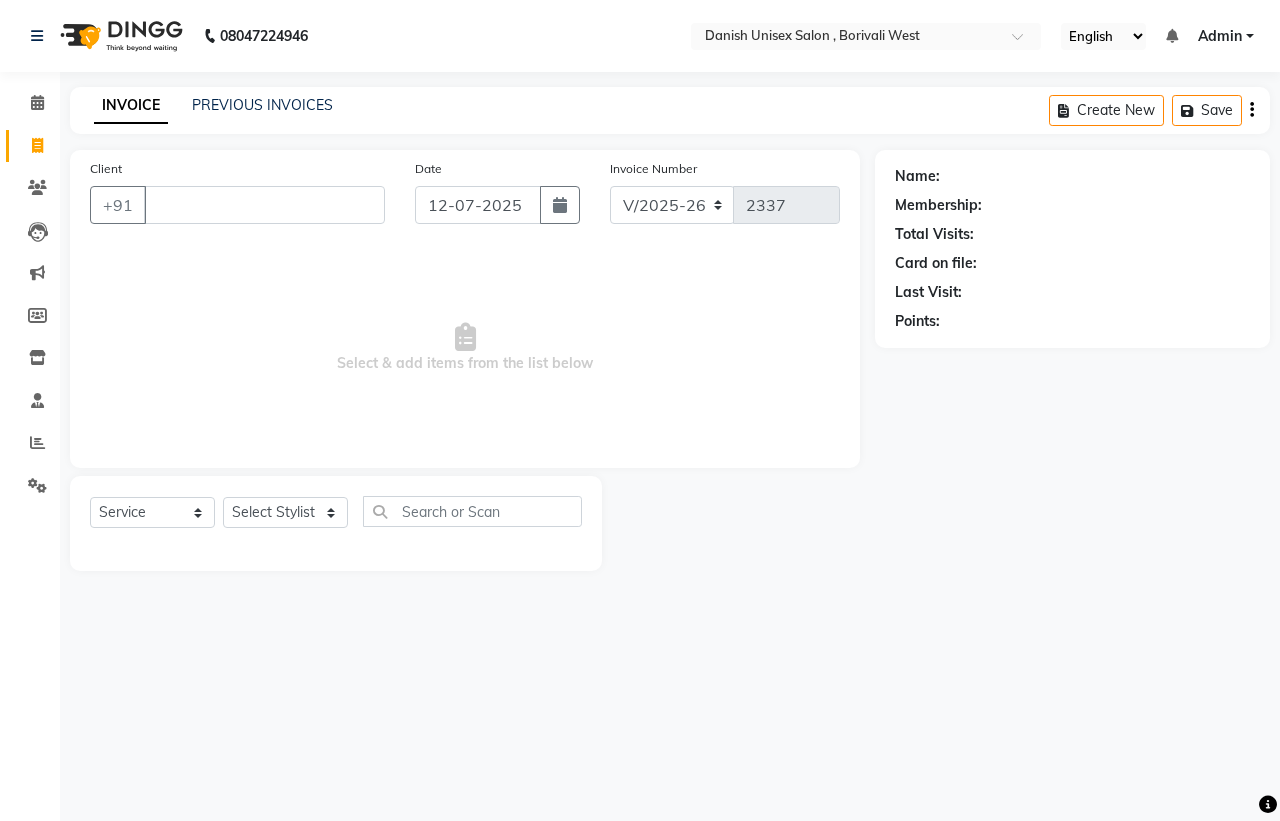 type 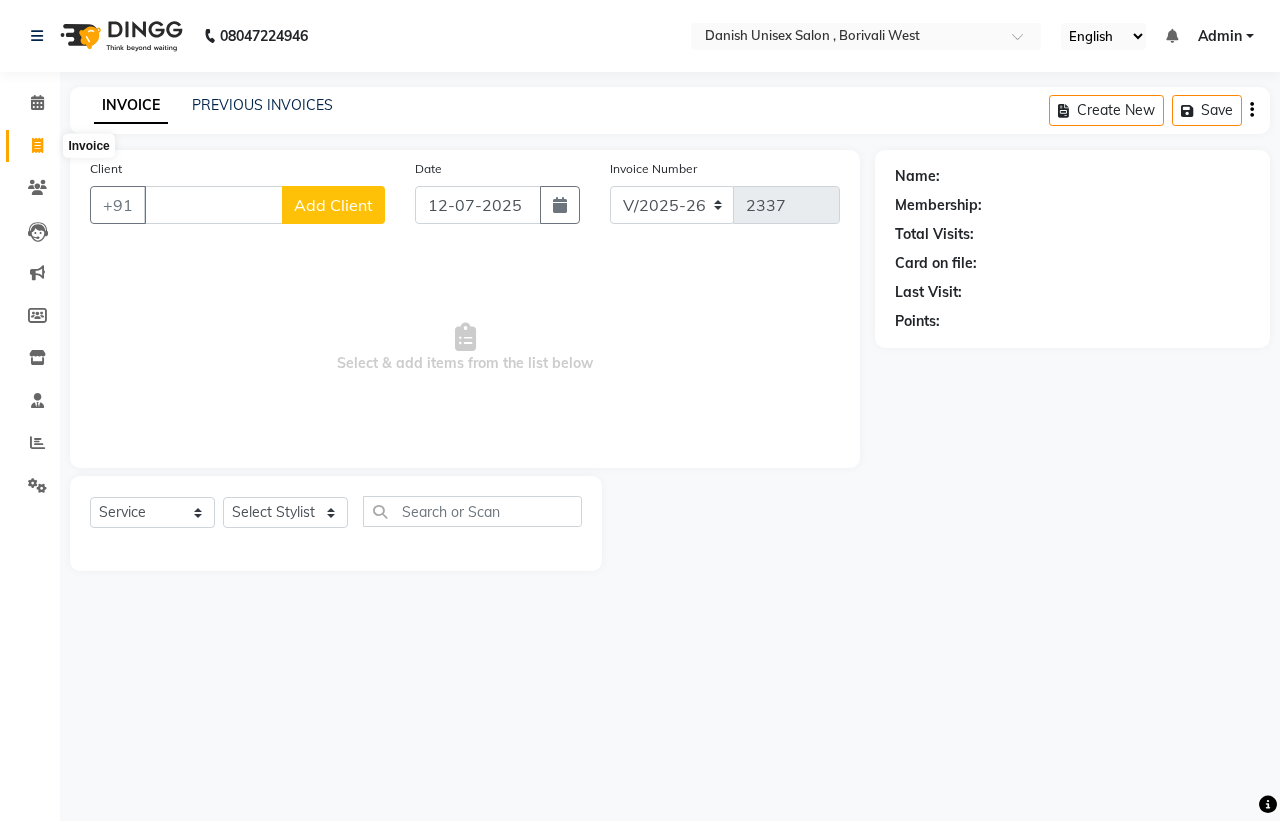 click 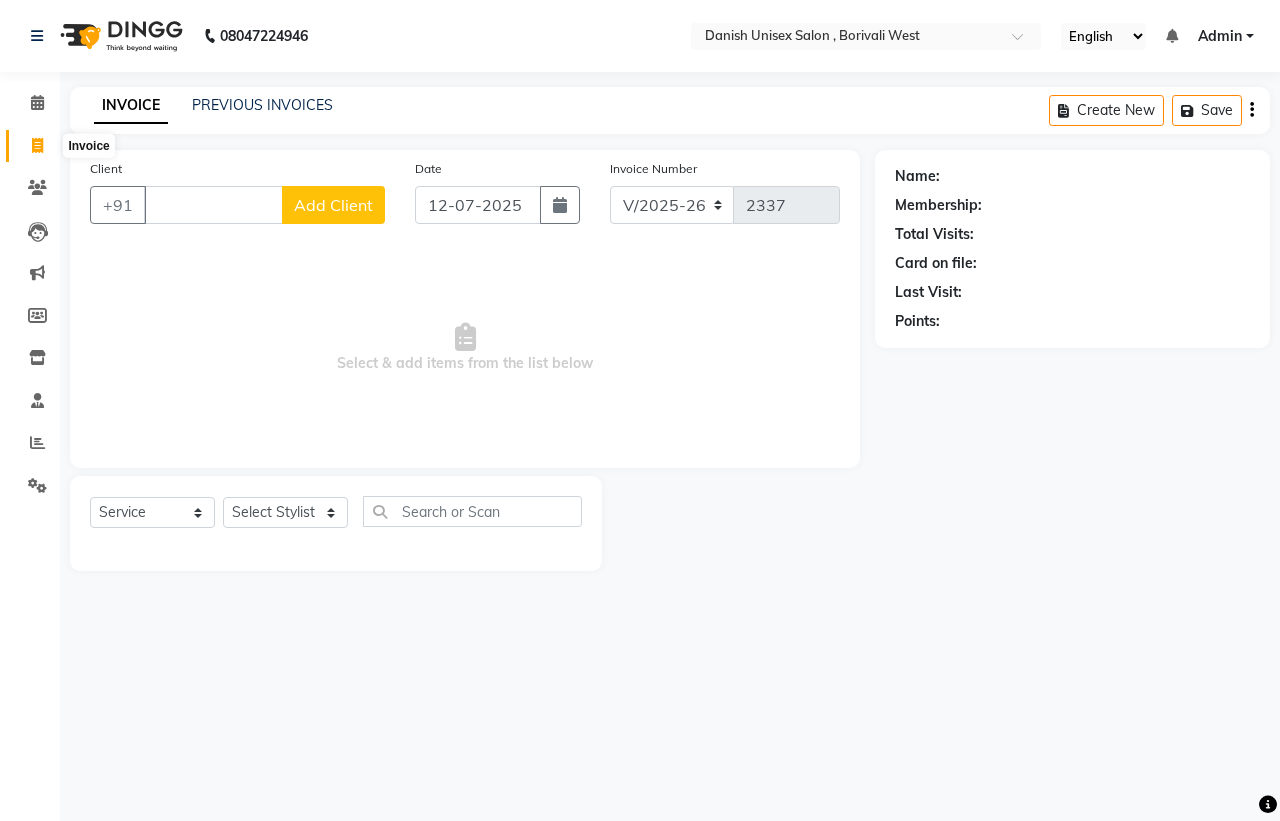 select on "service" 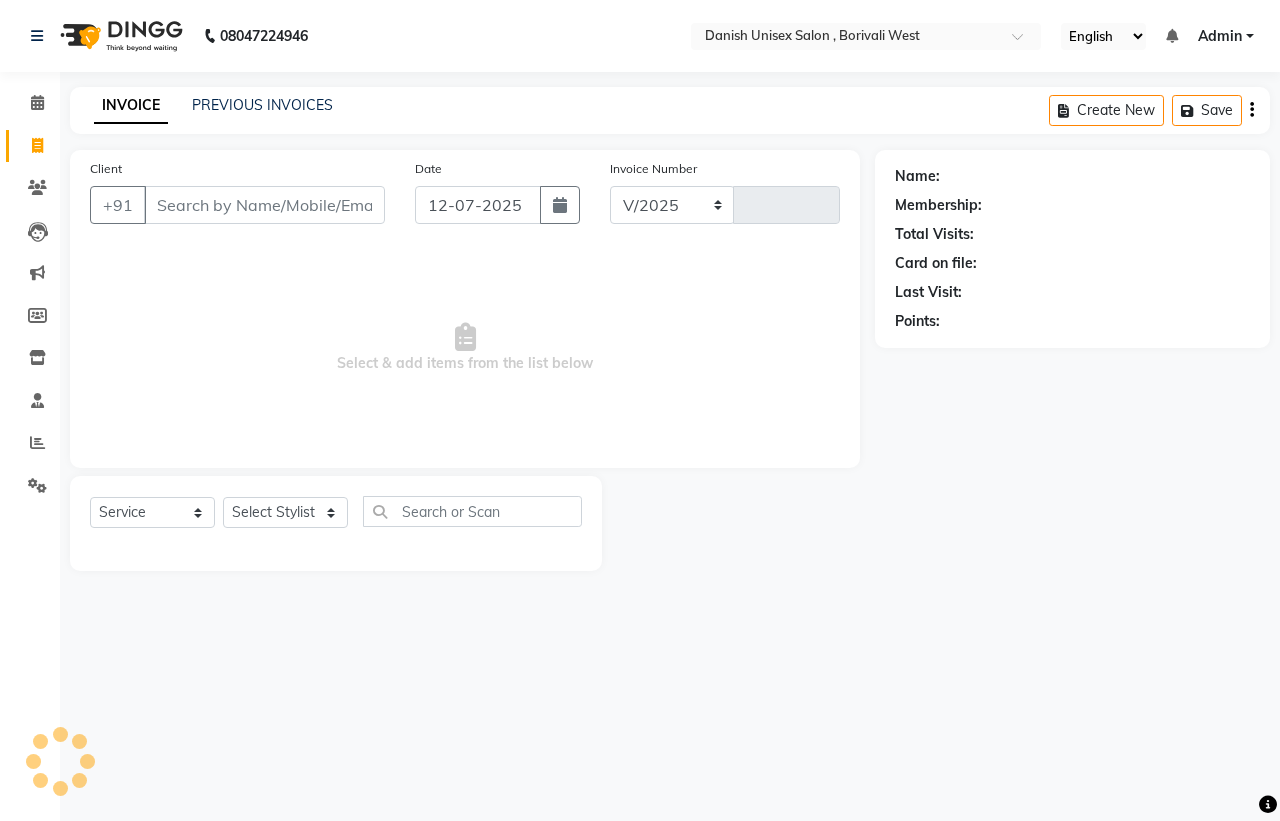 select on "6929" 